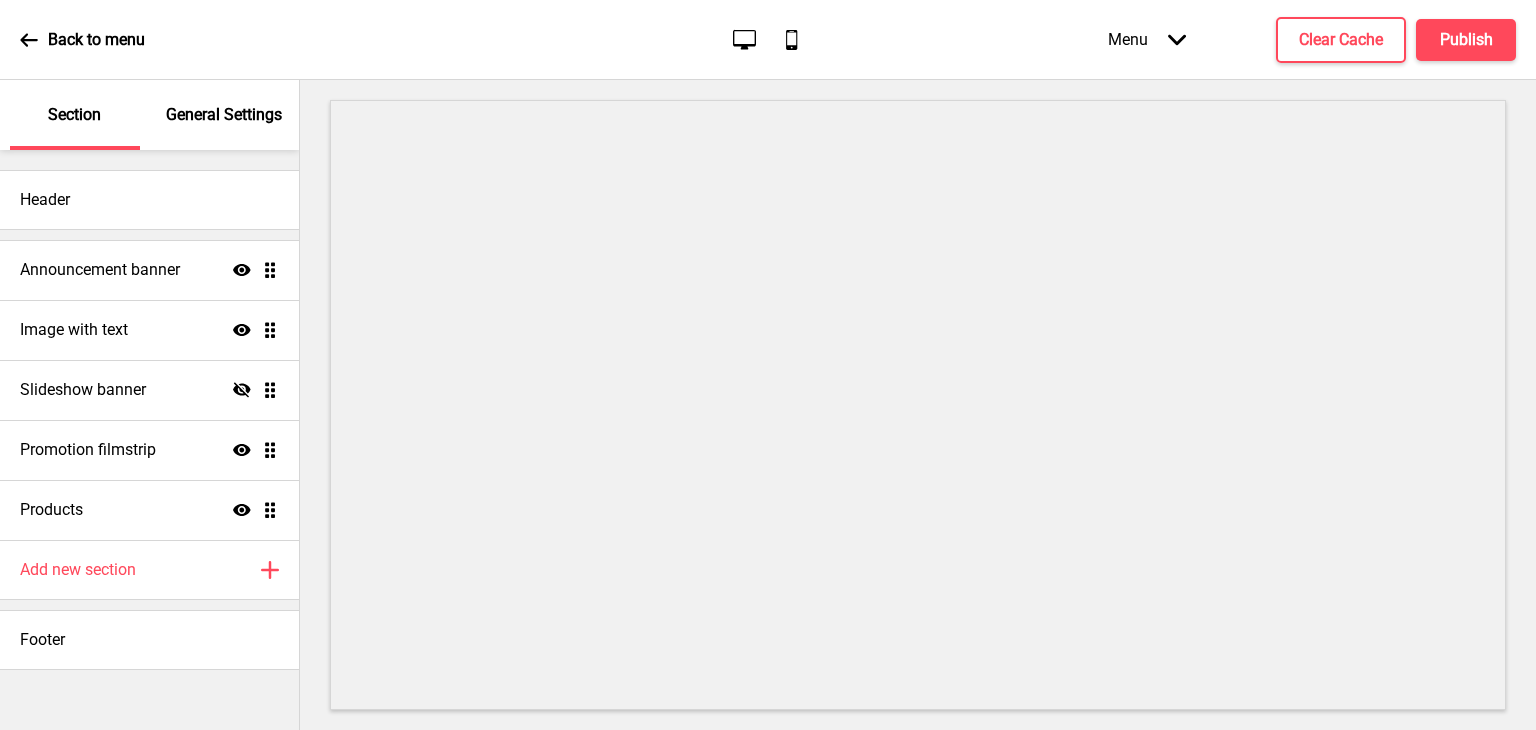 scroll, scrollTop: 0, scrollLeft: 0, axis: both 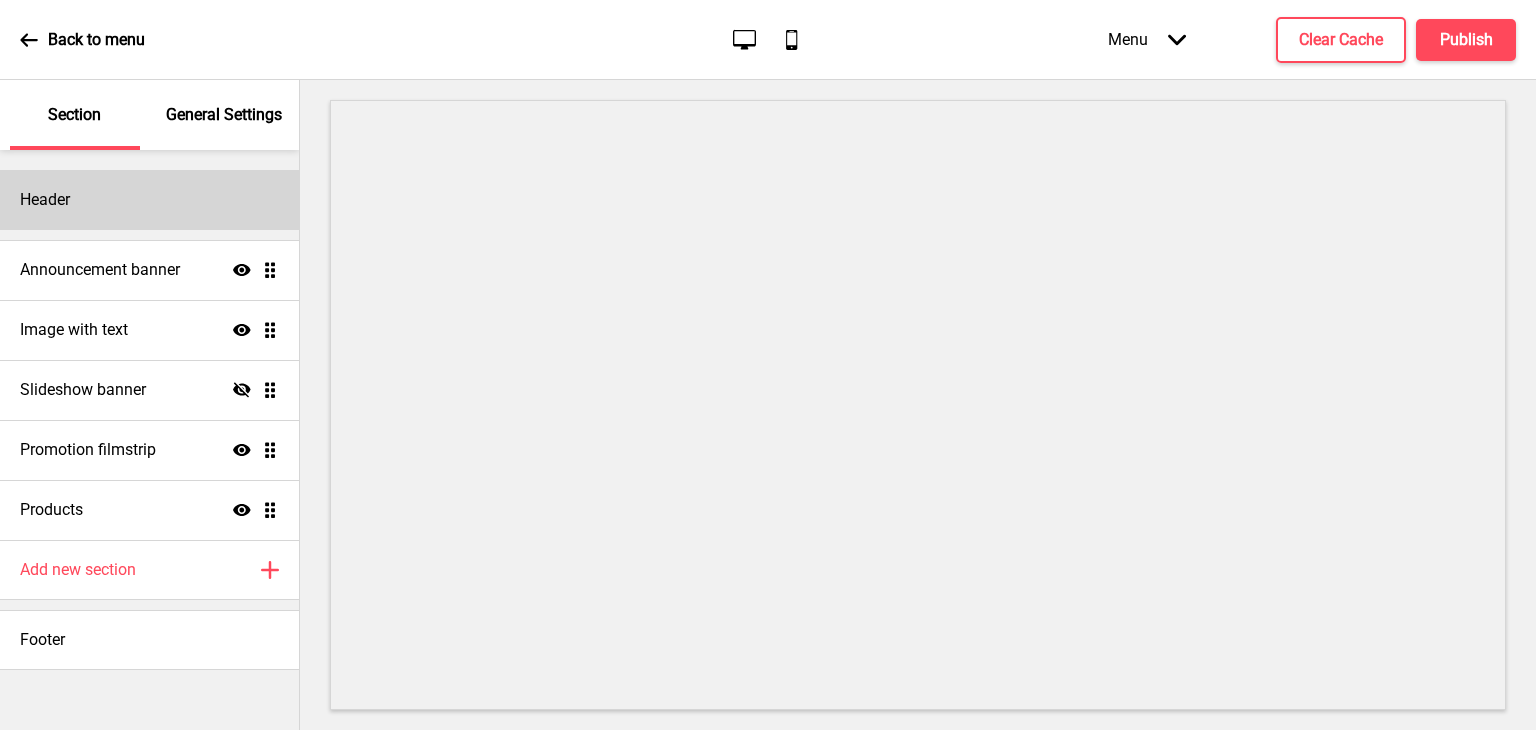 click on "Header" at bounding box center (149, 200) 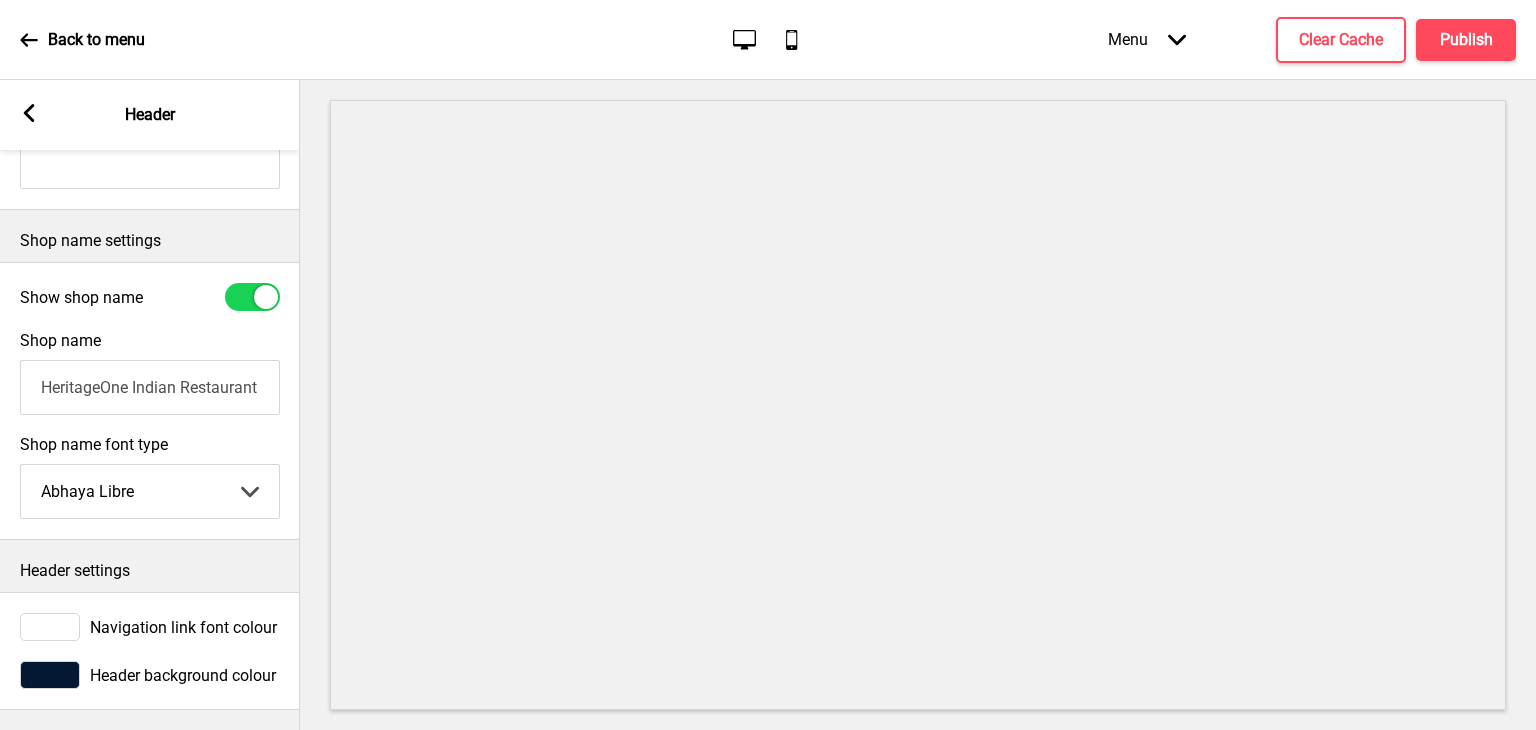 scroll, scrollTop: 427, scrollLeft: 0, axis: vertical 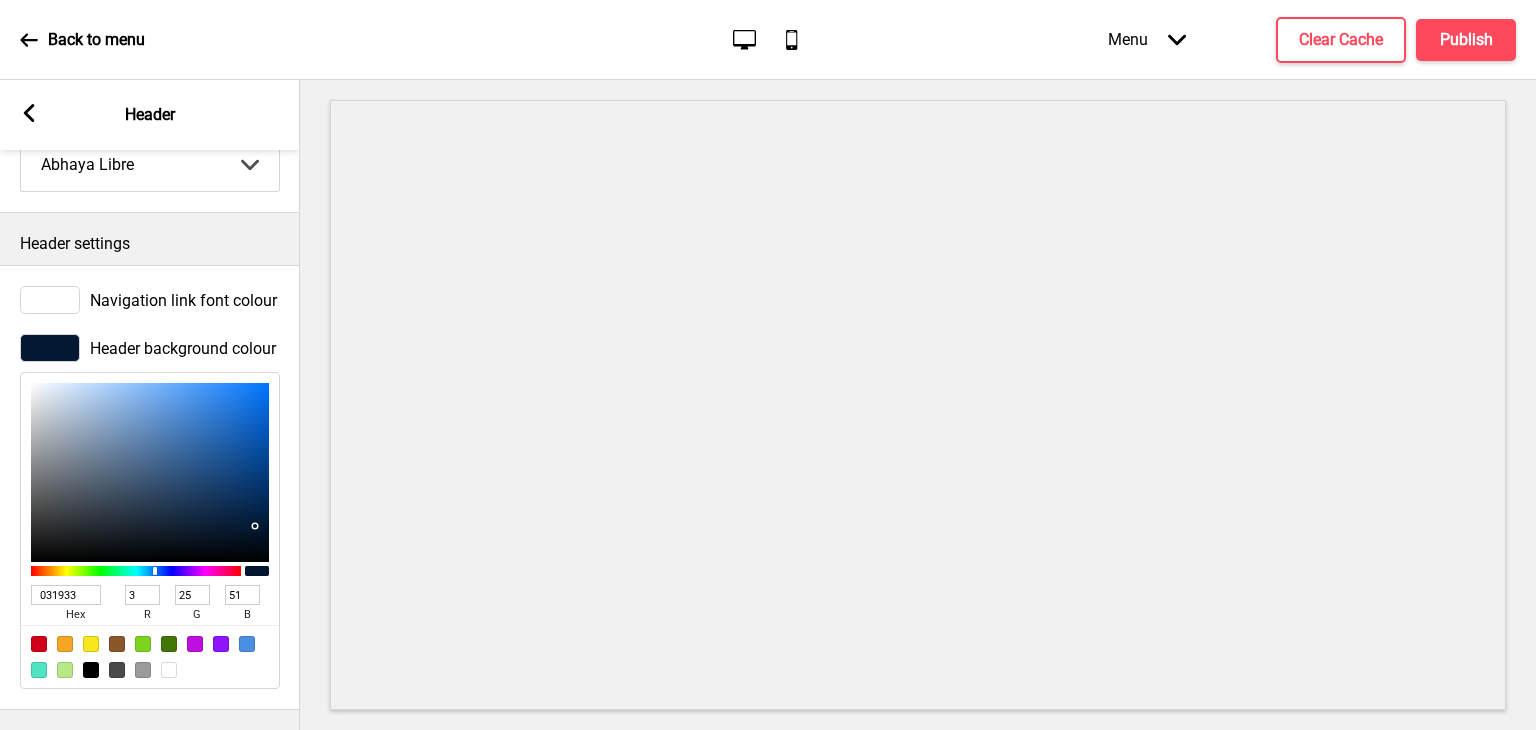 drag, startPoint x: 69, startPoint y: 581, endPoint x: 11, endPoint y: 583, distance: 58.034473 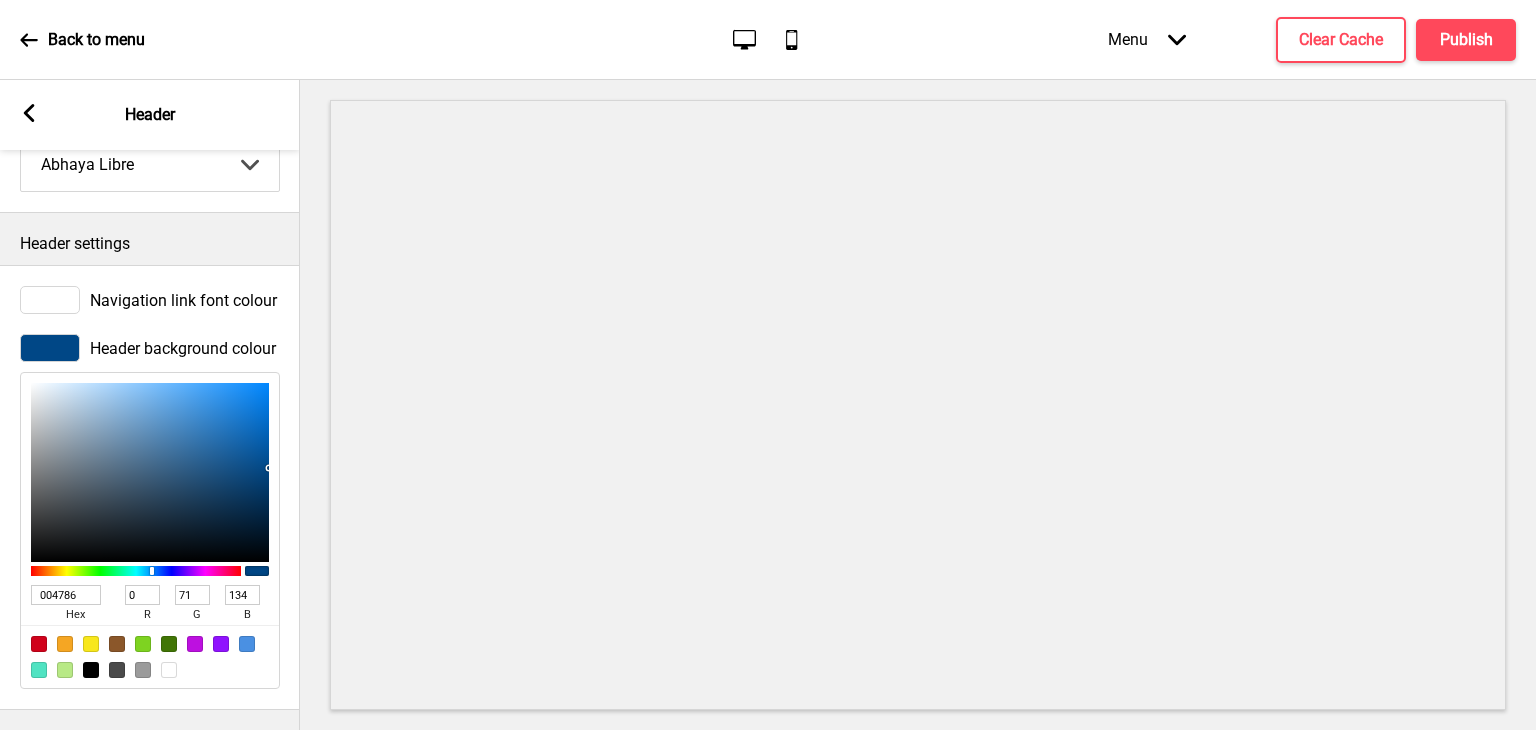 type on "004786" 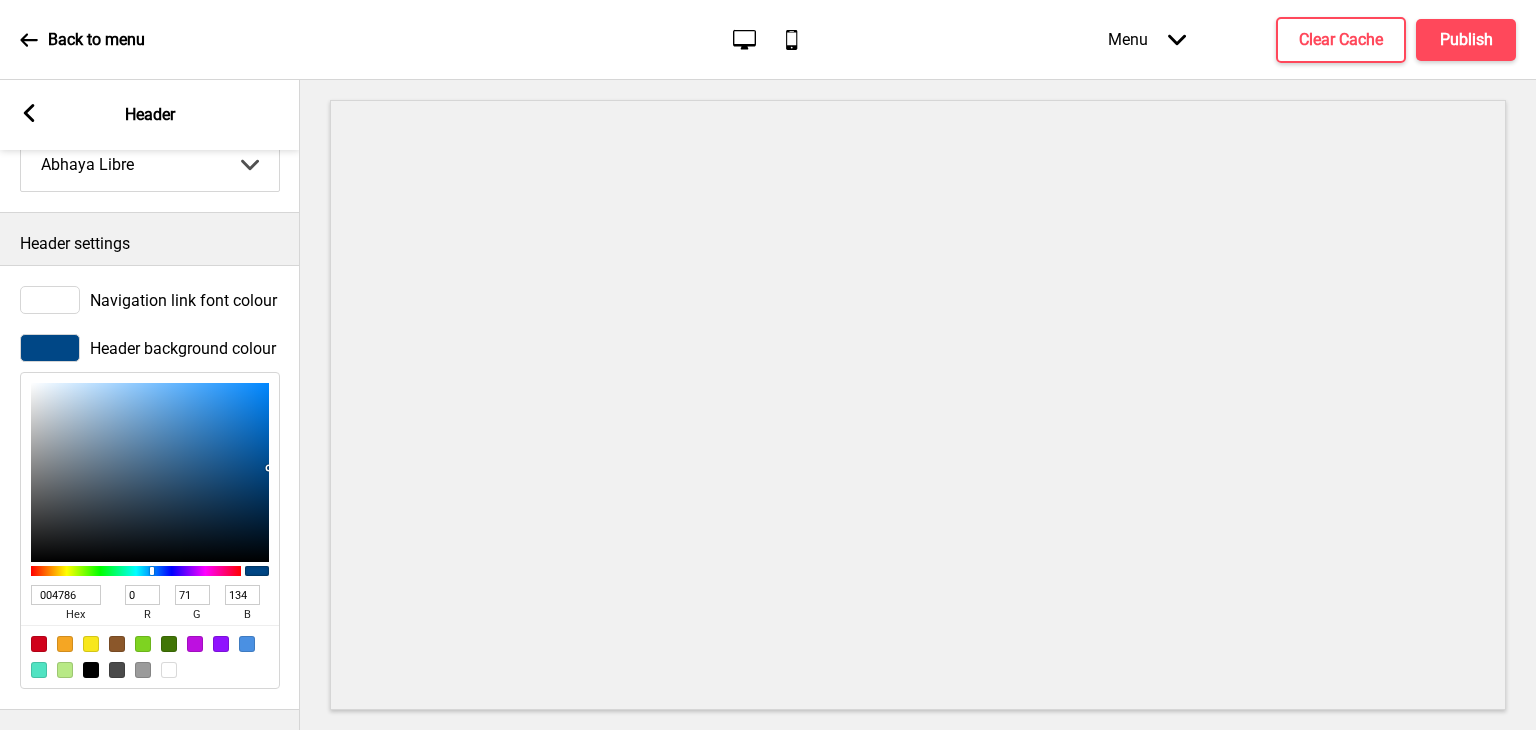 drag, startPoint x: 26, startPoint y: 111, endPoint x: 646, endPoint y: 69, distance: 621.42096 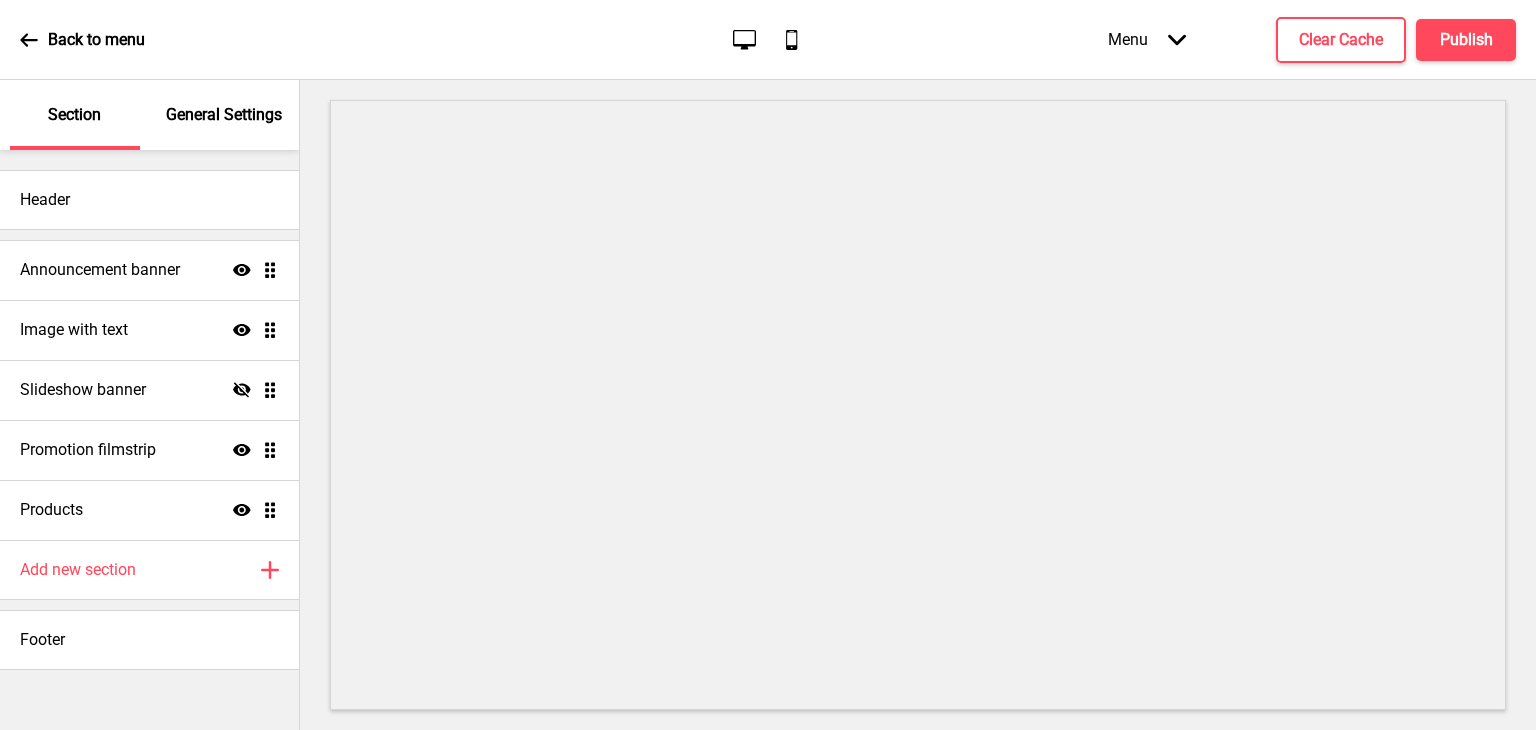 scroll, scrollTop: 0, scrollLeft: 0, axis: both 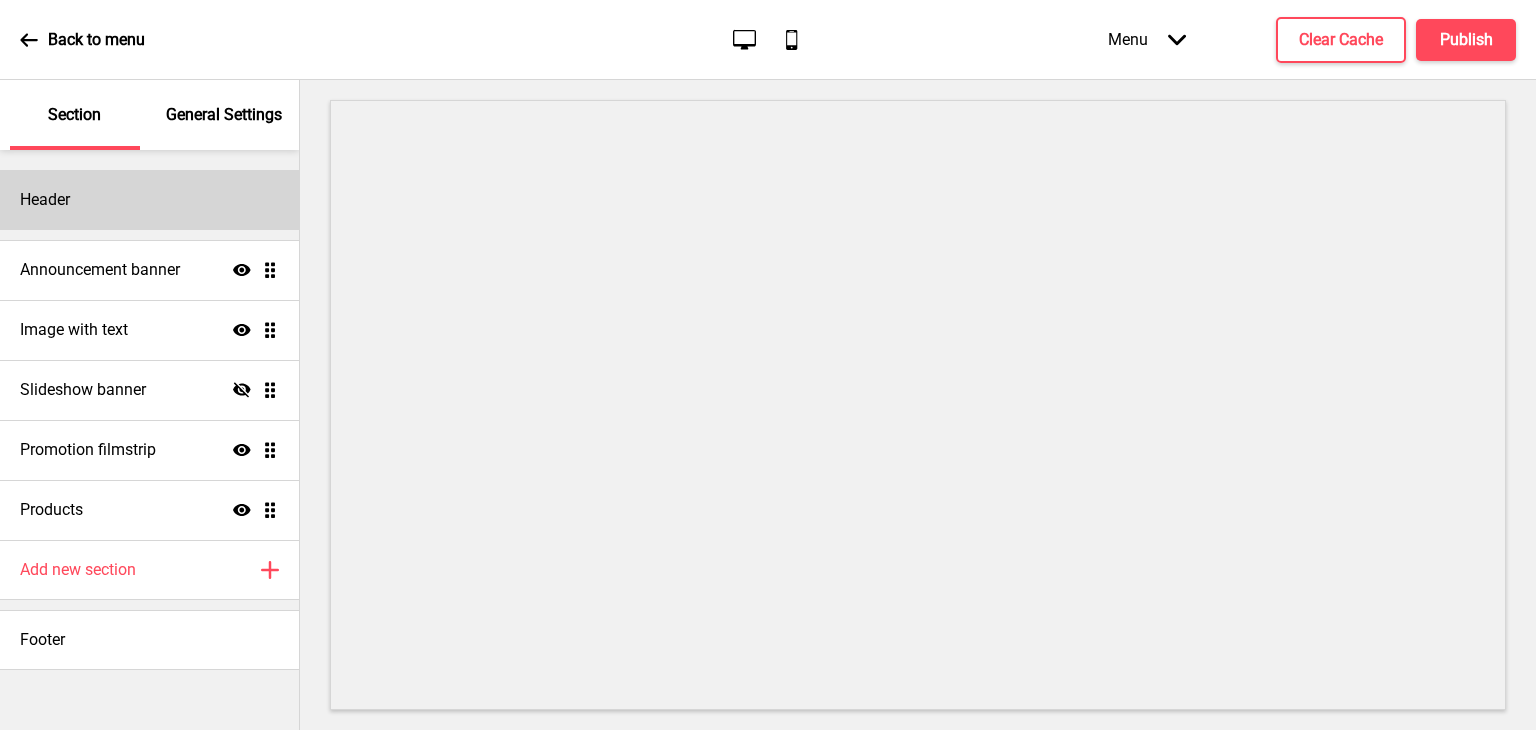 click on "Header" at bounding box center (149, 200) 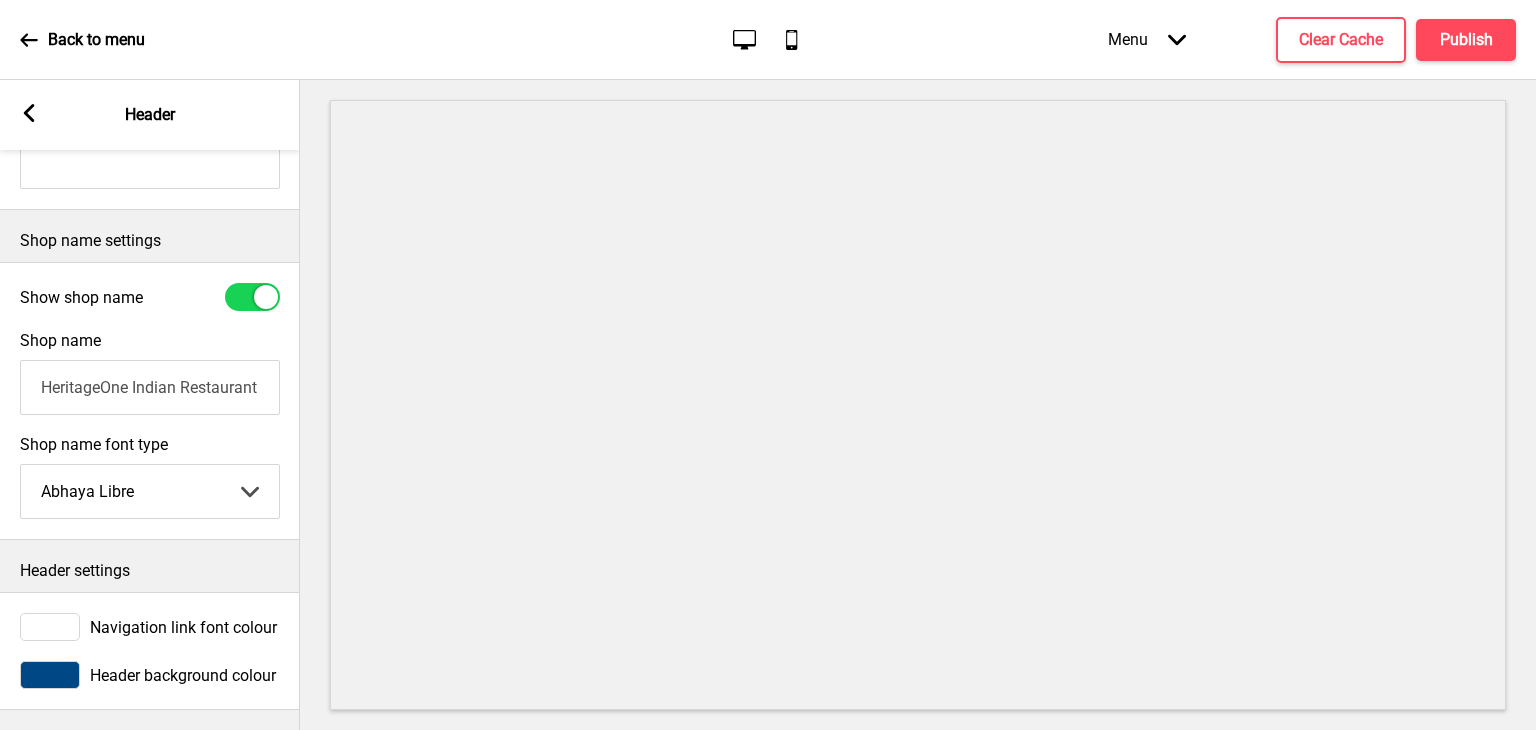 scroll, scrollTop: 427, scrollLeft: 0, axis: vertical 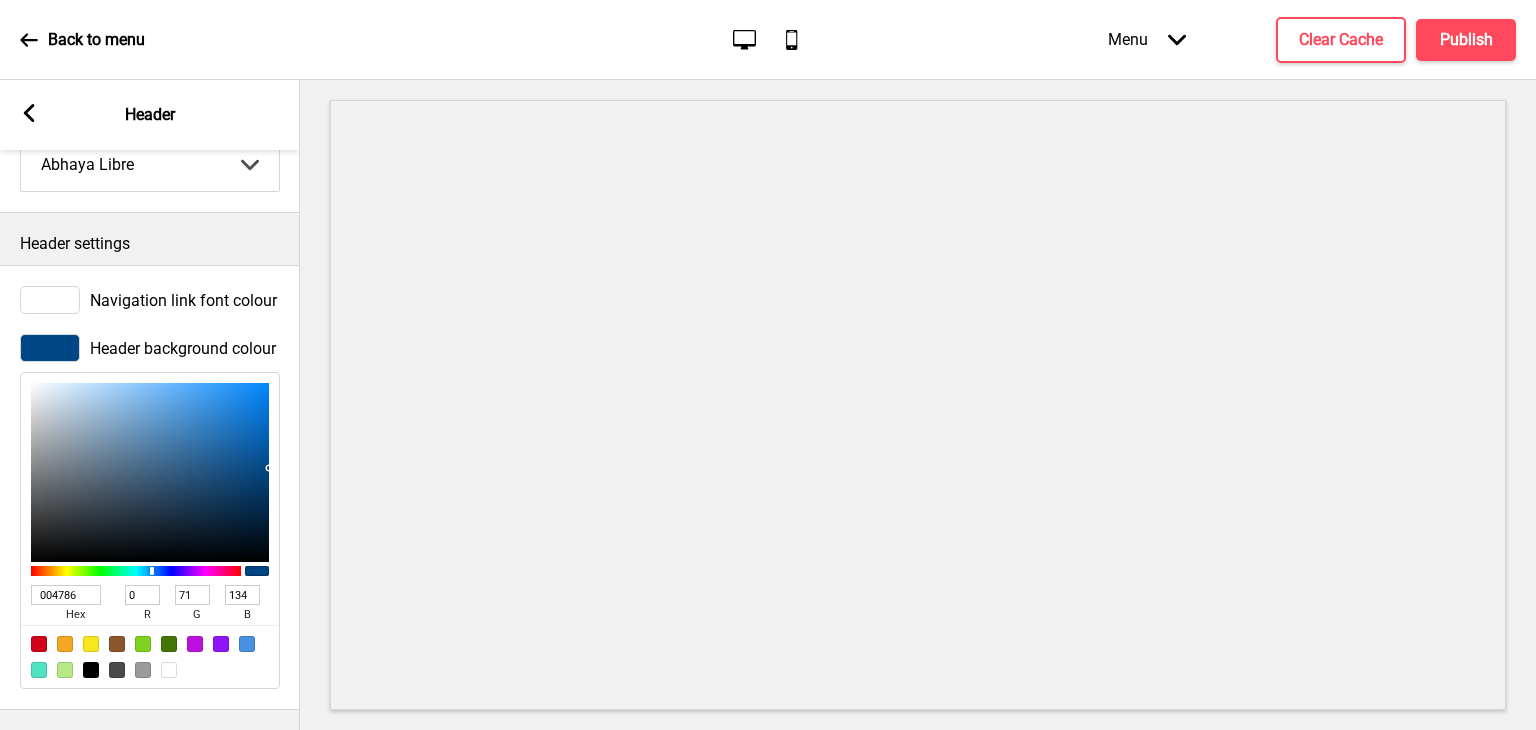 drag, startPoint x: 78, startPoint y: 582, endPoint x: 0, endPoint y: 583, distance: 78.00641 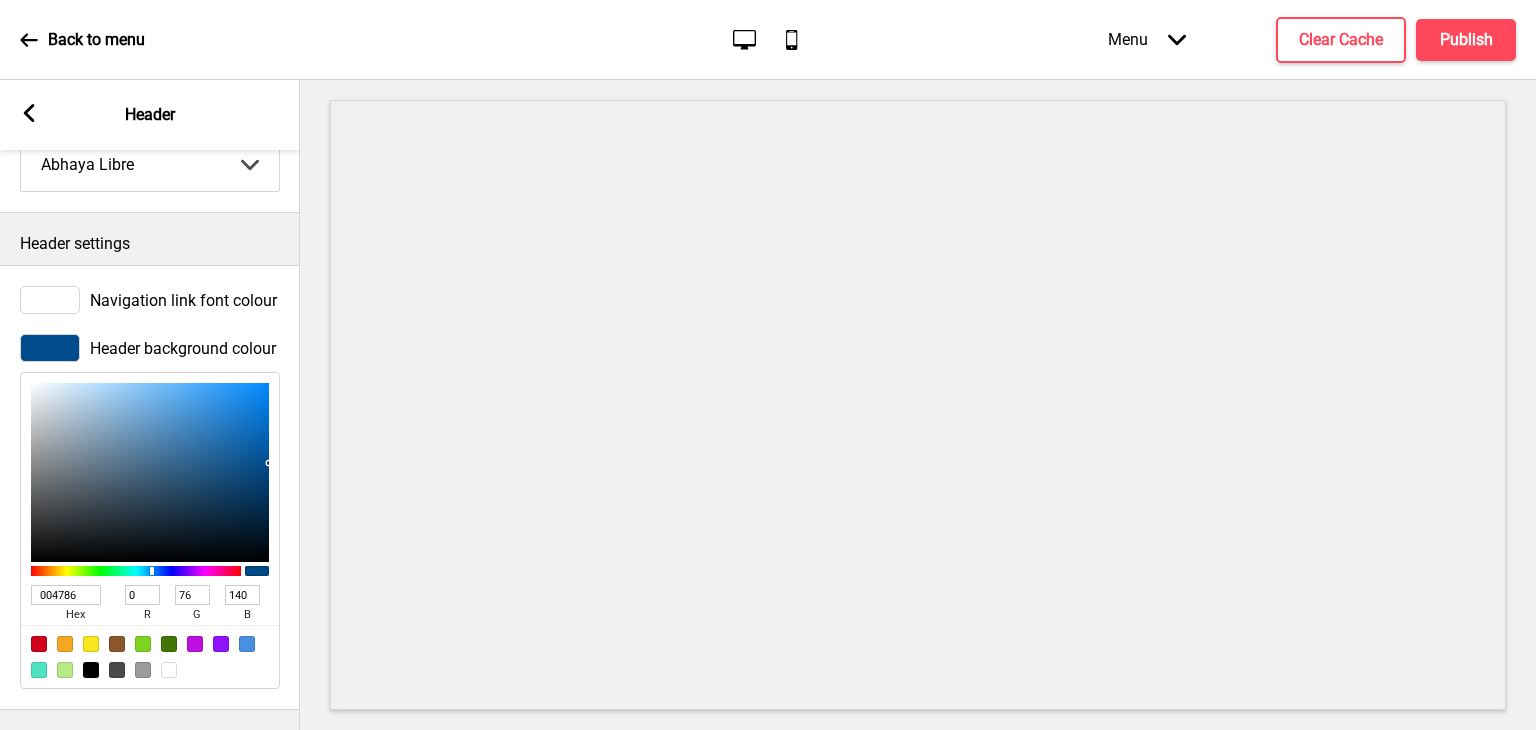 drag, startPoint x: 79, startPoint y: 567, endPoint x: 9, endPoint y: 579, distance: 71.021126 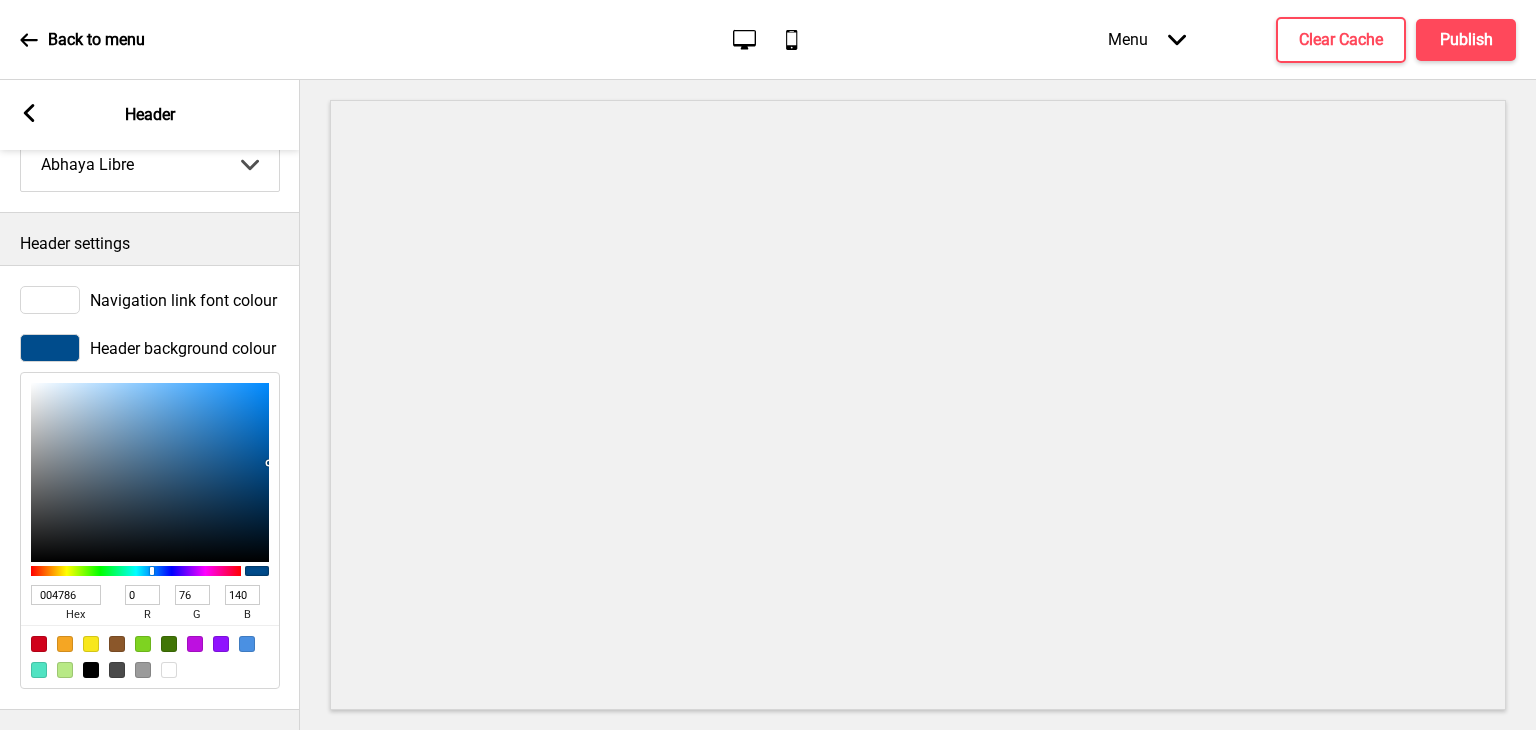 type on "012d61" 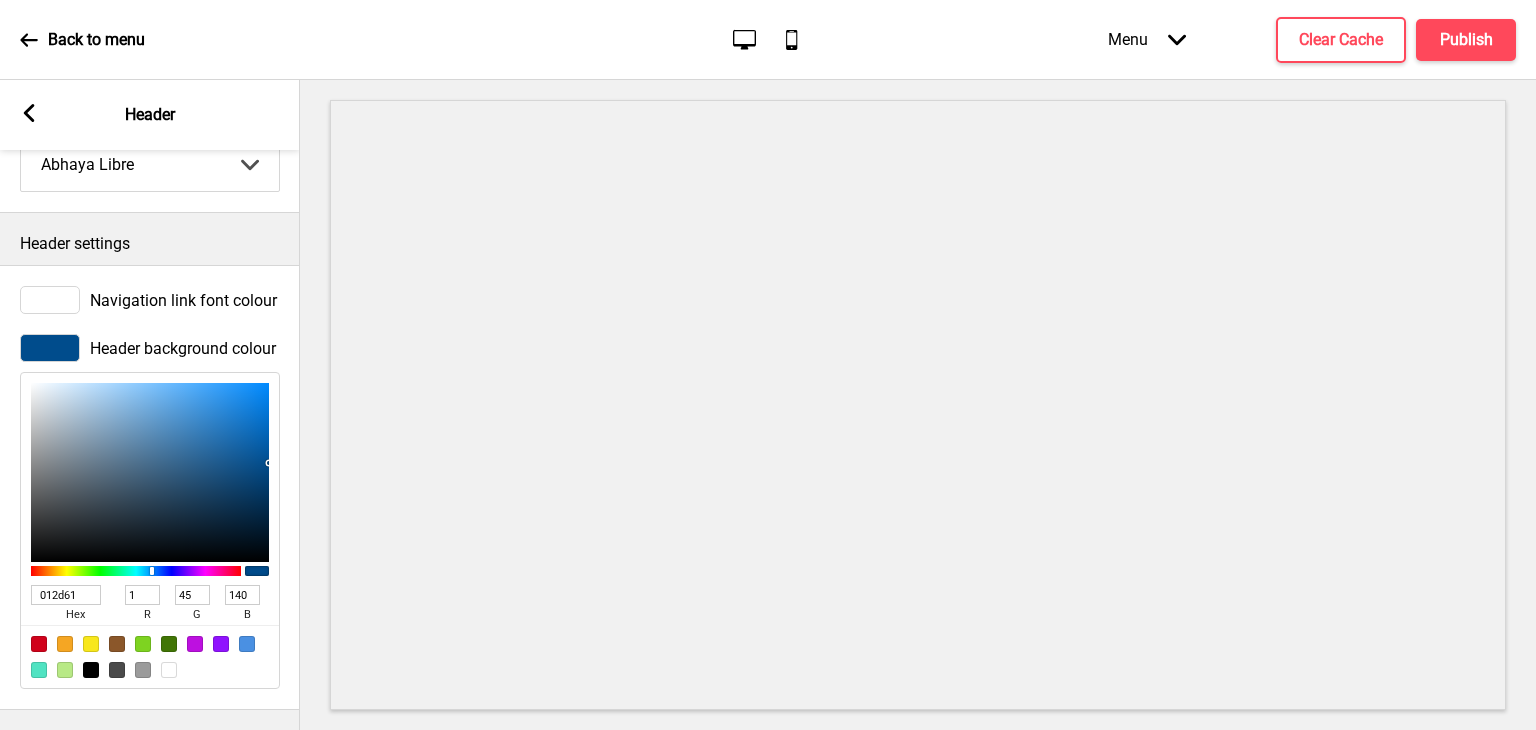 type on "97" 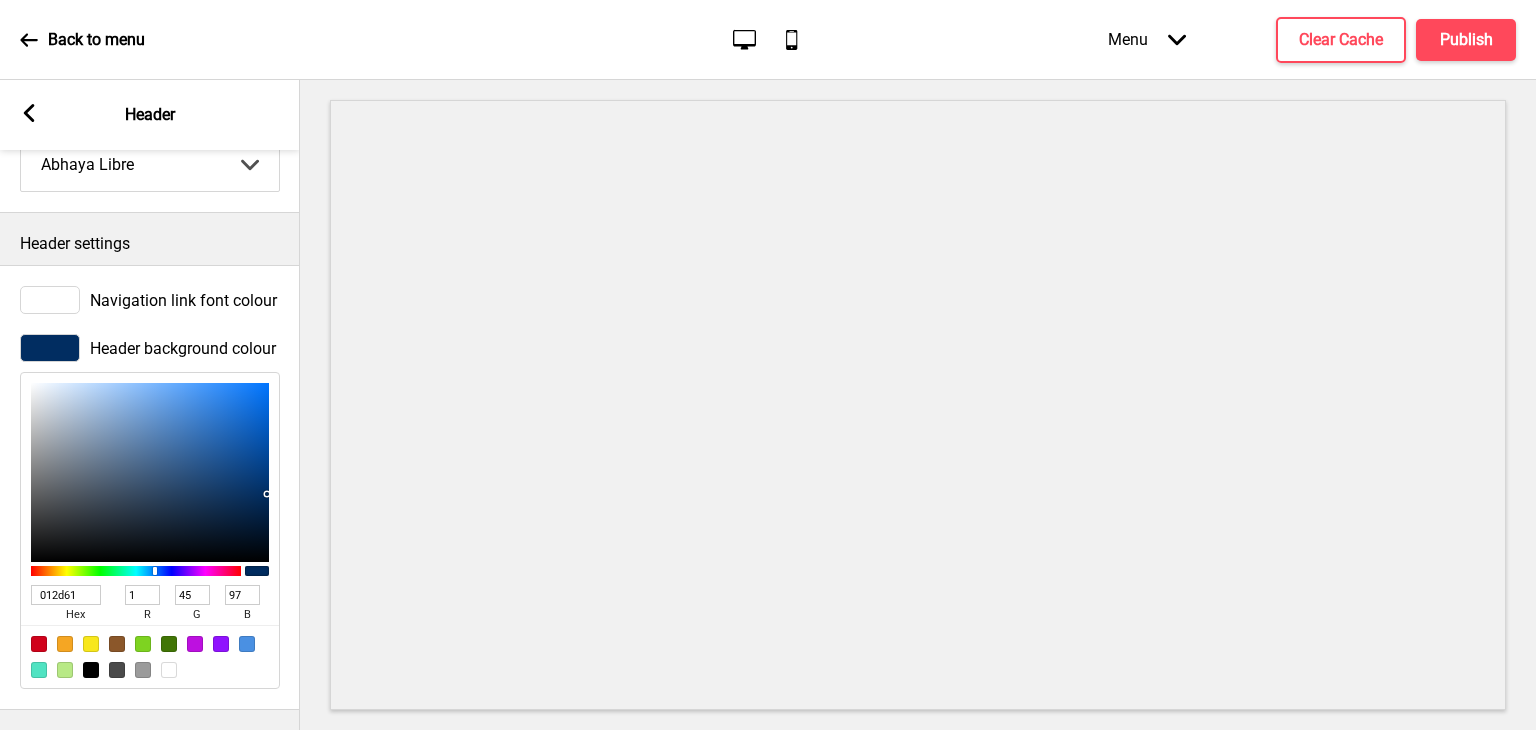 type on "012D61" 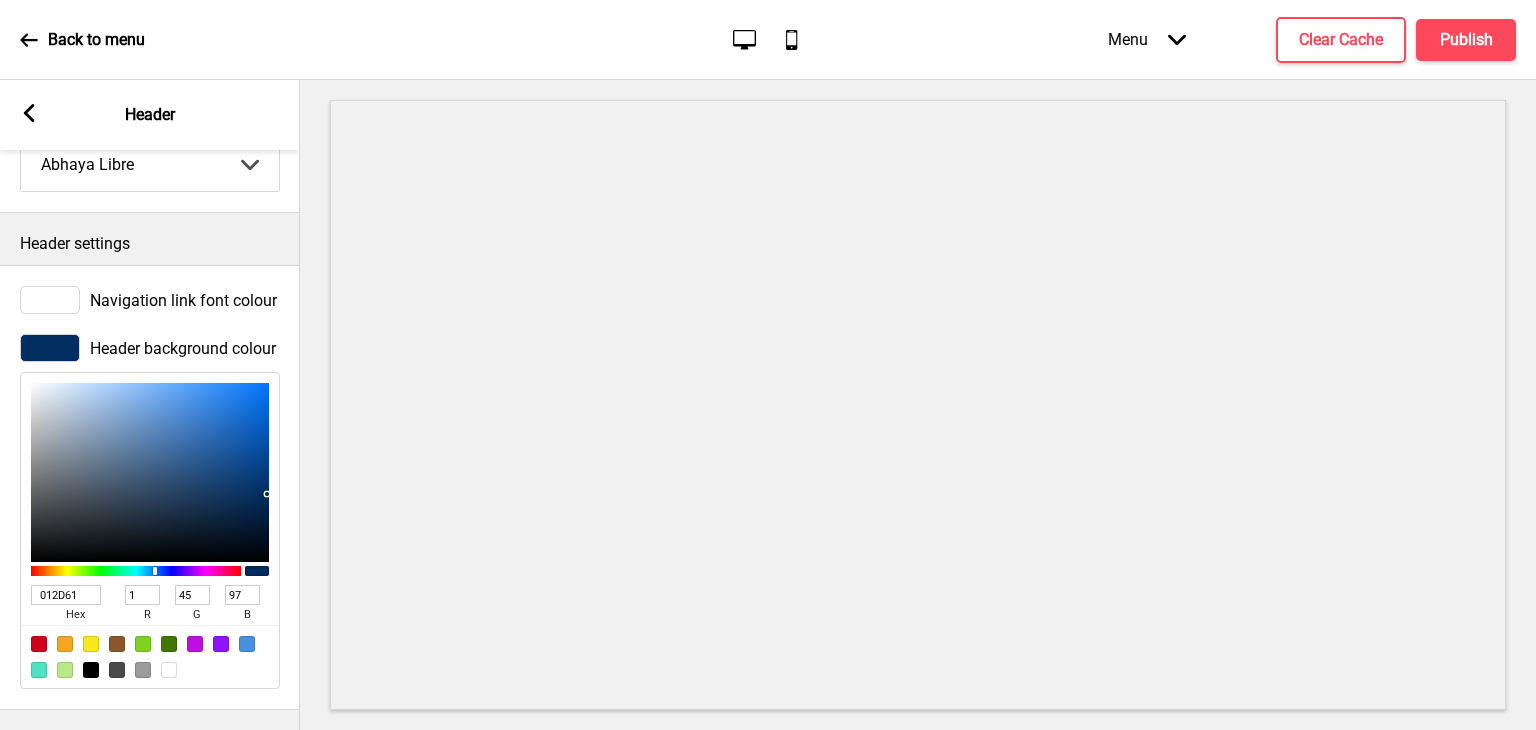 click on "Header settings" at bounding box center [150, 239] 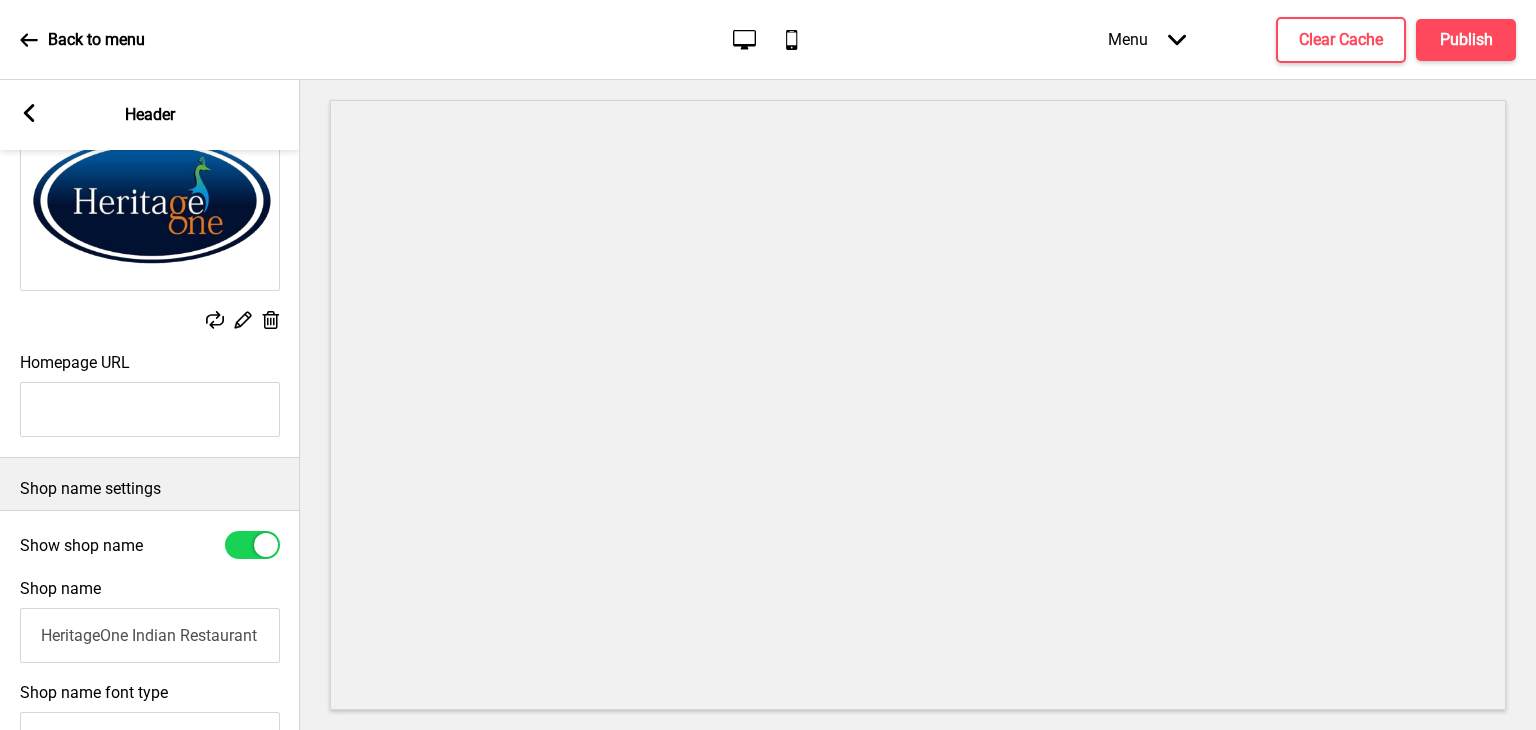 scroll, scrollTop: 156, scrollLeft: 0, axis: vertical 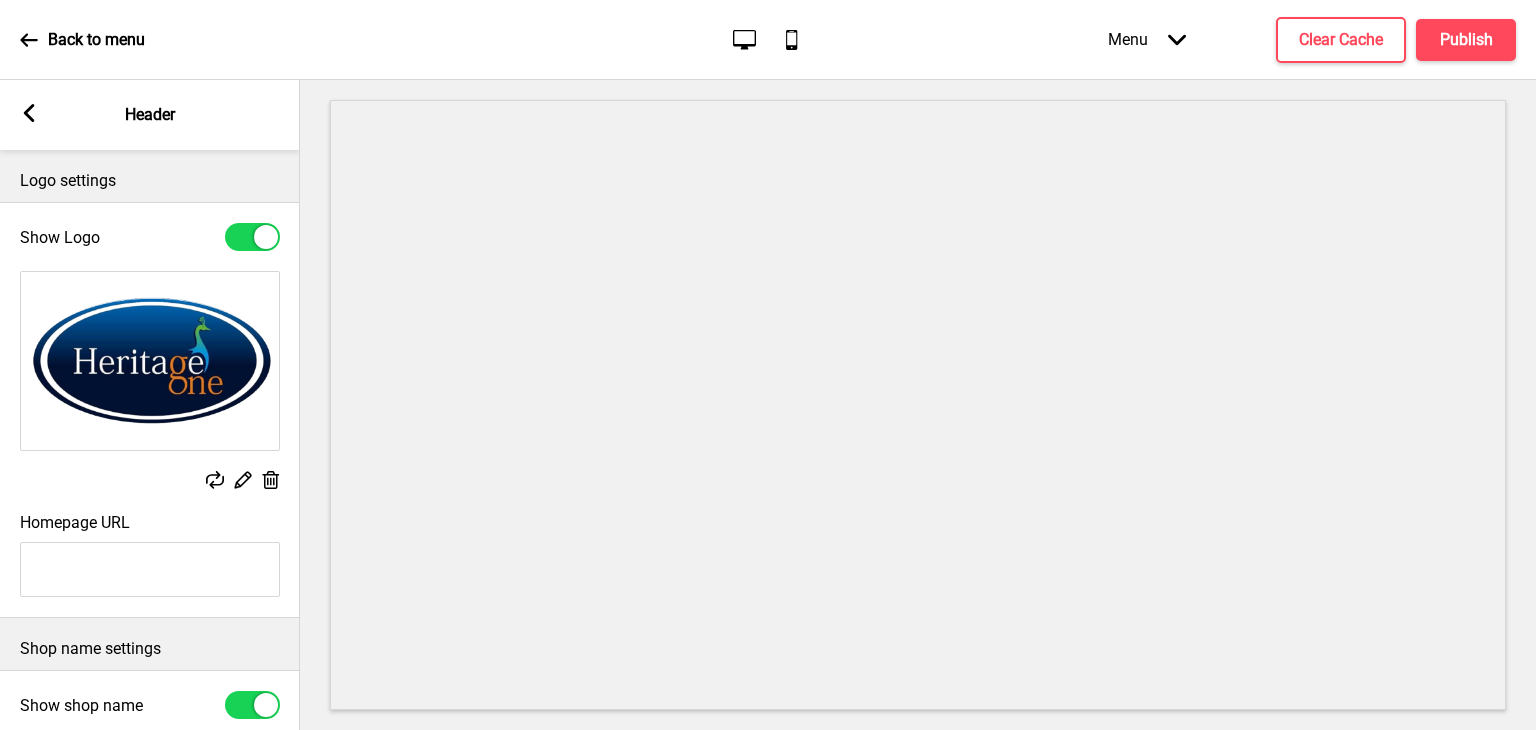 click 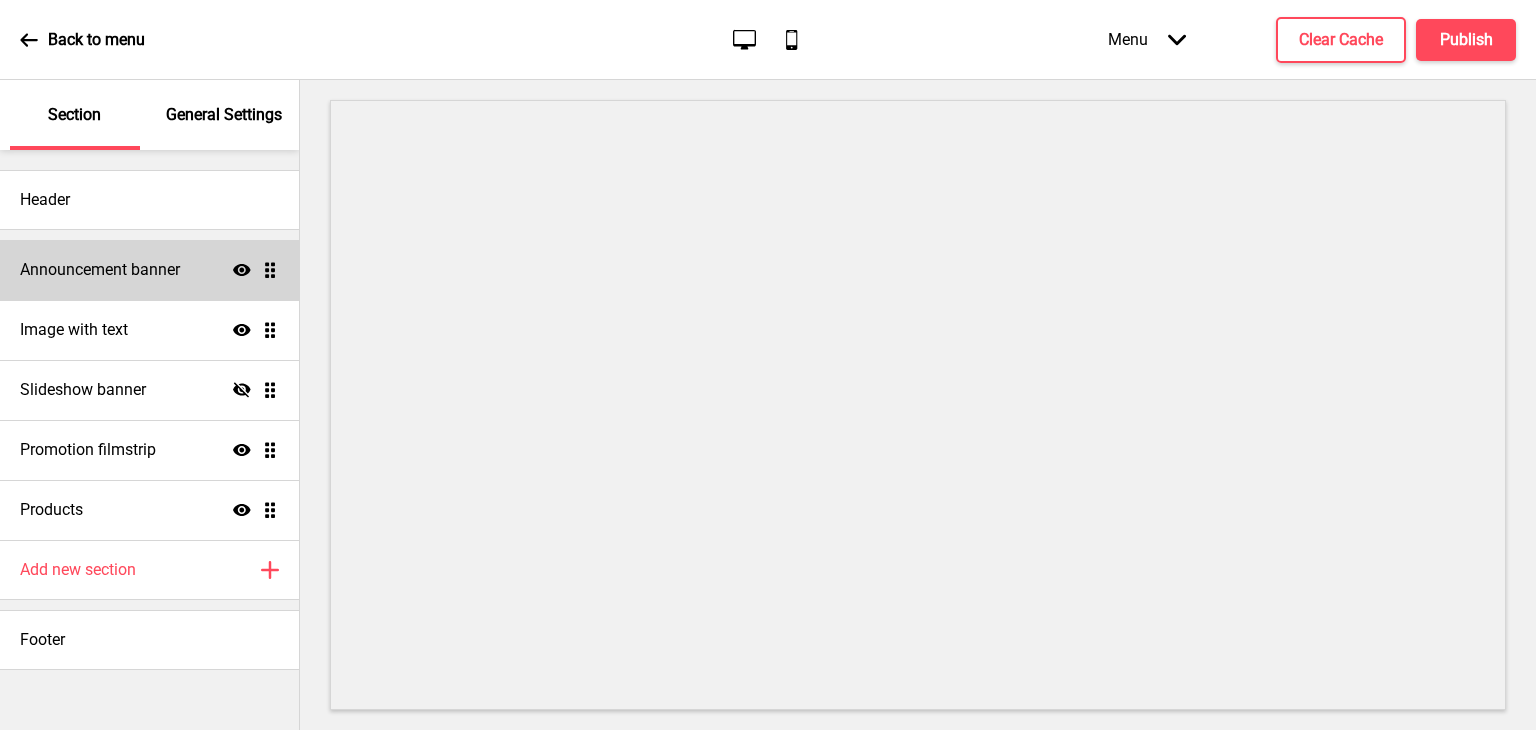 click on "Announcement banner Show Drag" at bounding box center (149, 270) 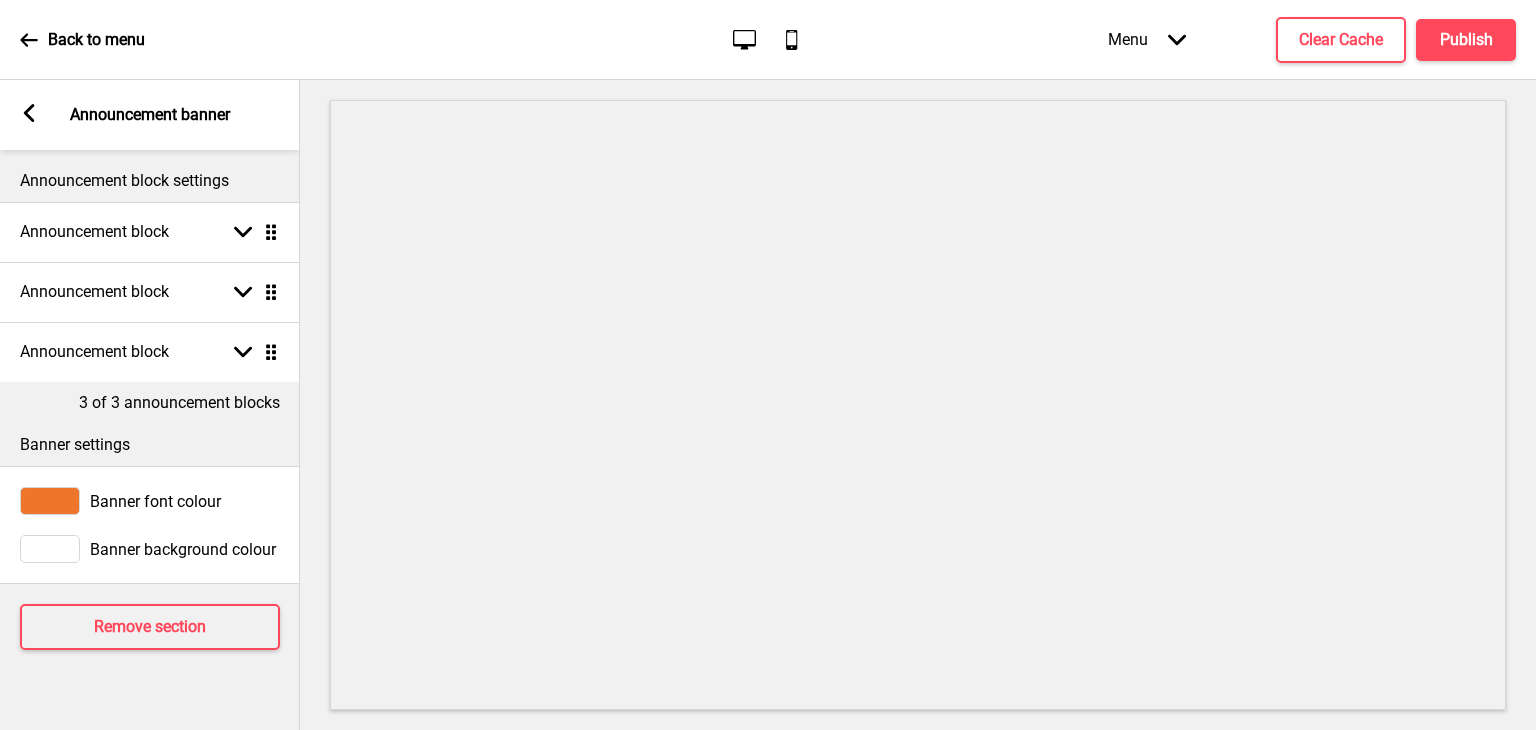 click on "Banner font colour" at bounding box center (155, 501) 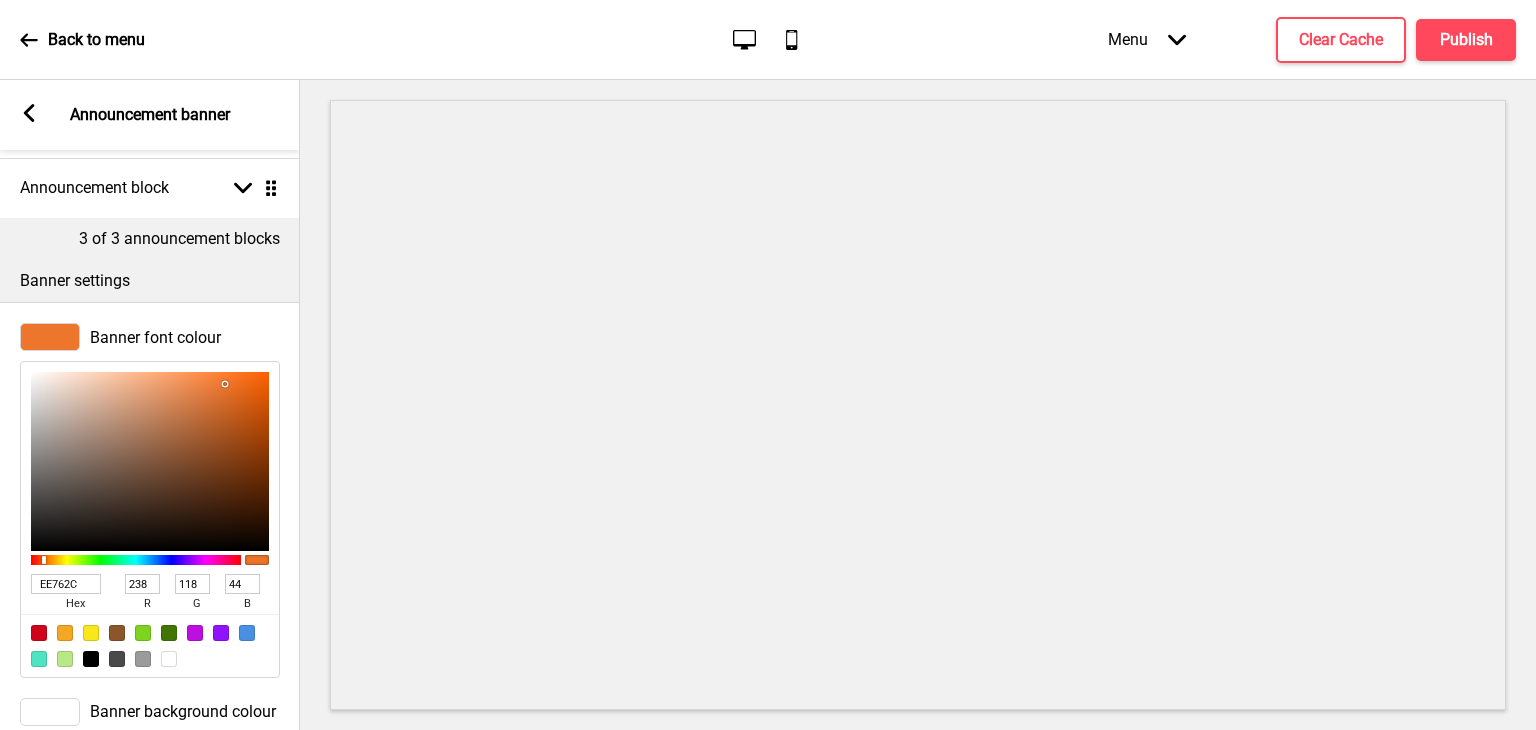 scroll, scrollTop: 304, scrollLeft: 0, axis: vertical 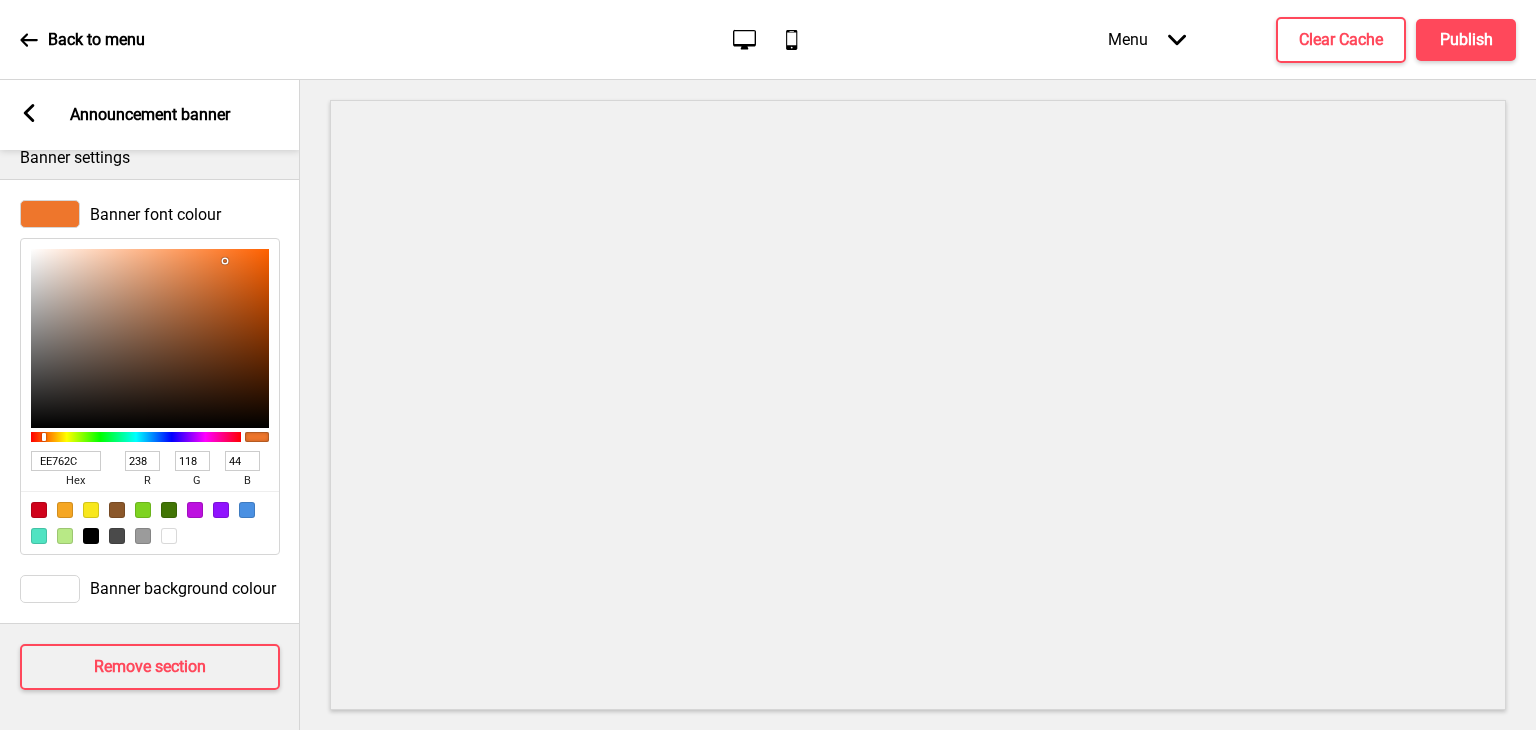 drag, startPoint x: 46, startPoint y: 445, endPoint x: 0, endPoint y: 443, distance: 46.043457 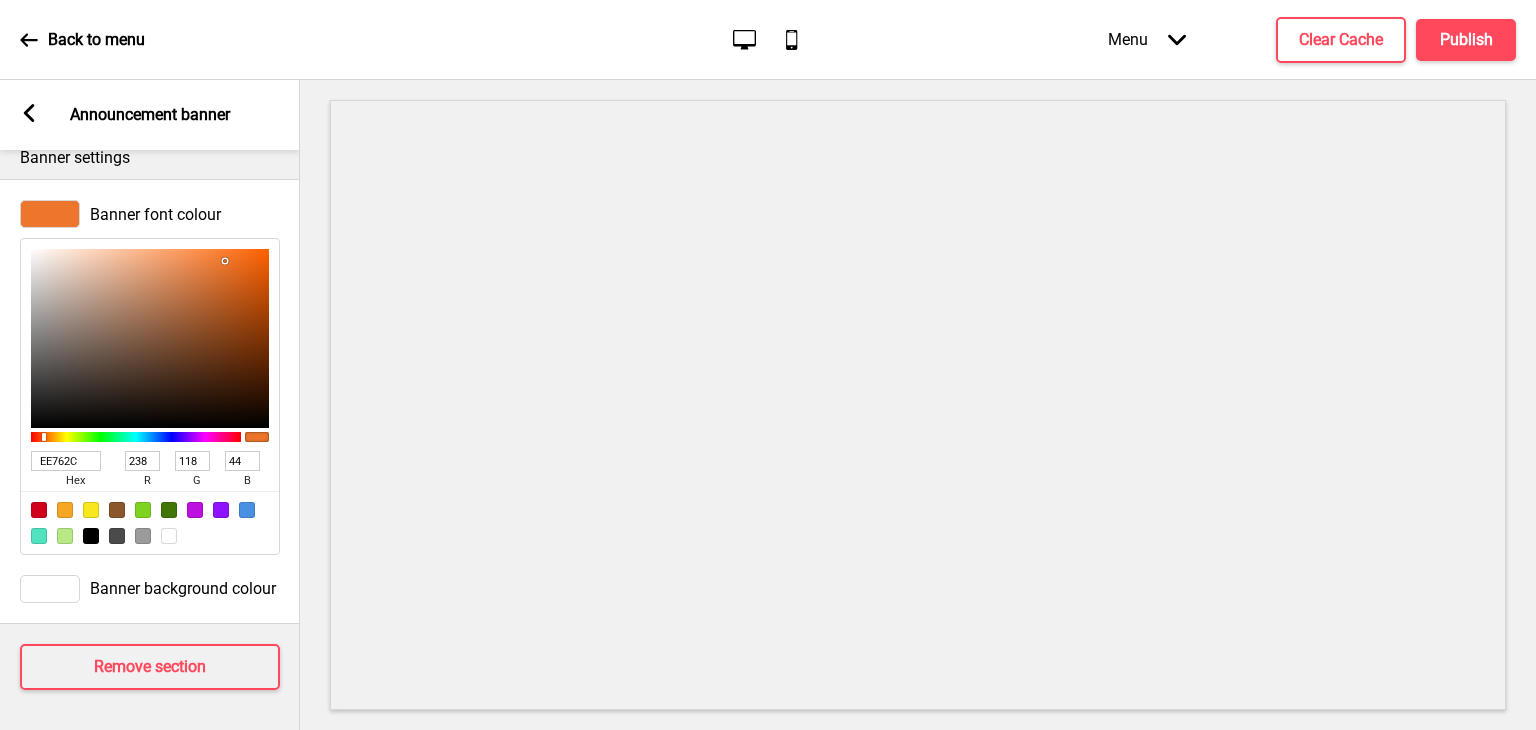 type on "d87a25" 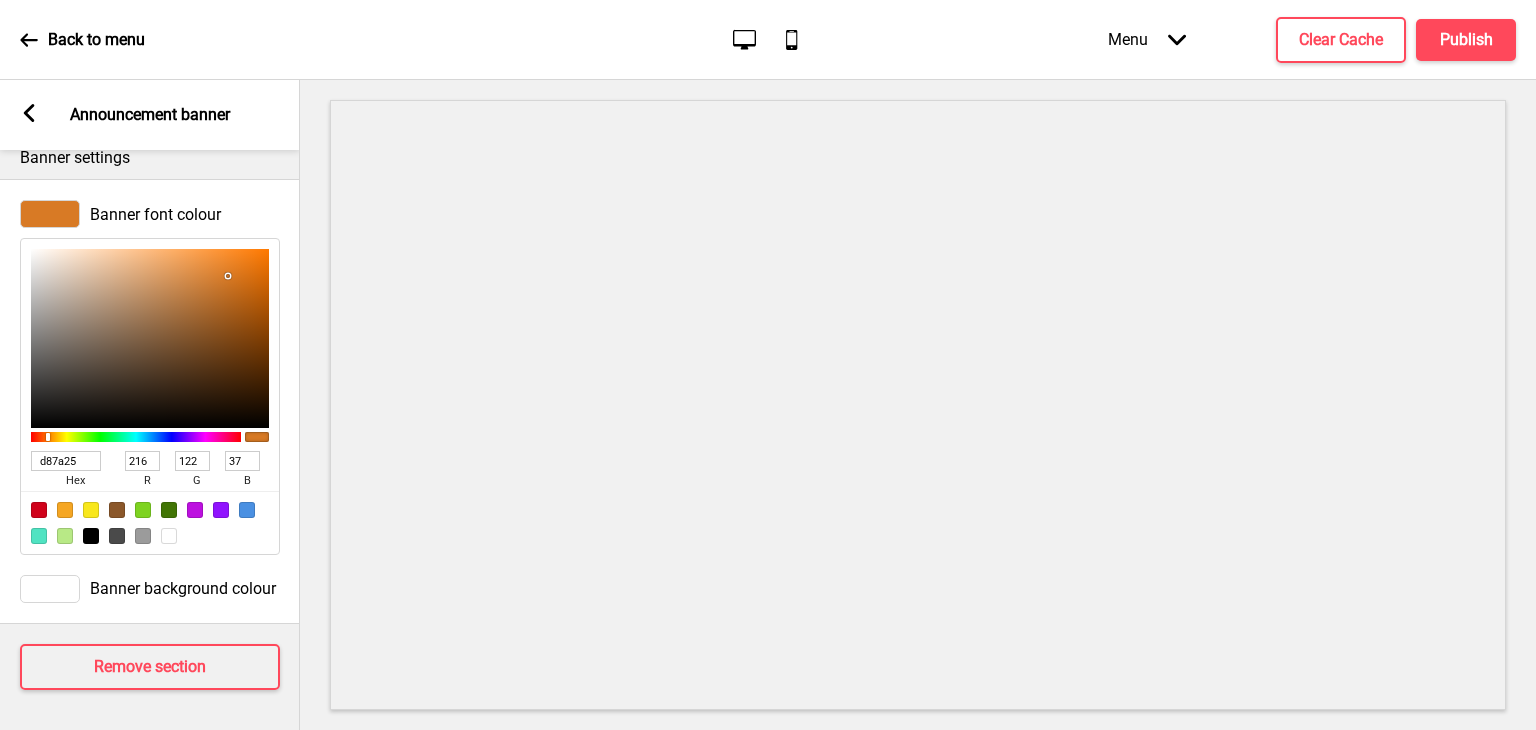 type on "D87A25" 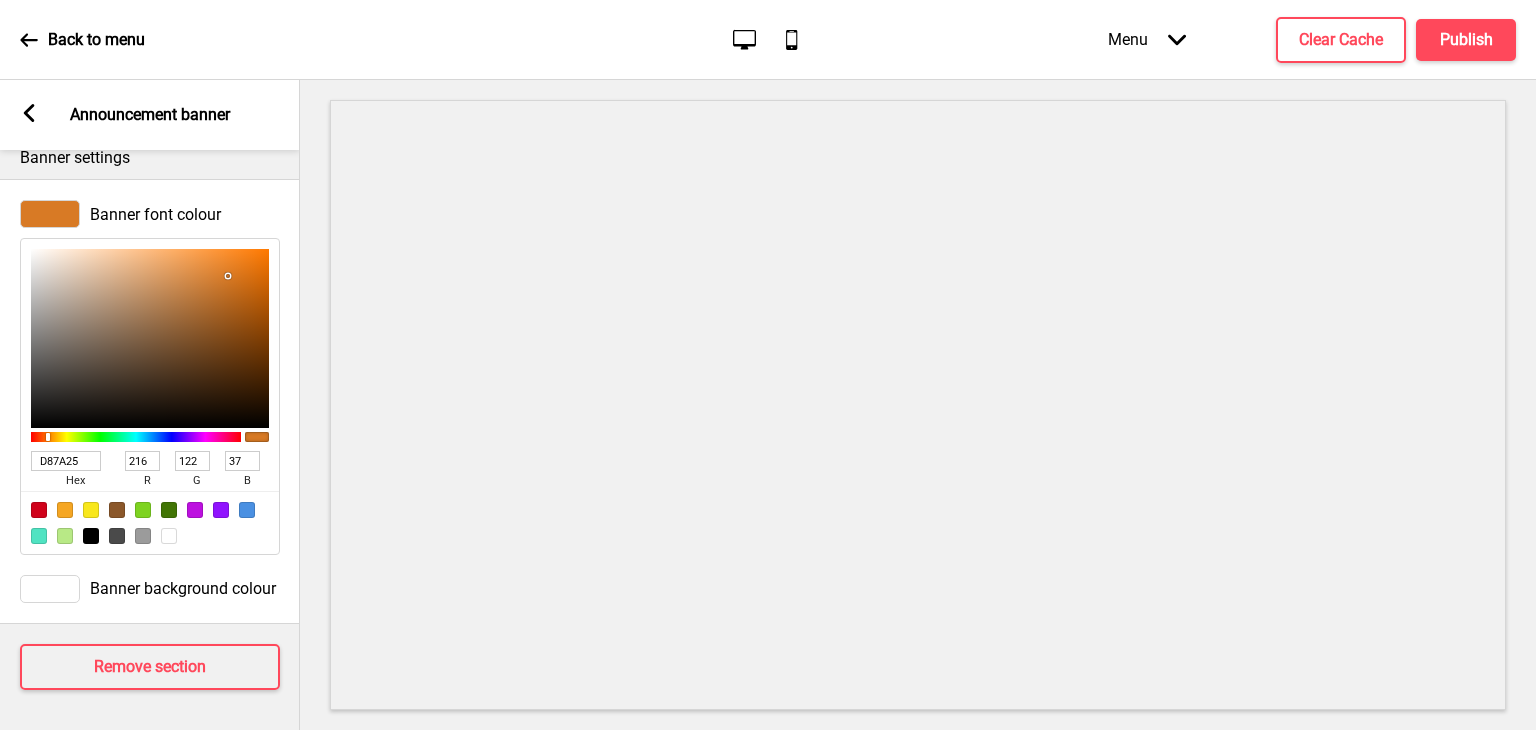 click 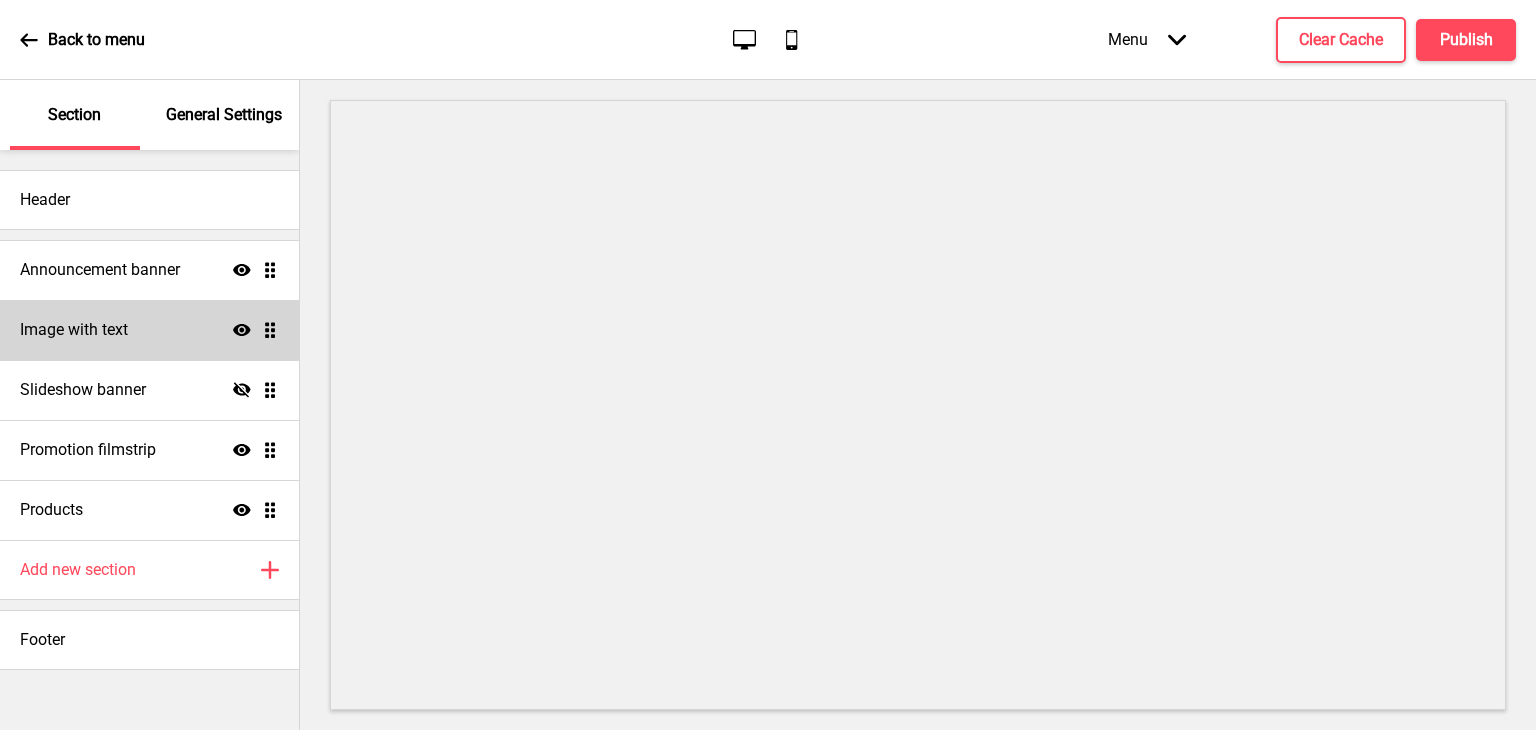 click on "Image with text Show Drag" at bounding box center (149, 330) 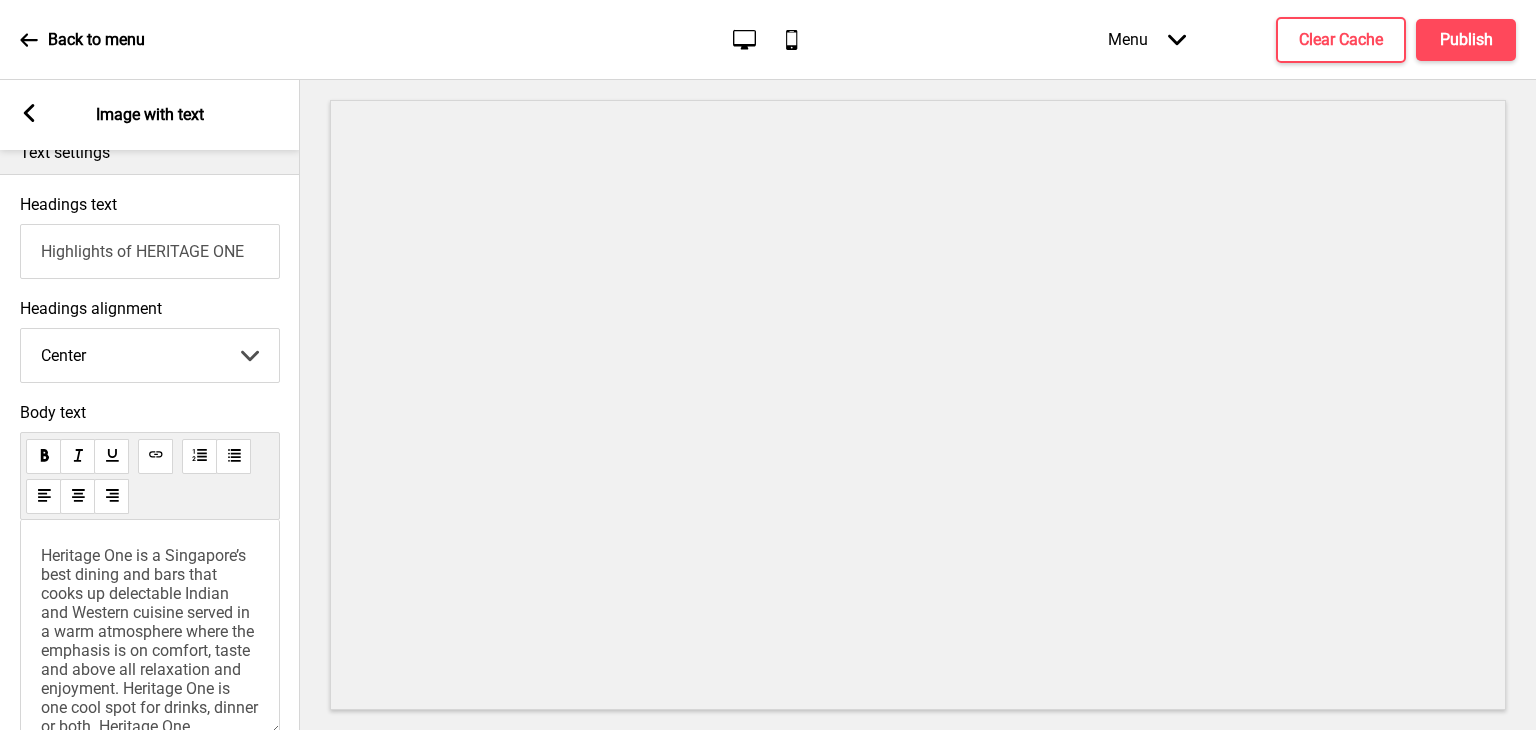 scroll, scrollTop: 654, scrollLeft: 0, axis: vertical 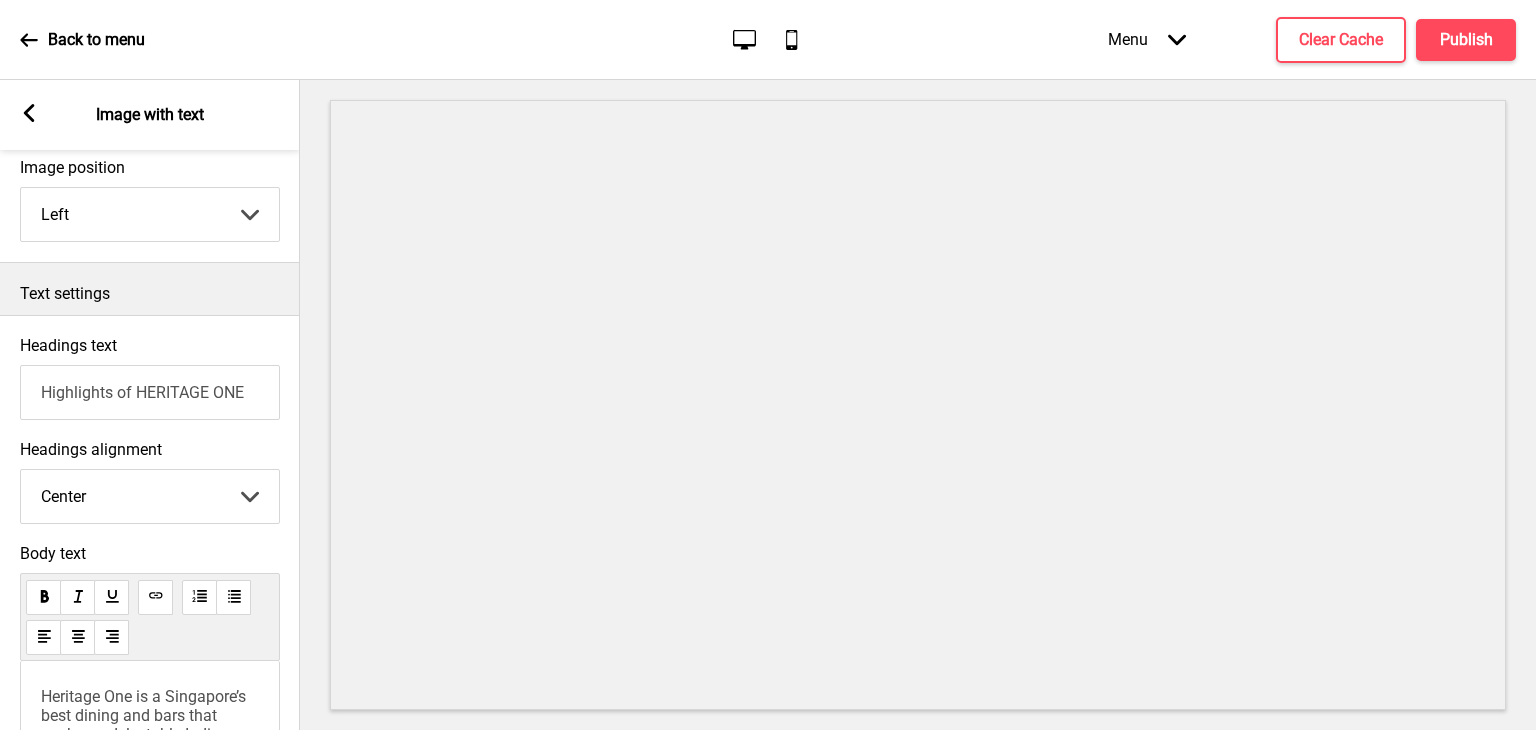 click on "Left Center Right" at bounding box center [150, 496] 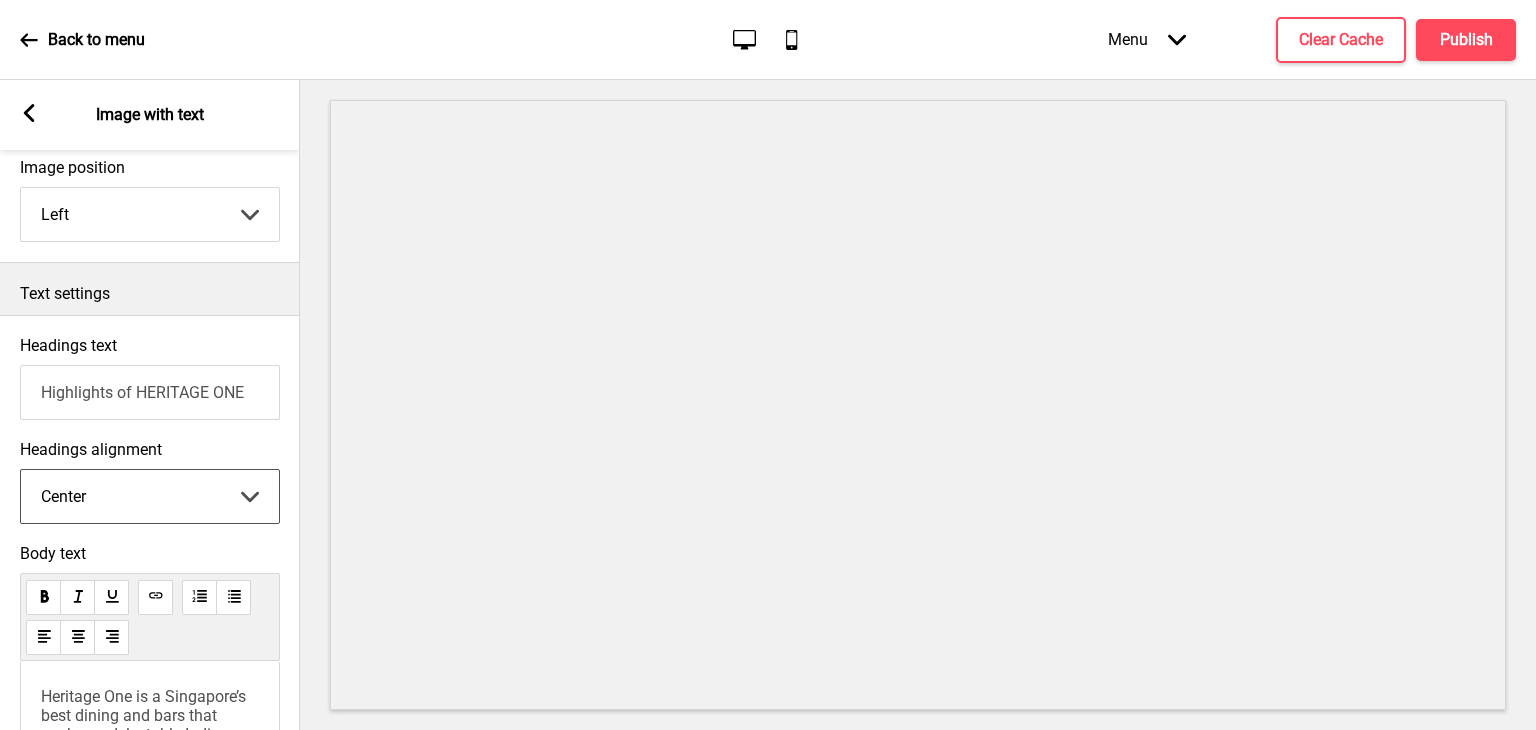 click on "Left Center Right" at bounding box center [150, 496] 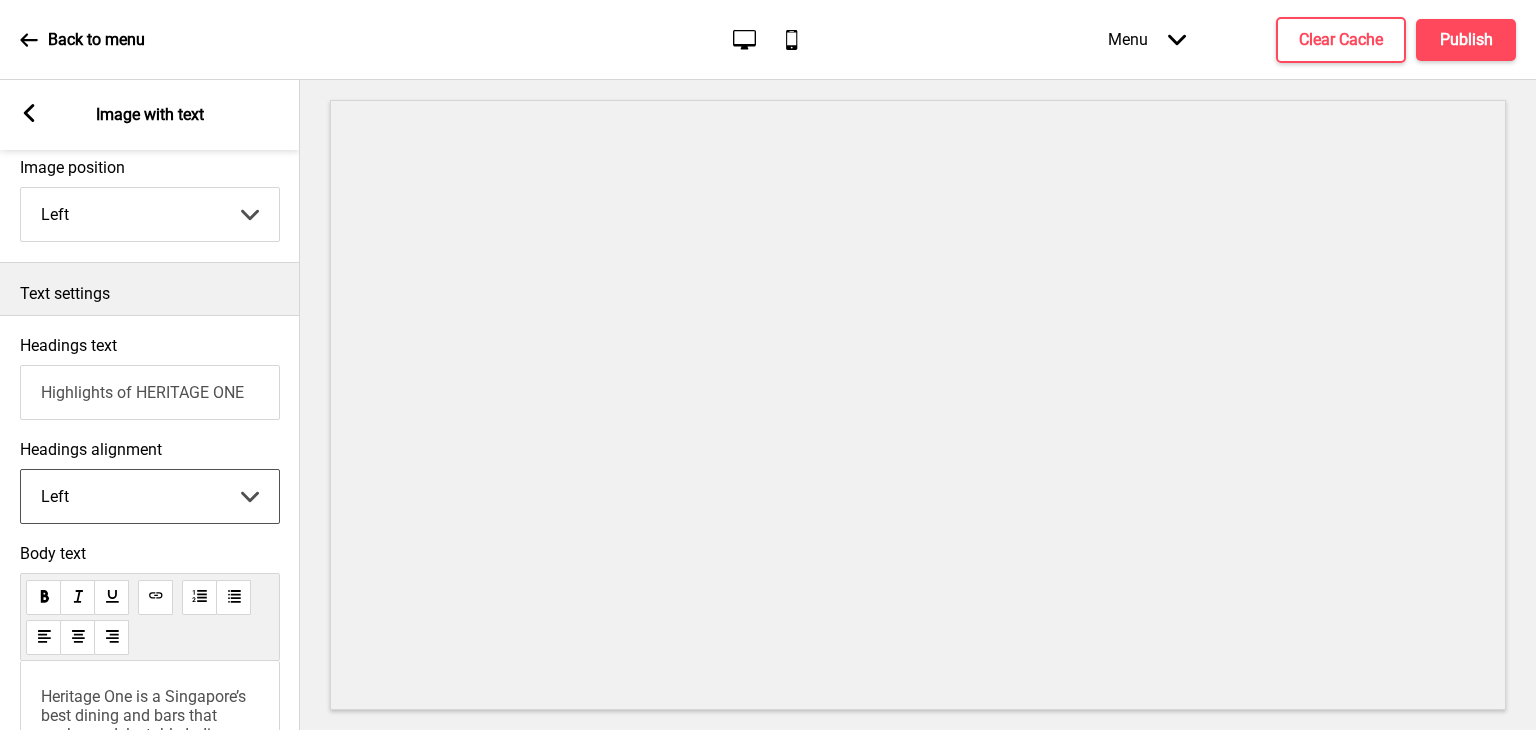 drag, startPoint x: 116, startPoint y: 497, endPoint x: 111, endPoint y: 524, distance: 27.45906 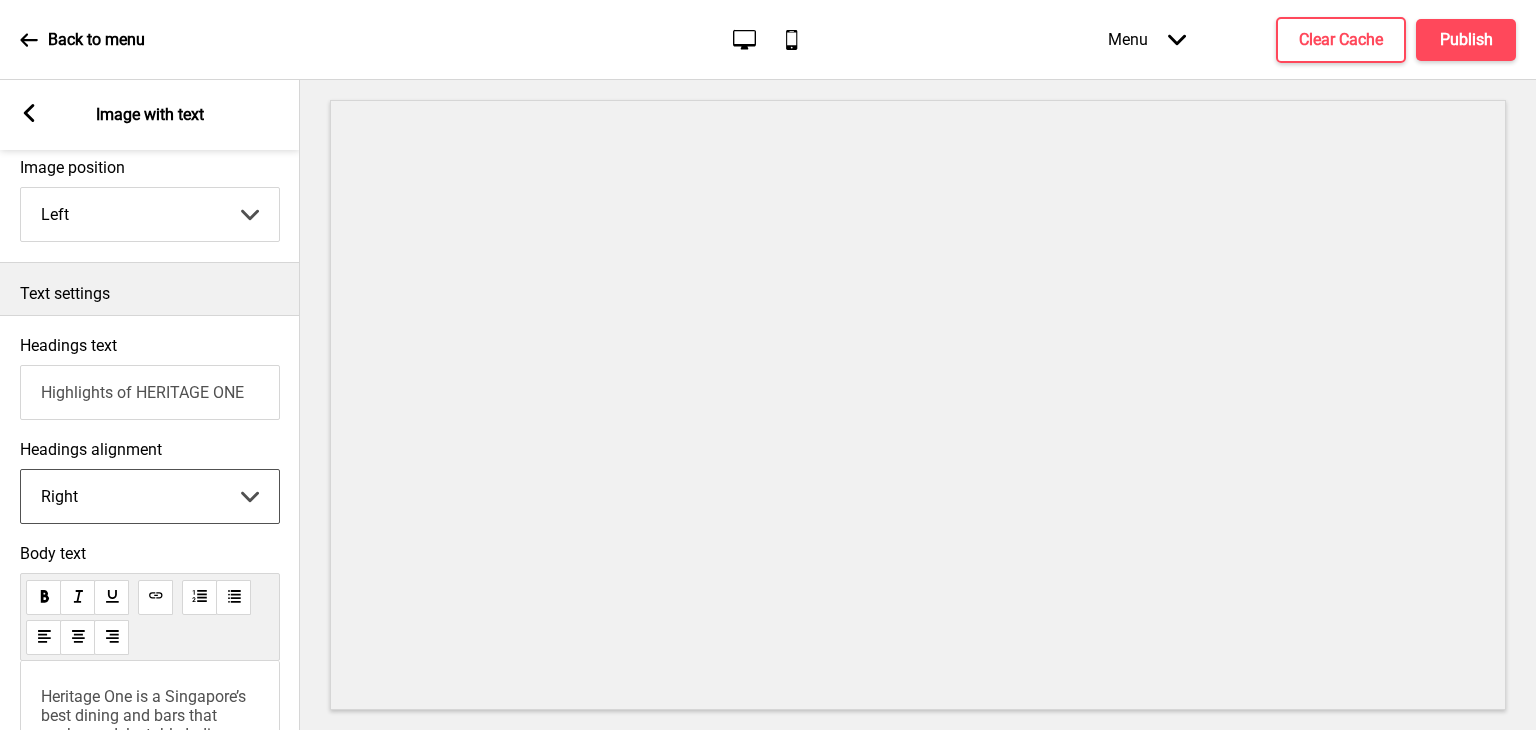 click on "Left Center Right" at bounding box center (150, 496) 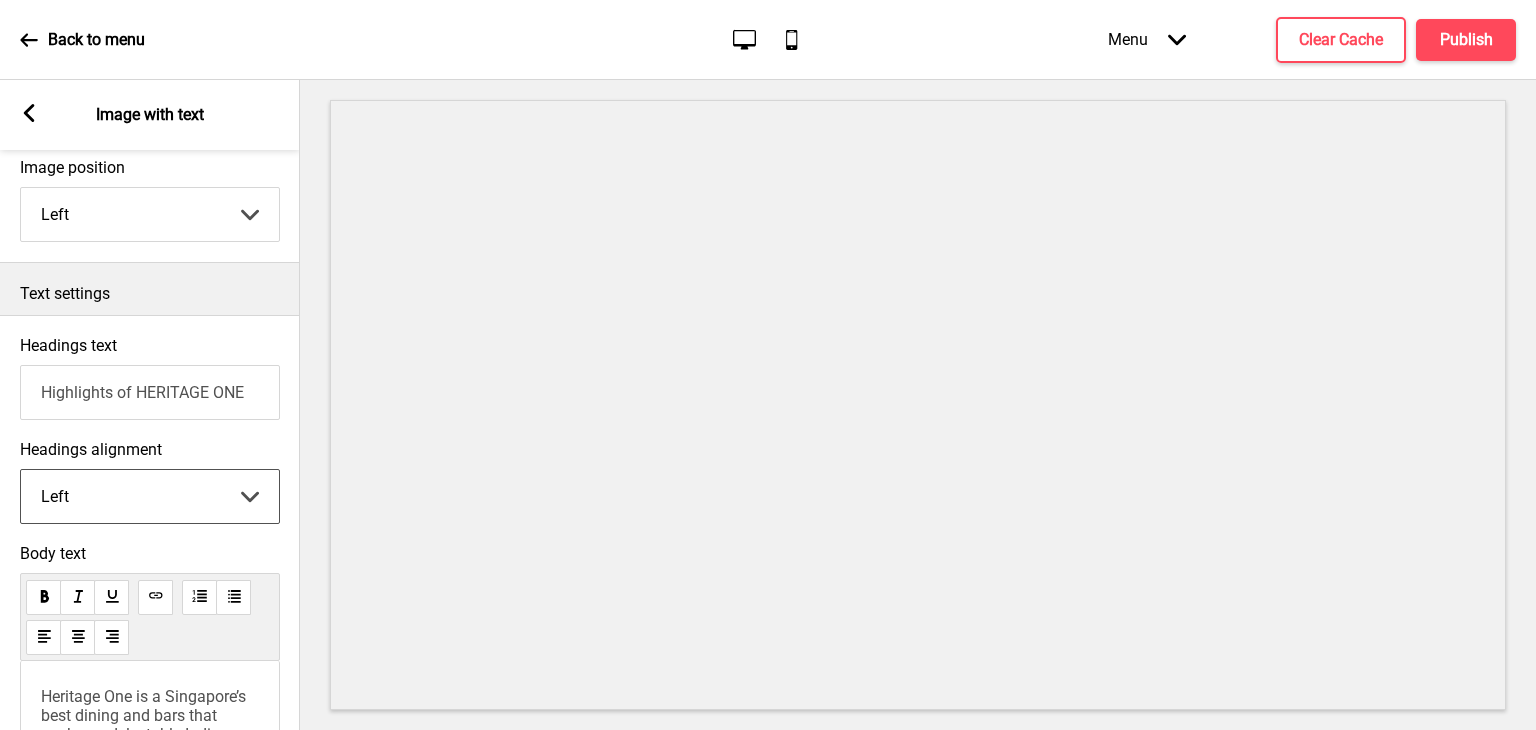 click on "Headings alignment" at bounding box center [150, 449] 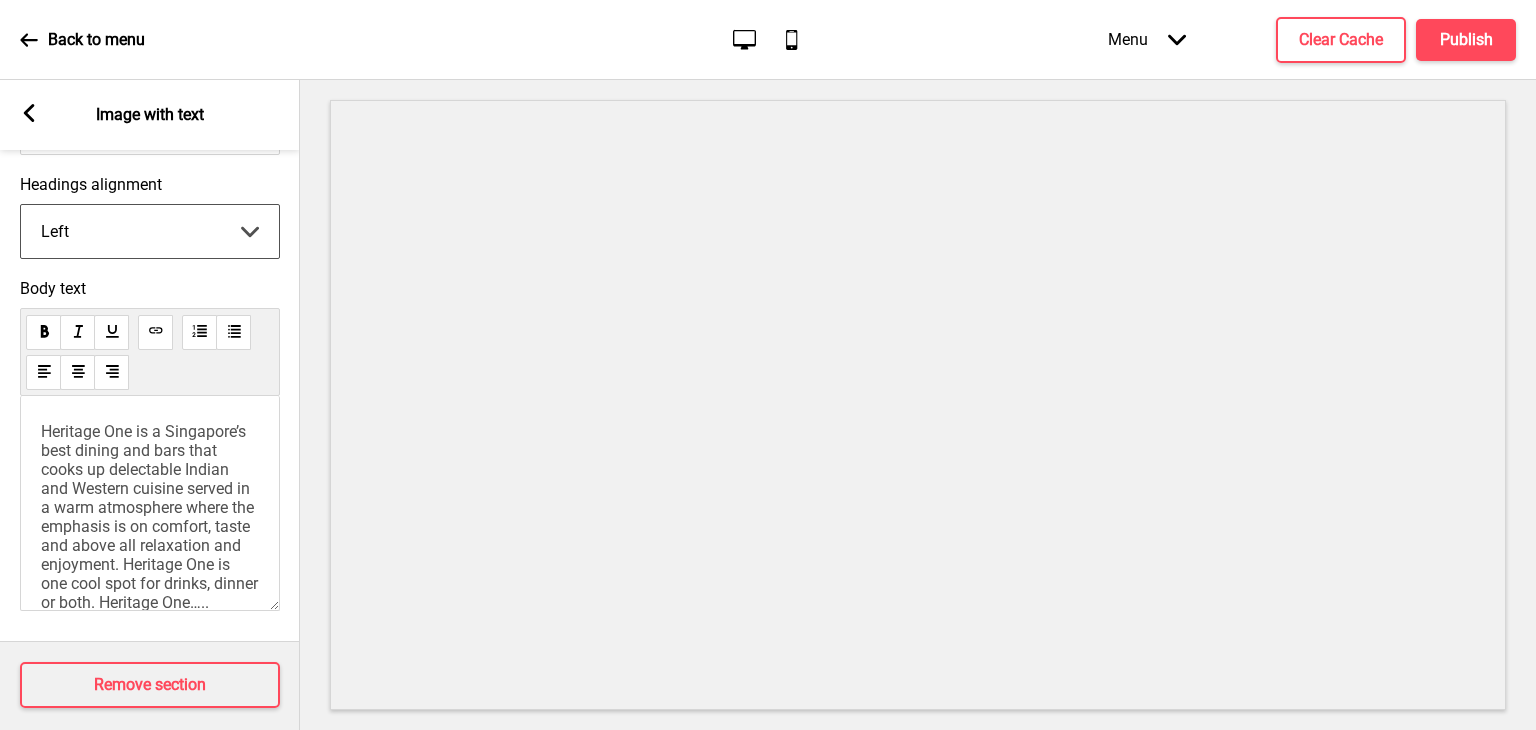 scroll, scrollTop: 654, scrollLeft: 0, axis: vertical 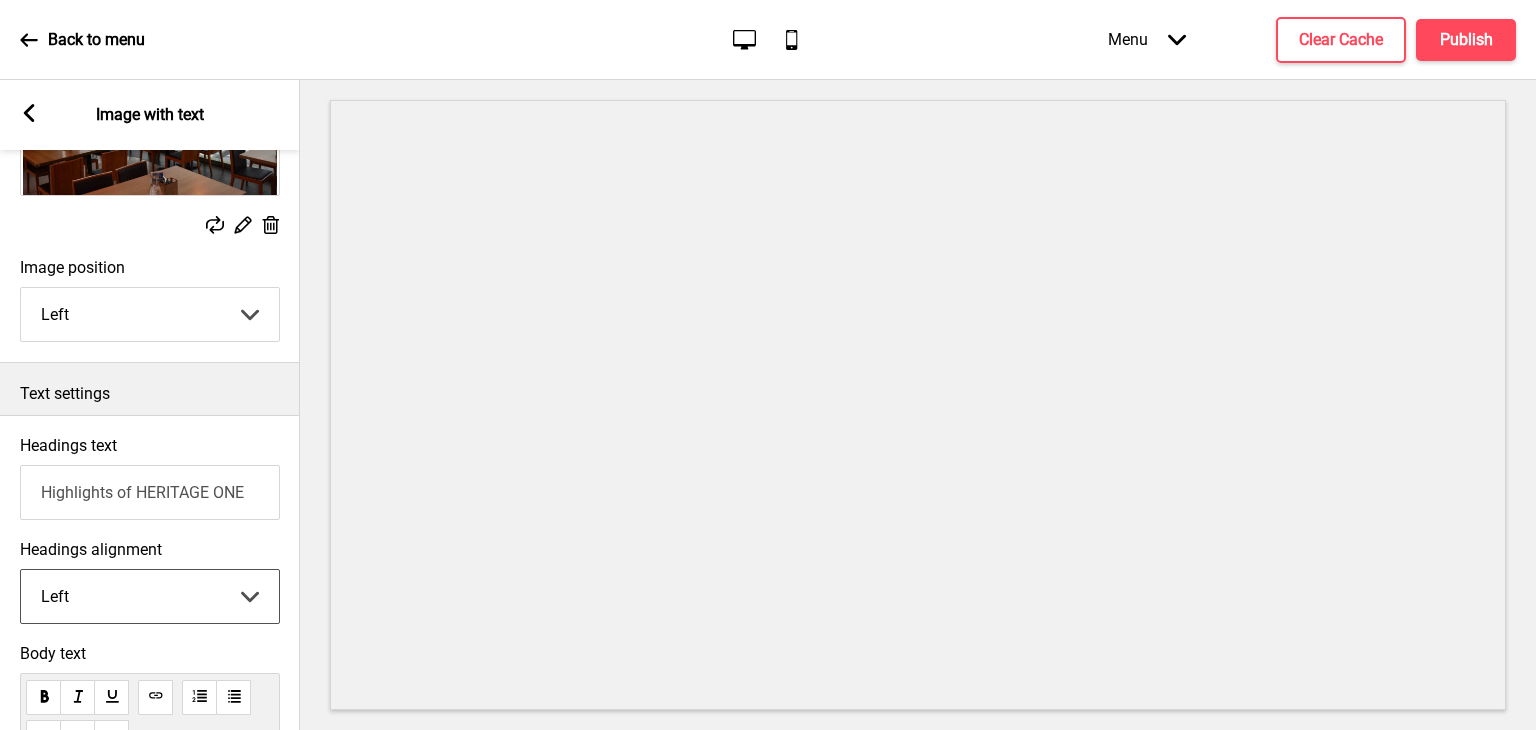 click 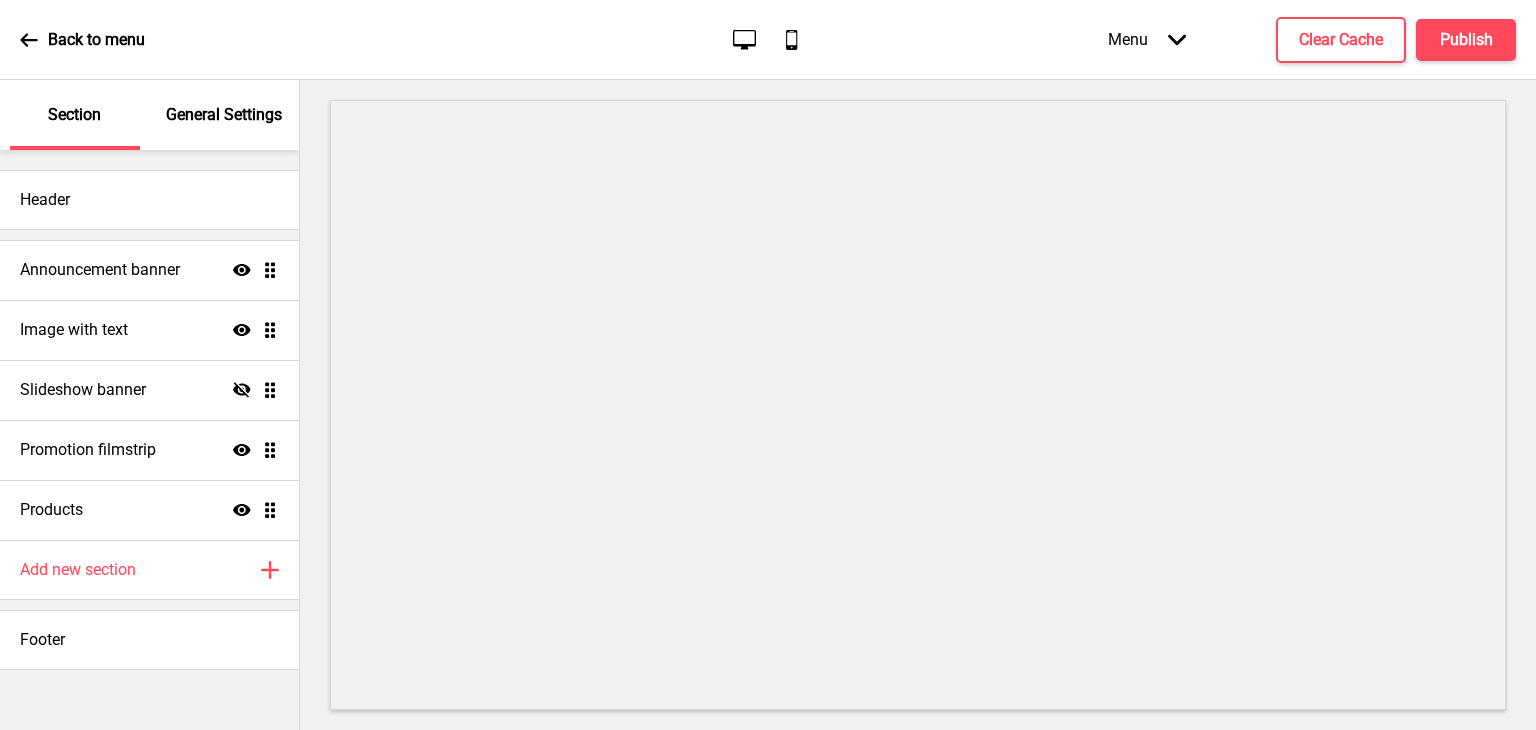 click on "General Settings" at bounding box center (224, 115) 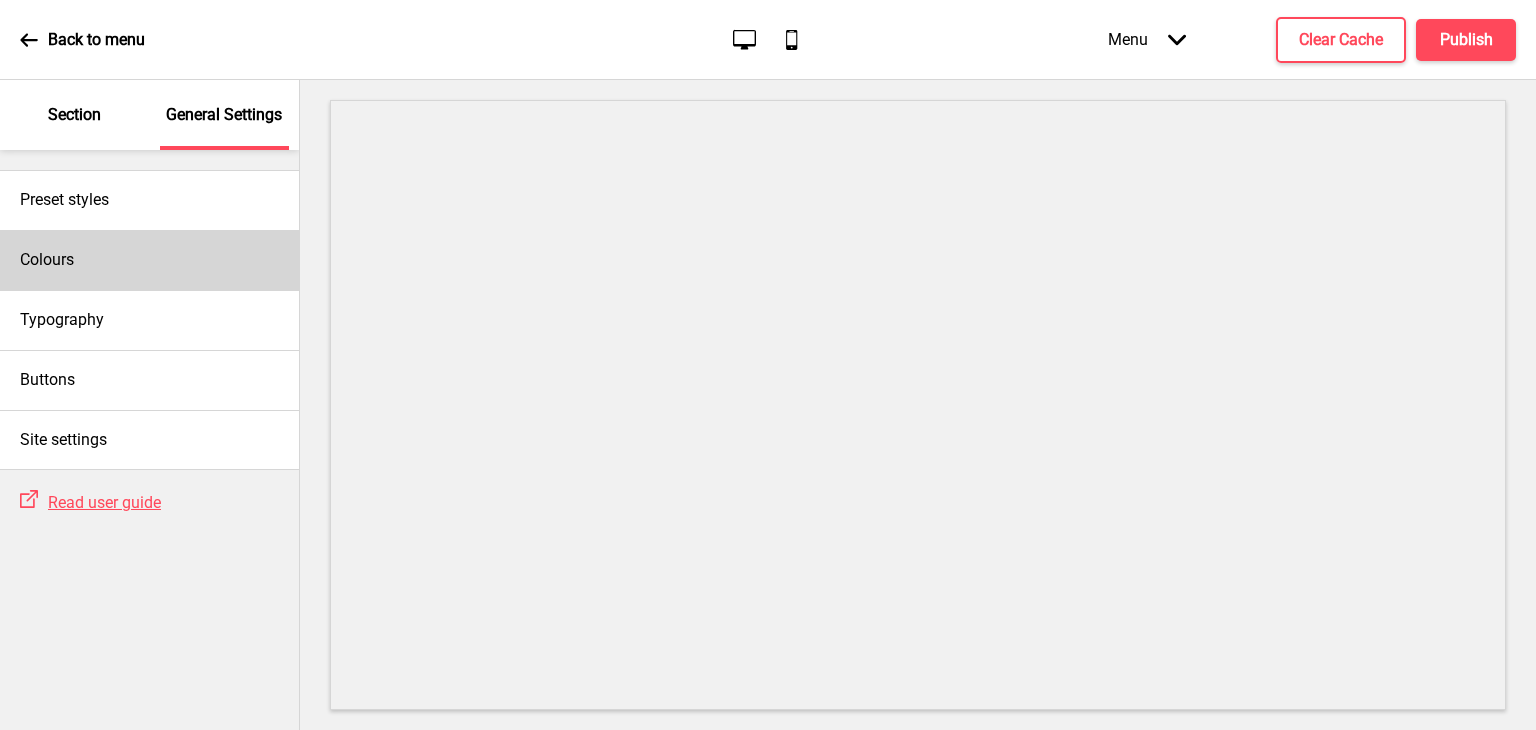 click on "Colours" at bounding box center [149, 260] 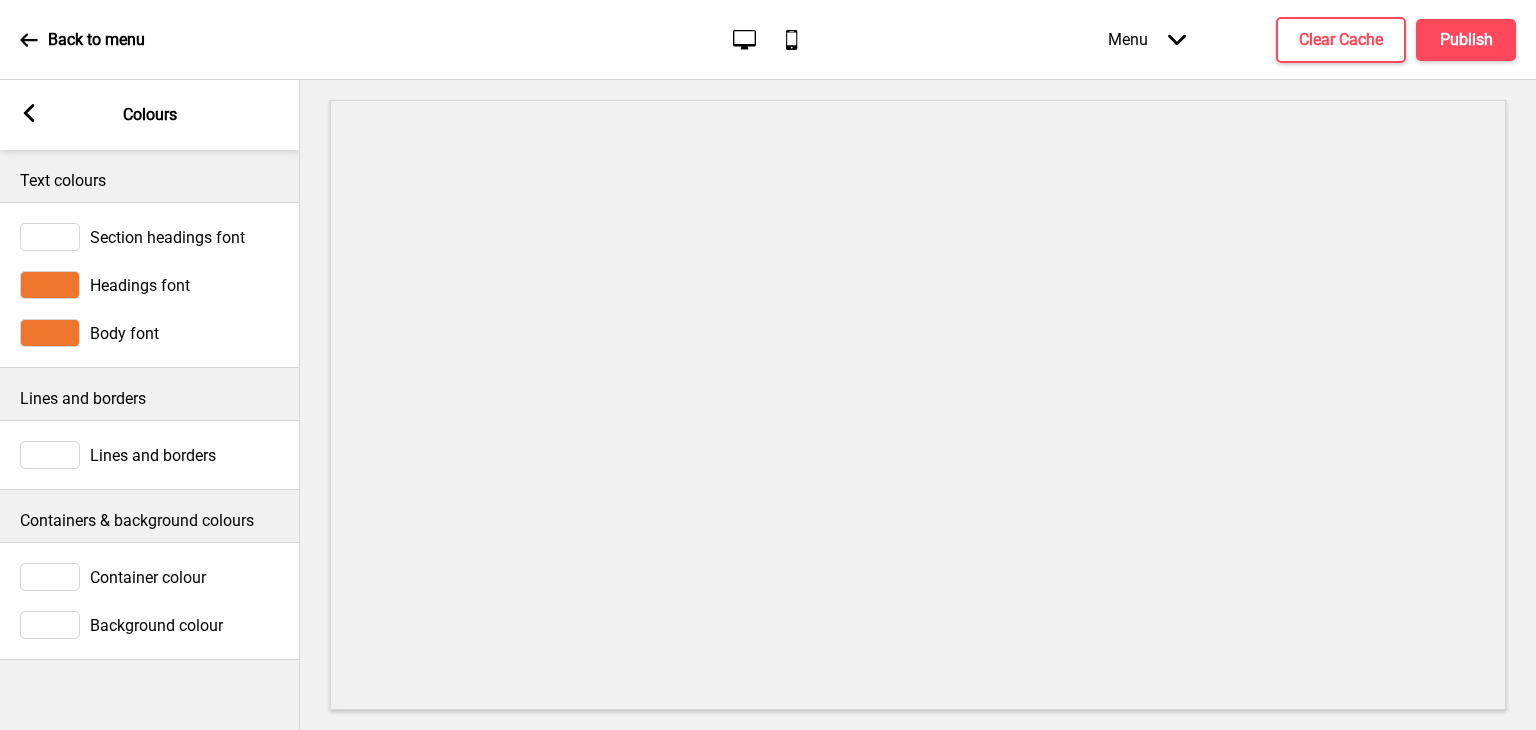 click on "Headings font" at bounding box center [140, 285] 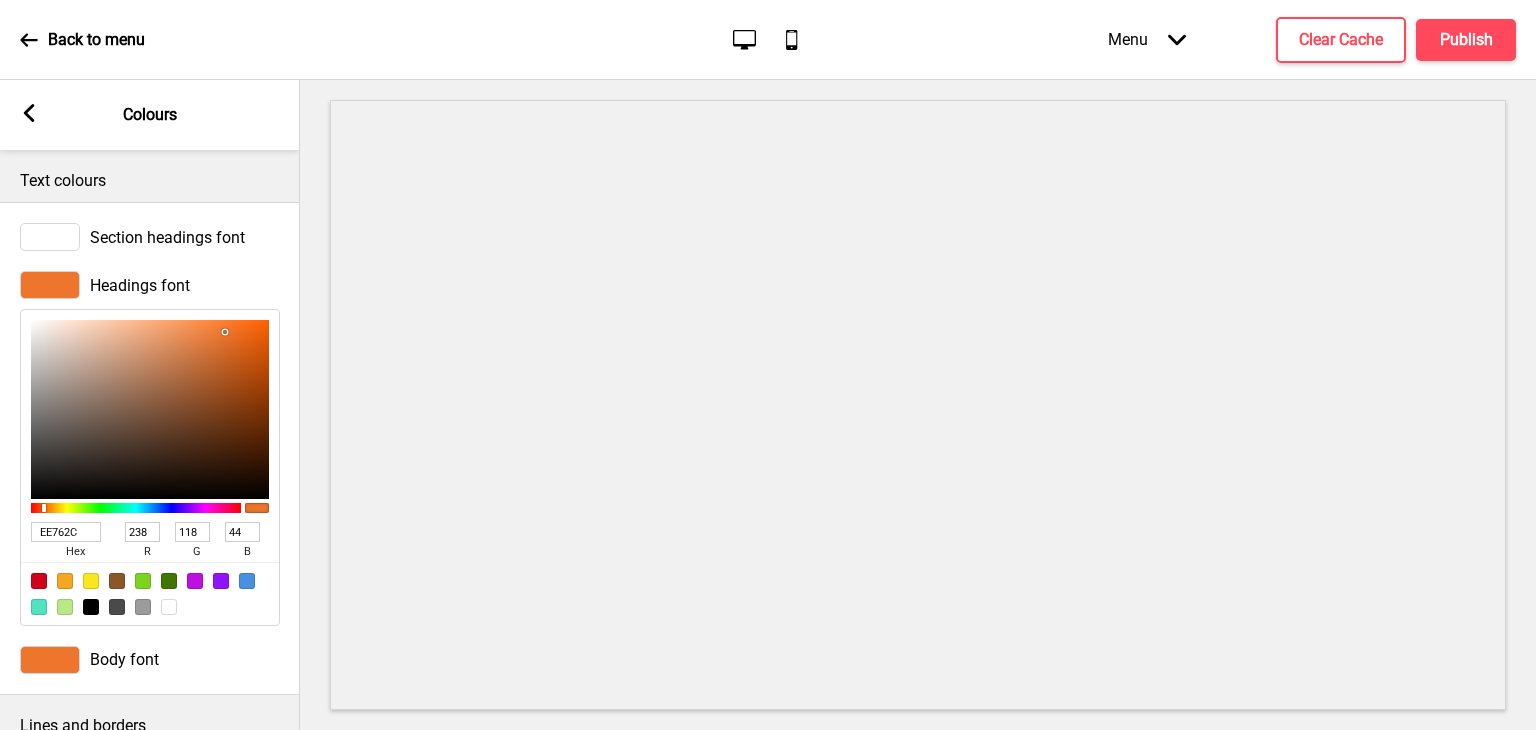 drag, startPoint x: 53, startPoint y: 541, endPoint x: 22, endPoint y: 535, distance: 31.575306 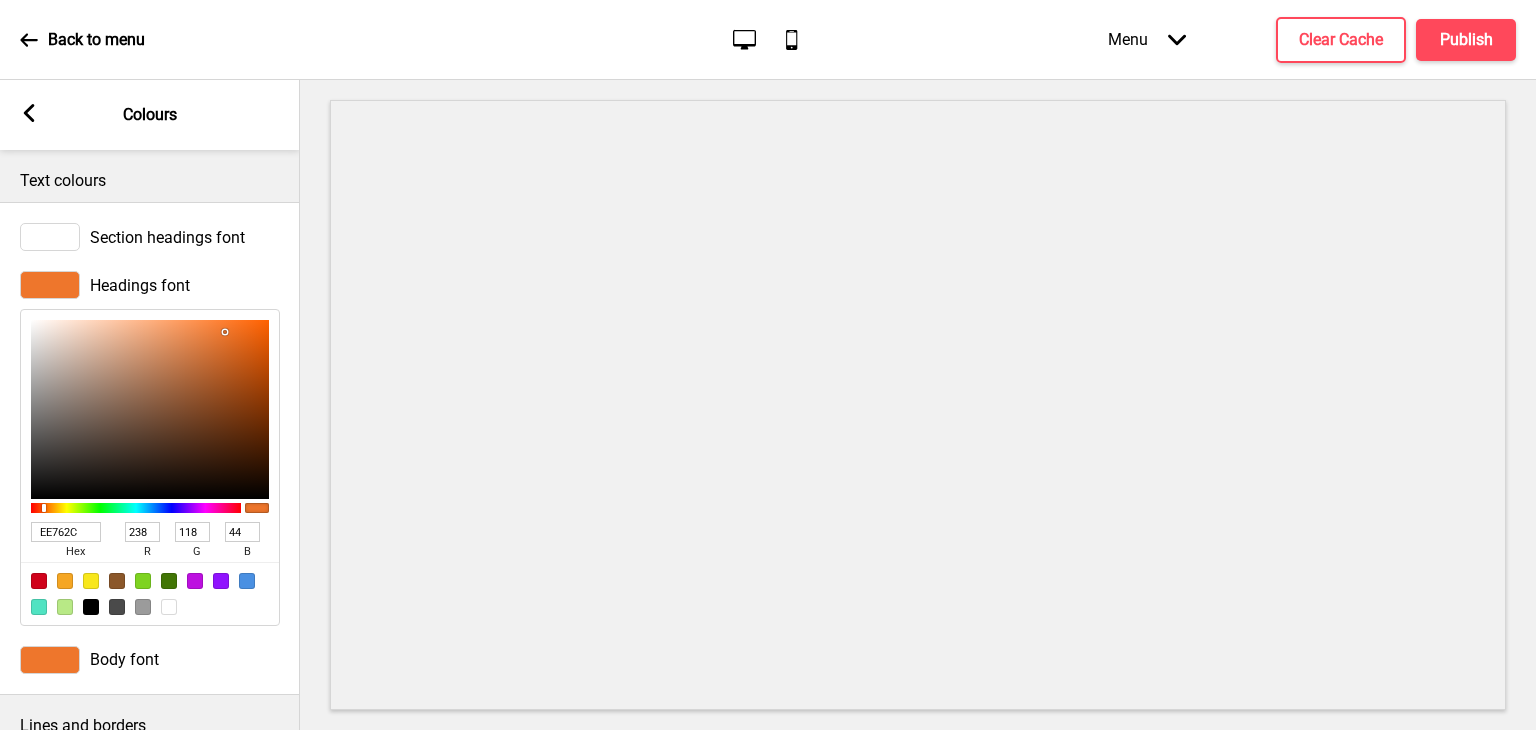 type on "d87a25" 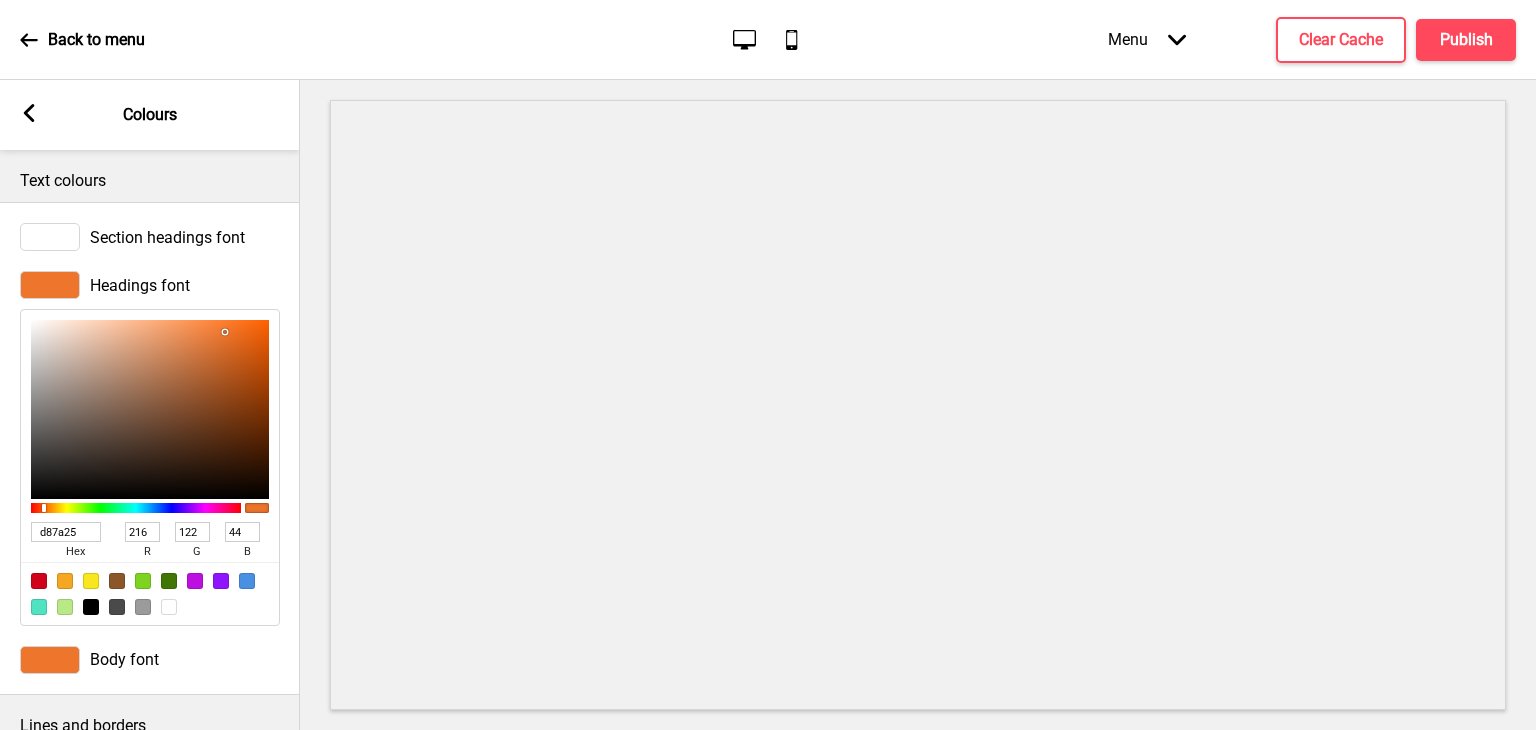 type on "37" 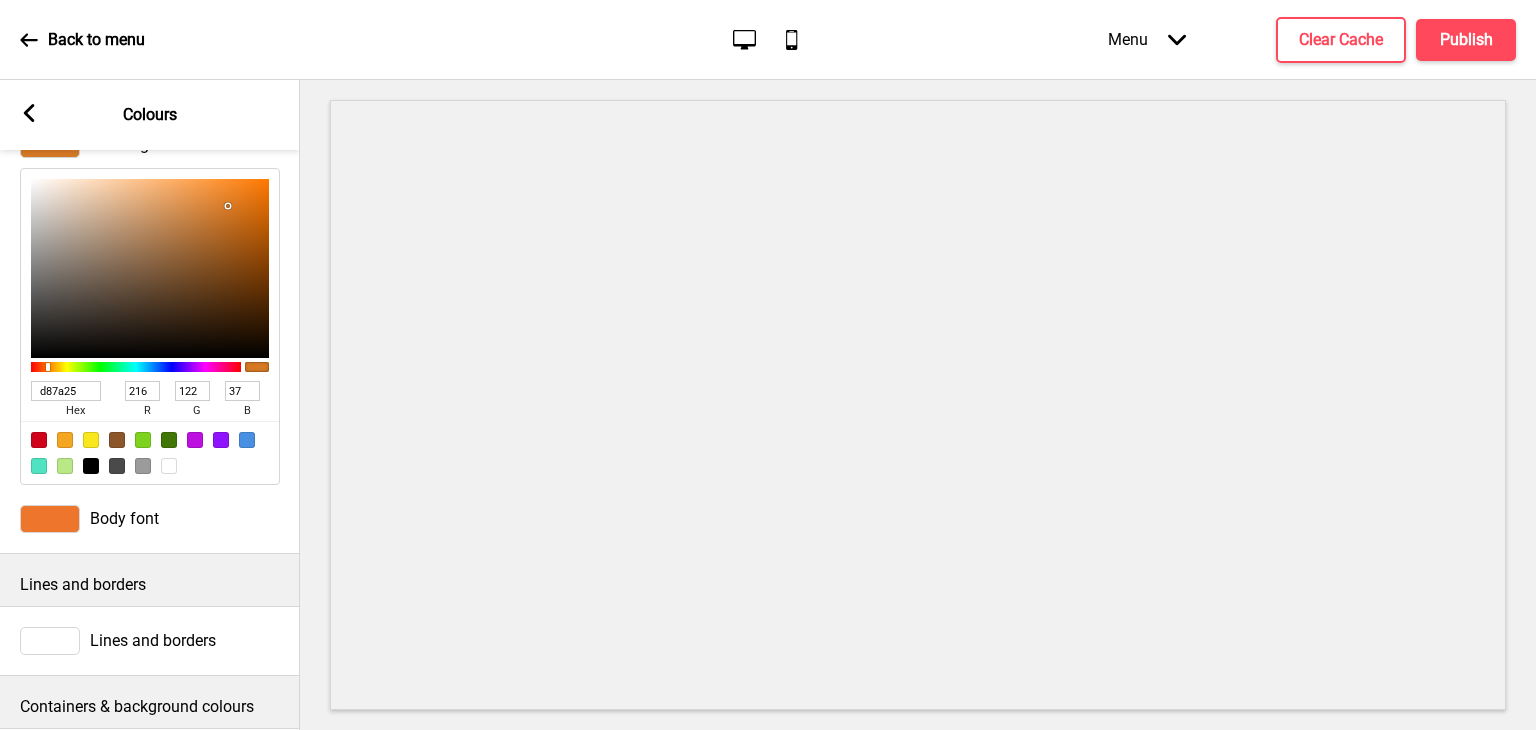 scroll, scrollTop: 200, scrollLeft: 0, axis: vertical 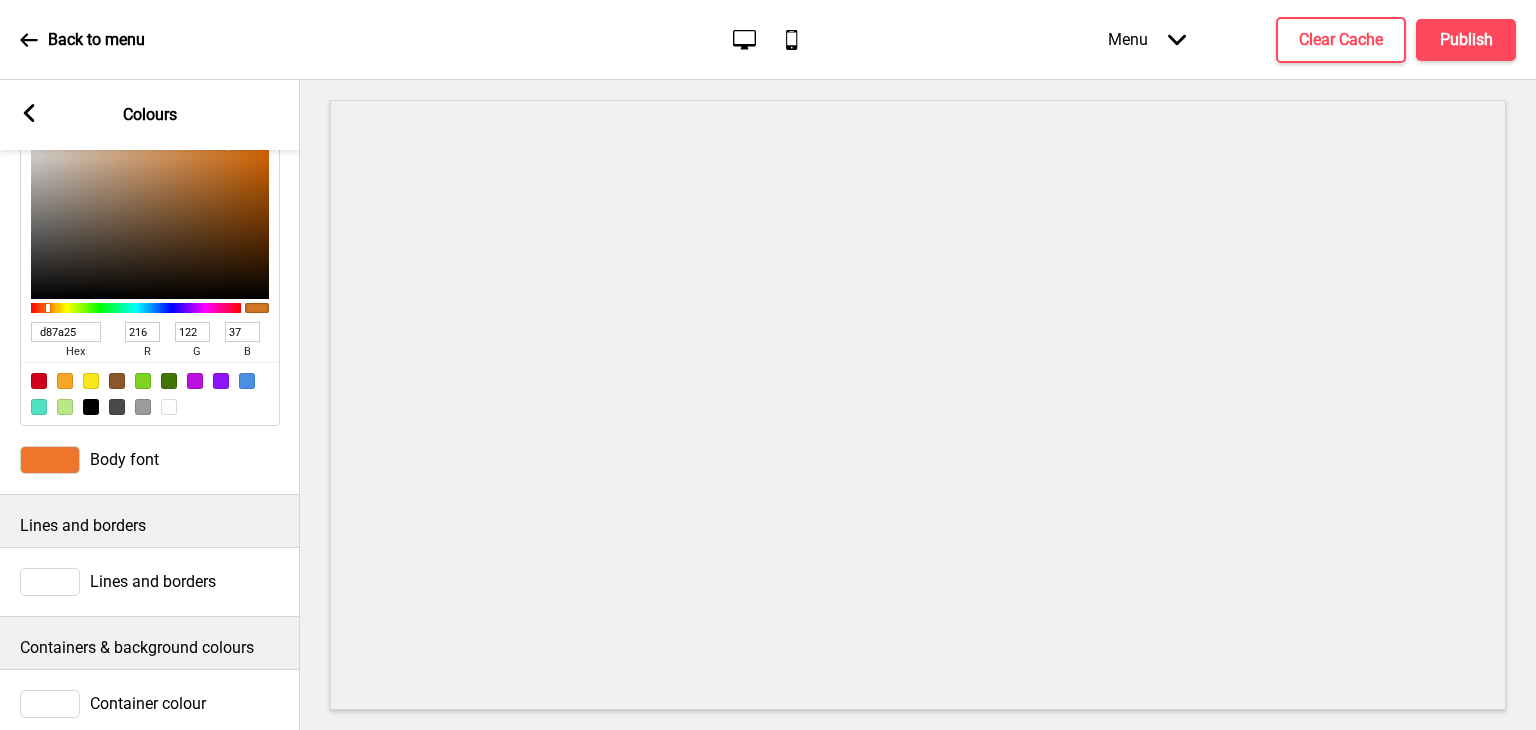 type on "D87A25" 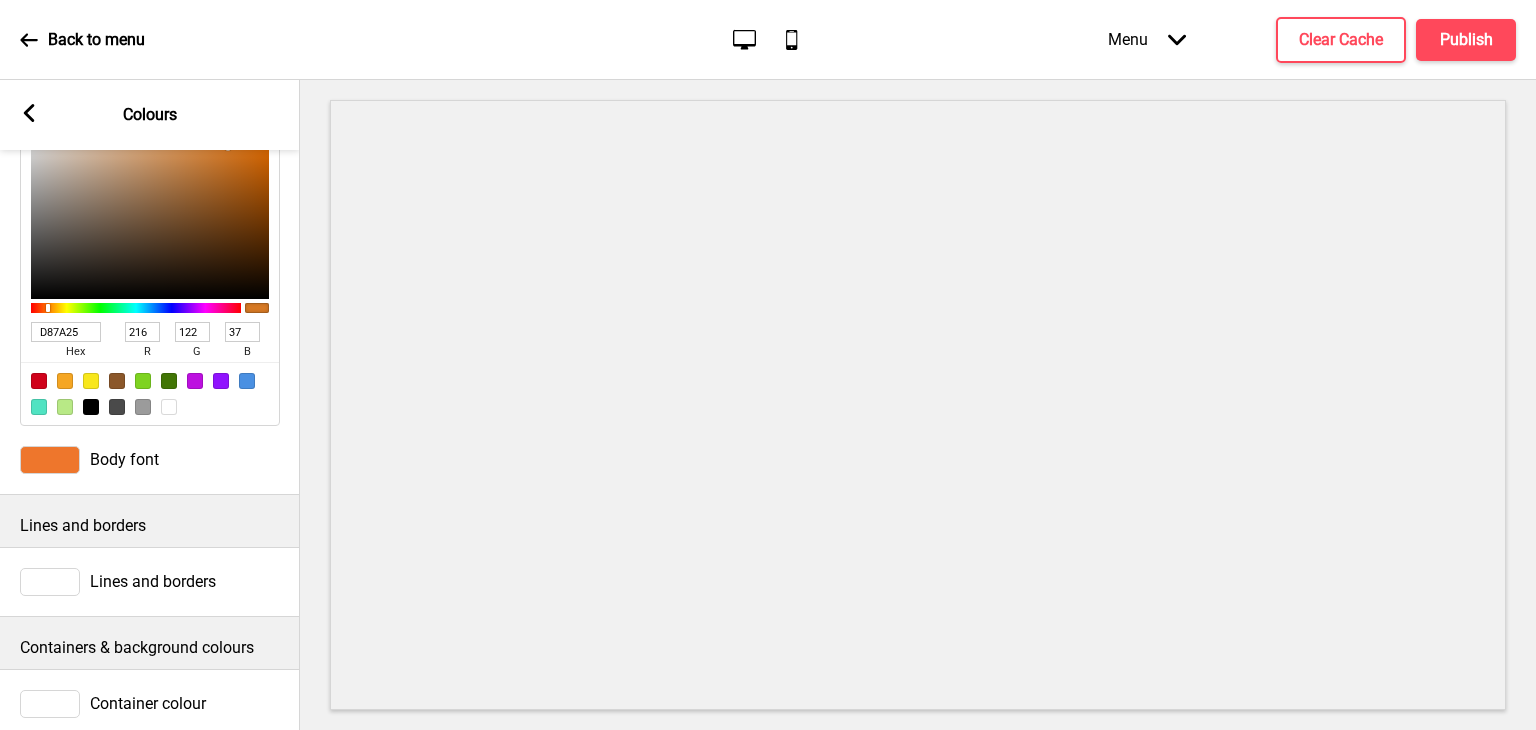 click on "Body font" at bounding box center (150, 460) 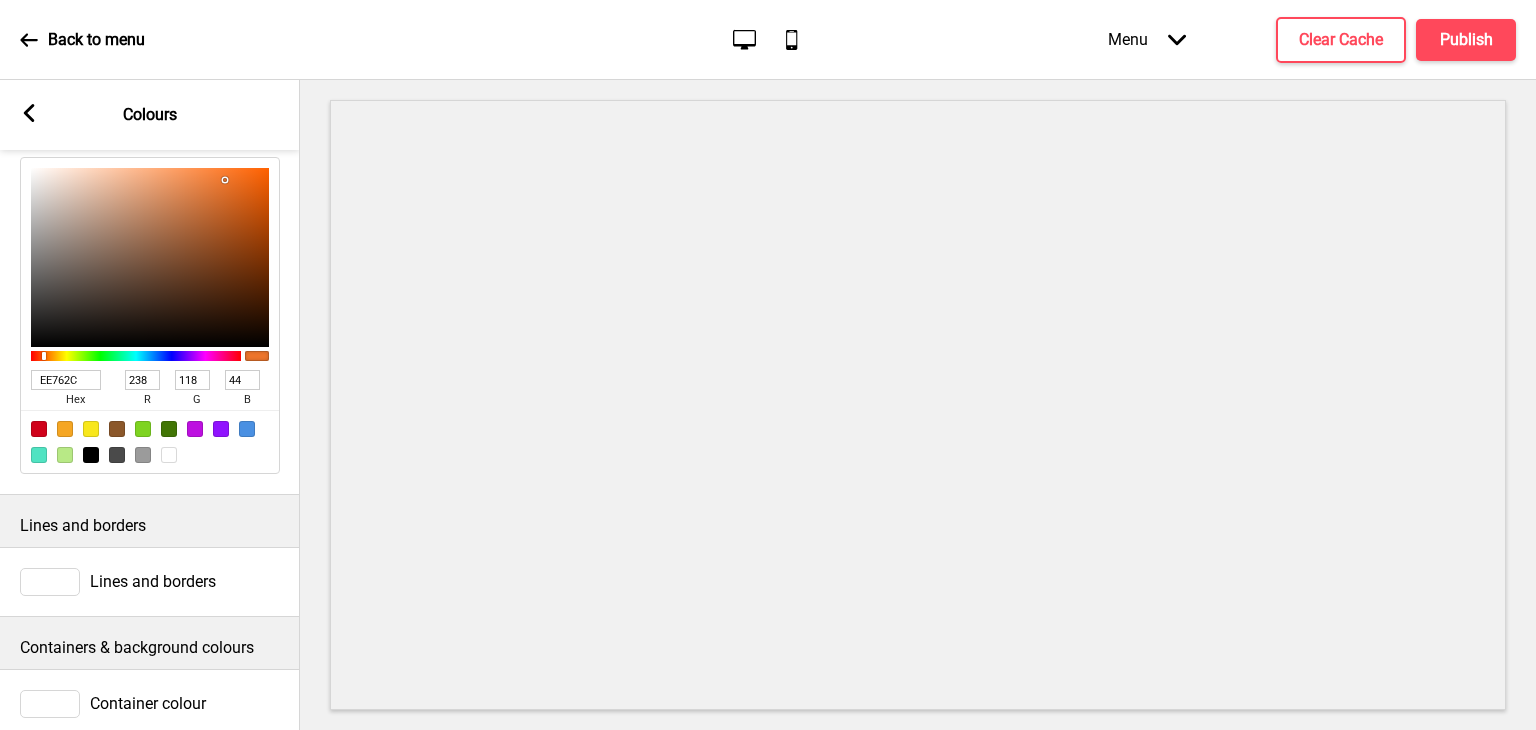 drag, startPoint x: 78, startPoint y: 381, endPoint x: 24, endPoint y: 382, distance: 54.00926 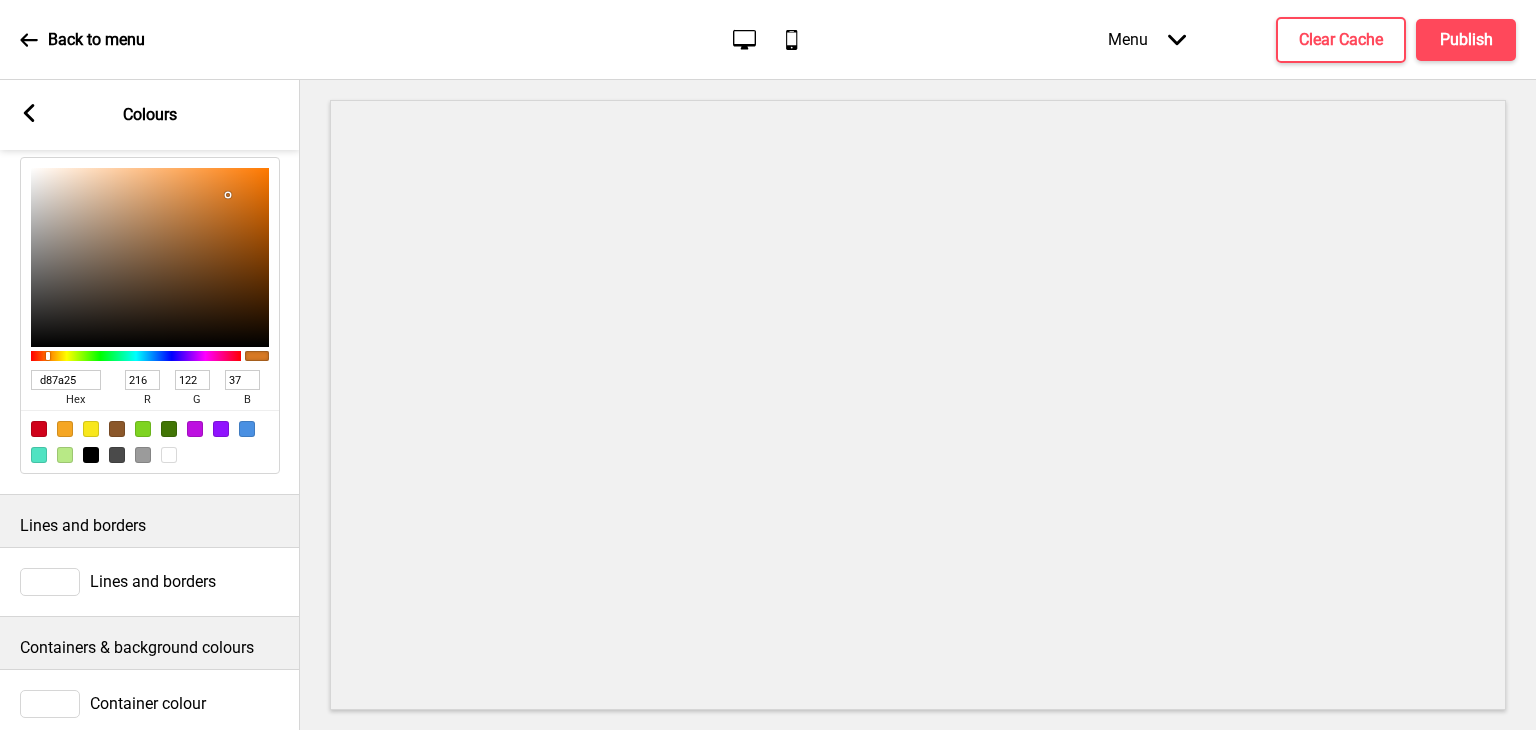 type on "D87A25" 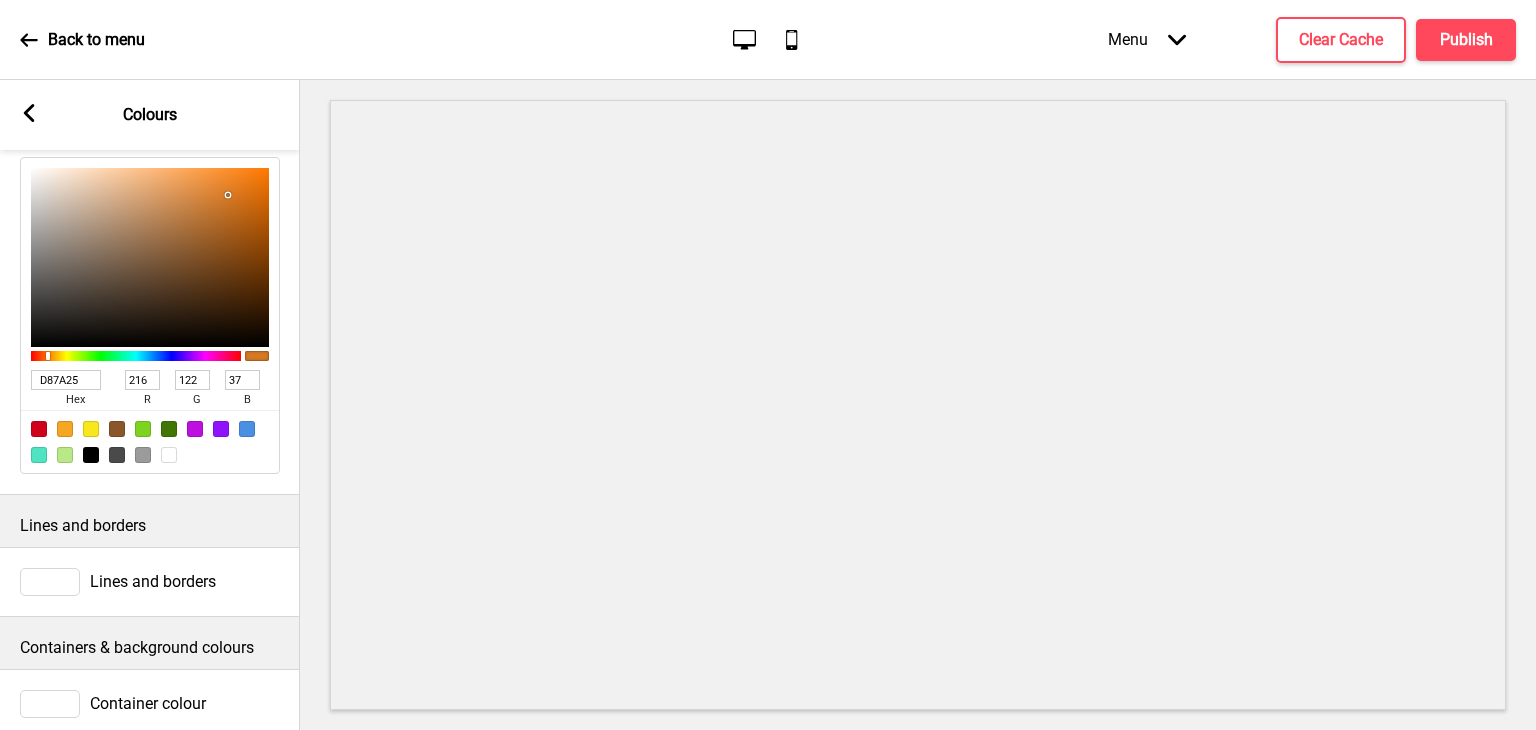 click on "Arrow left Colours" at bounding box center (150, 115) 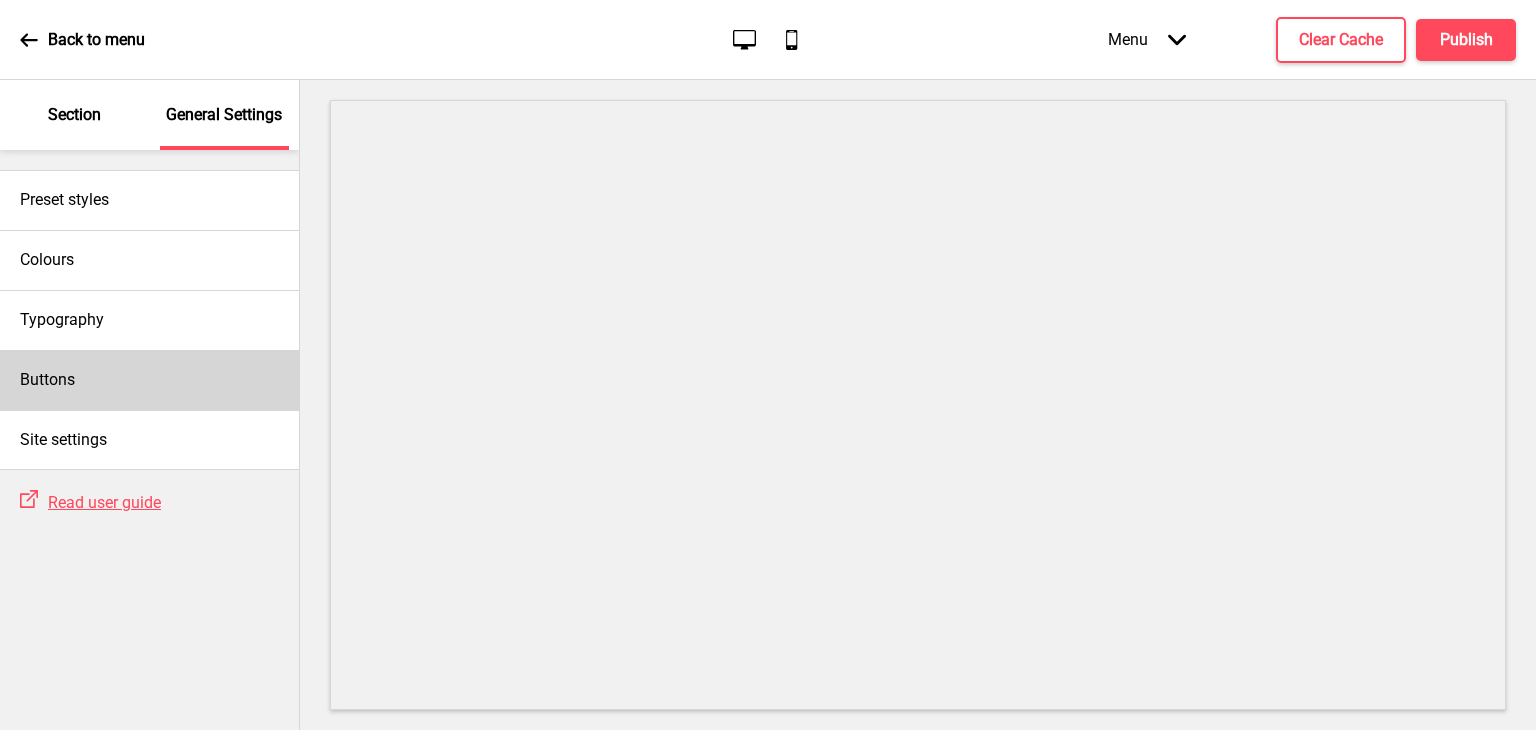 click on "Buttons" at bounding box center (149, 380) 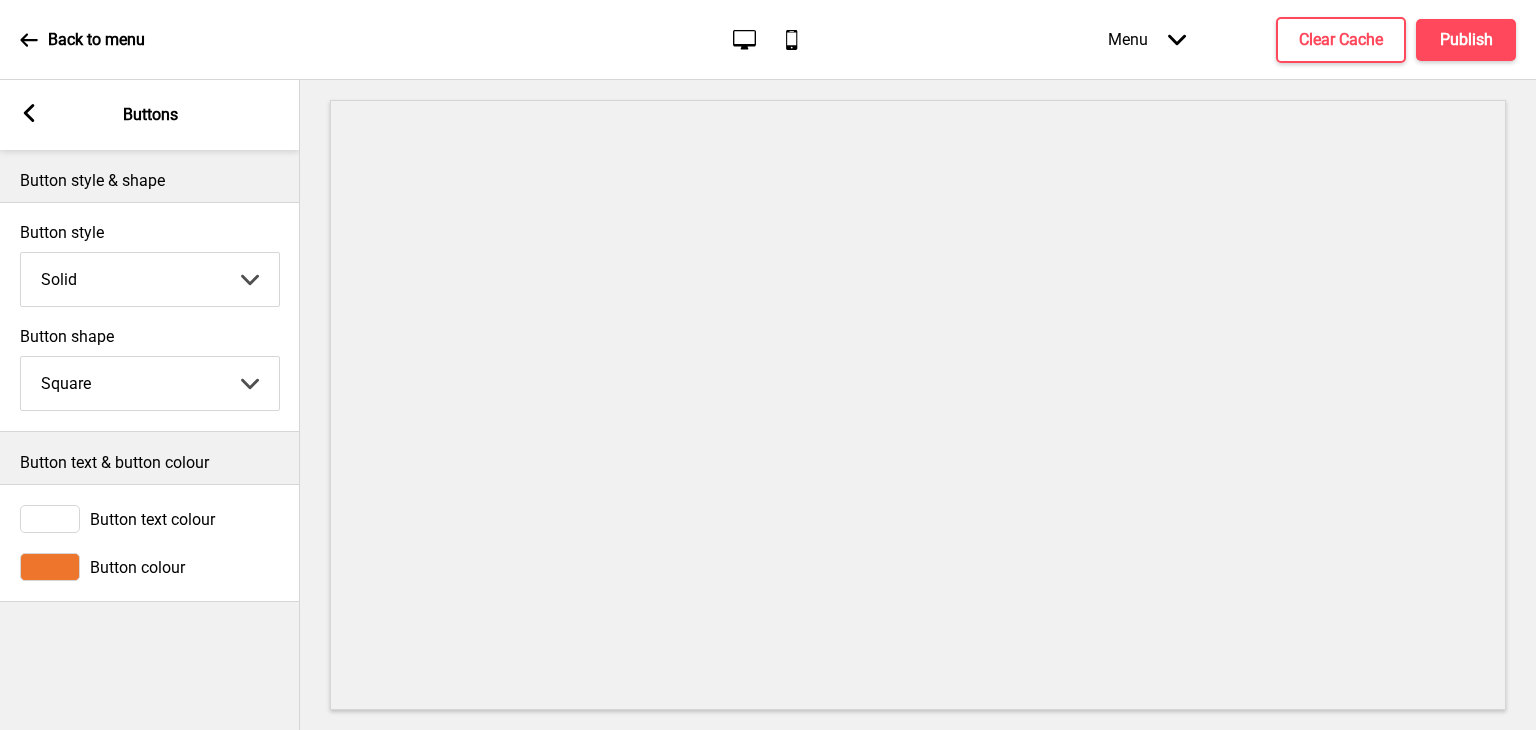click on "Button colour" at bounding box center [137, 567] 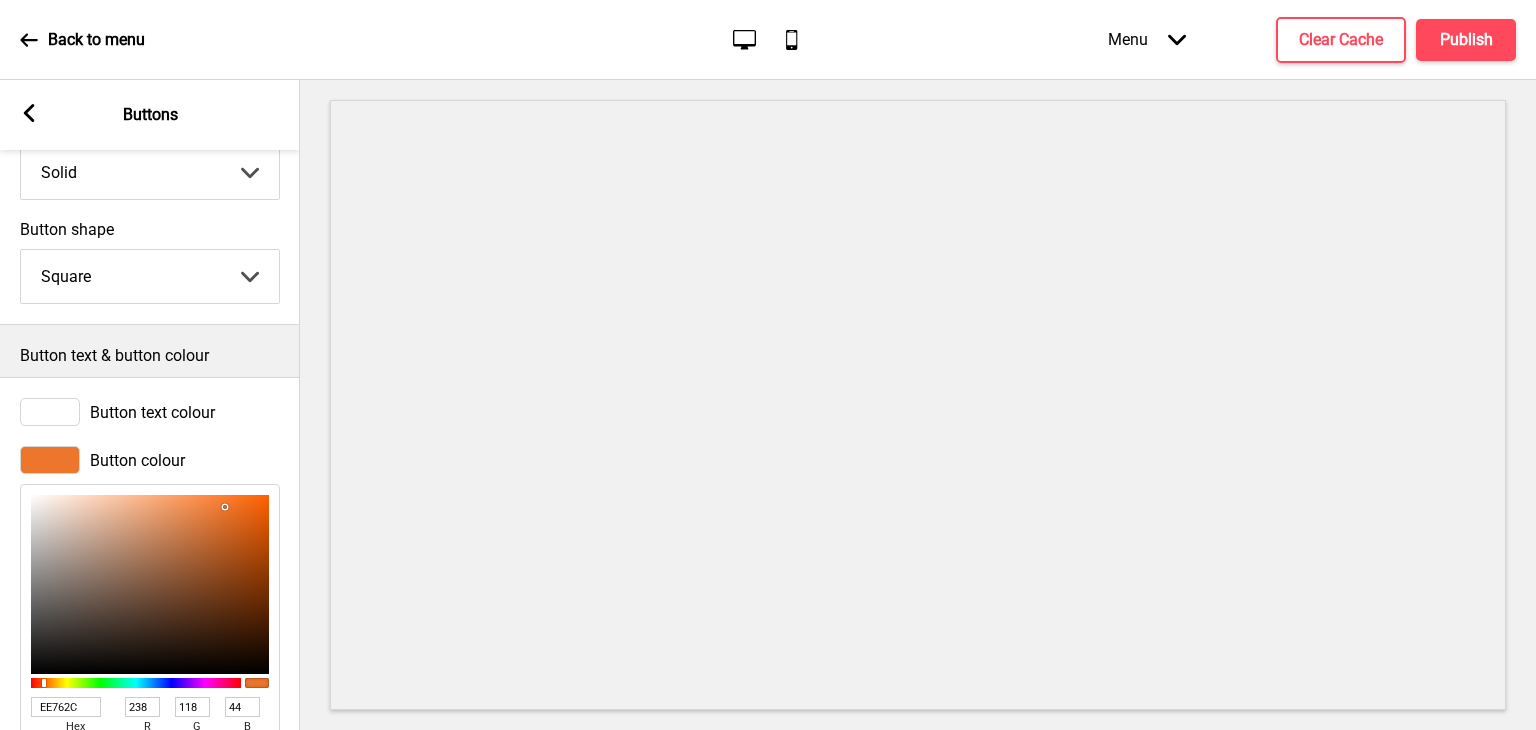 scroll, scrollTop: 236, scrollLeft: 0, axis: vertical 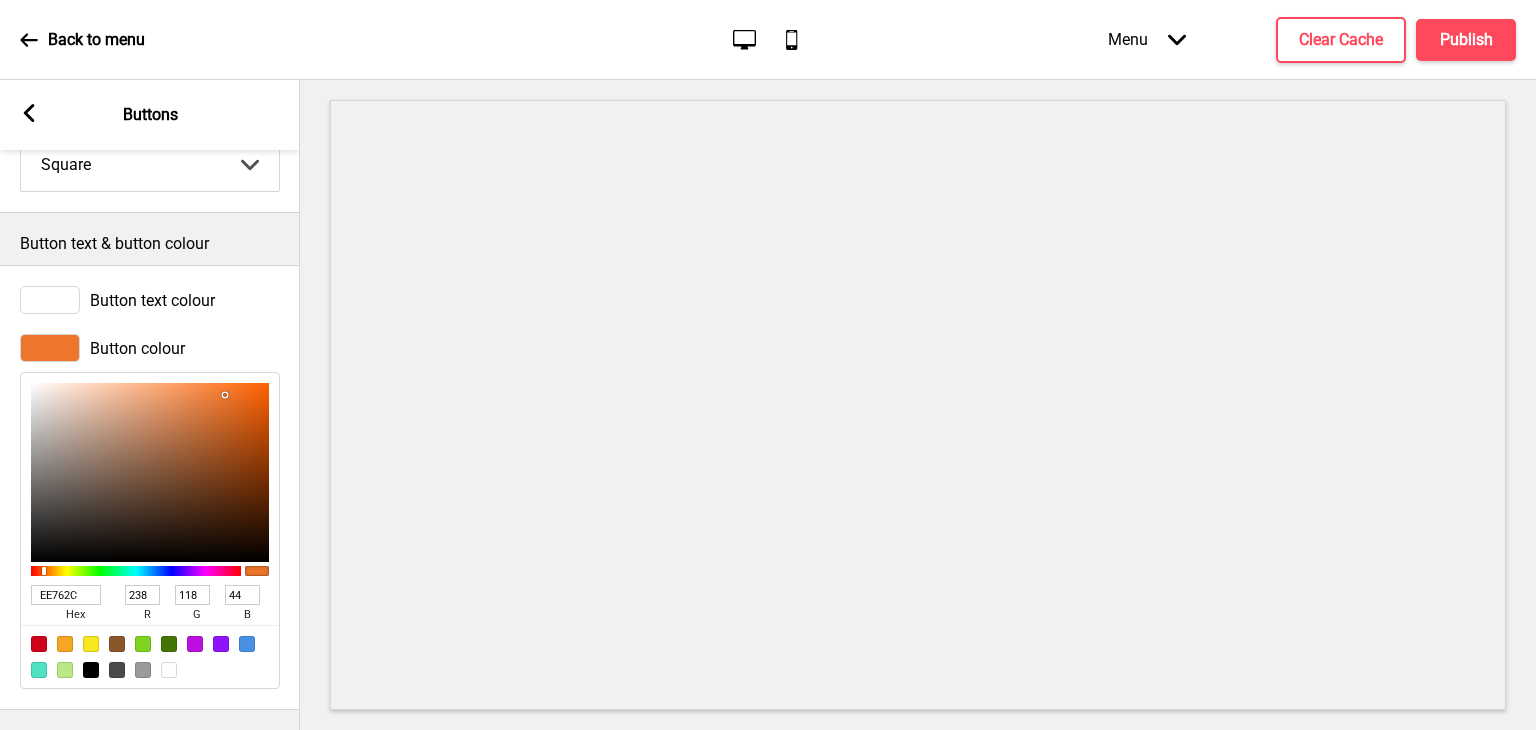 drag, startPoint x: 60, startPoint y: 580, endPoint x: 7, endPoint y: 577, distance: 53.08484 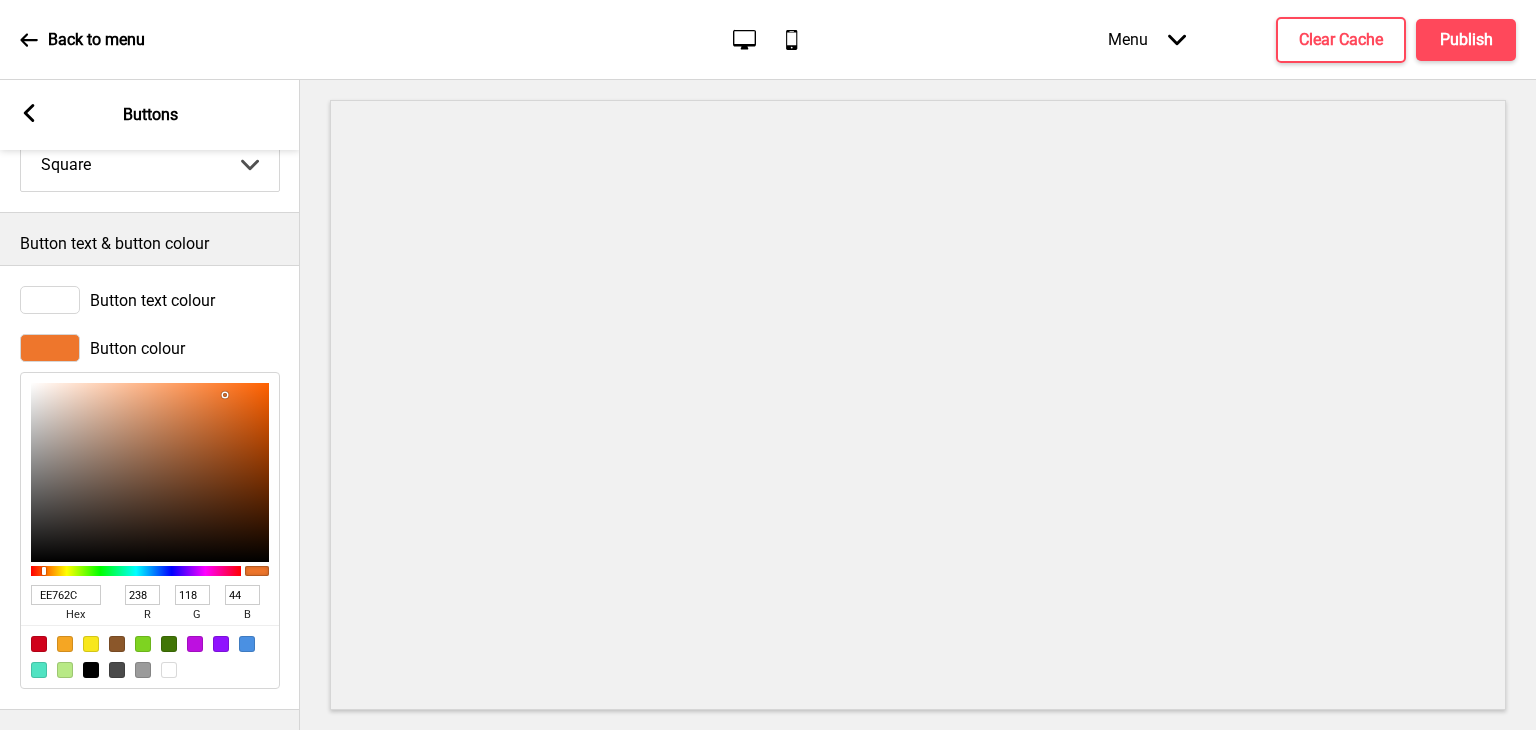 paste on "d87a25" 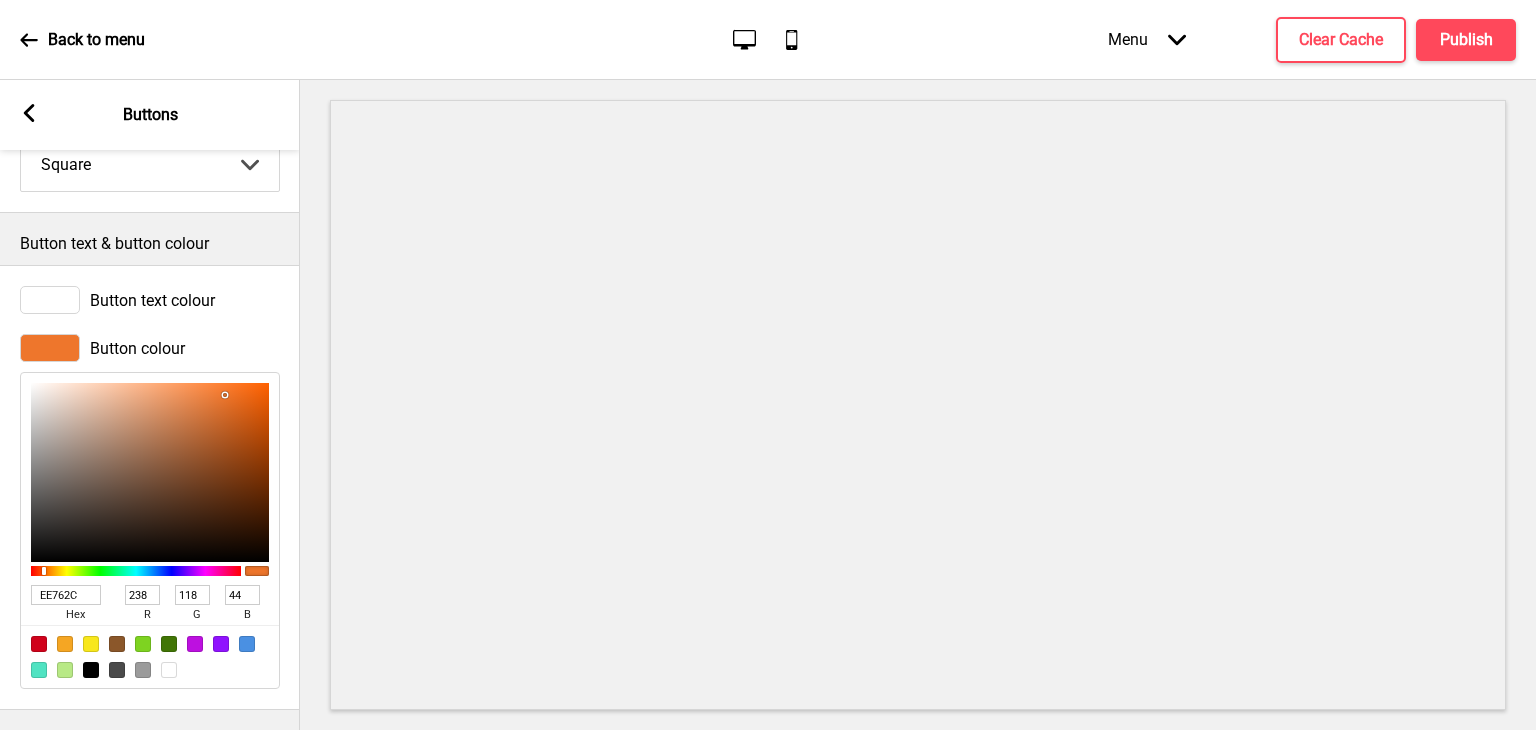 type on "d87a25" 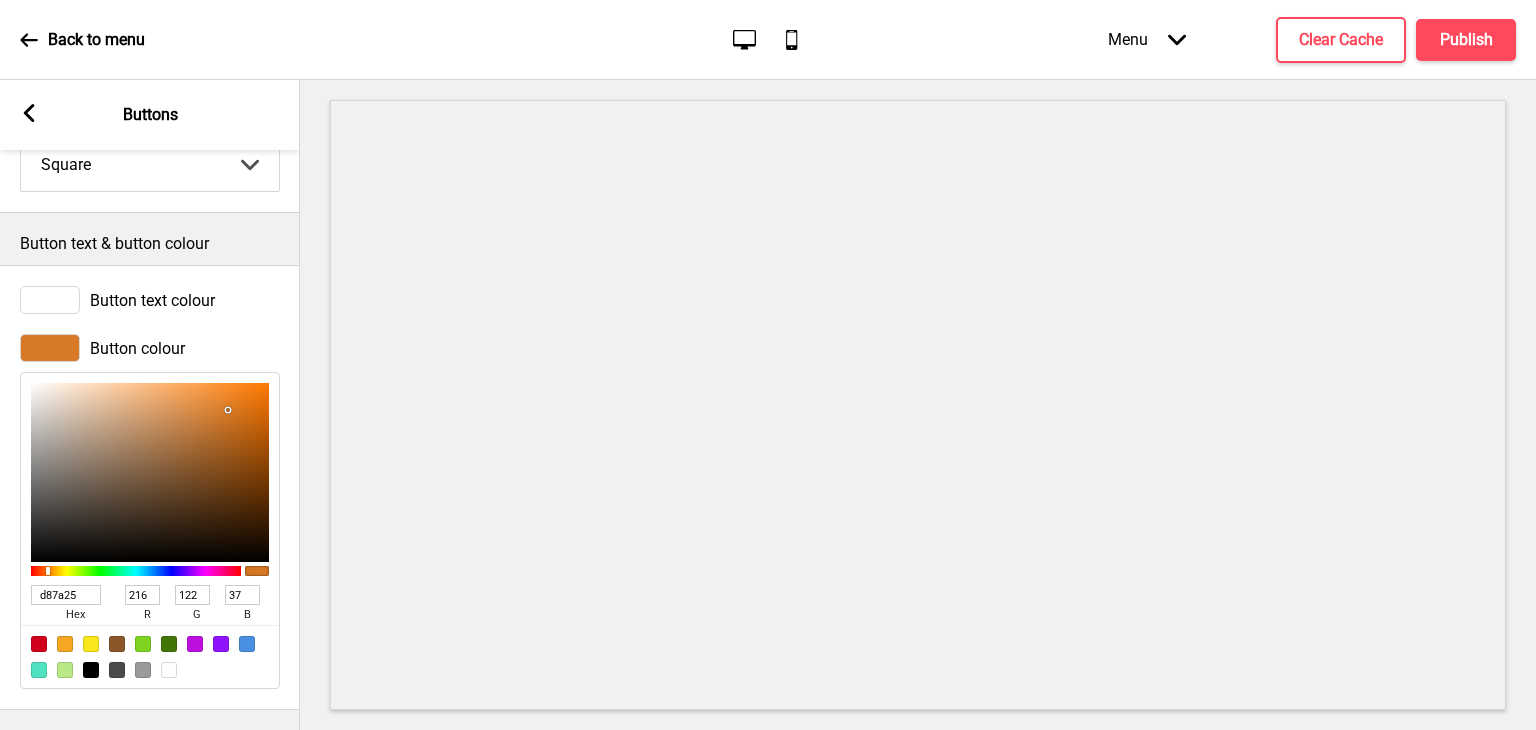 type on "D87A25" 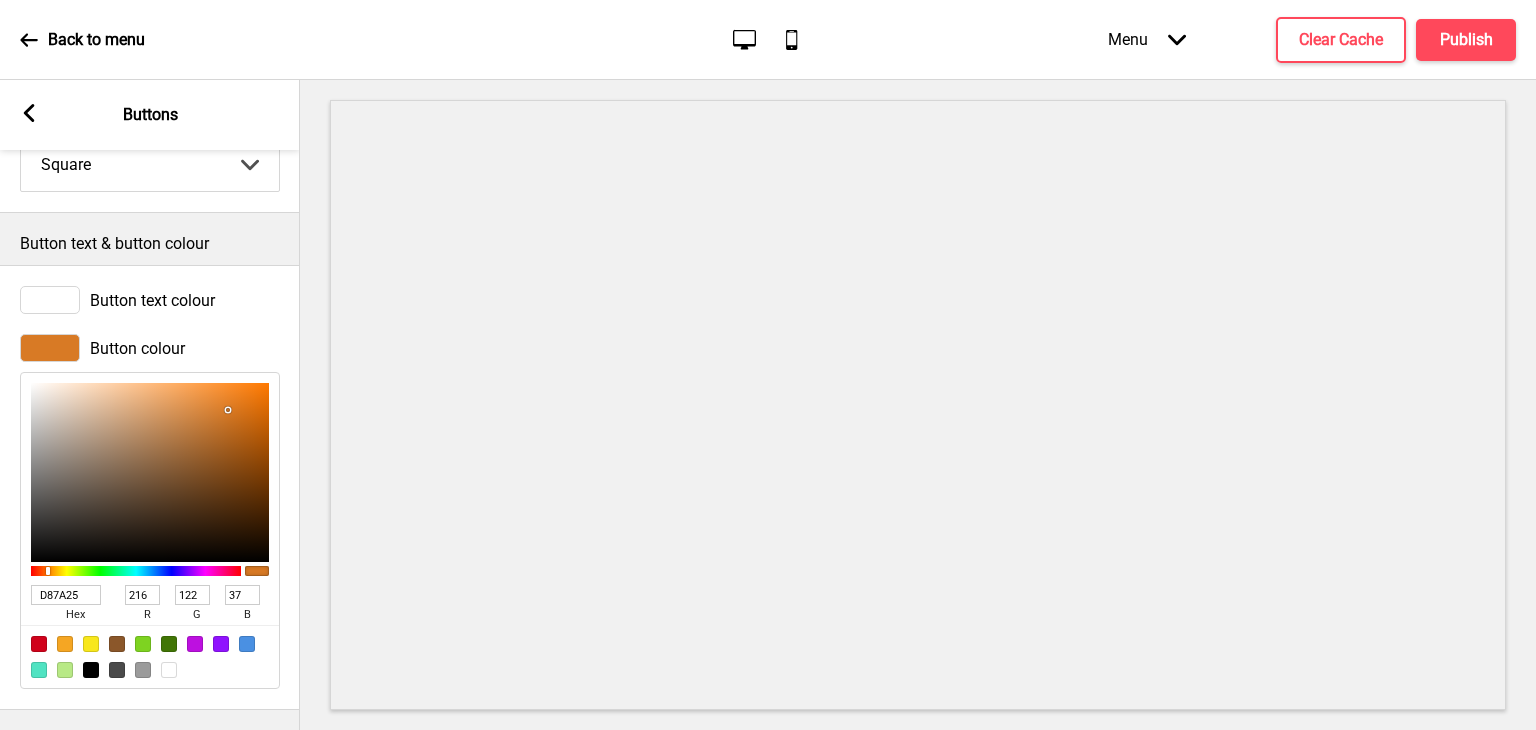 click on "Button colour D87A25 hex 216 r 122 g 37 b 100 a" at bounding box center [150, 511] 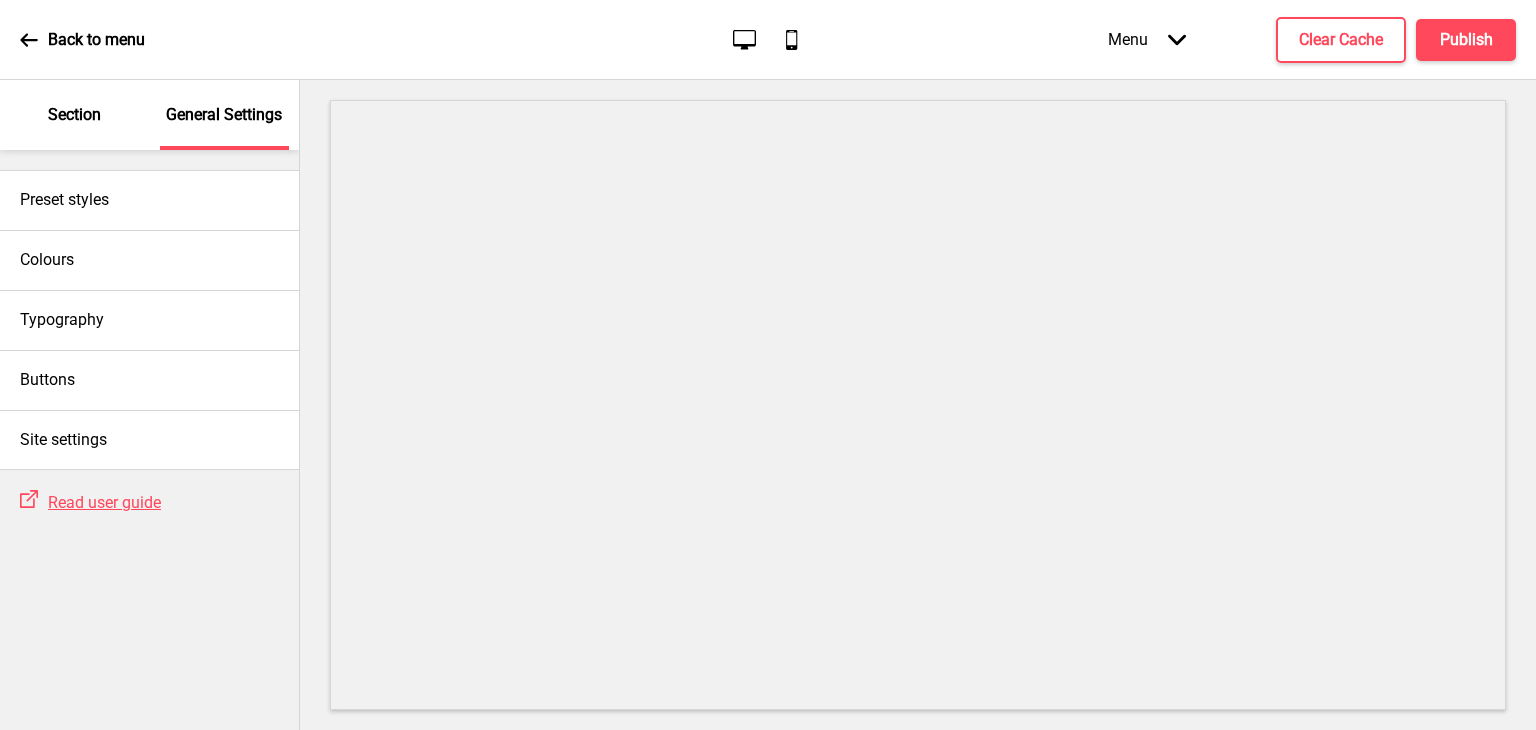 click on "Section" at bounding box center (74, 115) 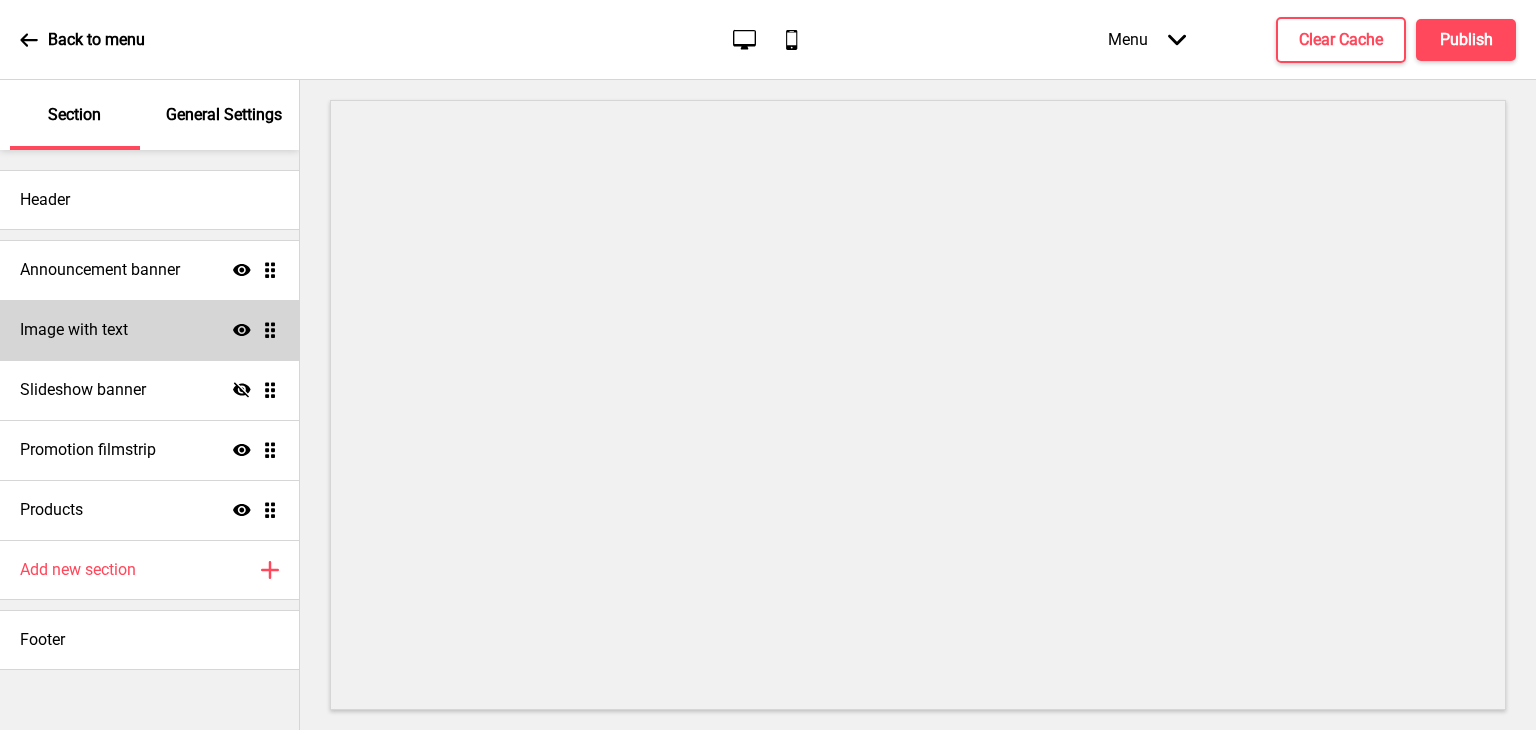click on "Image with text Show Drag" at bounding box center (149, 330) 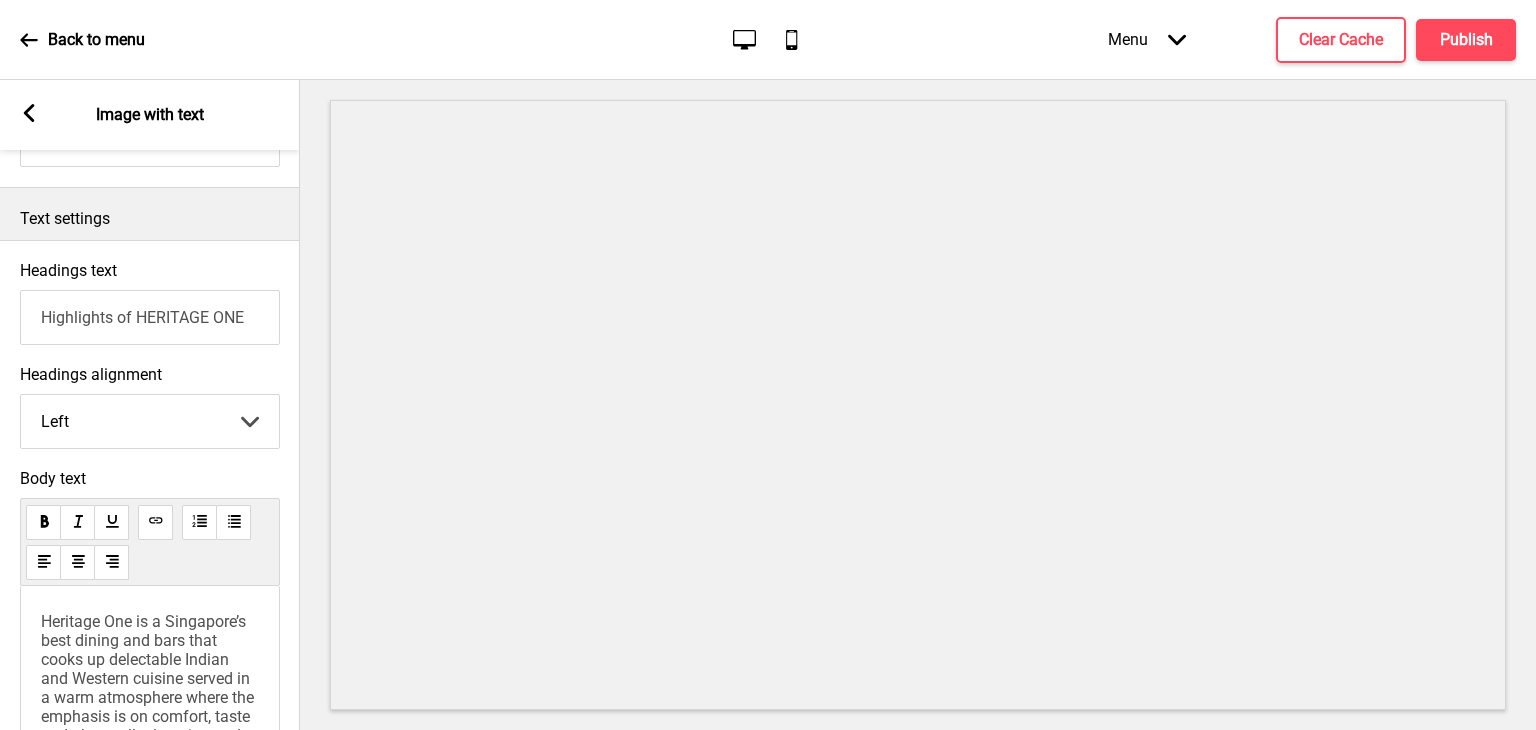 scroll, scrollTop: 400, scrollLeft: 0, axis: vertical 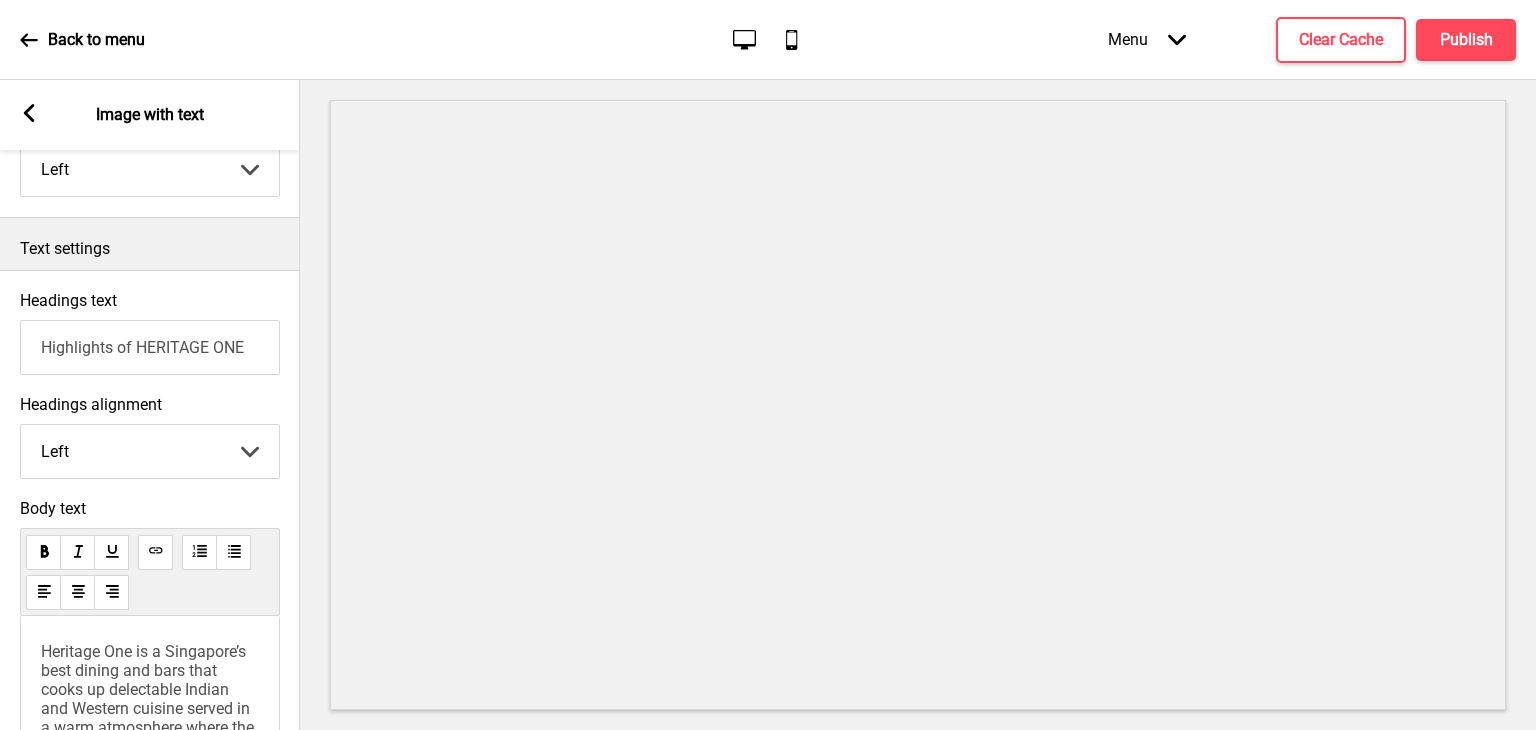 click on "Highlights of HERITAGE ONE" at bounding box center [150, 347] 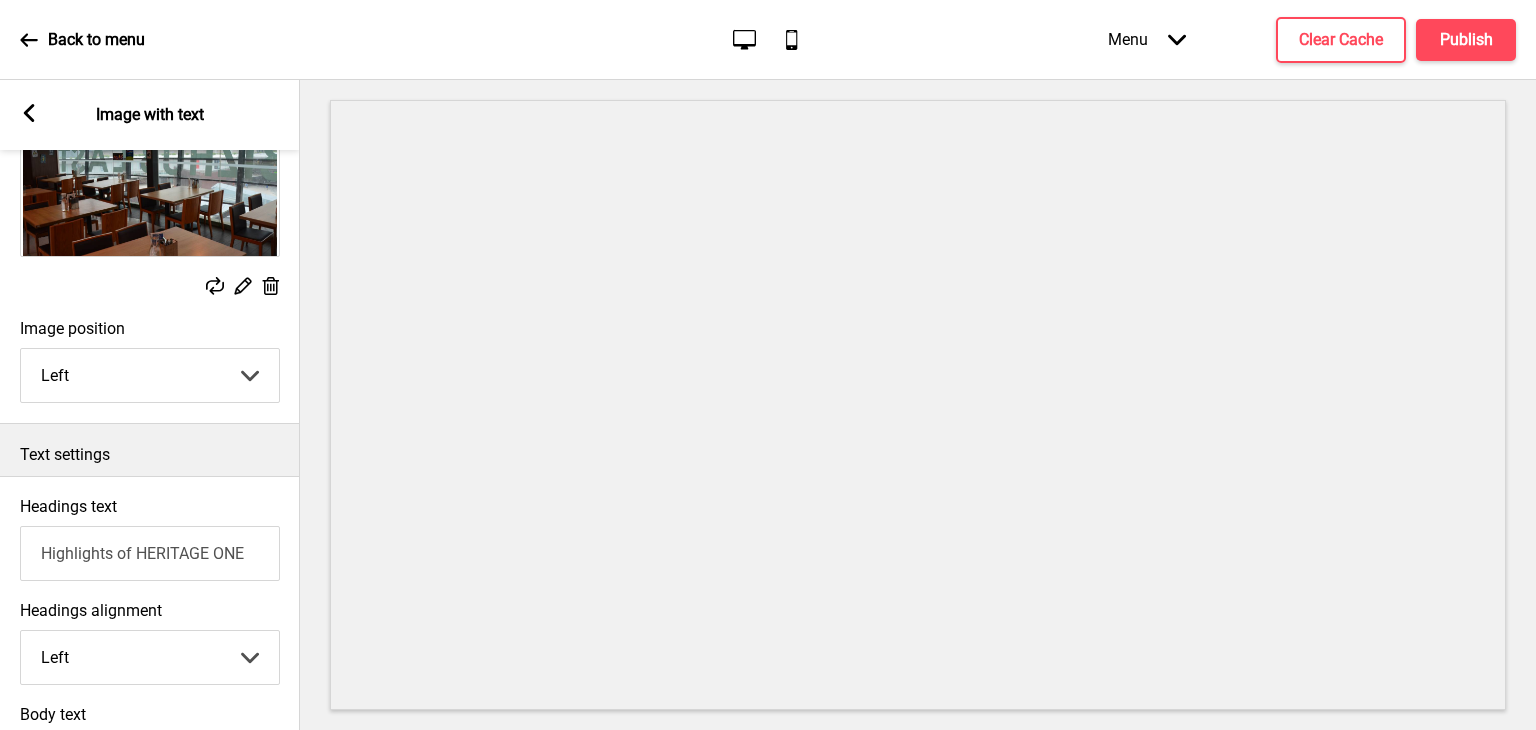 scroll, scrollTop: 100, scrollLeft: 0, axis: vertical 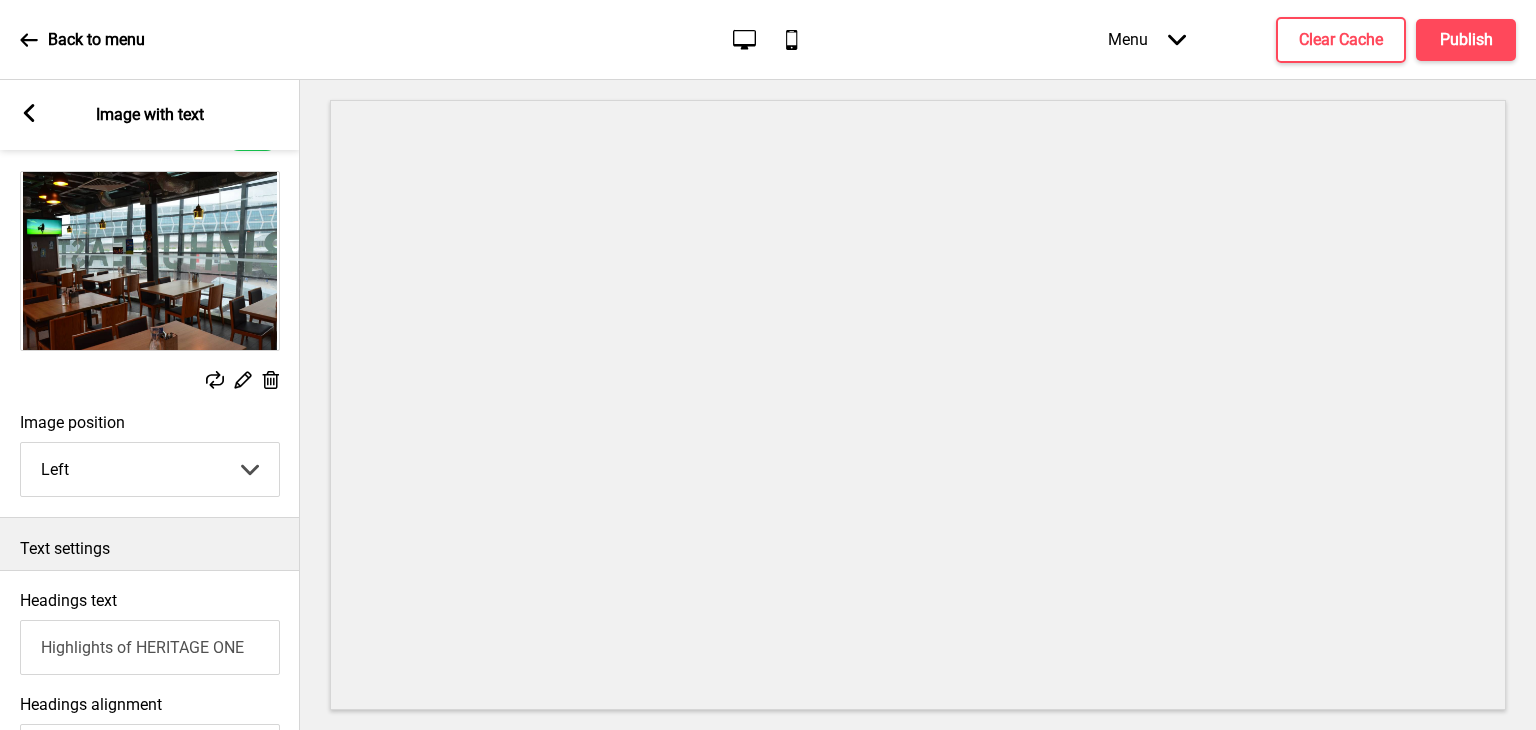 click 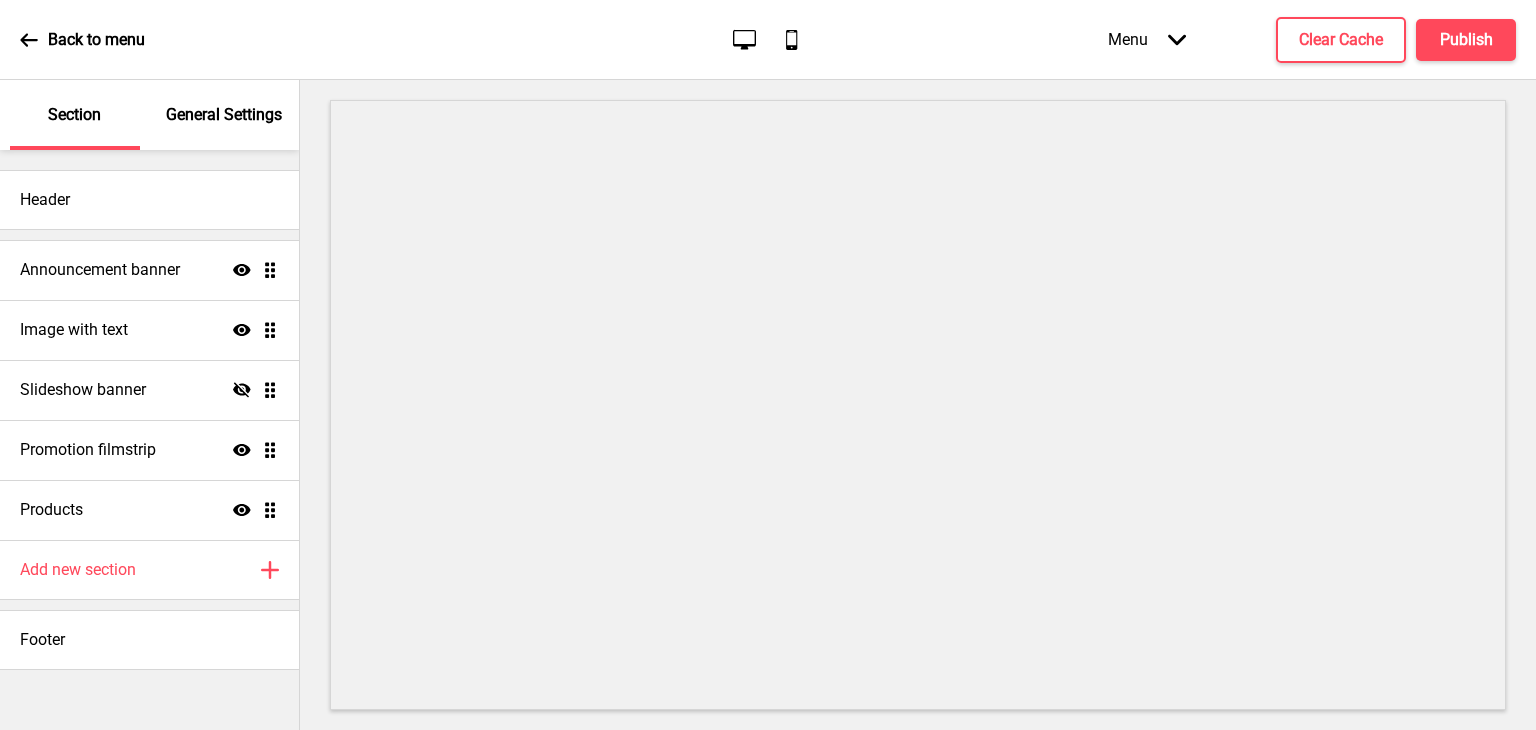 click on "General Settings" at bounding box center [224, 115] 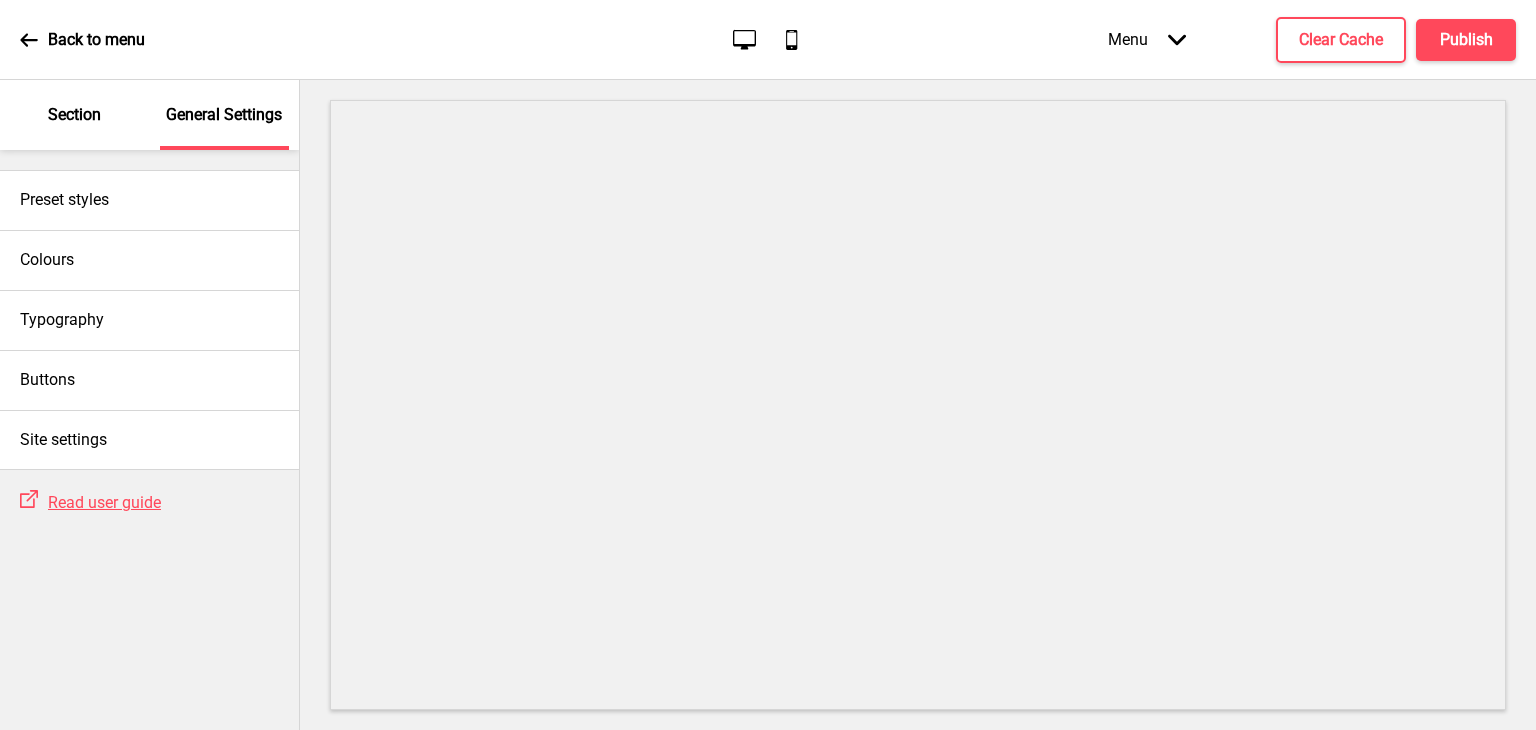 click on "Section" at bounding box center [75, 115] 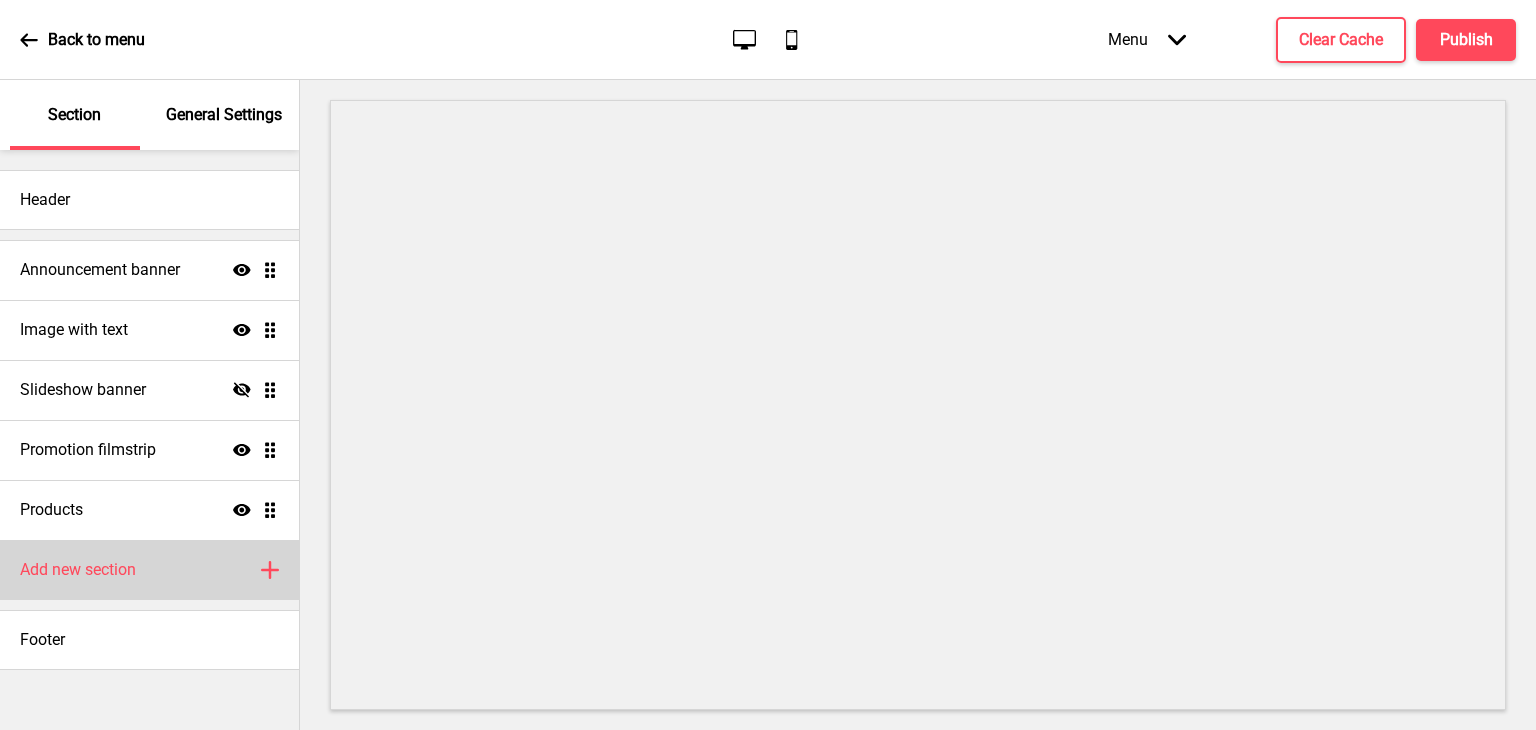 click on "Add new section" at bounding box center (78, 570) 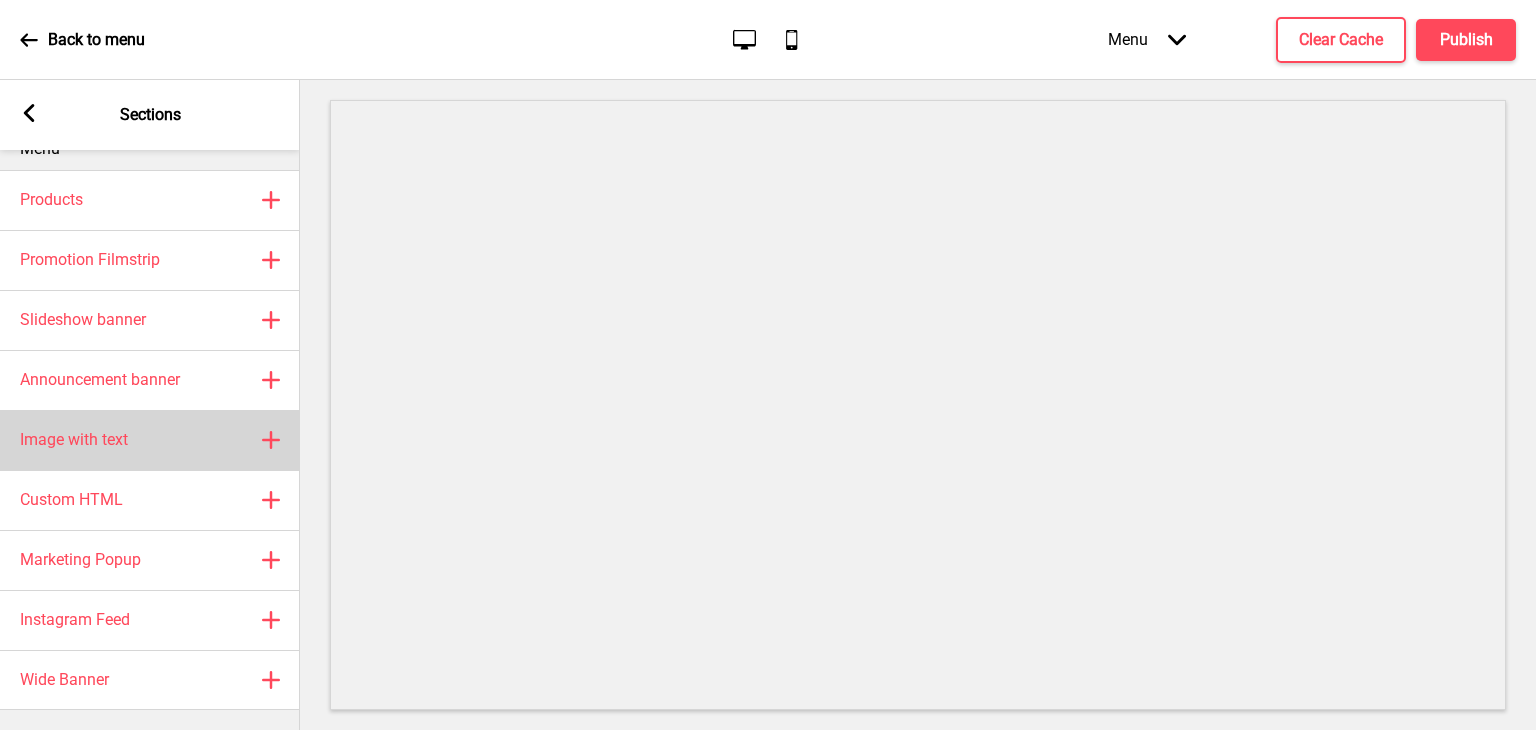 scroll, scrollTop: 47, scrollLeft: 0, axis: vertical 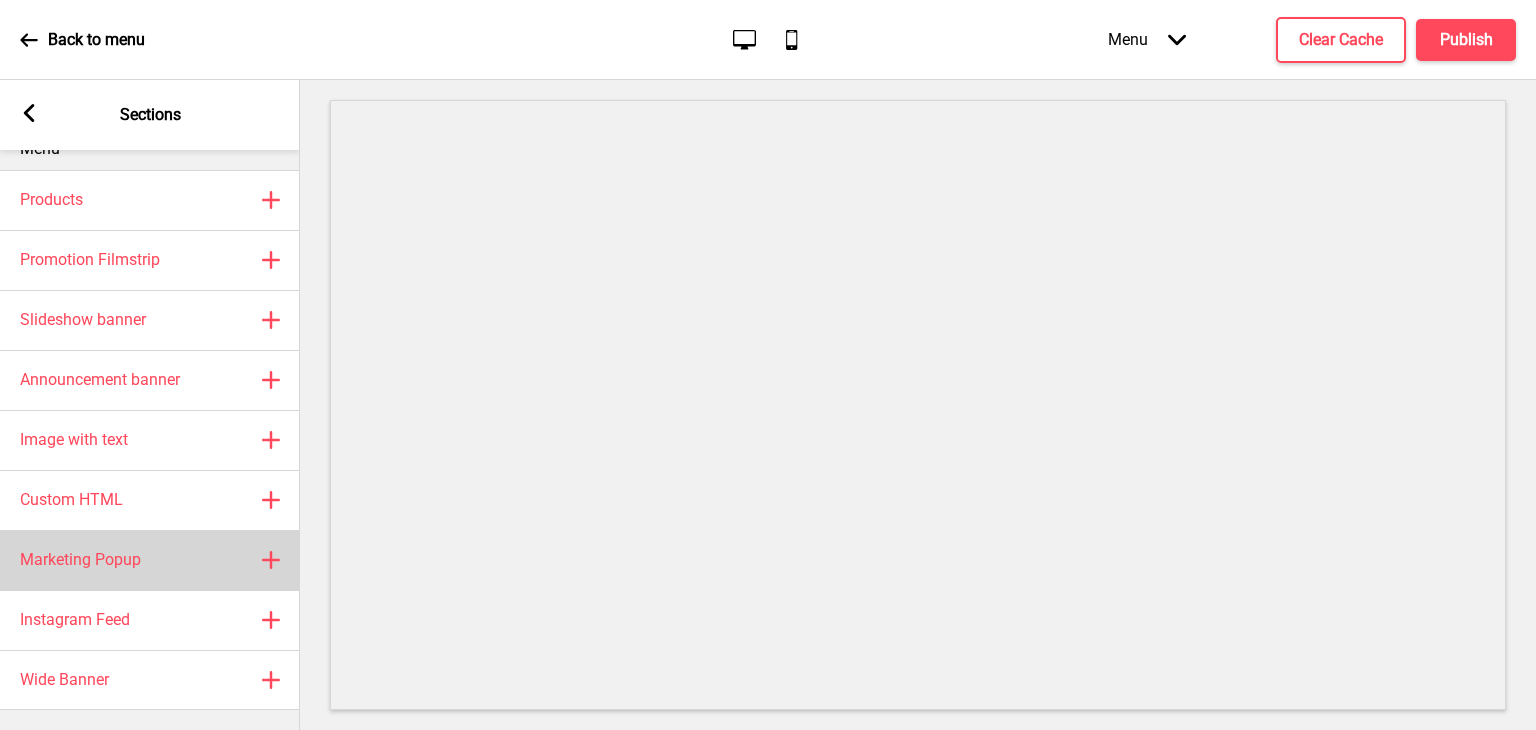 click on "Marketing Popup Plus" at bounding box center [150, 560] 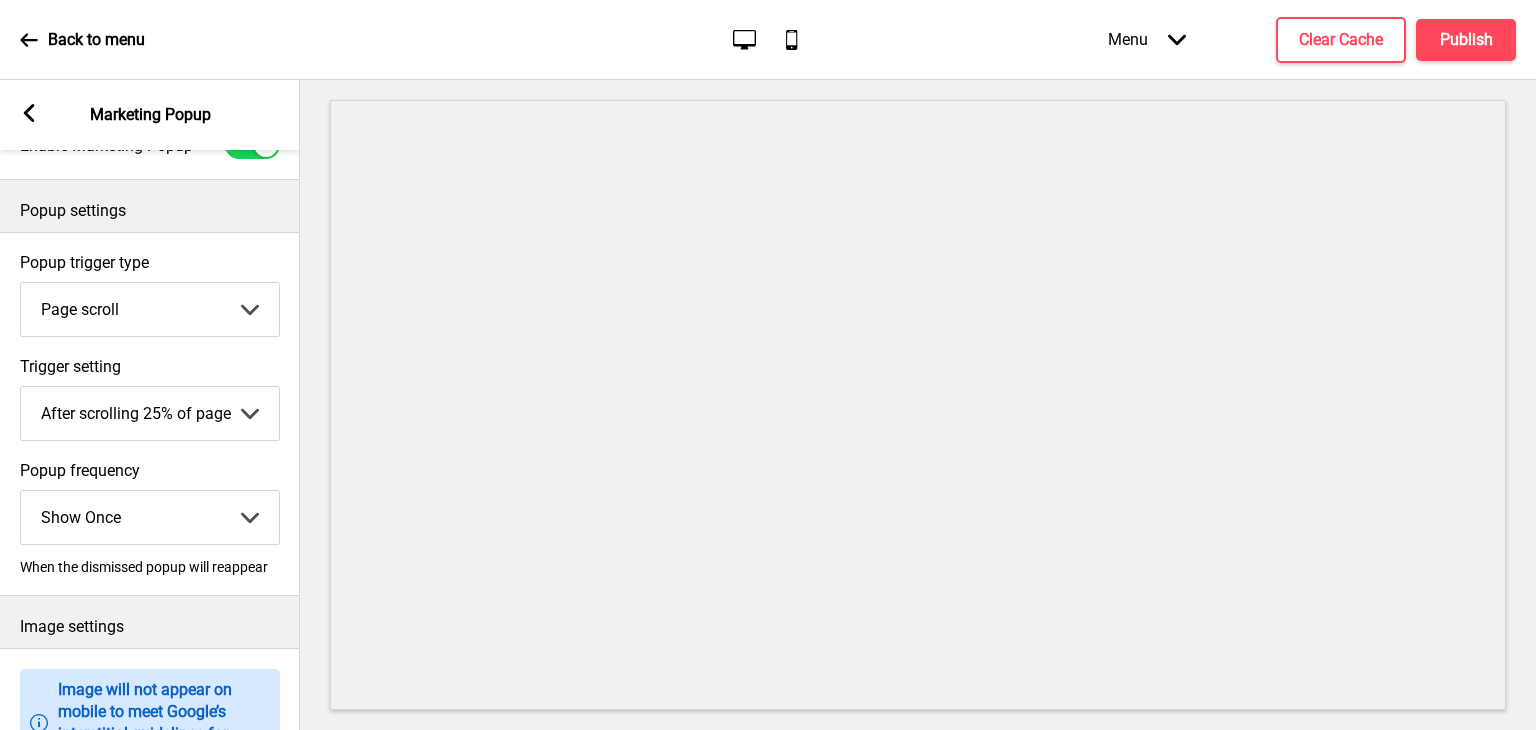 scroll, scrollTop: 100, scrollLeft: 0, axis: vertical 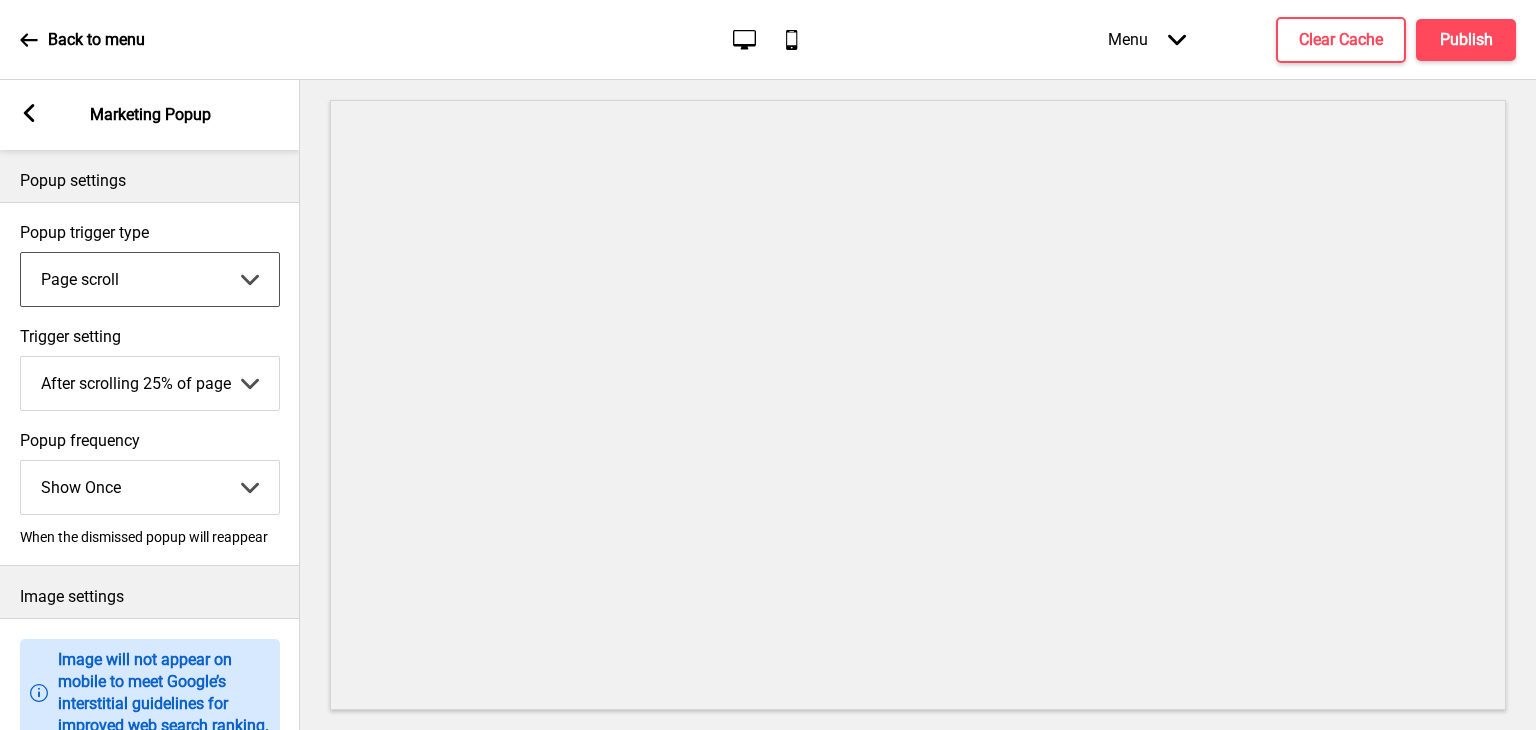 click on "Page scroll Time delay On exit intent" at bounding box center [150, 279] 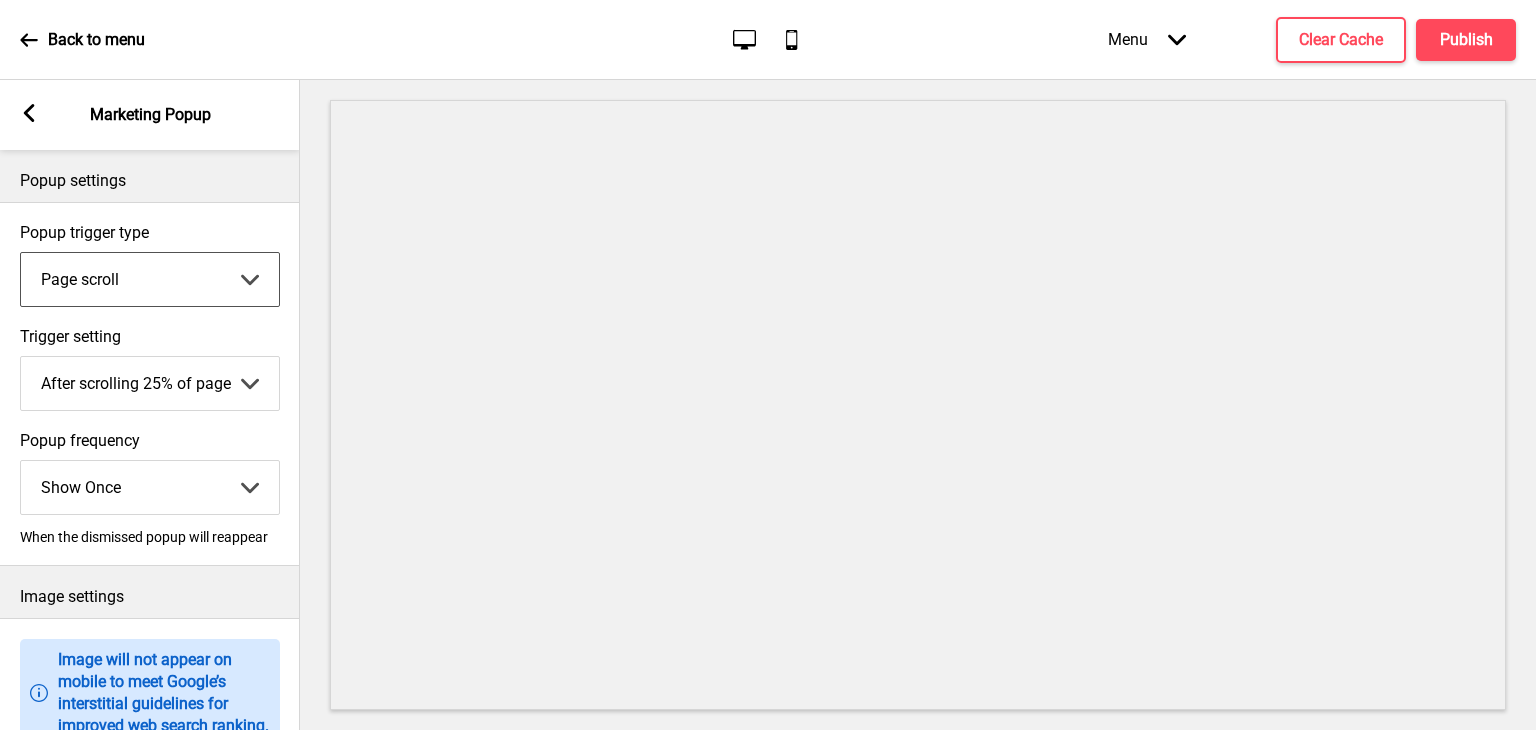 click on "Page scroll Time delay On exit intent" at bounding box center (150, 279) 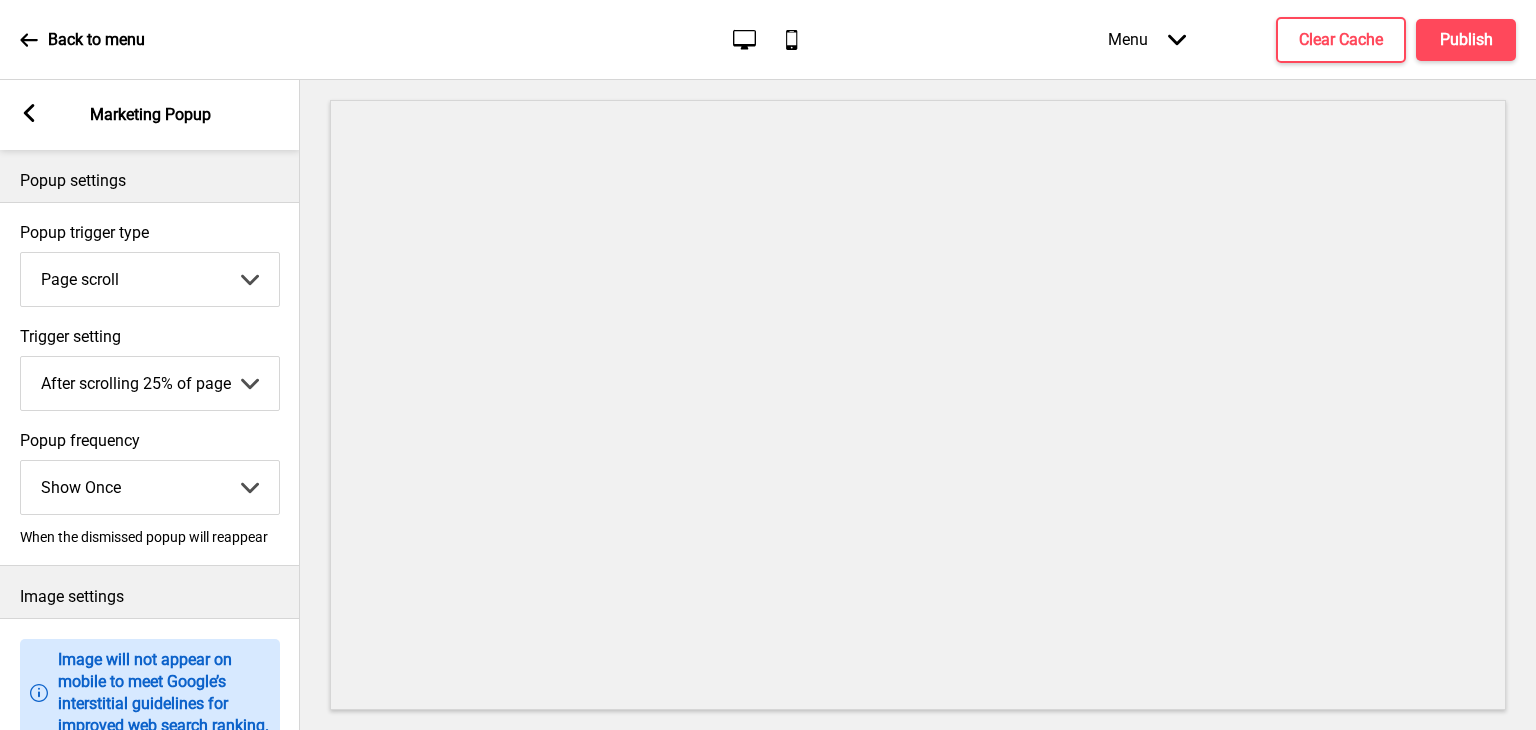 click 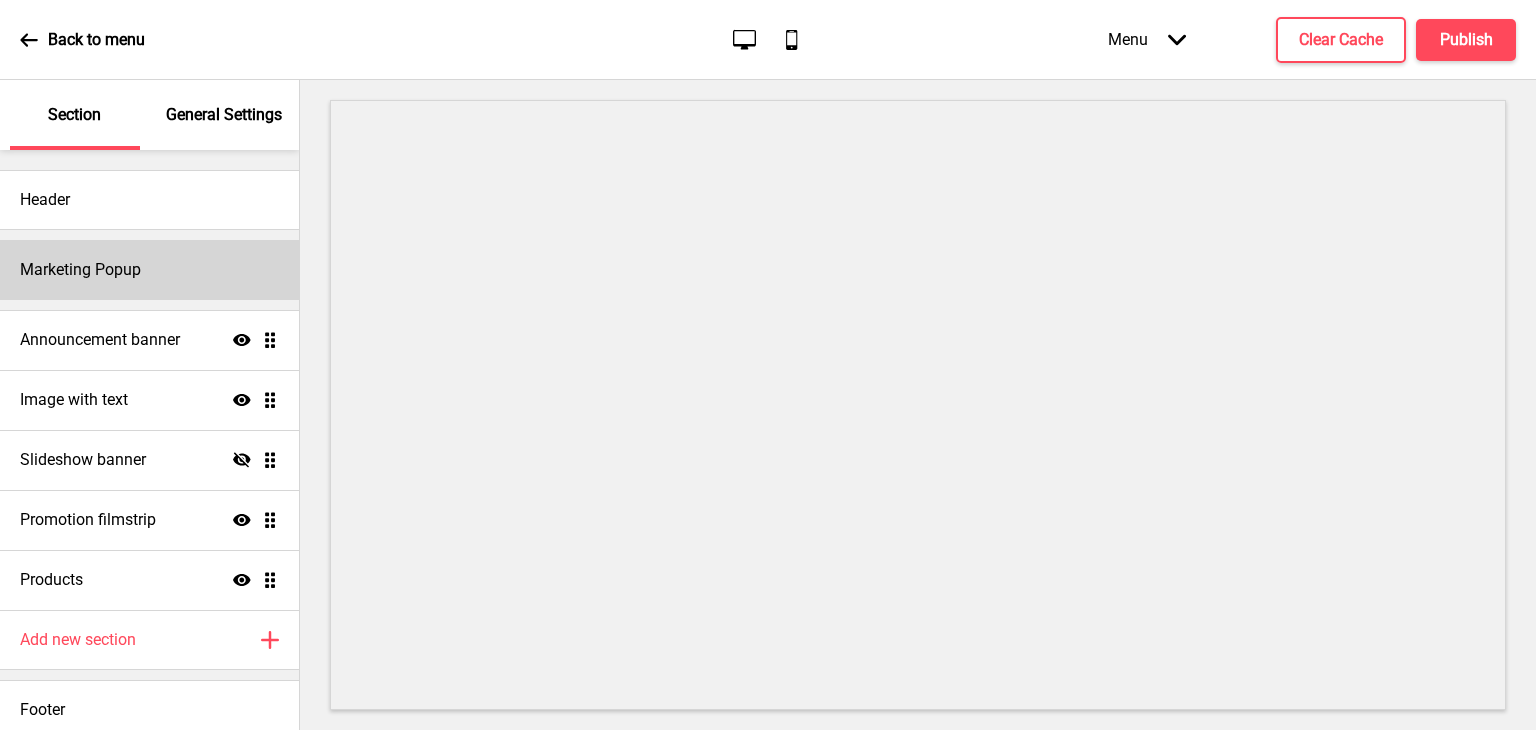 click on "Marketing Popup" at bounding box center (149, 270) 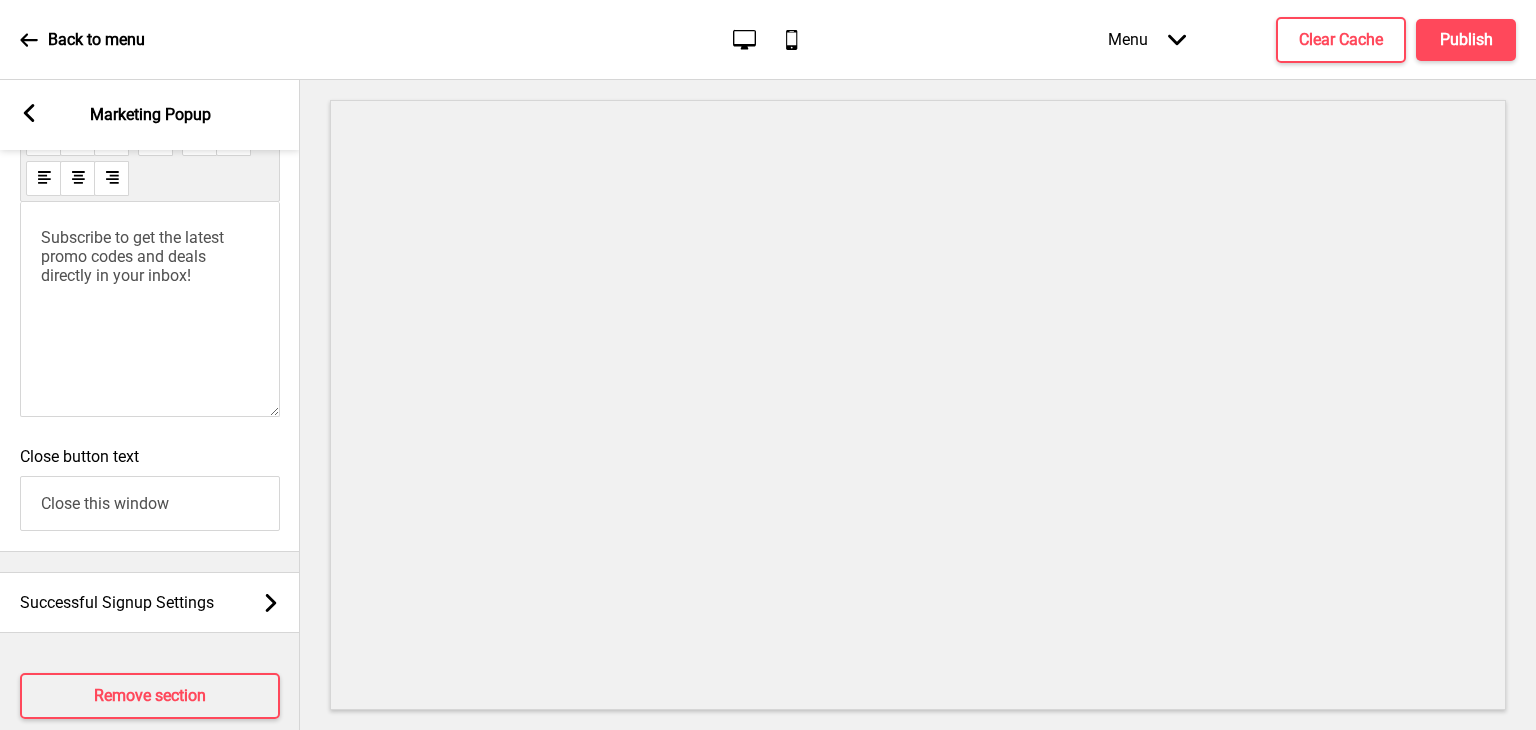 scroll, scrollTop: 1481, scrollLeft: 0, axis: vertical 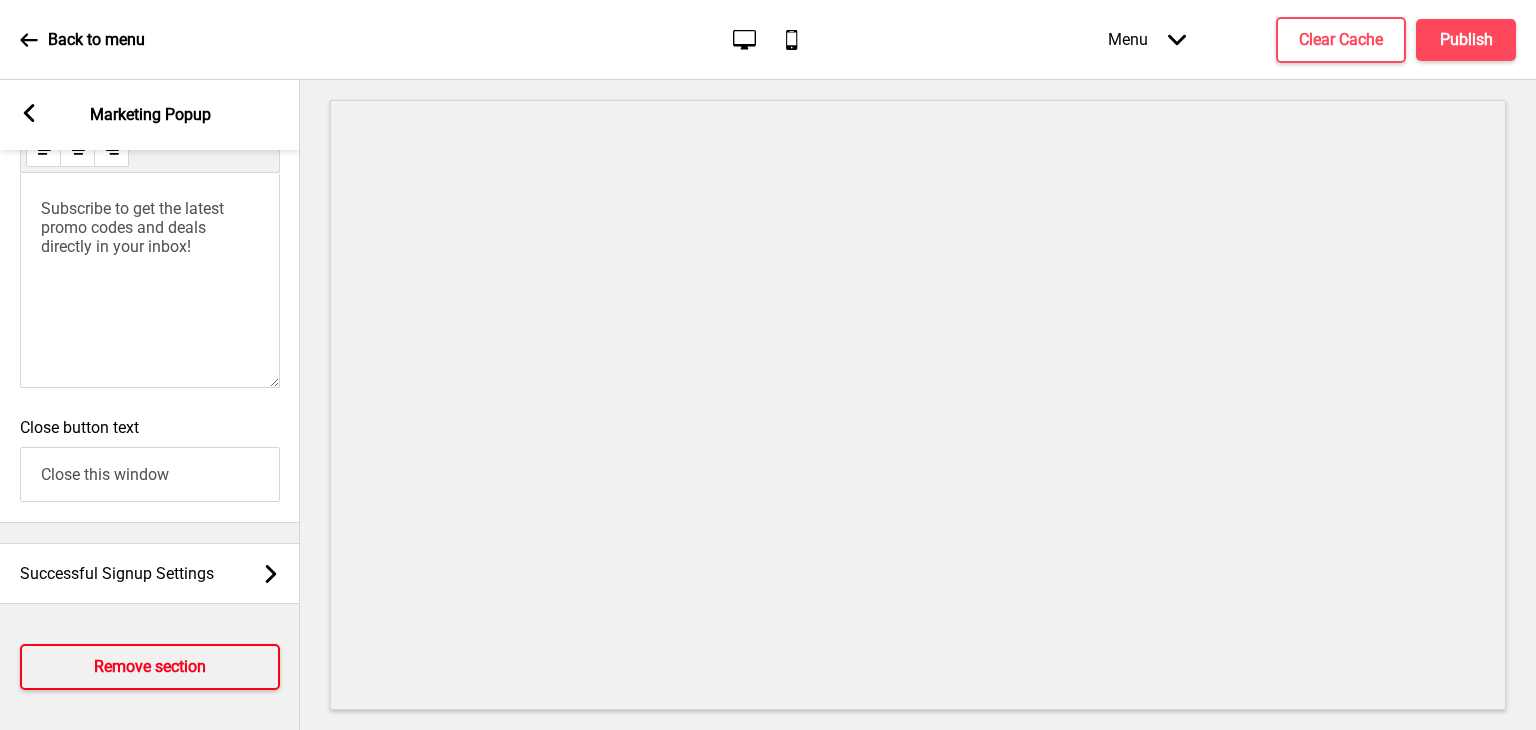 click on "Remove section" at bounding box center (150, 667) 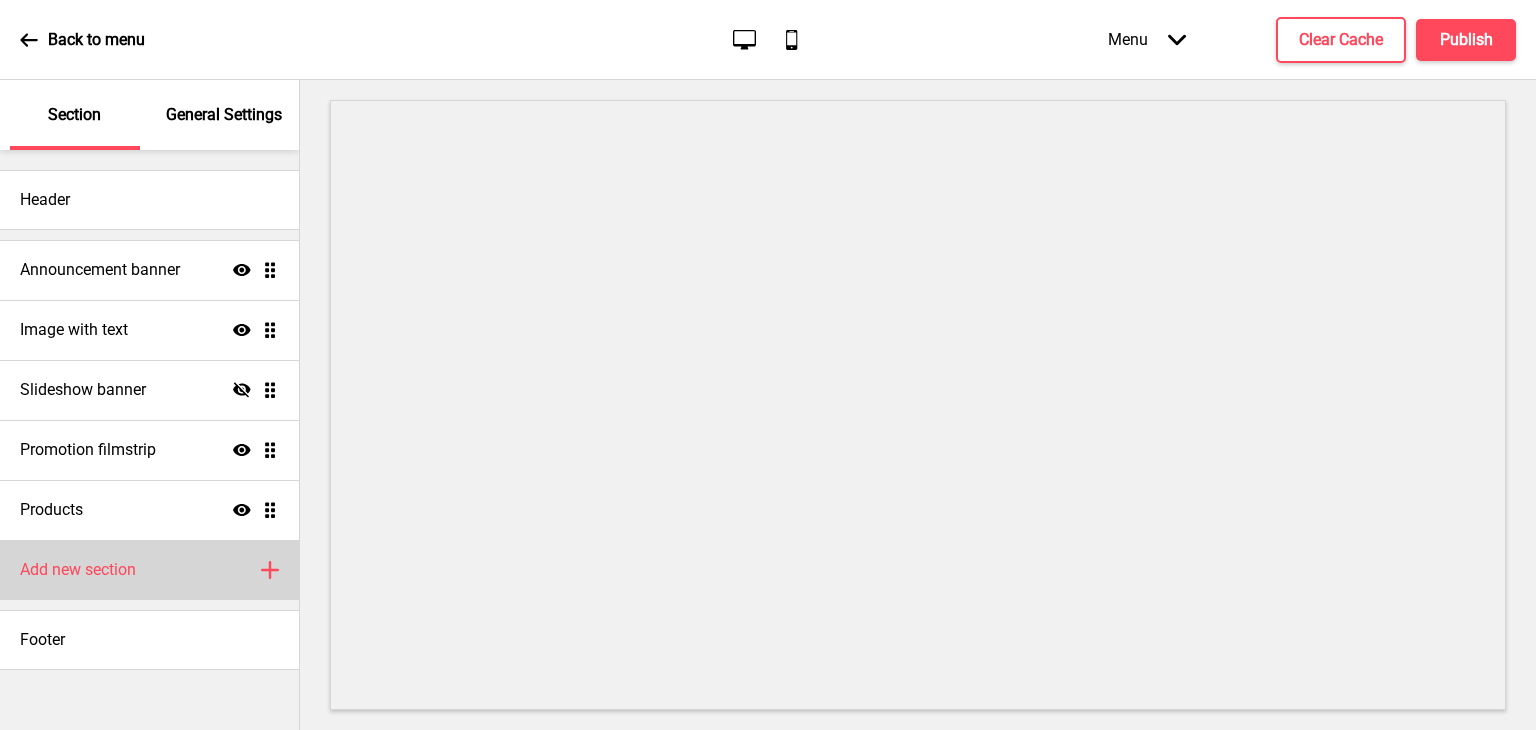 click on "Add new section" at bounding box center [78, 570] 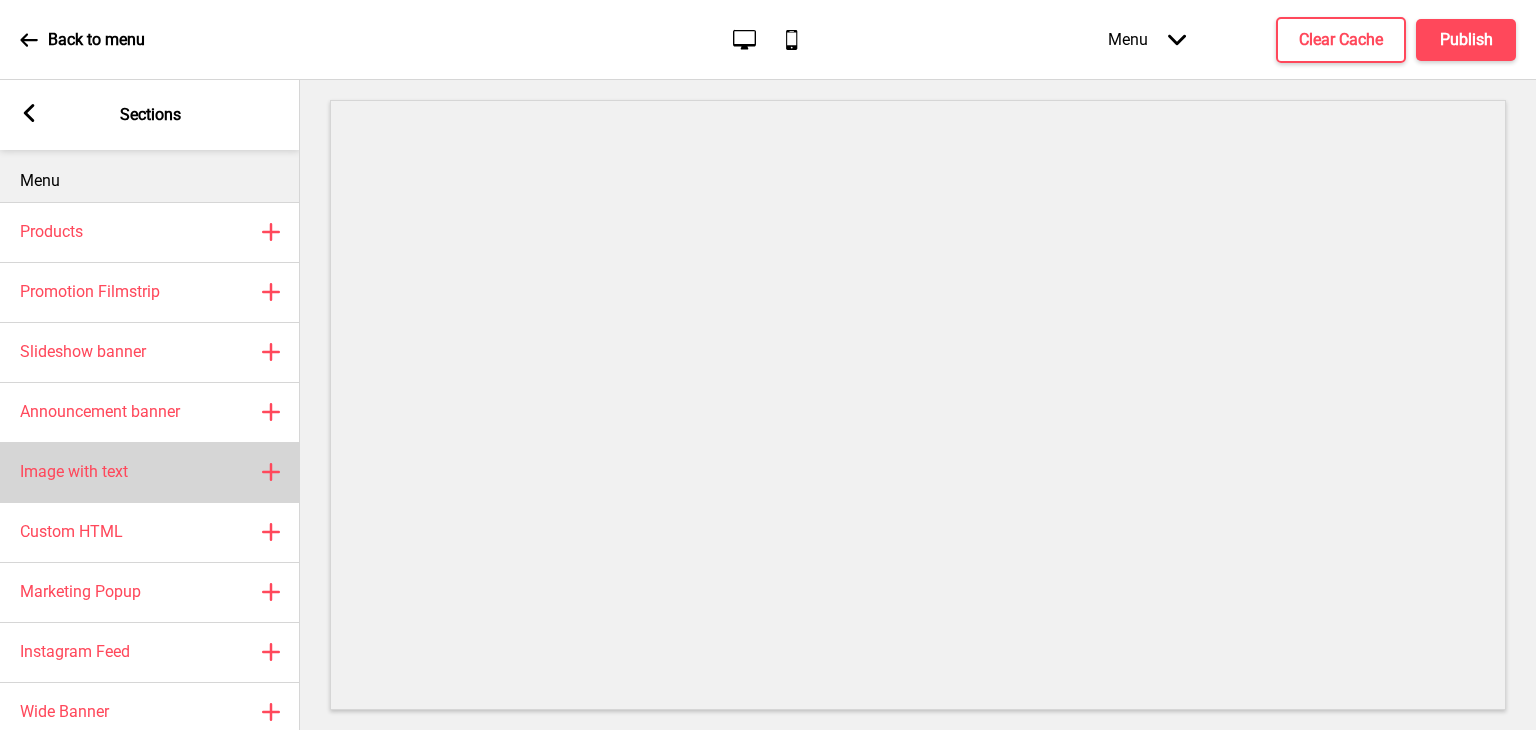 scroll, scrollTop: 47, scrollLeft: 0, axis: vertical 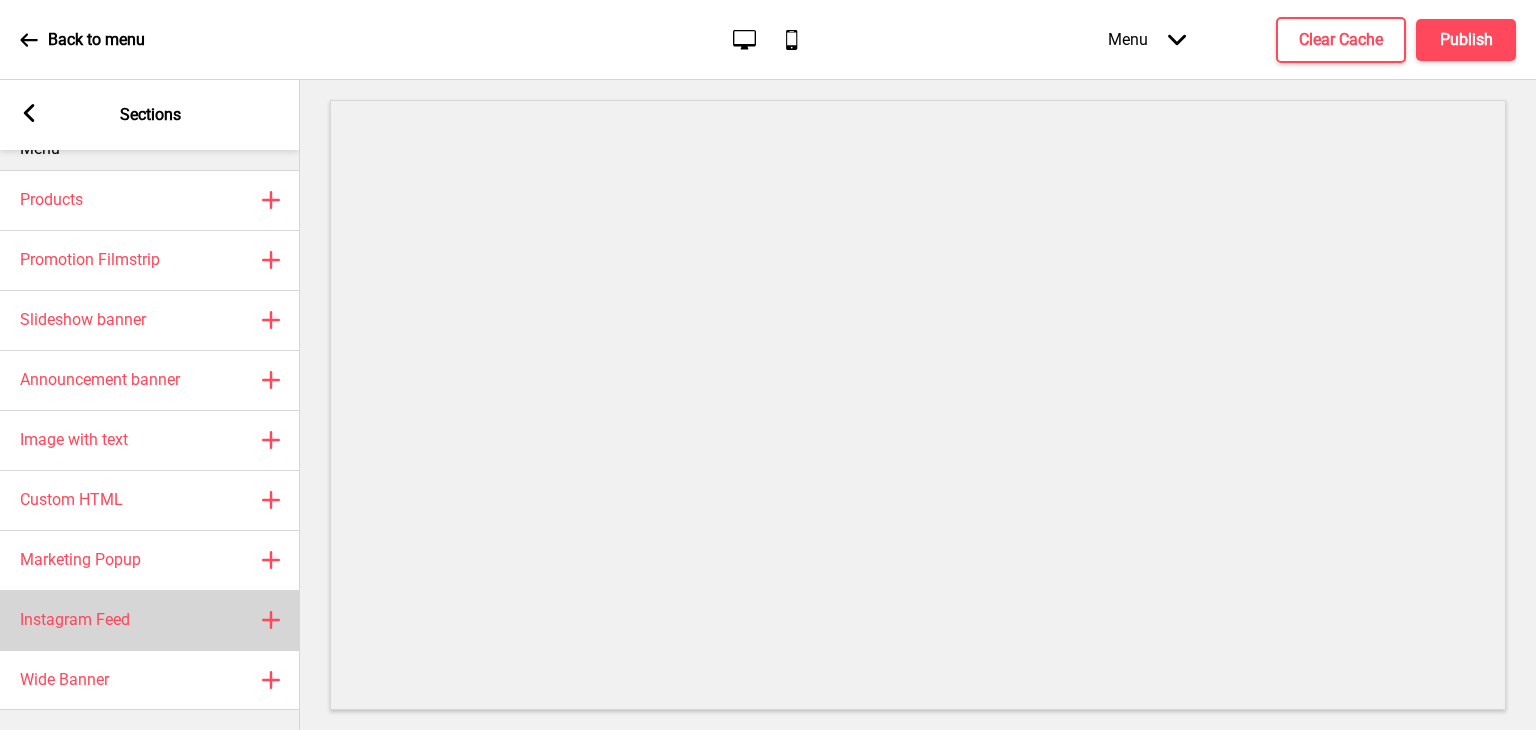 click on "Instagram Feed Plus" at bounding box center [150, 620] 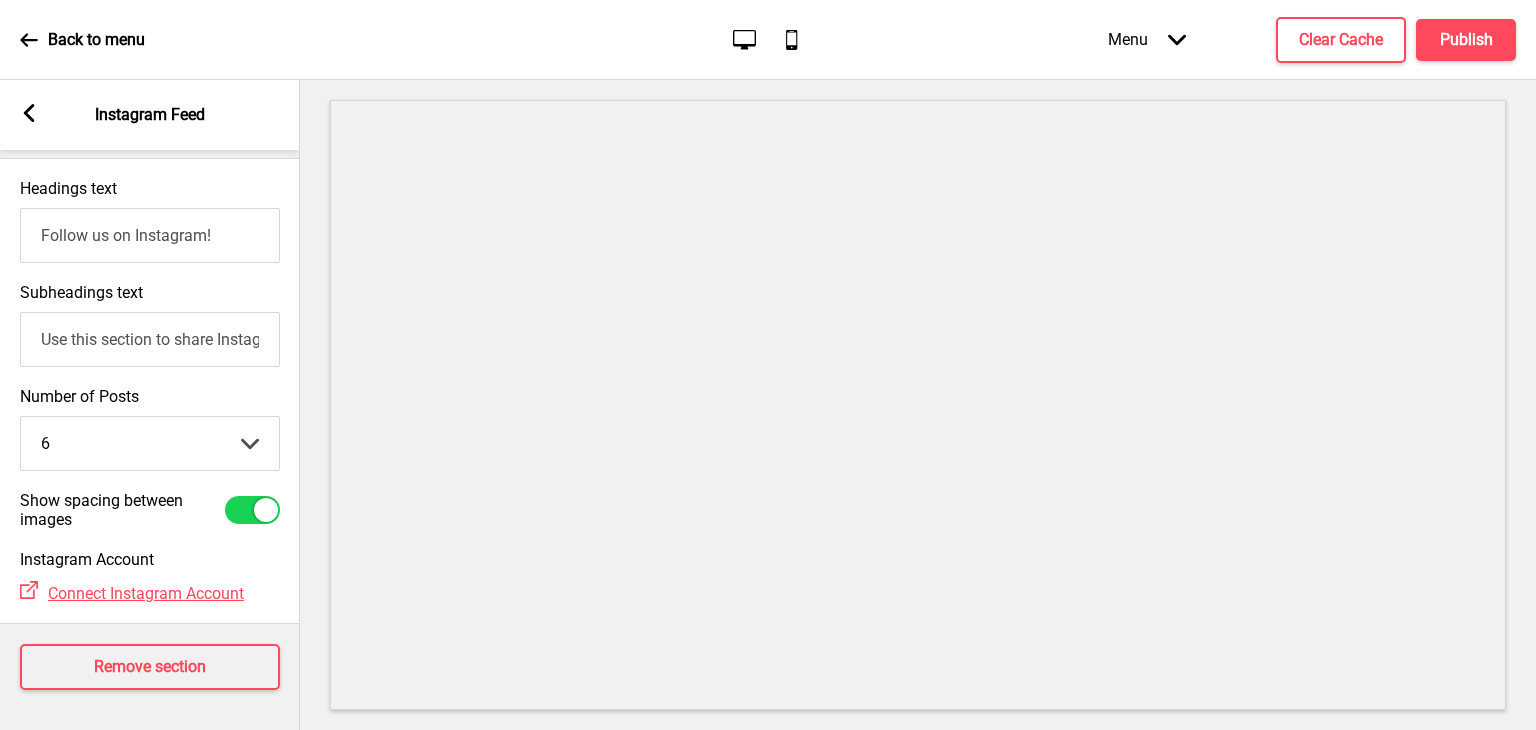 scroll, scrollTop: 0, scrollLeft: 0, axis: both 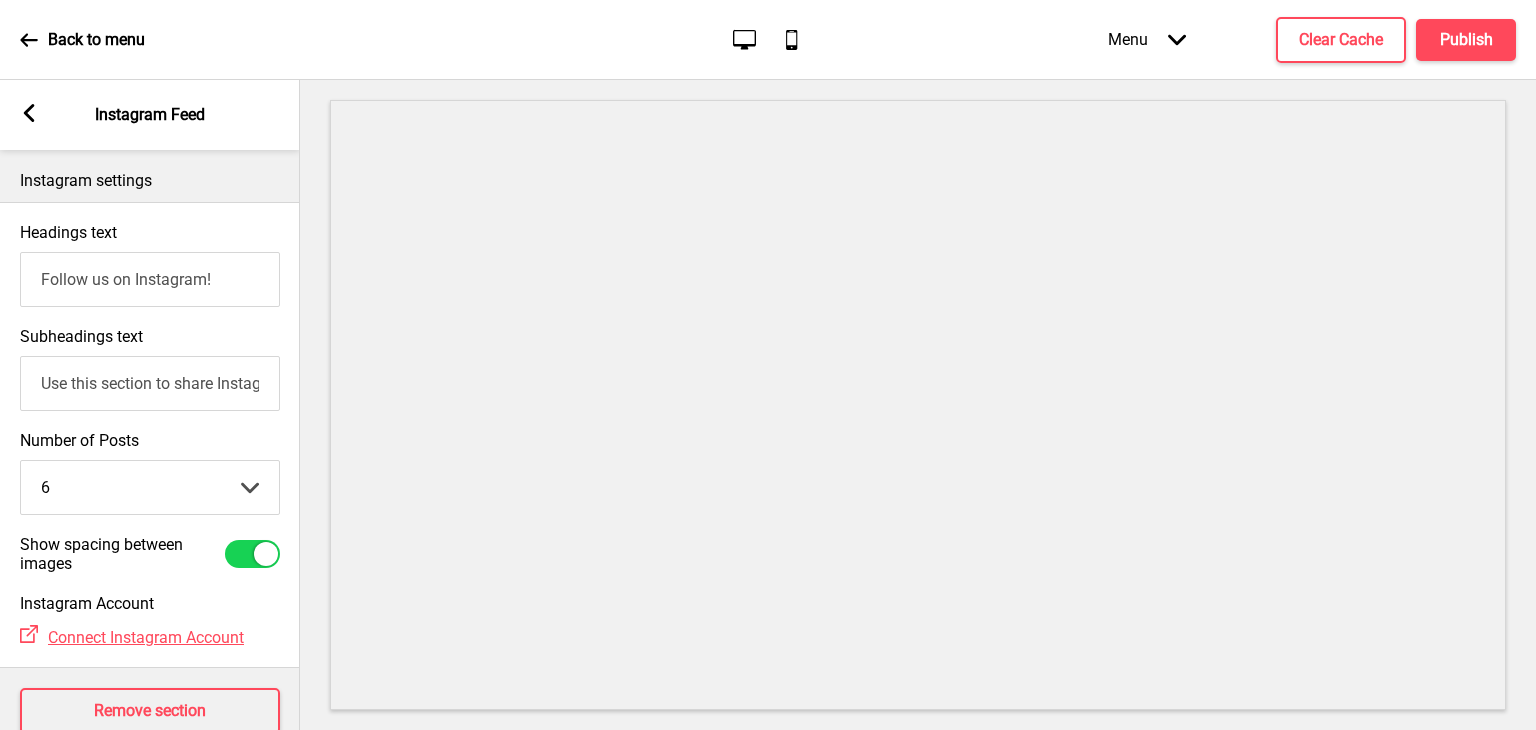 click on "Arrow left" at bounding box center (29, 115) 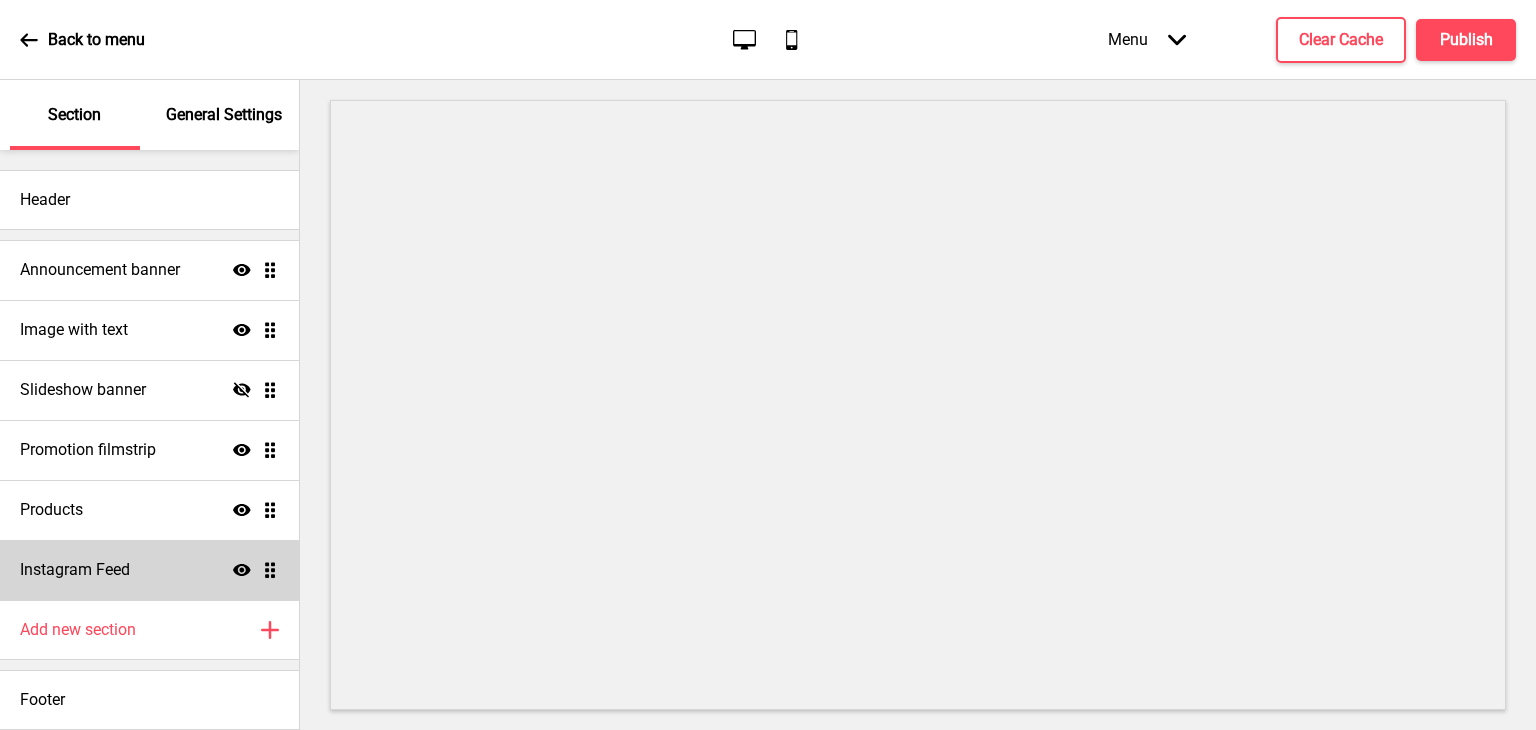 click on "Instagram Feed Show Drag" at bounding box center [149, 570] 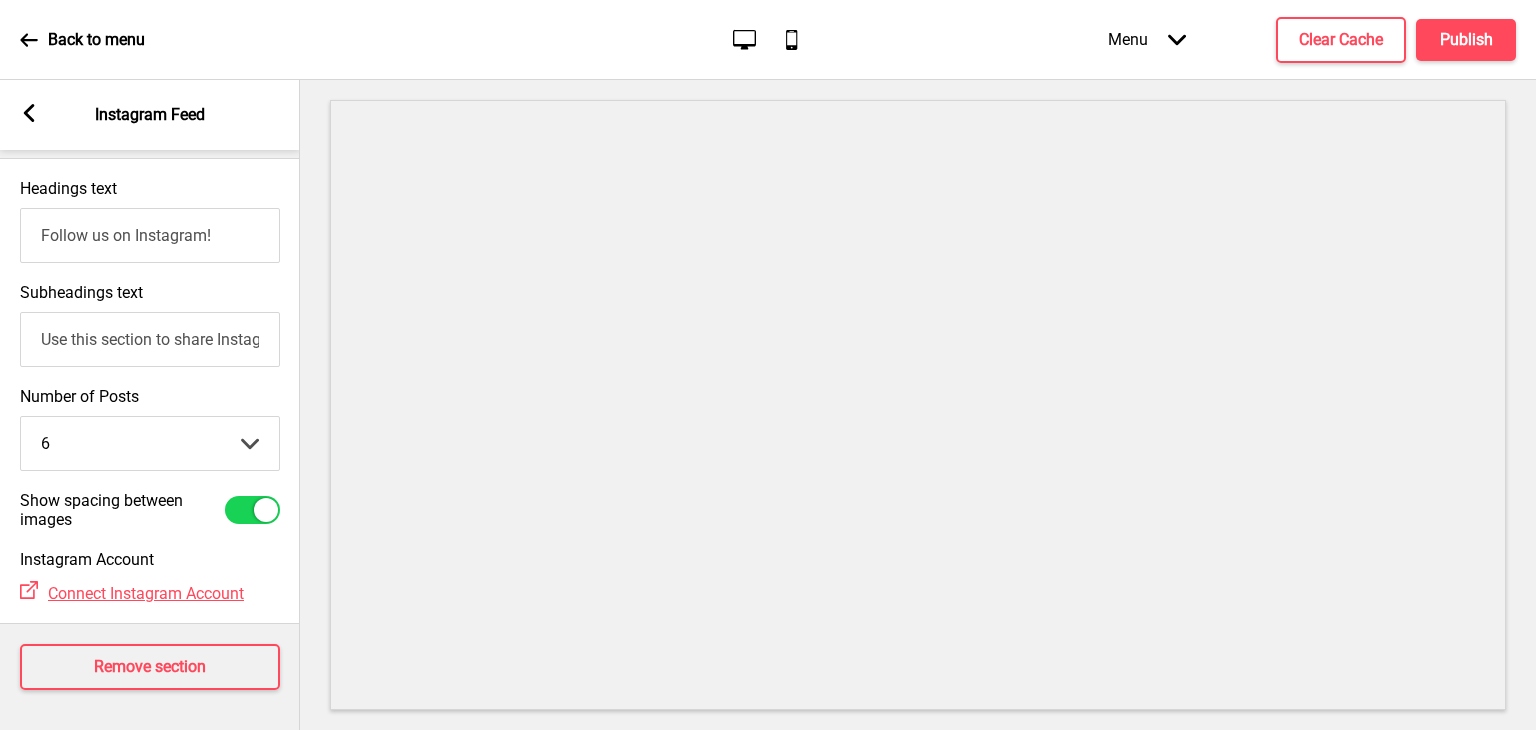 scroll, scrollTop: 64, scrollLeft: 0, axis: vertical 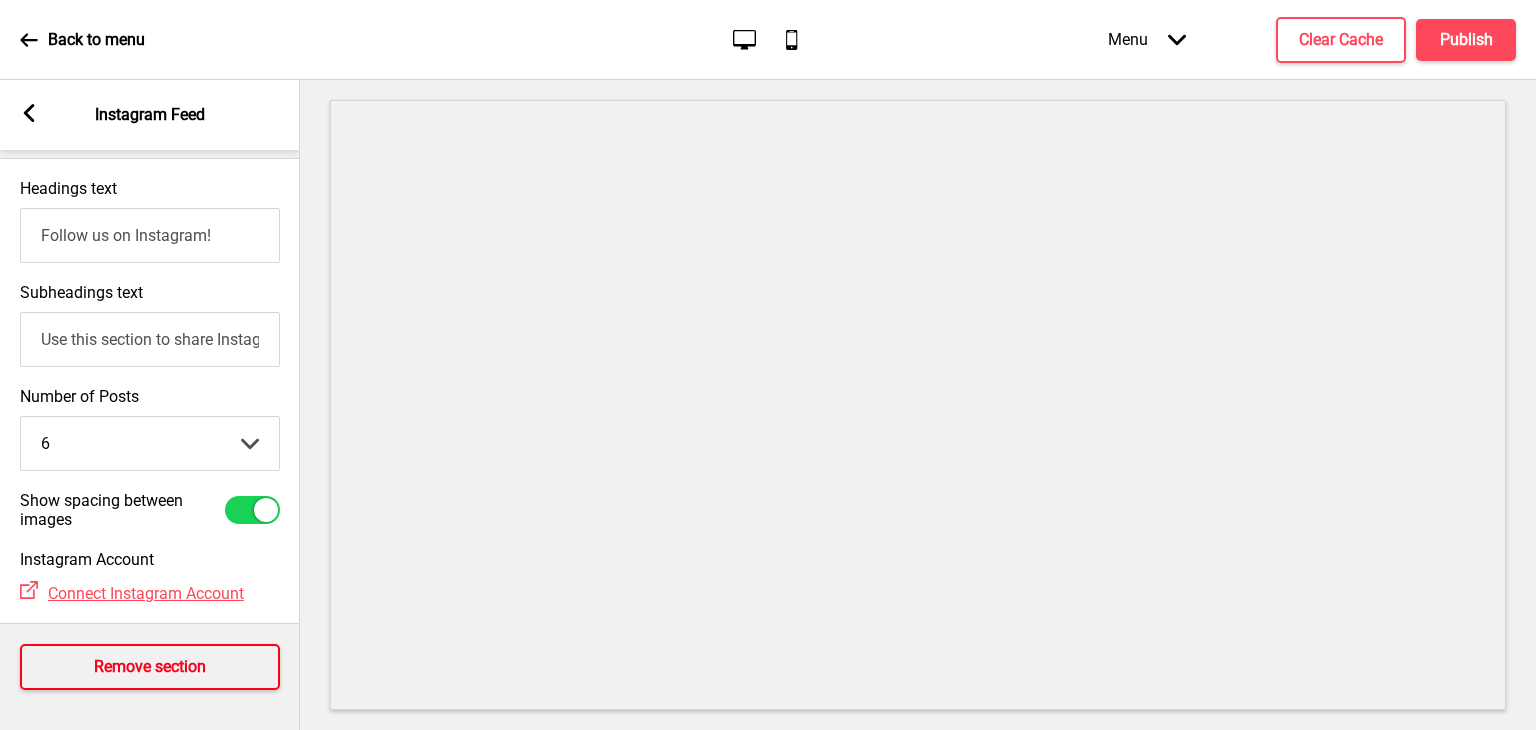 click on "Remove section" at bounding box center (150, 667) 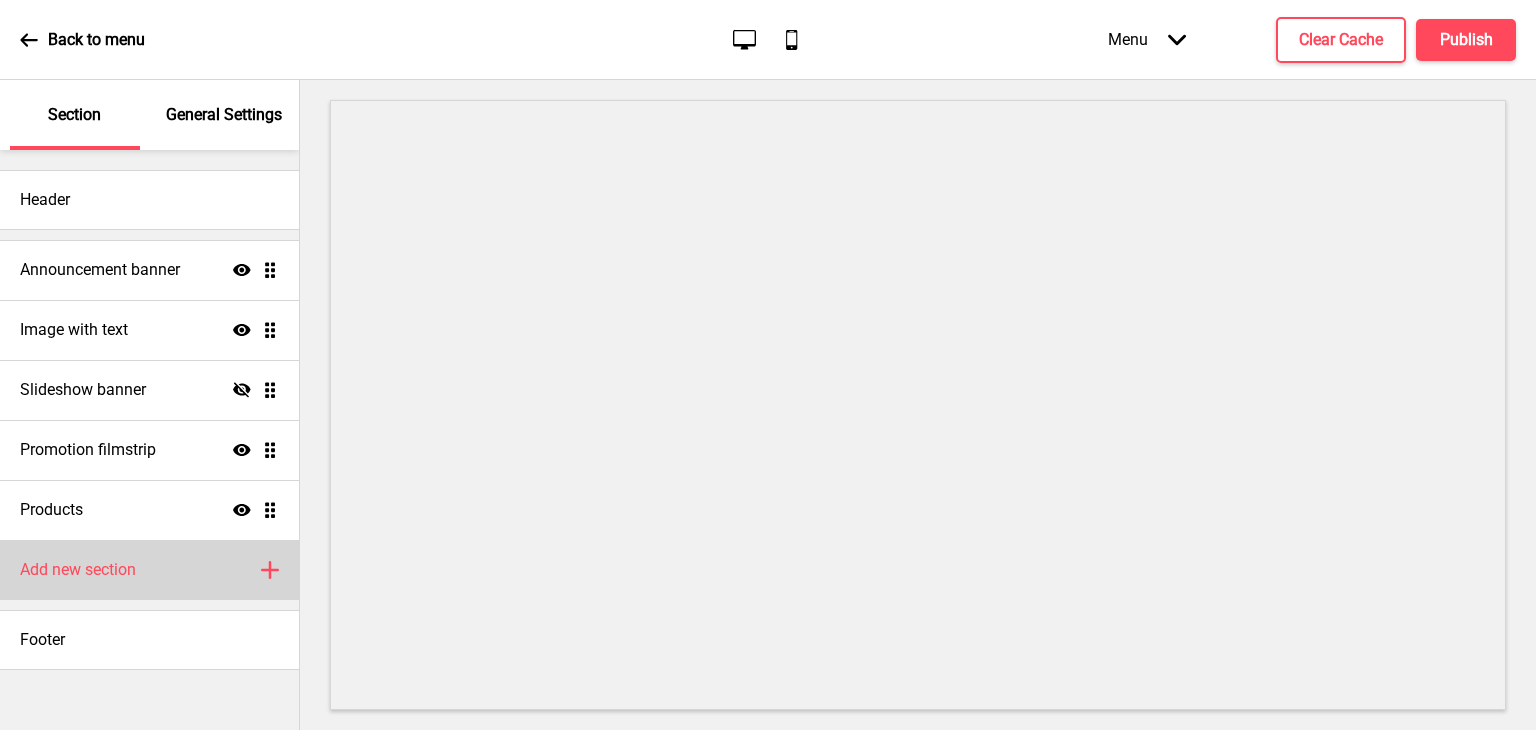 click on "Add new section" at bounding box center (78, 570) 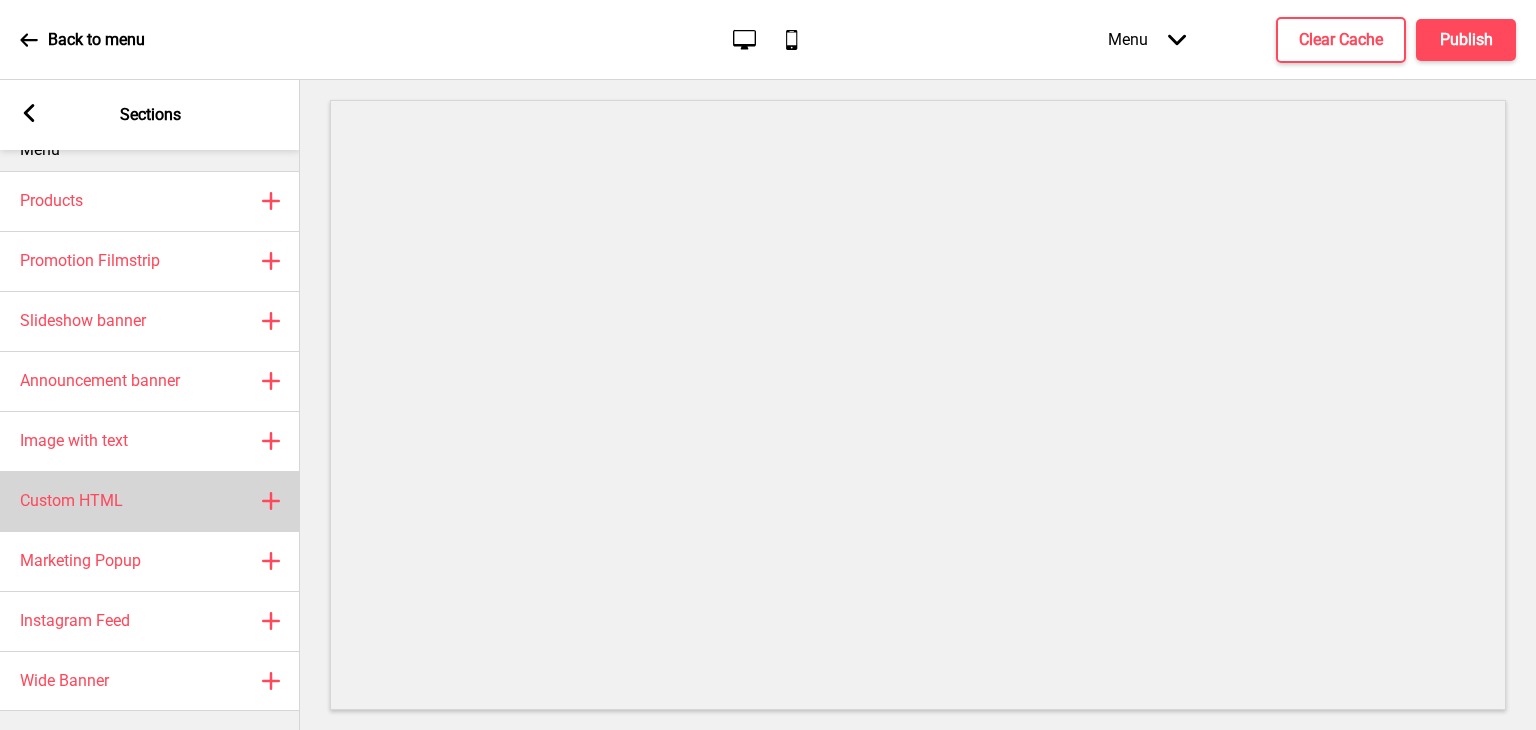 scroll, scrollTop: 47, scrollLeft: 0, axis: vertical 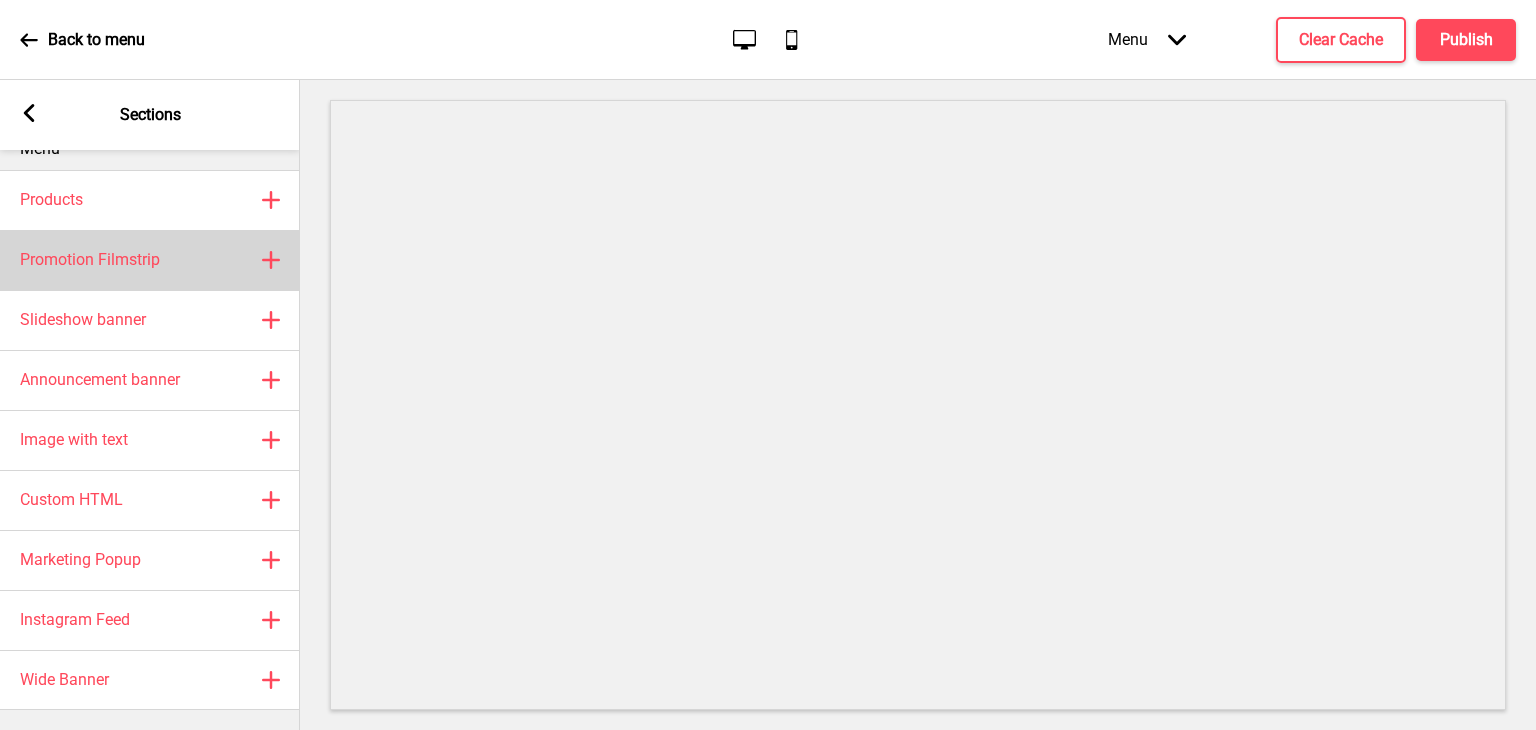 click on "Promotion Filmstrip Plus" at bounding box center (150, 260) 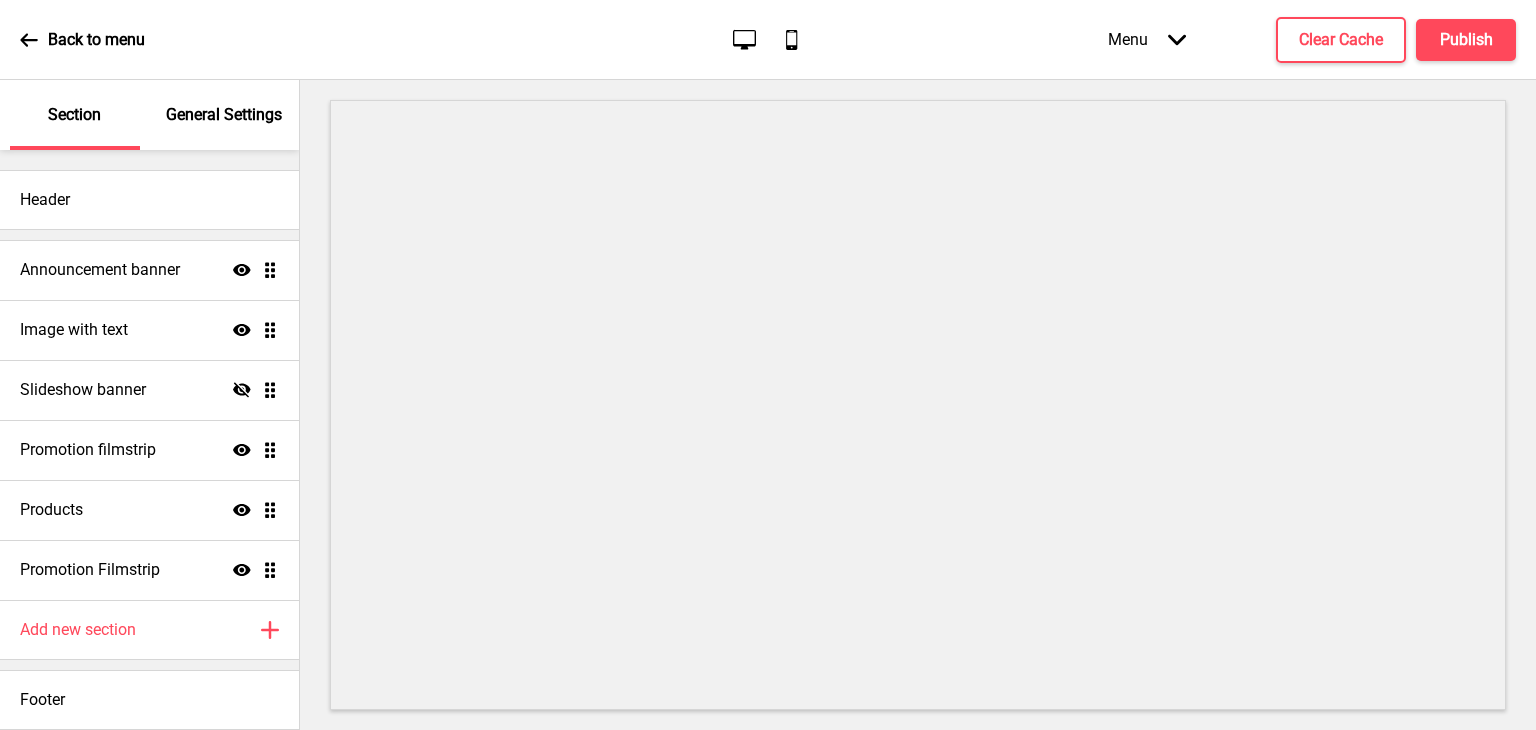 select on "center" 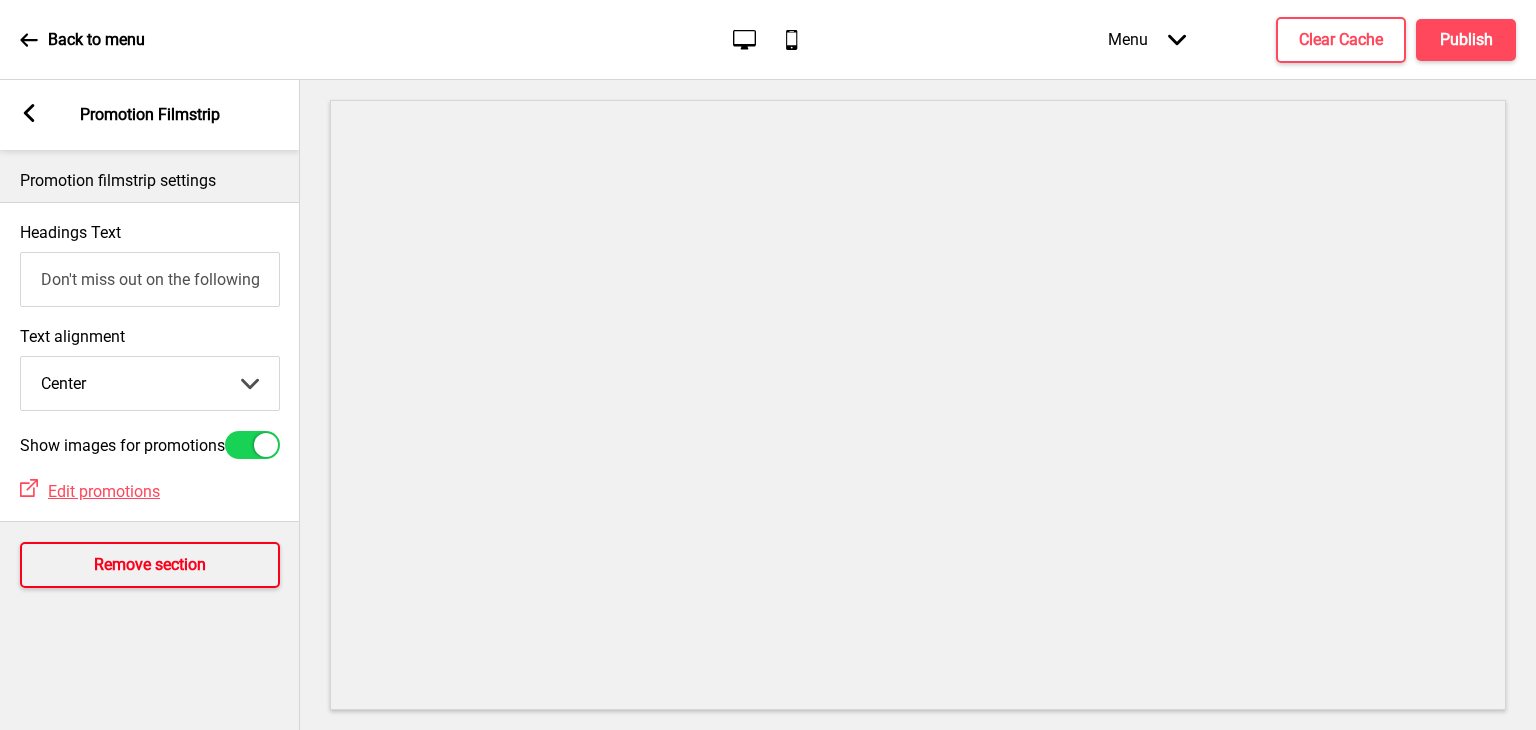 click on "Remove section" at bounding box center (150, 565) 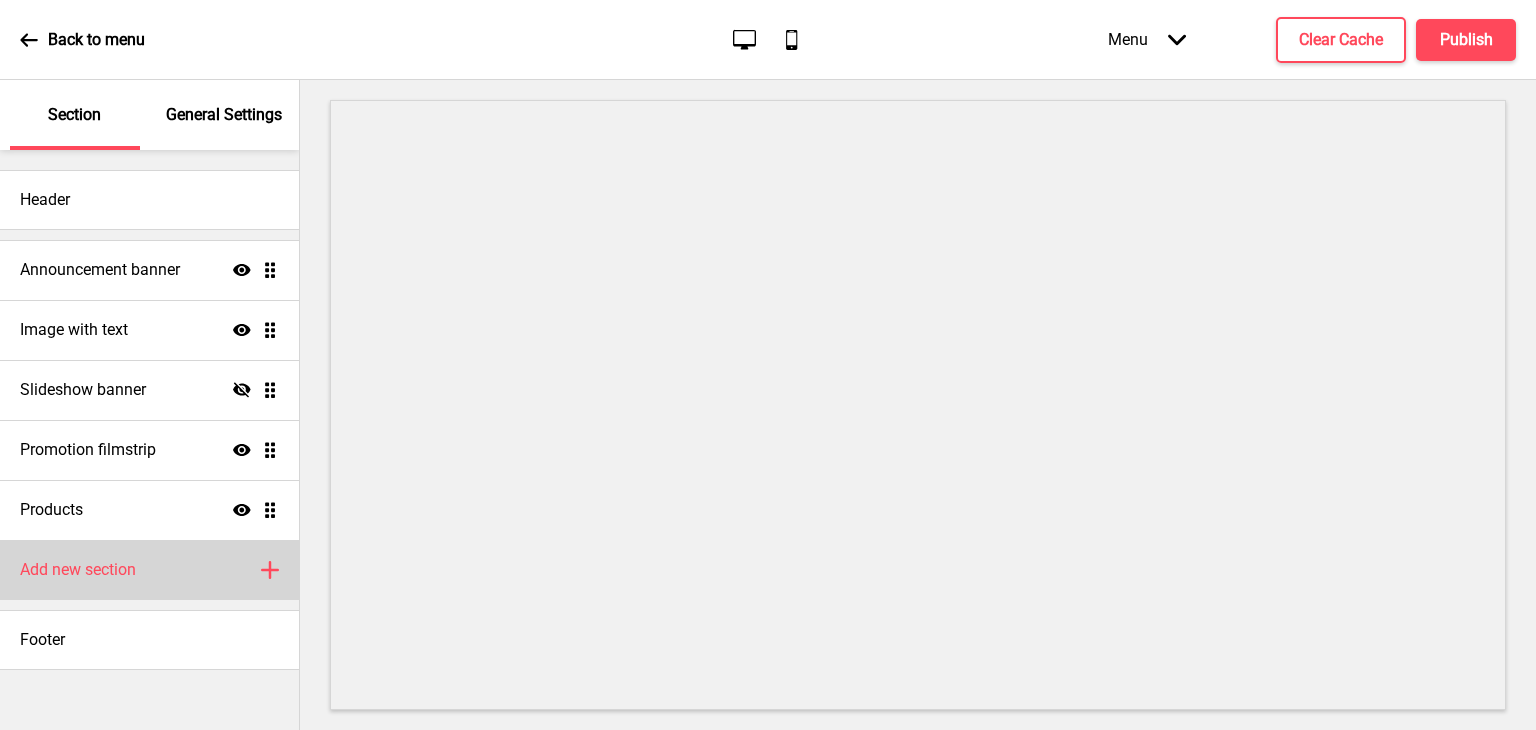 click on "Add new section" at bounding box center [78, 570] 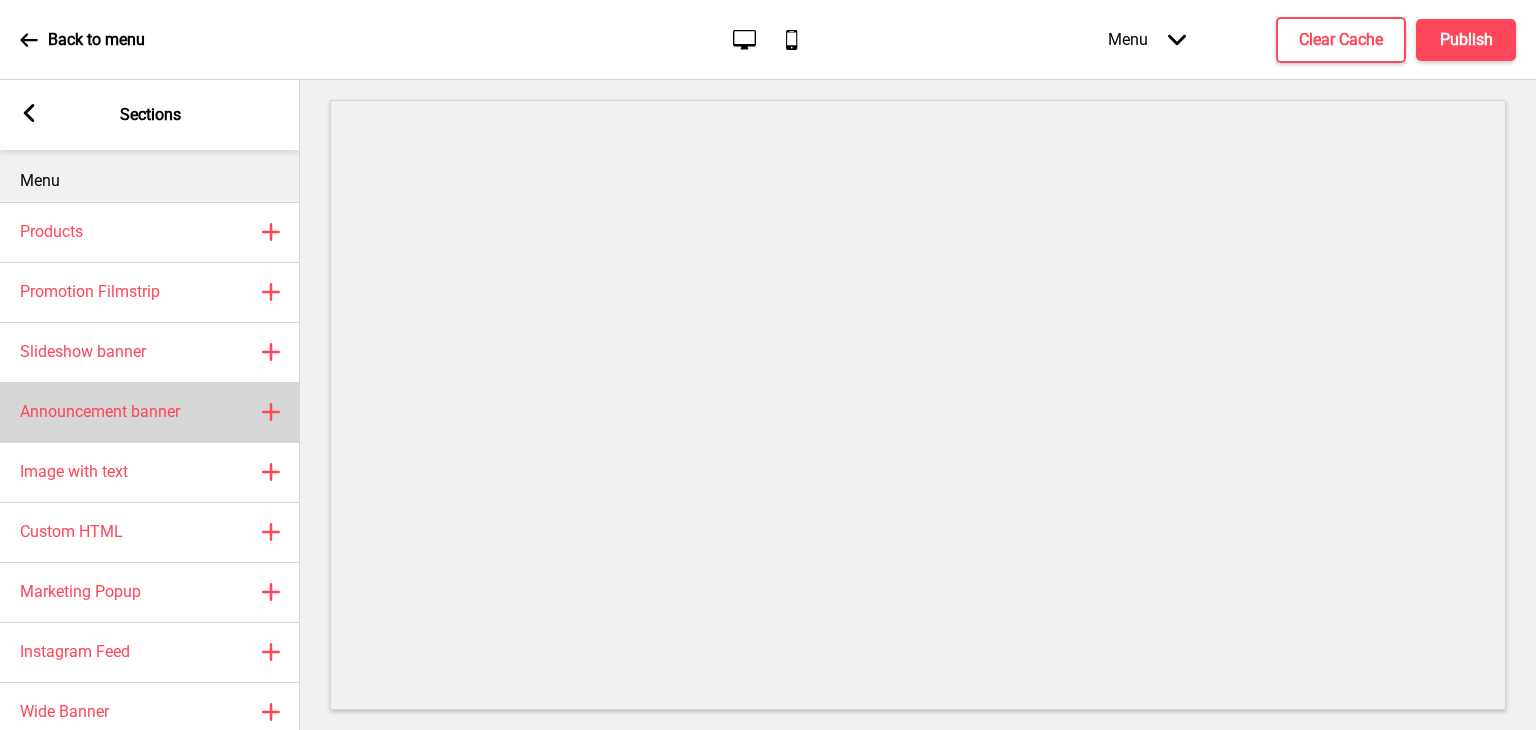 click on "Announcement banner" at bounding box center [100, 412] 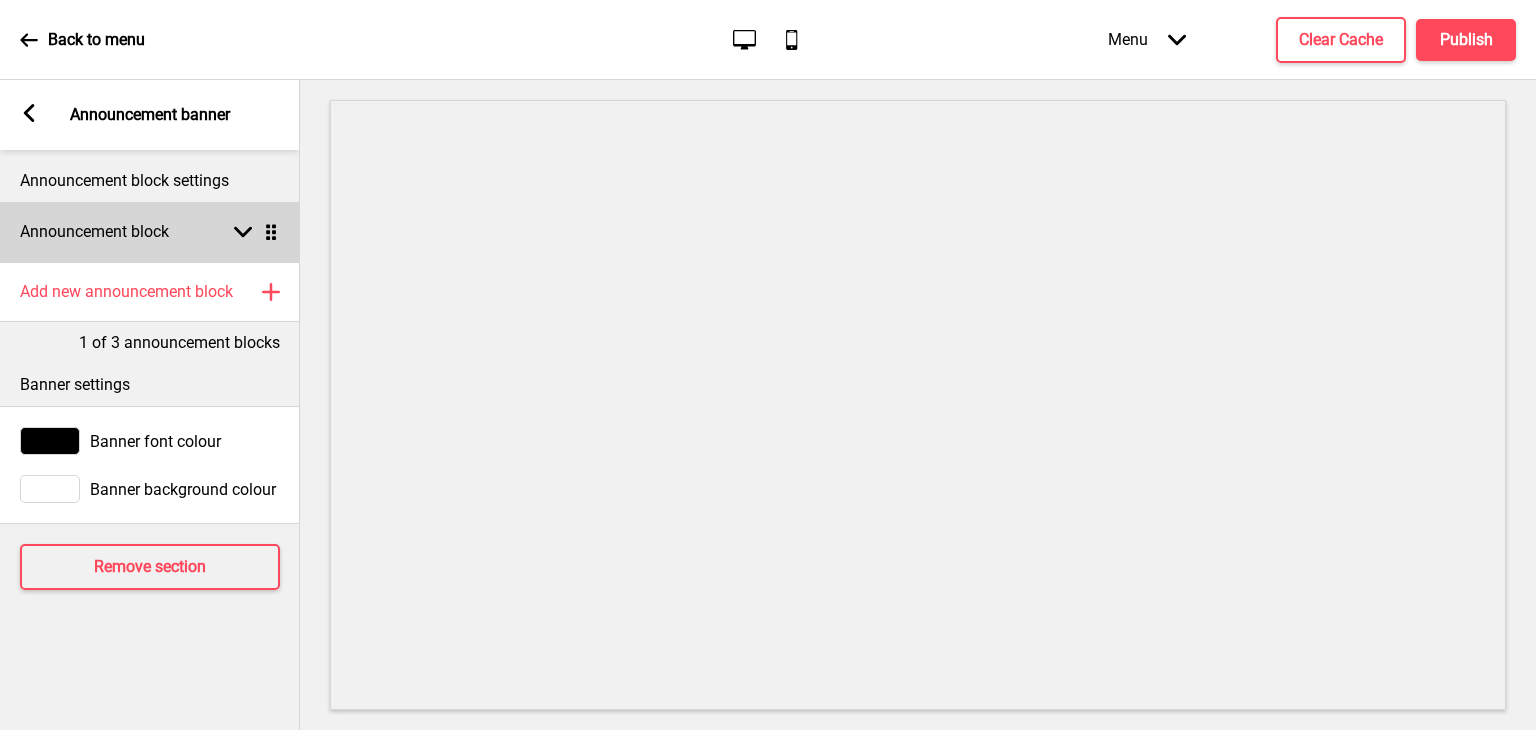 click 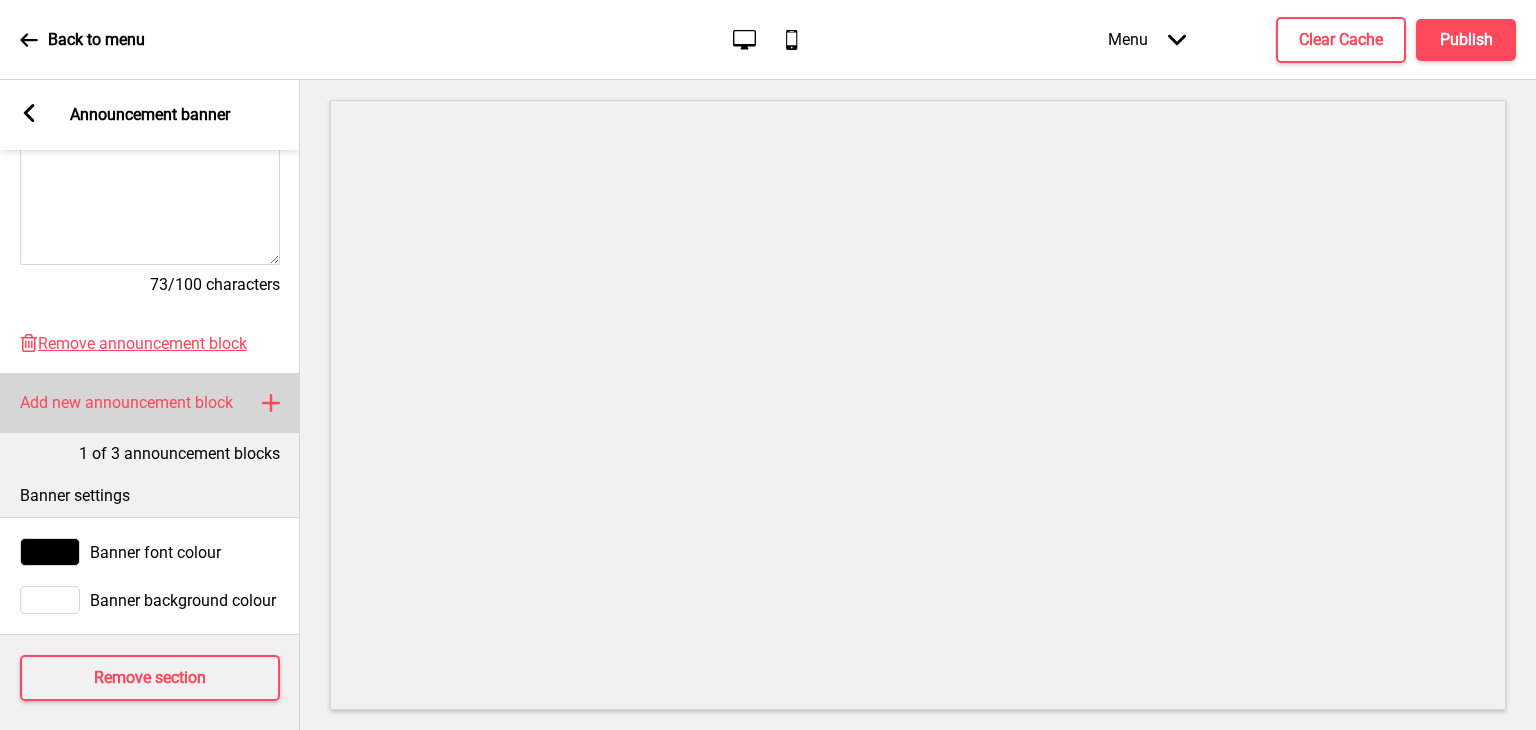 scroll, scrollTop: 579, scrollLeft: 0, axis: vertical 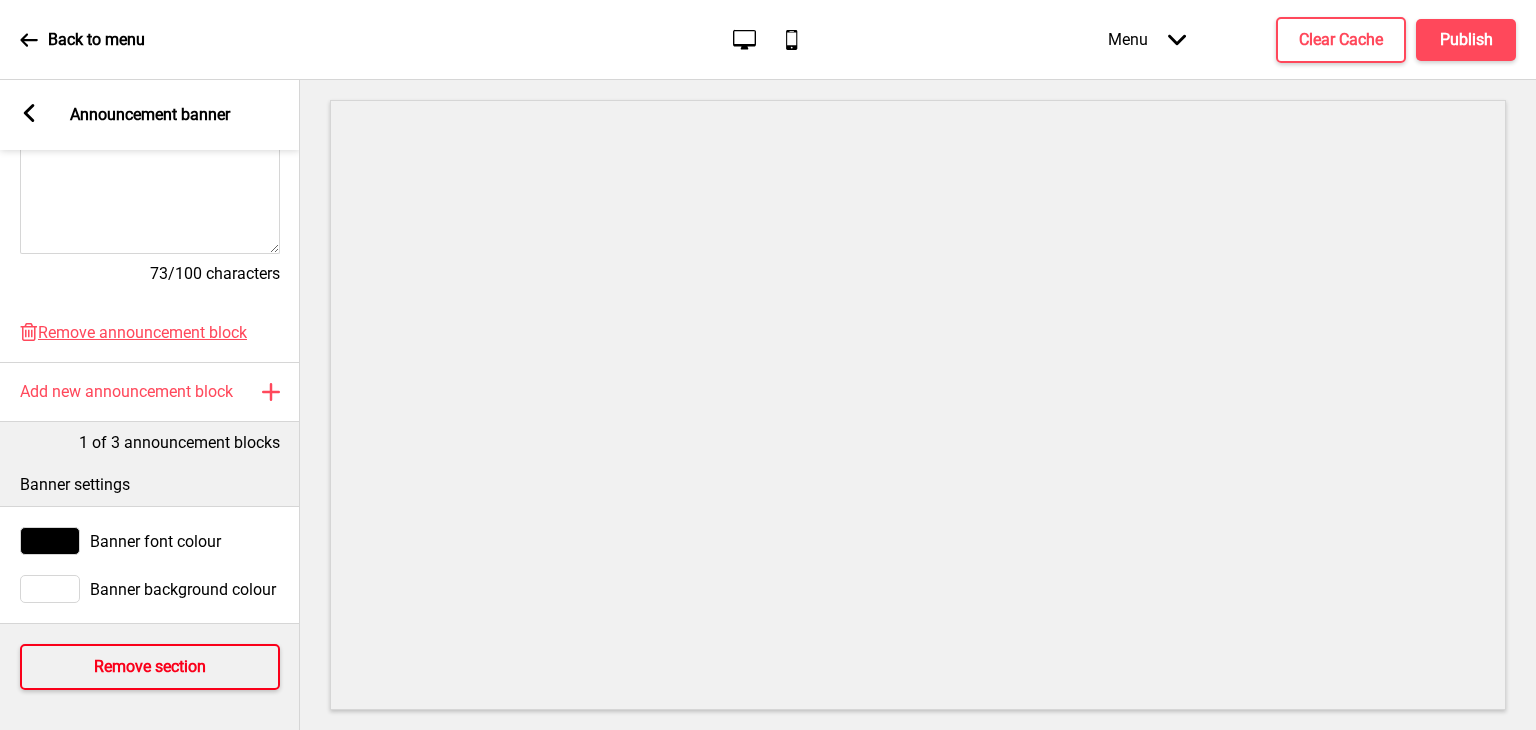 click on "Remove section" at bounding box center [150, 667] 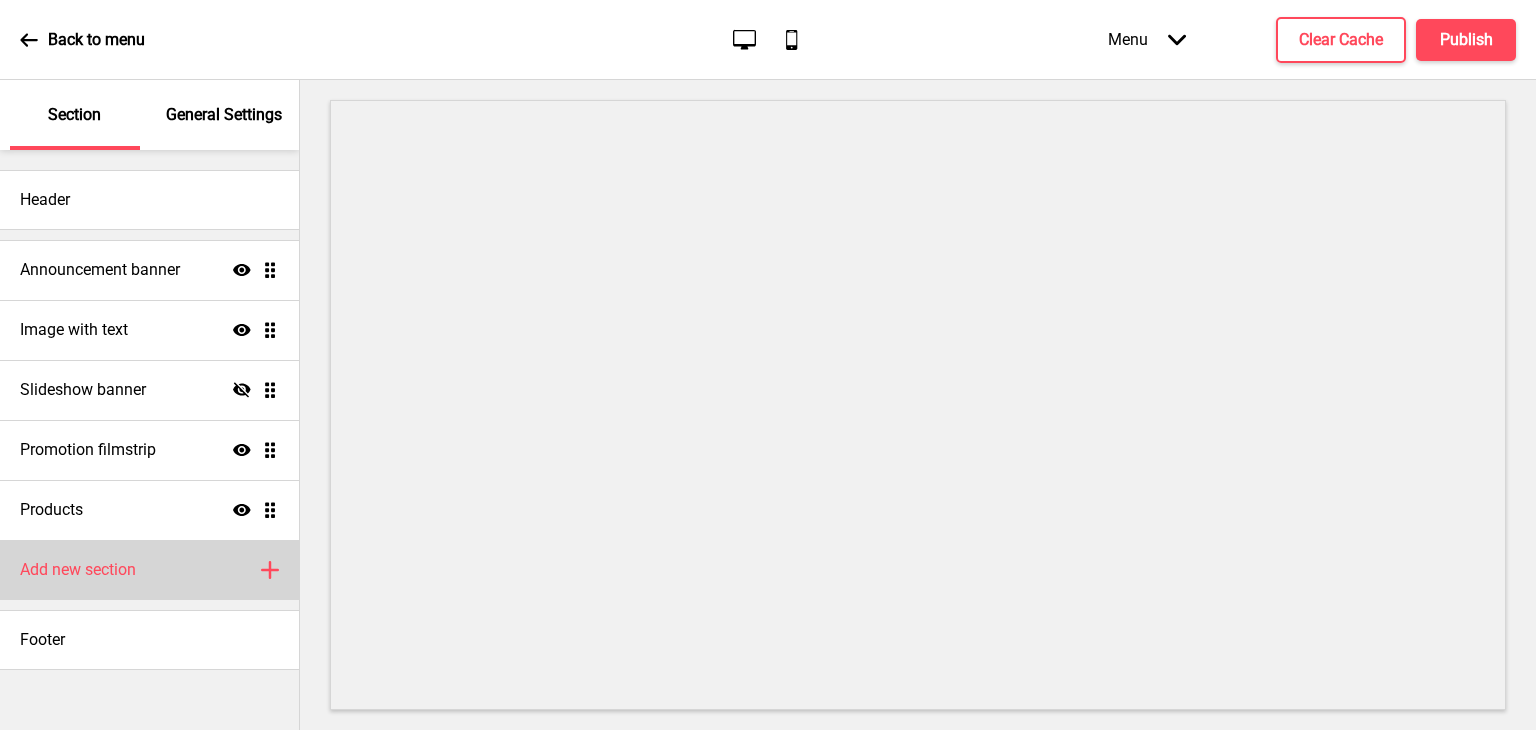 click on "Add new section Plus" at bounding box center (149, 570) 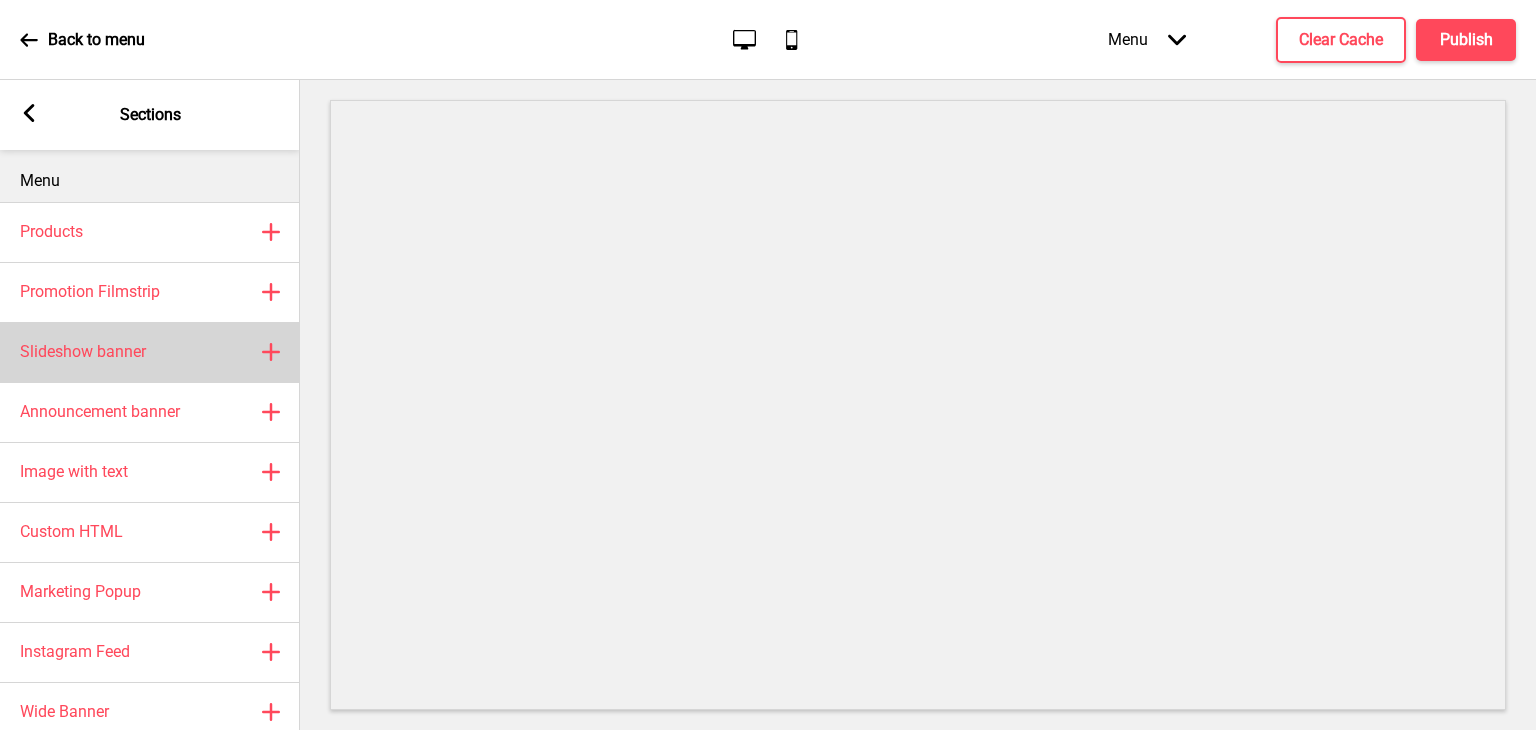 click on "Slideshow banner Plus" at bounding box center [150, 352] 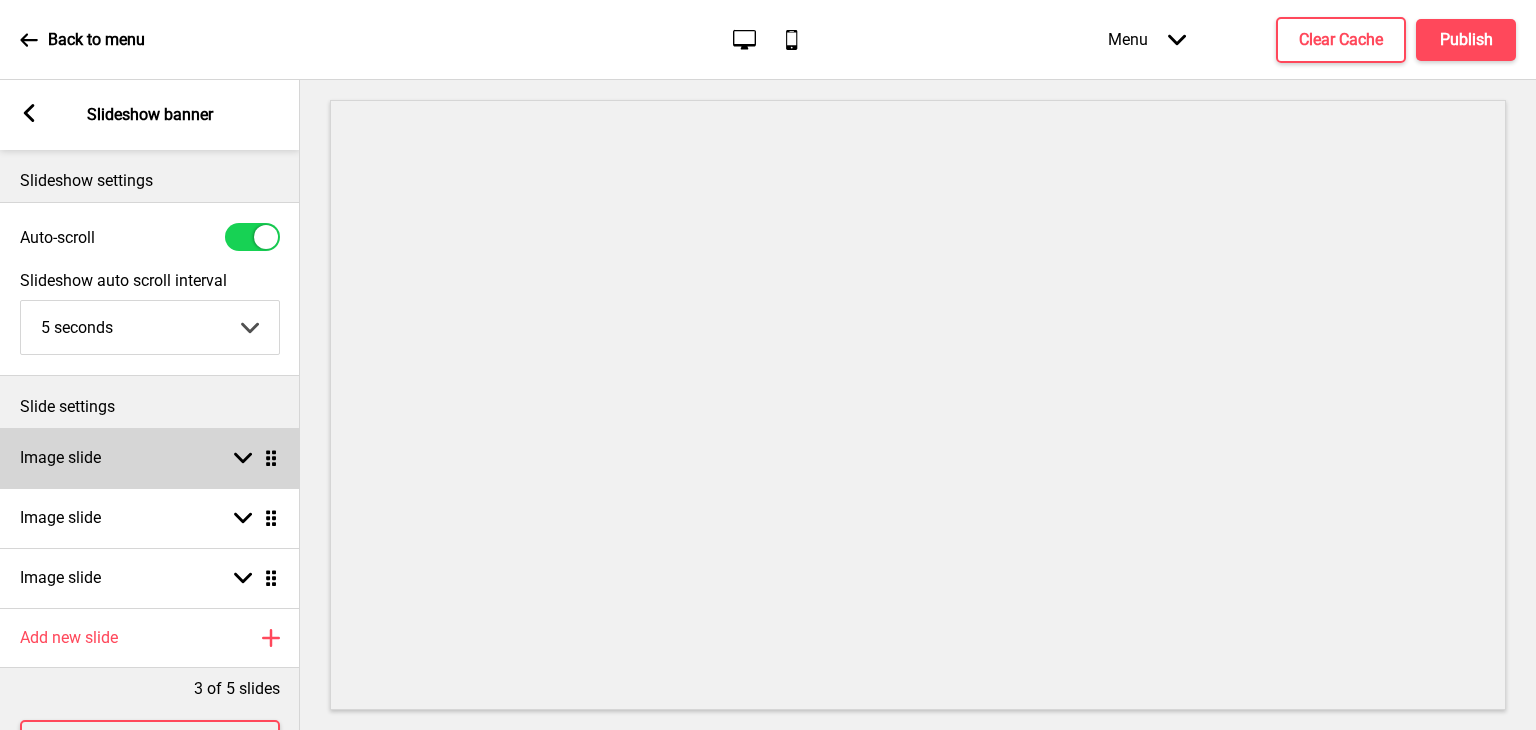 click 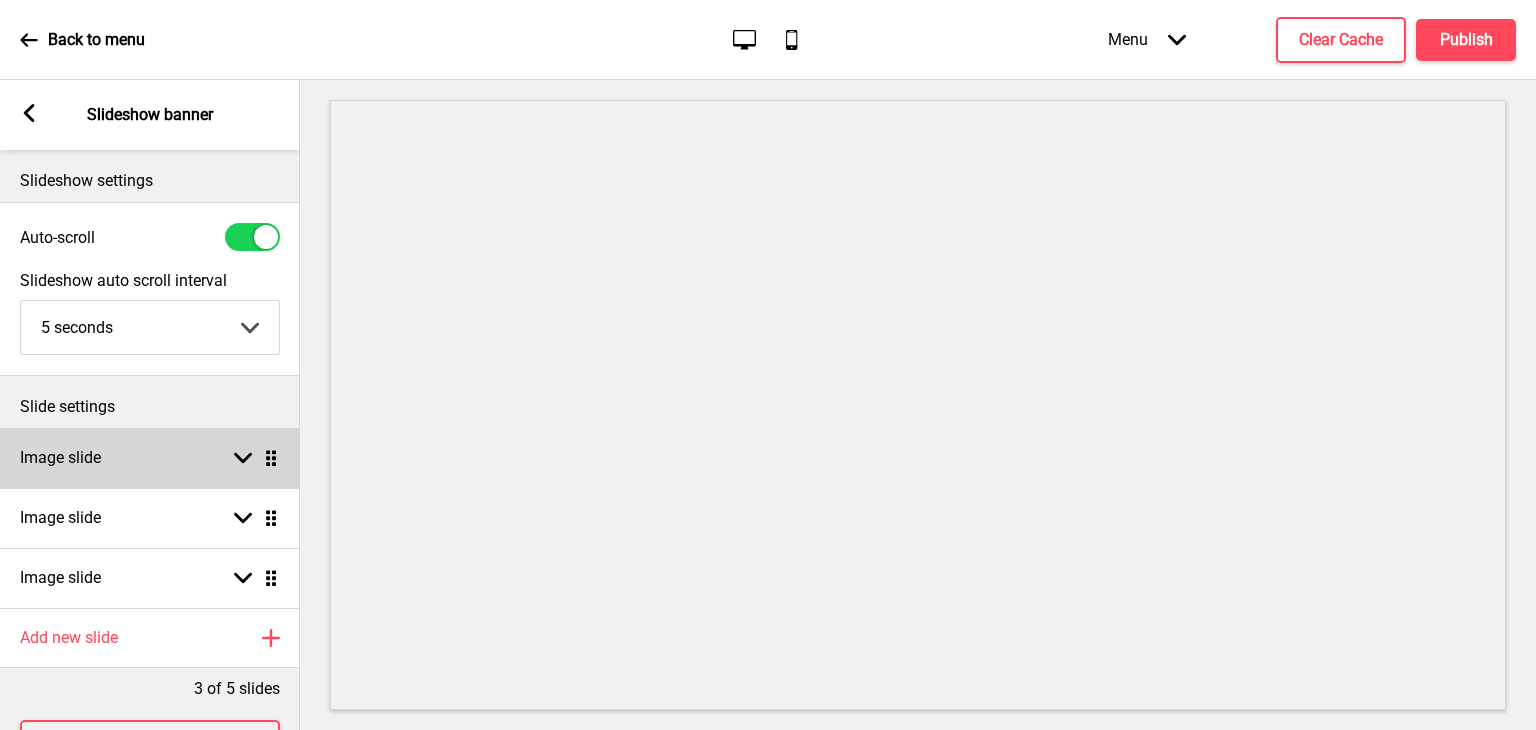 select on "right" 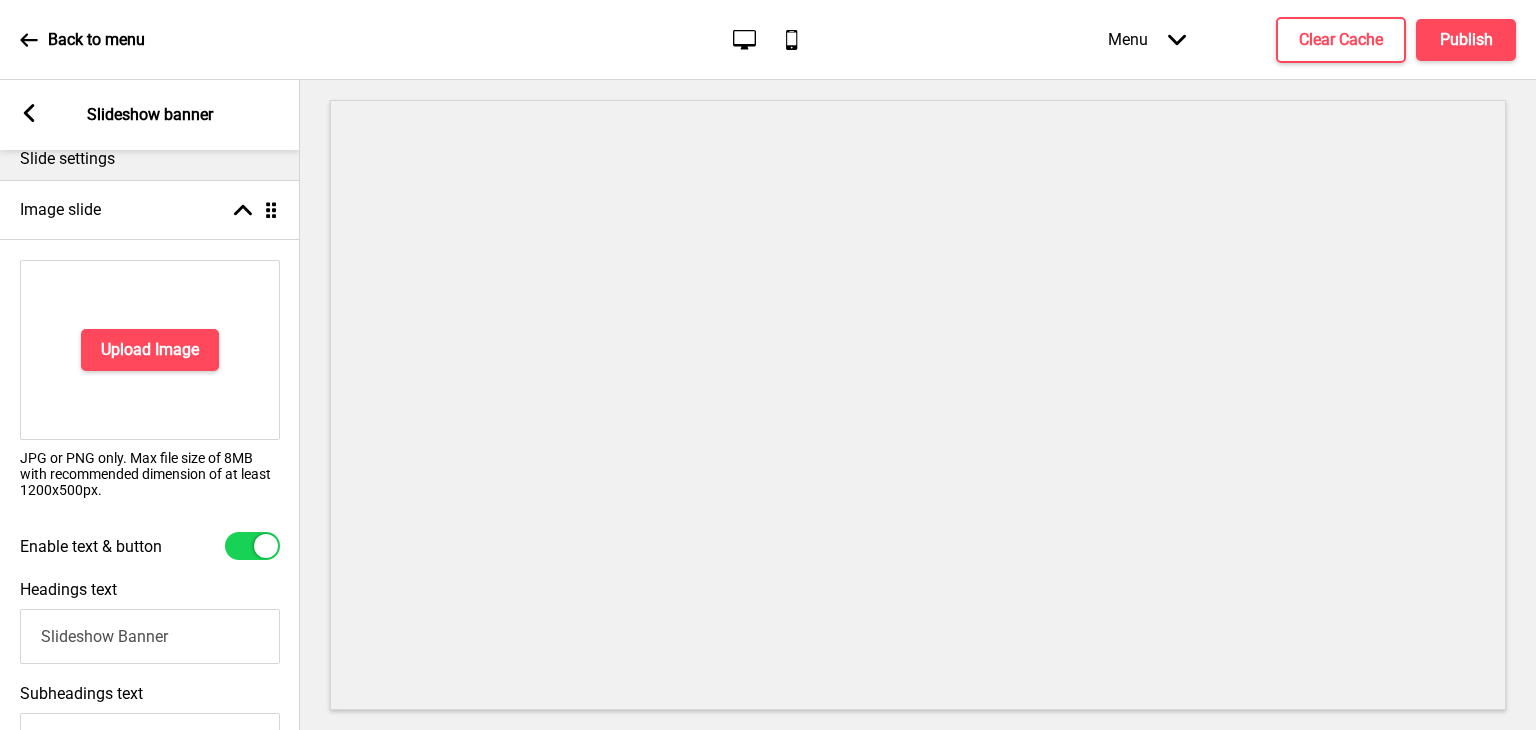 scroll, scrollTop: 200, scrollLeft: 0, axis: vertical 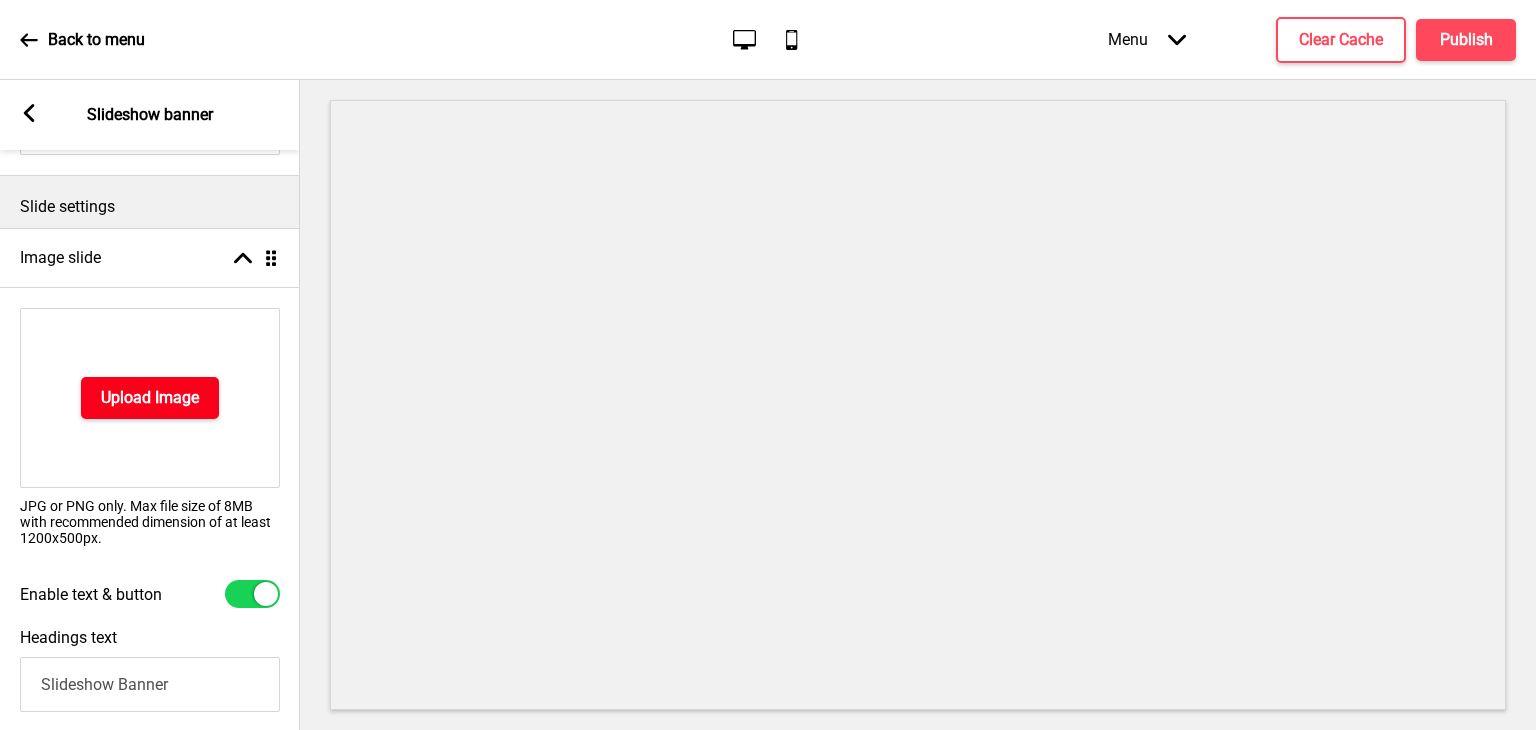 click on "Upload Image" at bounding box center [150, 398] 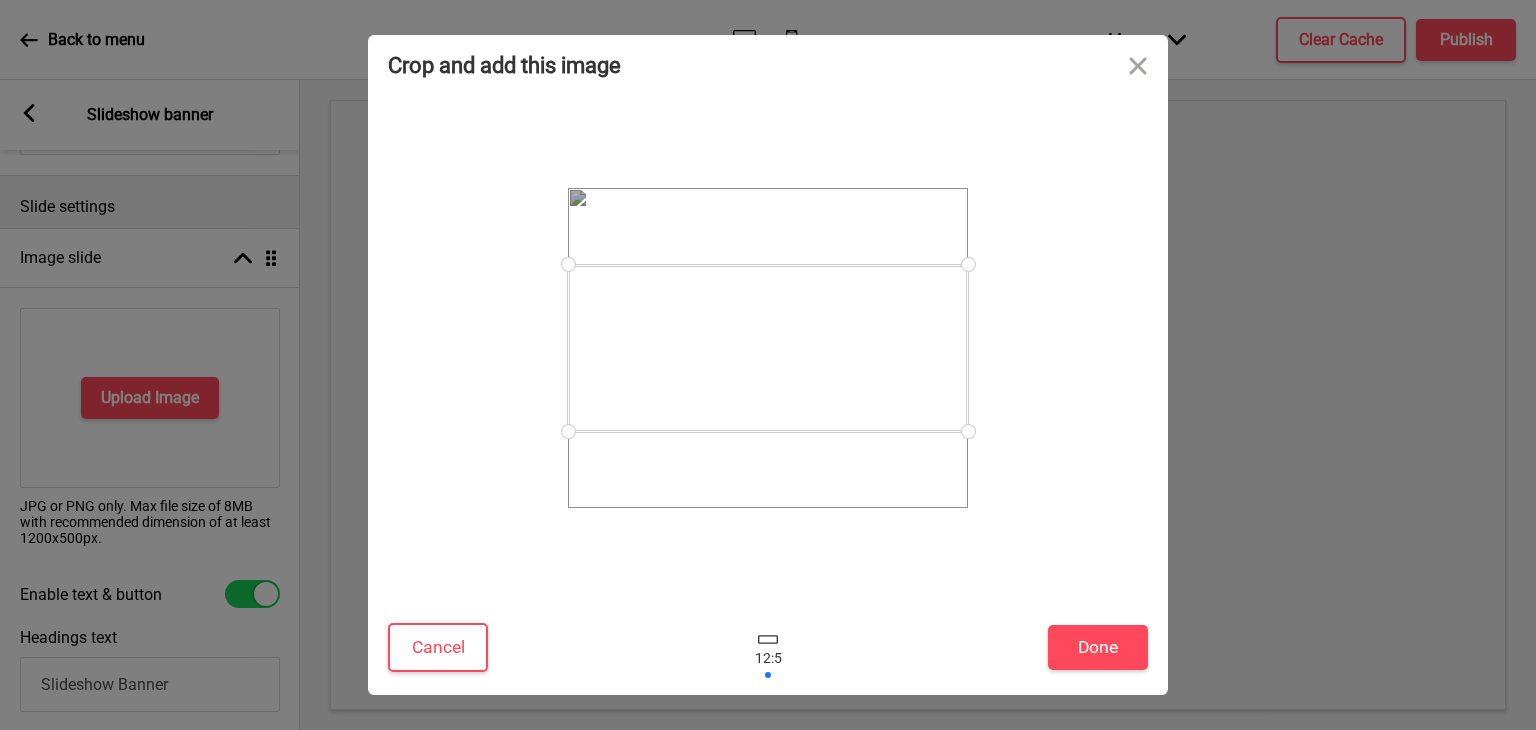click at bounding box center (768, 348) 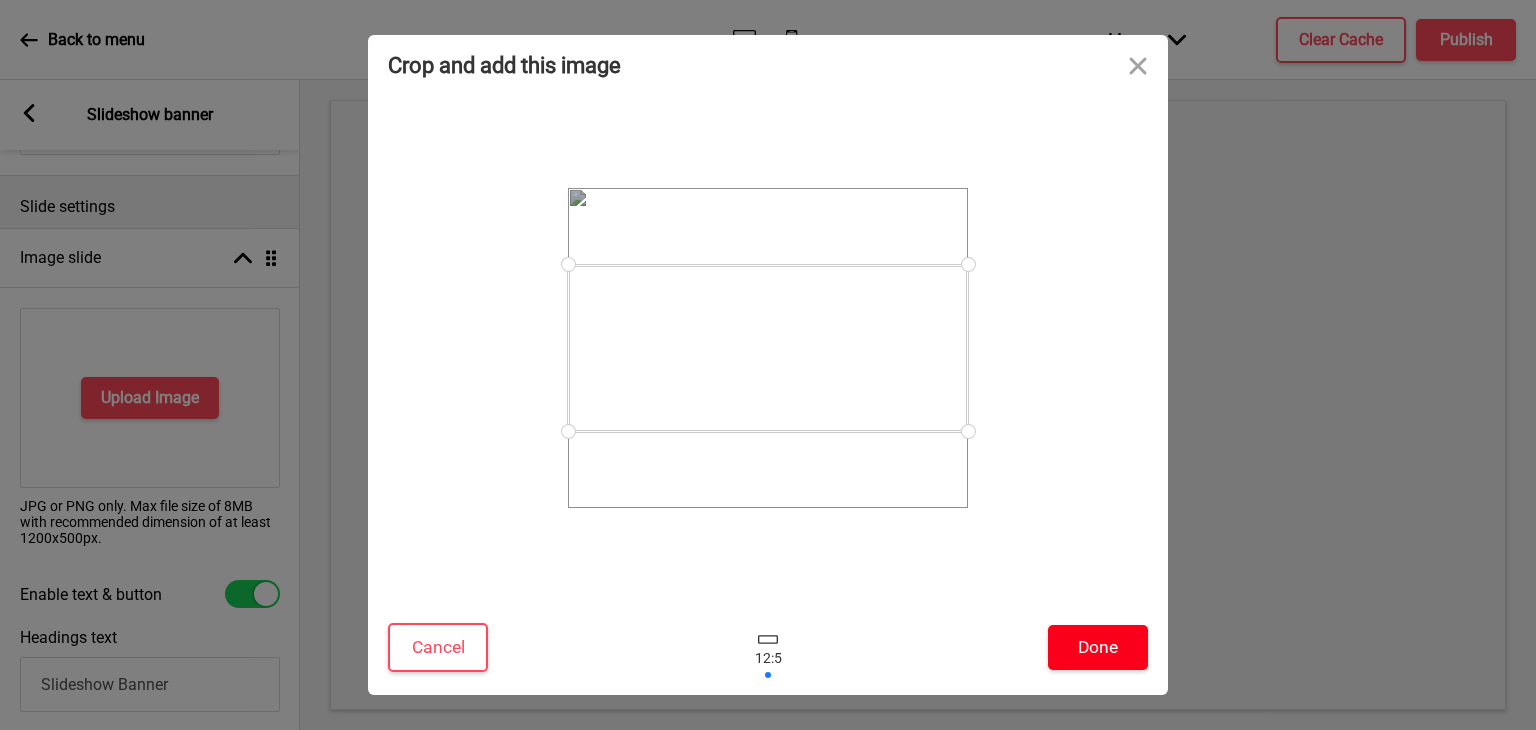 click on "Done" at bounding box center (1098, 647) 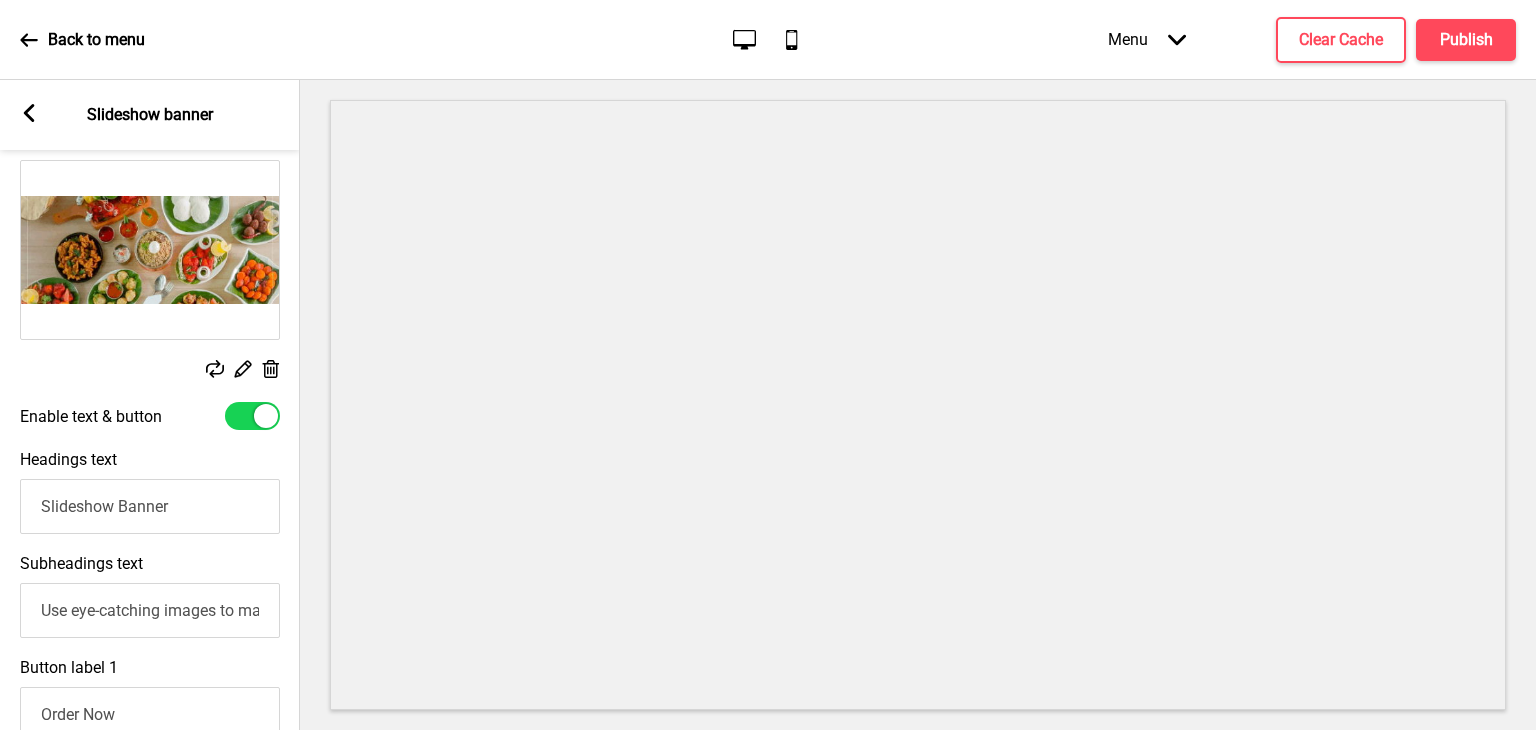 scroll, scrollTop: 400, scrollLeft: 0, axis: vertical 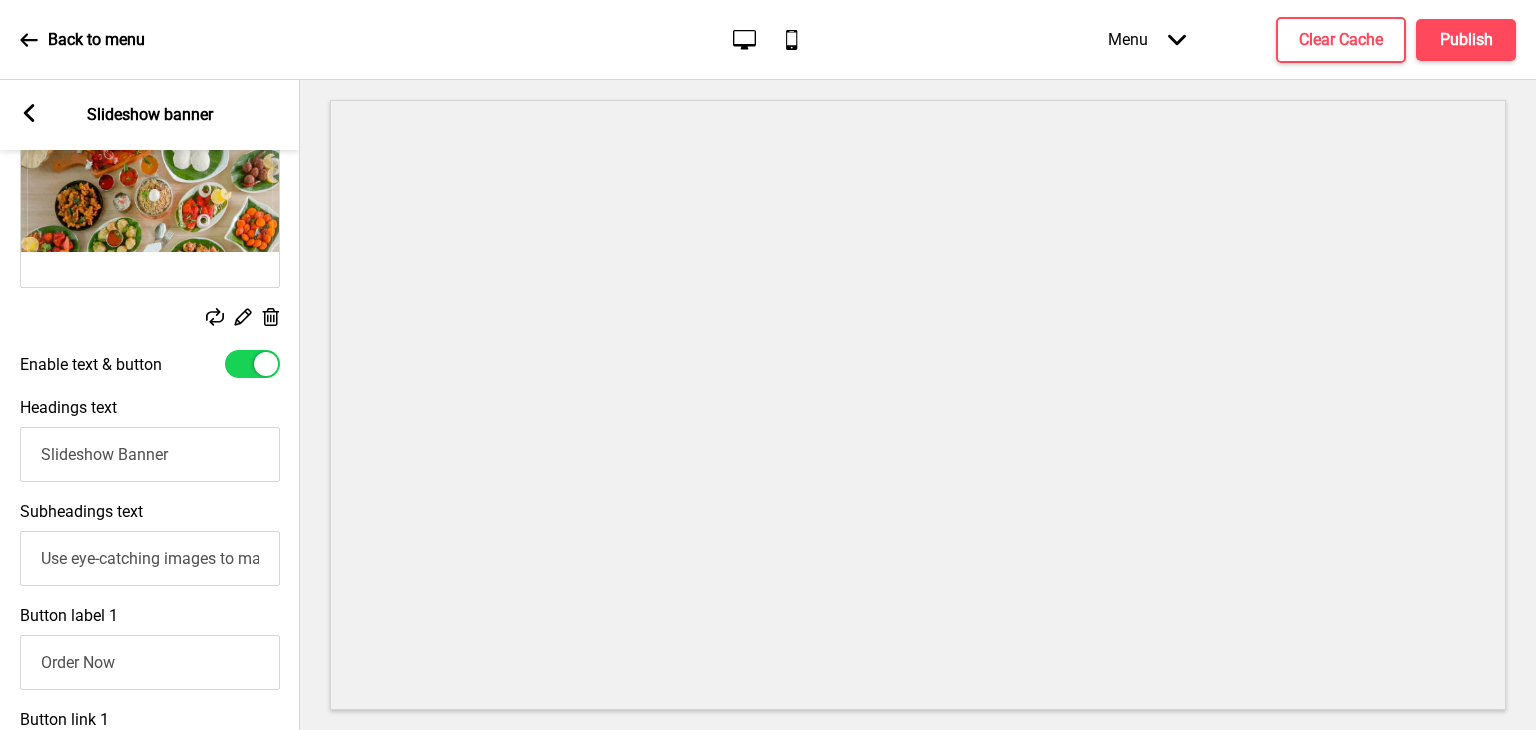 click on "Slideshow Banner" at bounding box center (150, 454) 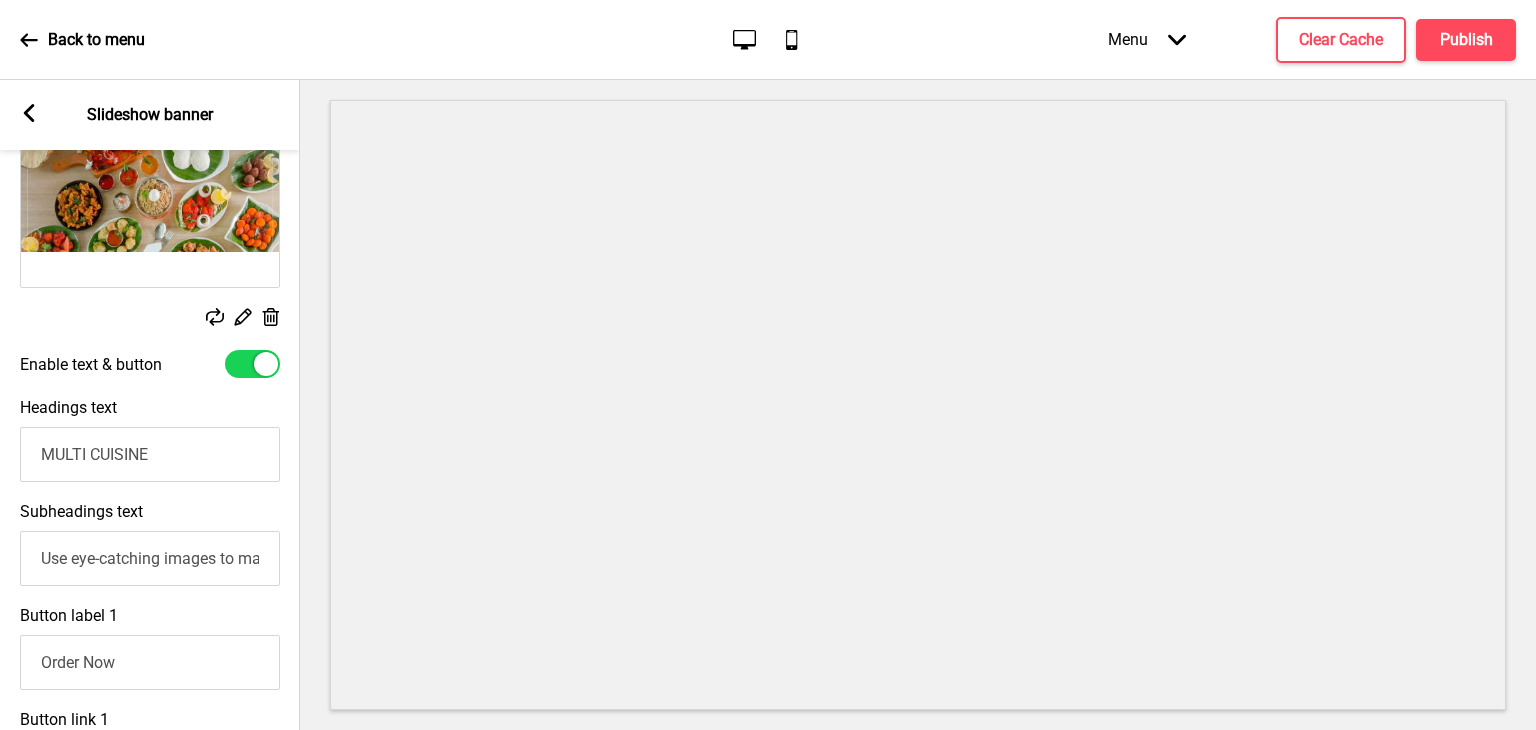 type on "MULTI CUISINE" 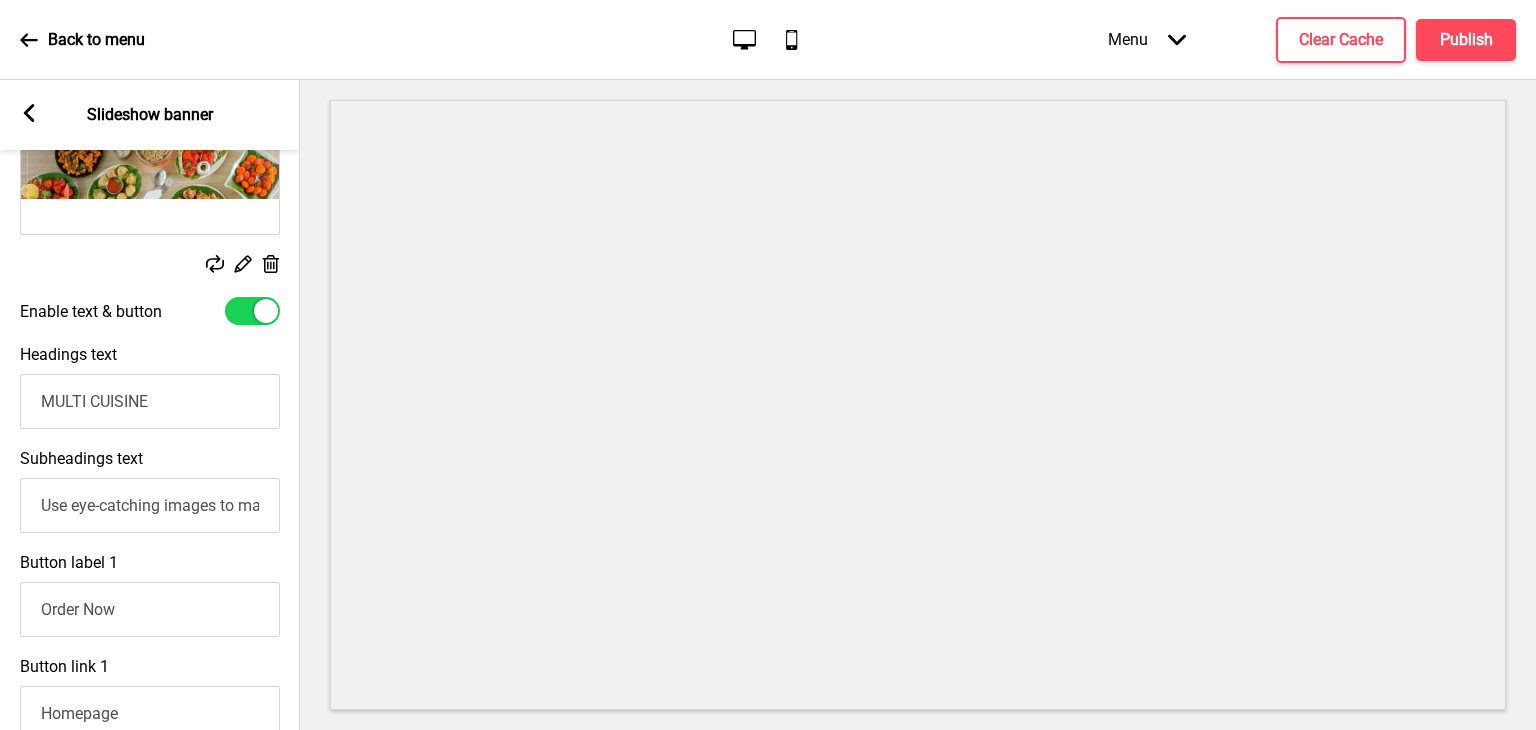 scroll, scrollTop: 600, scrollLeft: 0, axis: vertical 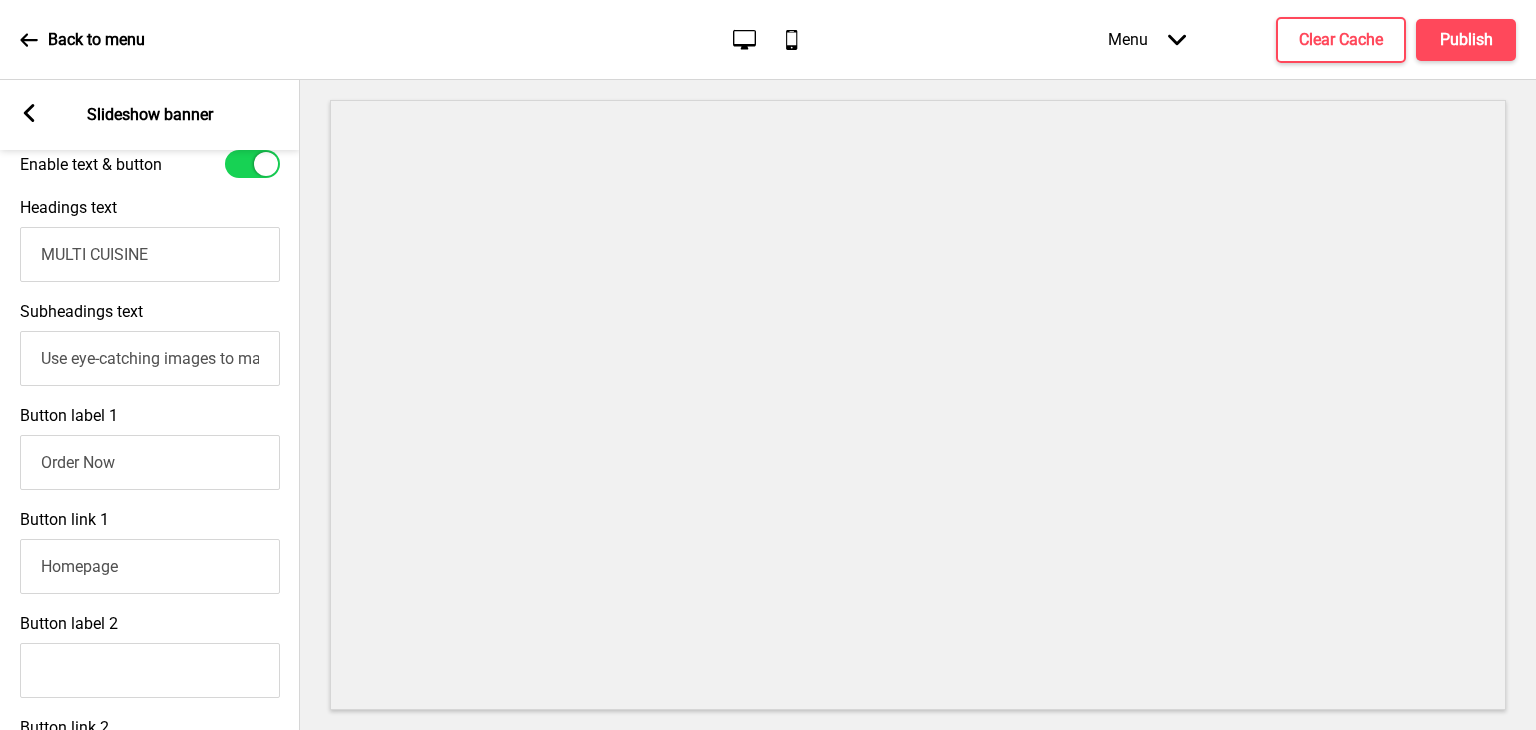 click on "Use eye-catching images to make a strong first impression of your brand" at bounding box center (150, 358) 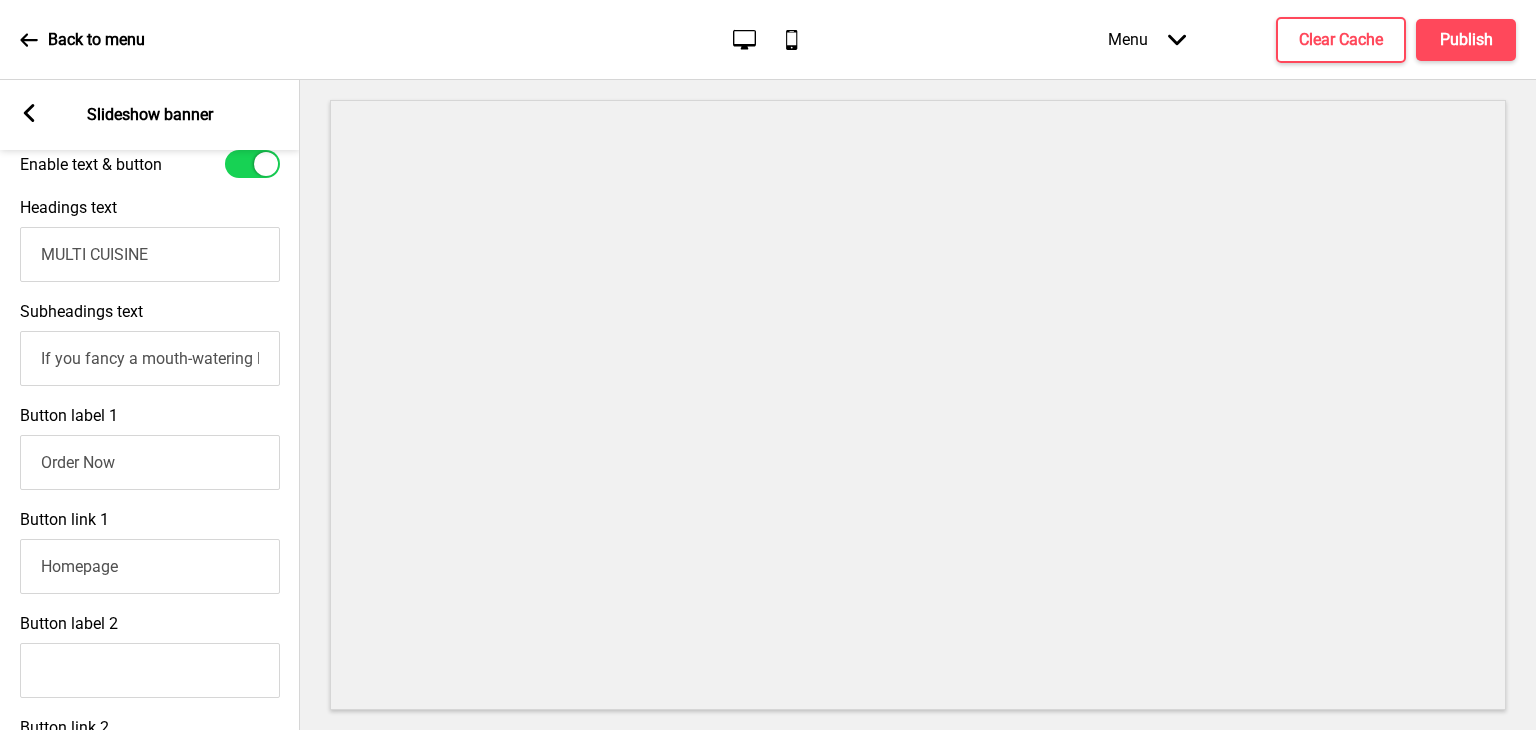 scroll, scrollTop: 0, scrollLeft: 1786, axis: horizontal 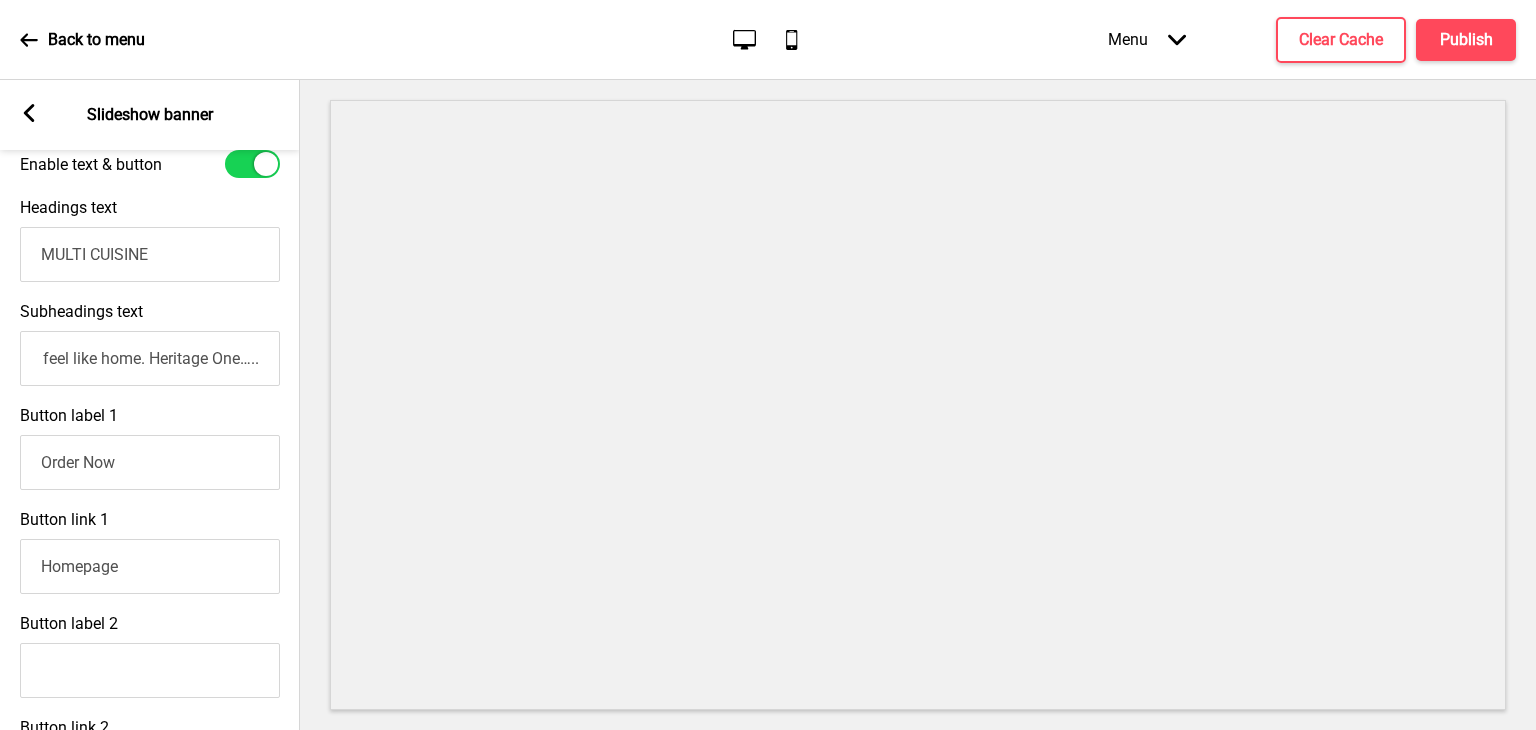 type on "If you fancy a mouth-watering lunch, a delectable dinner or casual drinks, HeritageOne is the perfect choice offer an irresistible variety of culinary delights, a rooftop bar and a great selection of fine wines and cocktails. In short, we create experiences that feel like home. Heritage One….." 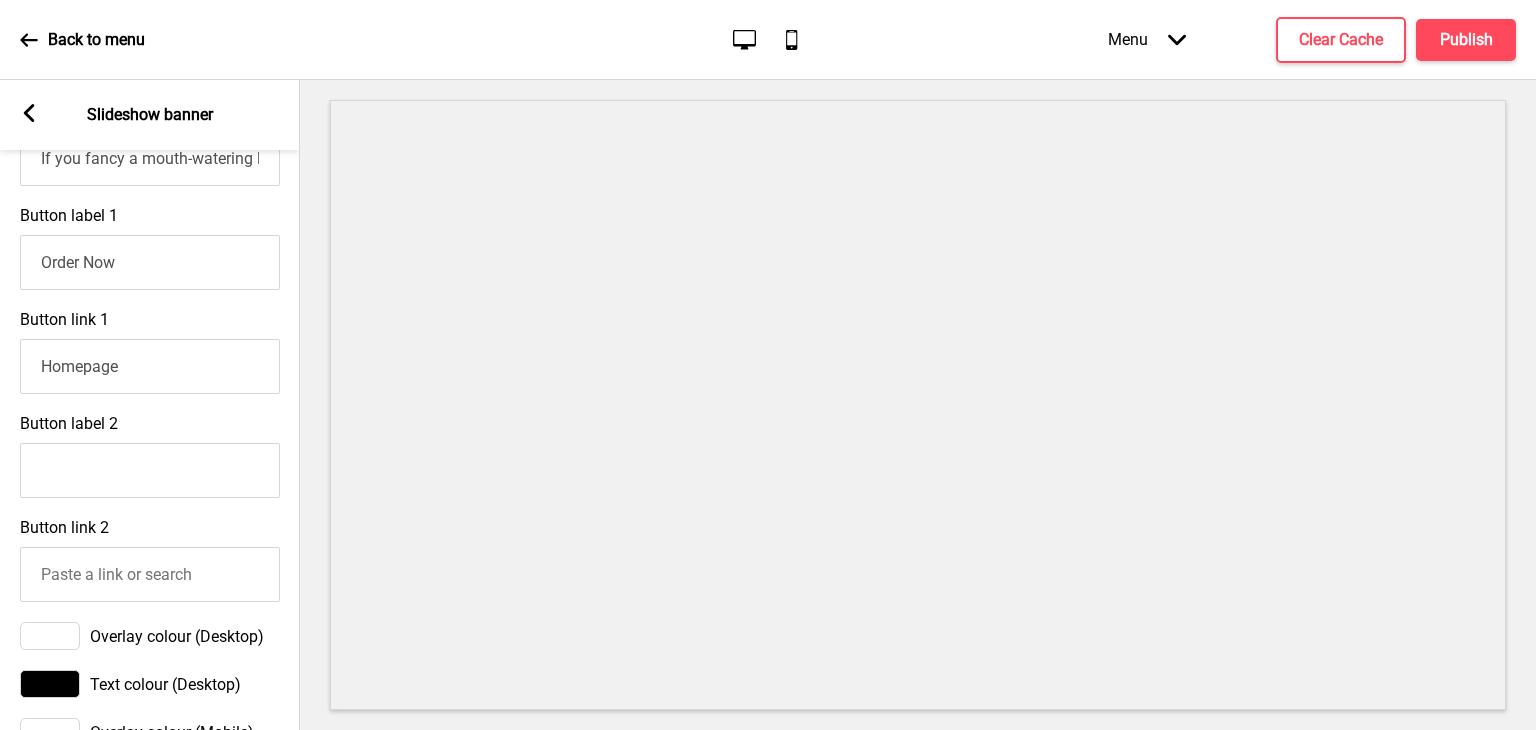 scroll, scrollTop: 700, scrollLeft: 0, axis: vertical 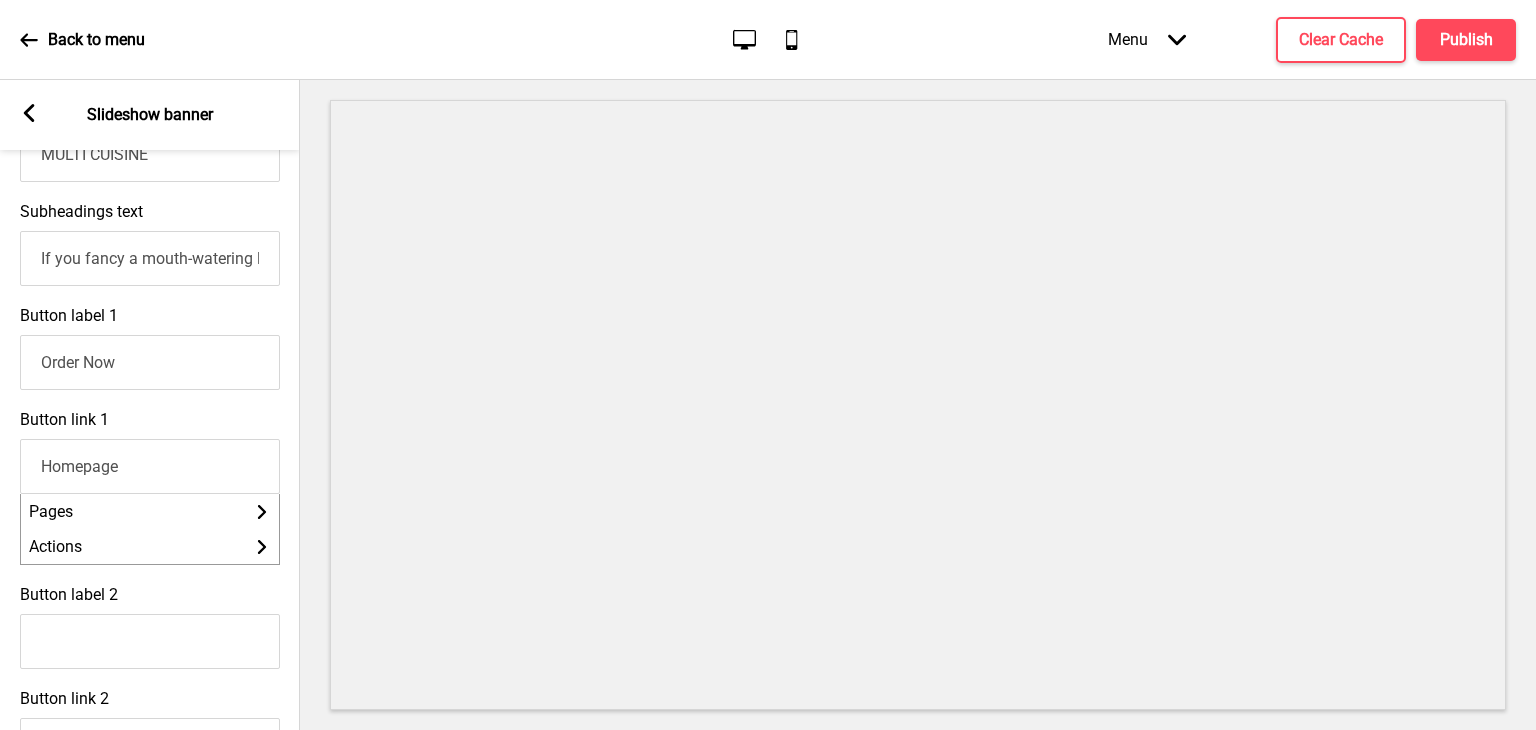 drag, startPoint x: 127, startPoint y: 485, endPoint x: 22, endPoint y: 489, distance: 105.076164 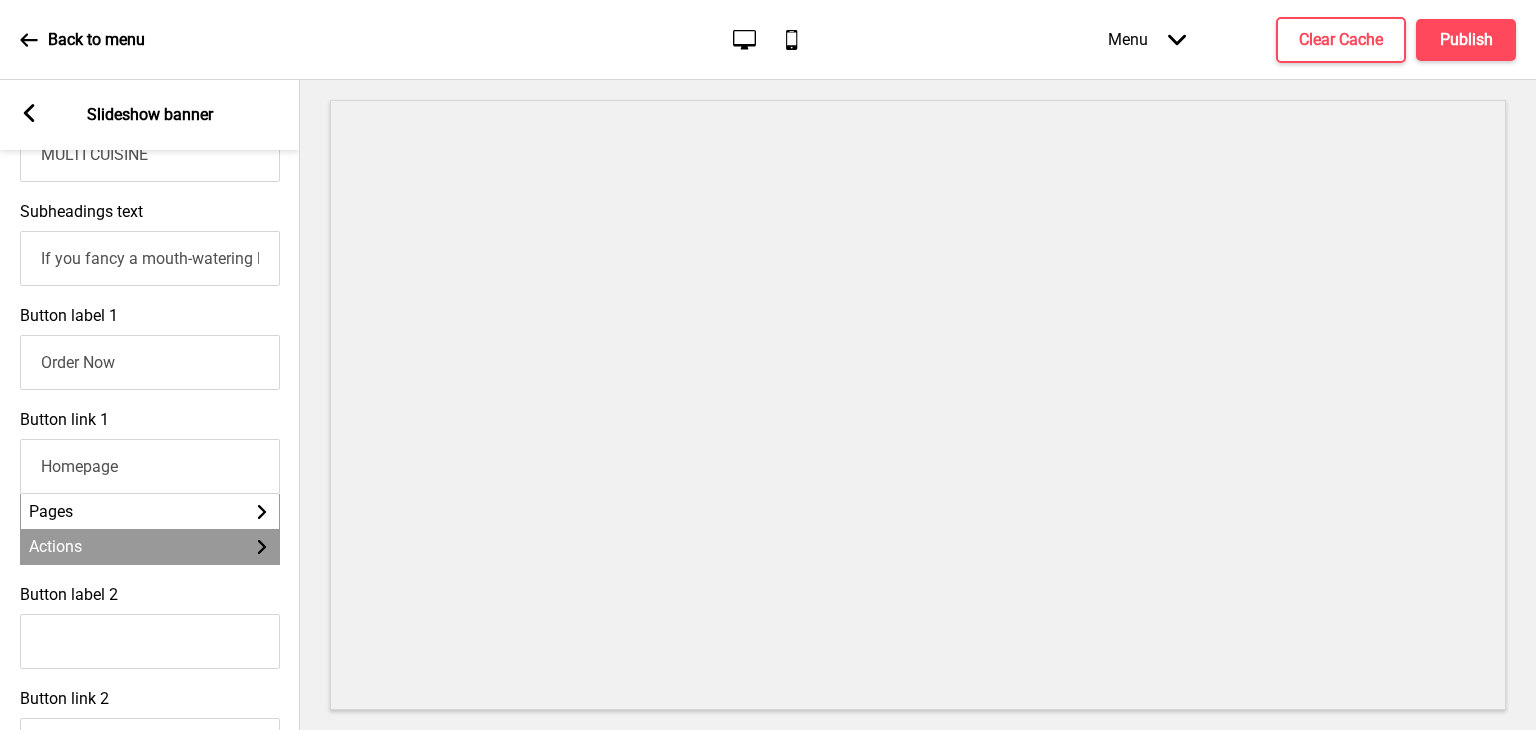 click on "Actions Arrow right" at bounding box center (150, 546) 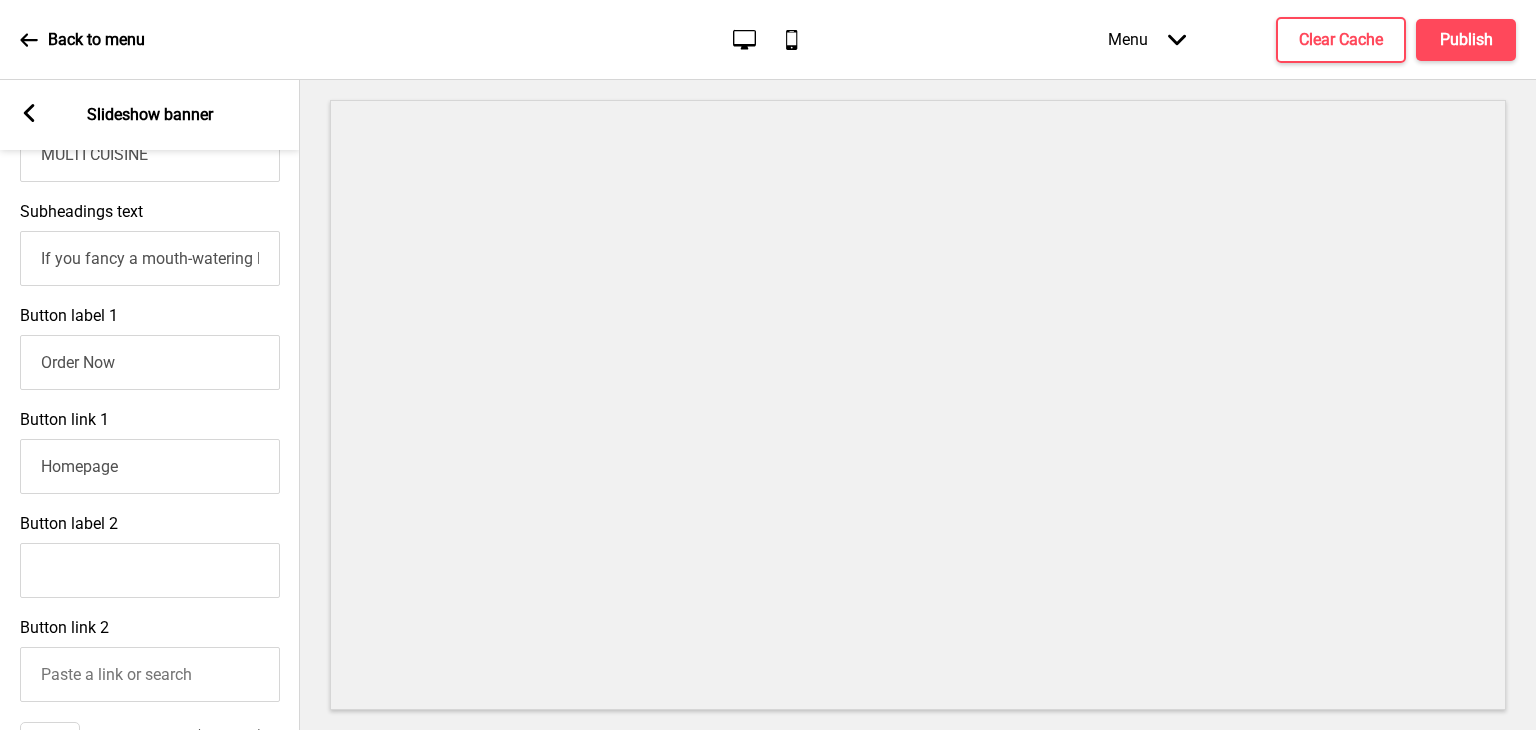 click on "Homepage" at bounding box center (150, 466) 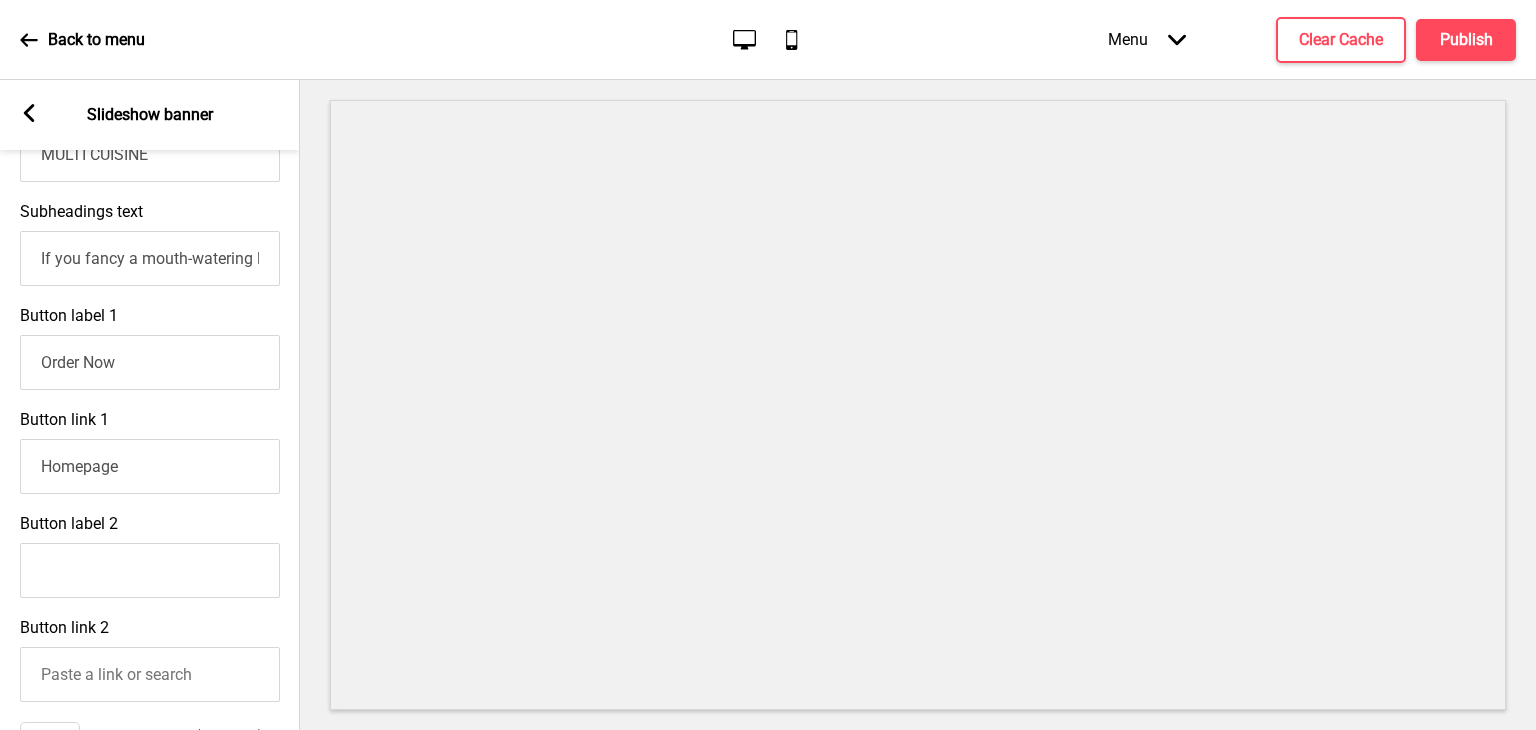 paste on "[URL][DOMAIN_NAME]" 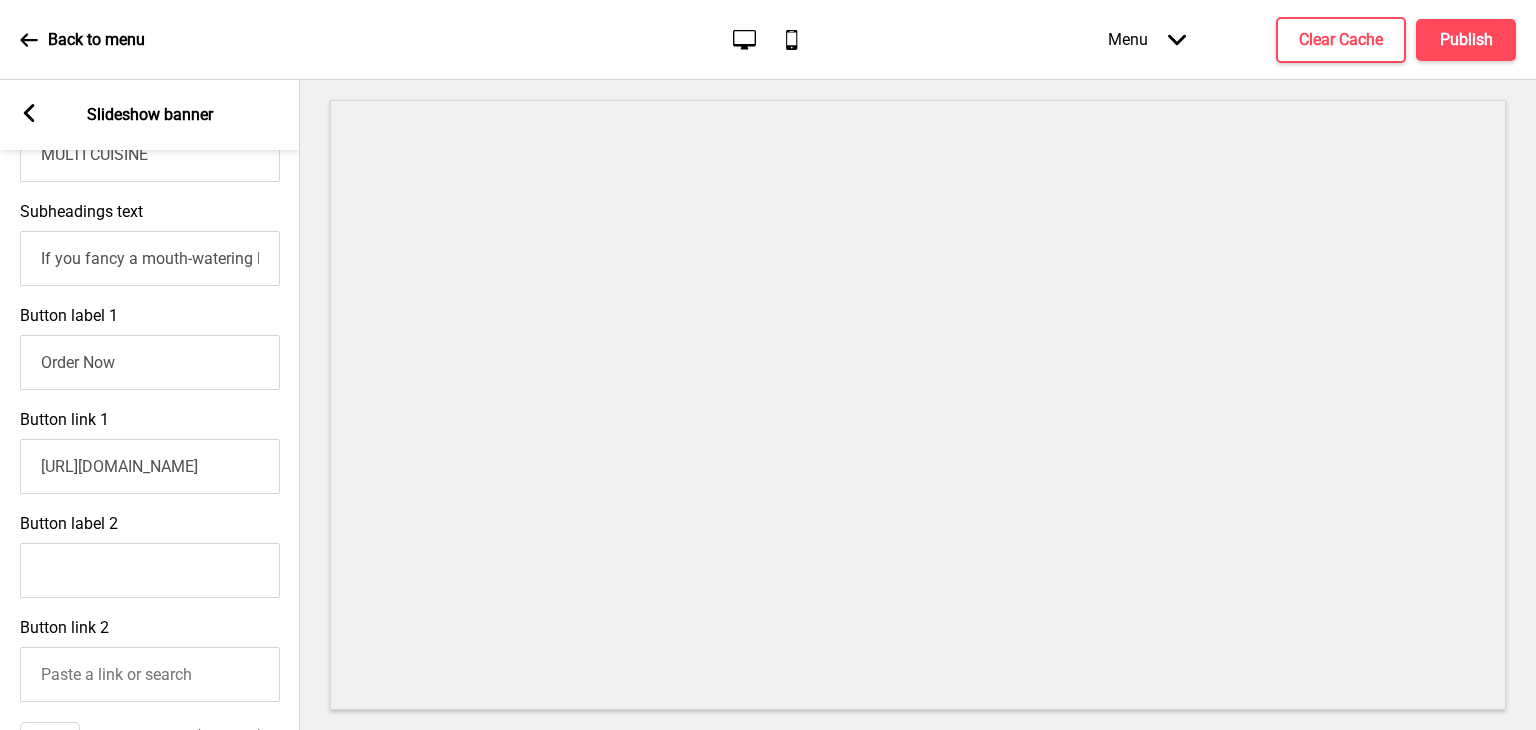 scroll, scrollTop: 0, scrollLeft: 109, axis: horizontal 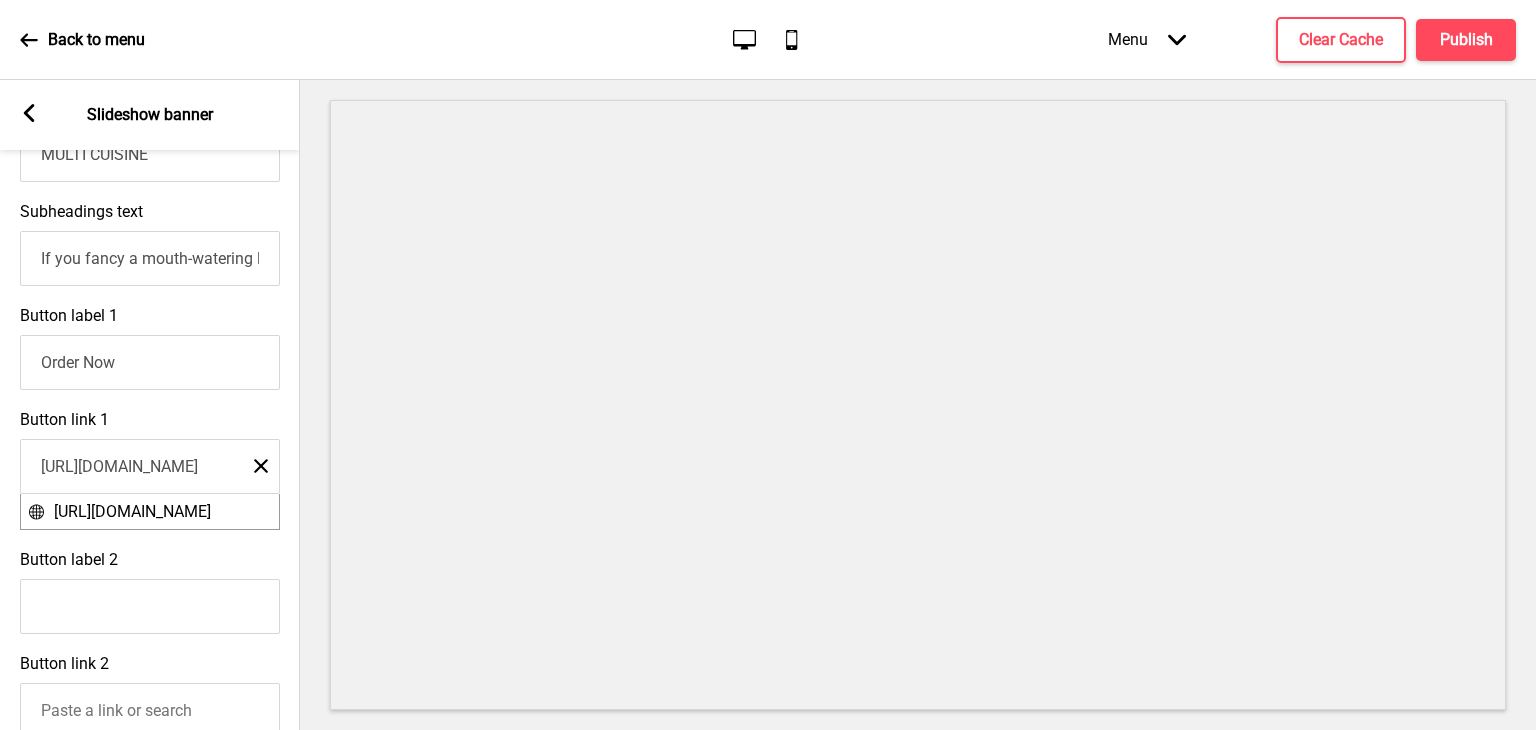 type on "[URL][DOMAIN_NAME]" 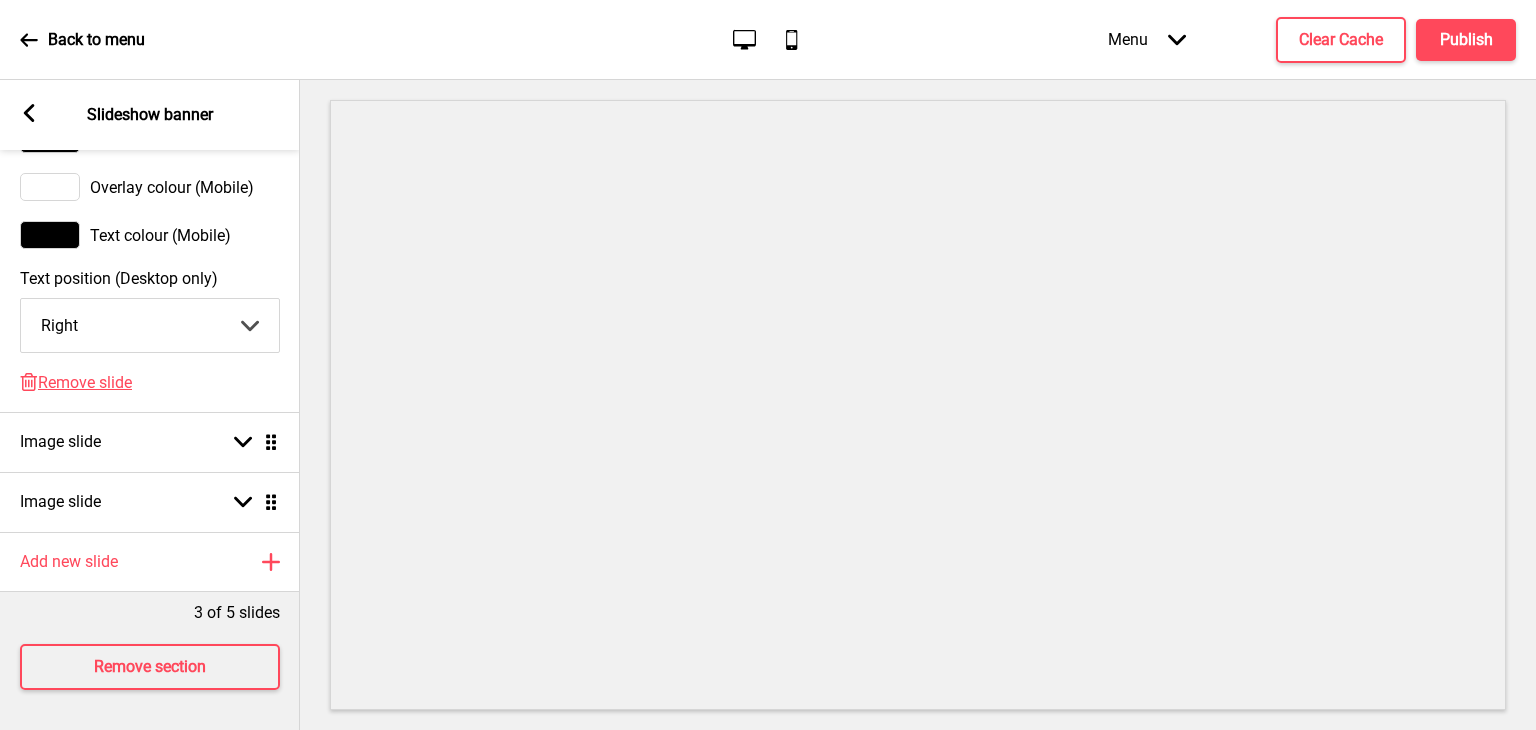 scroll, scrollTop: 1426, scrollLeft: 0, axis: vertical 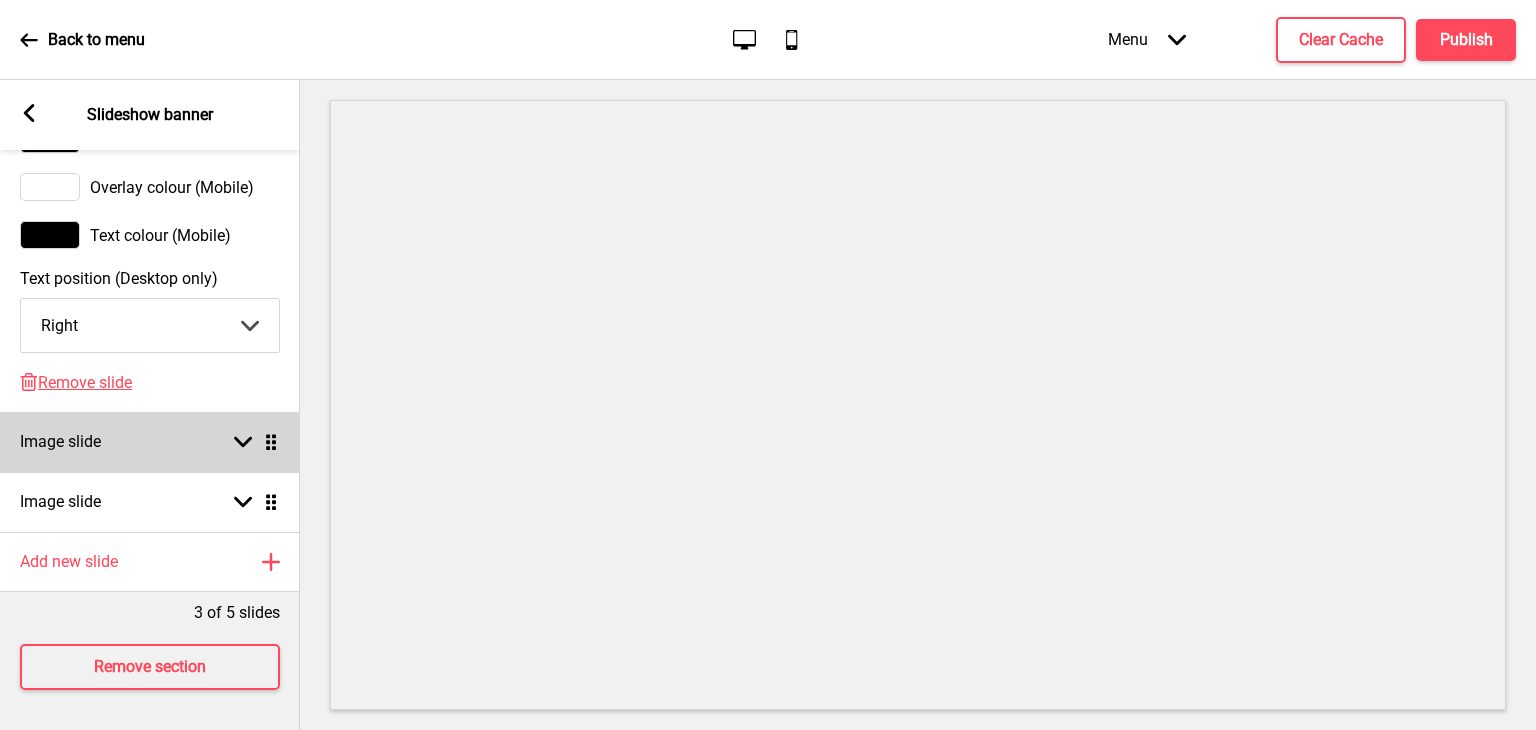 click 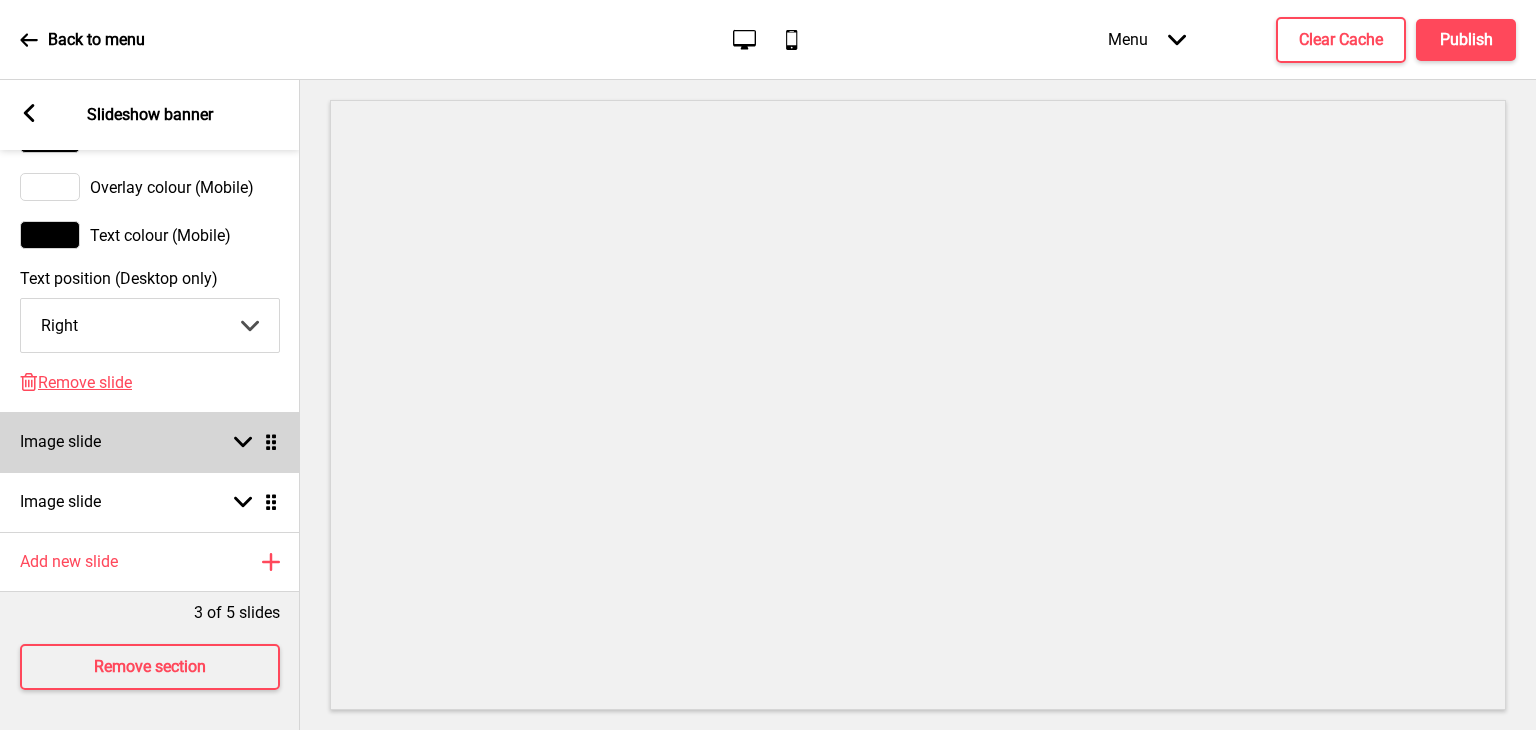 select on "right" 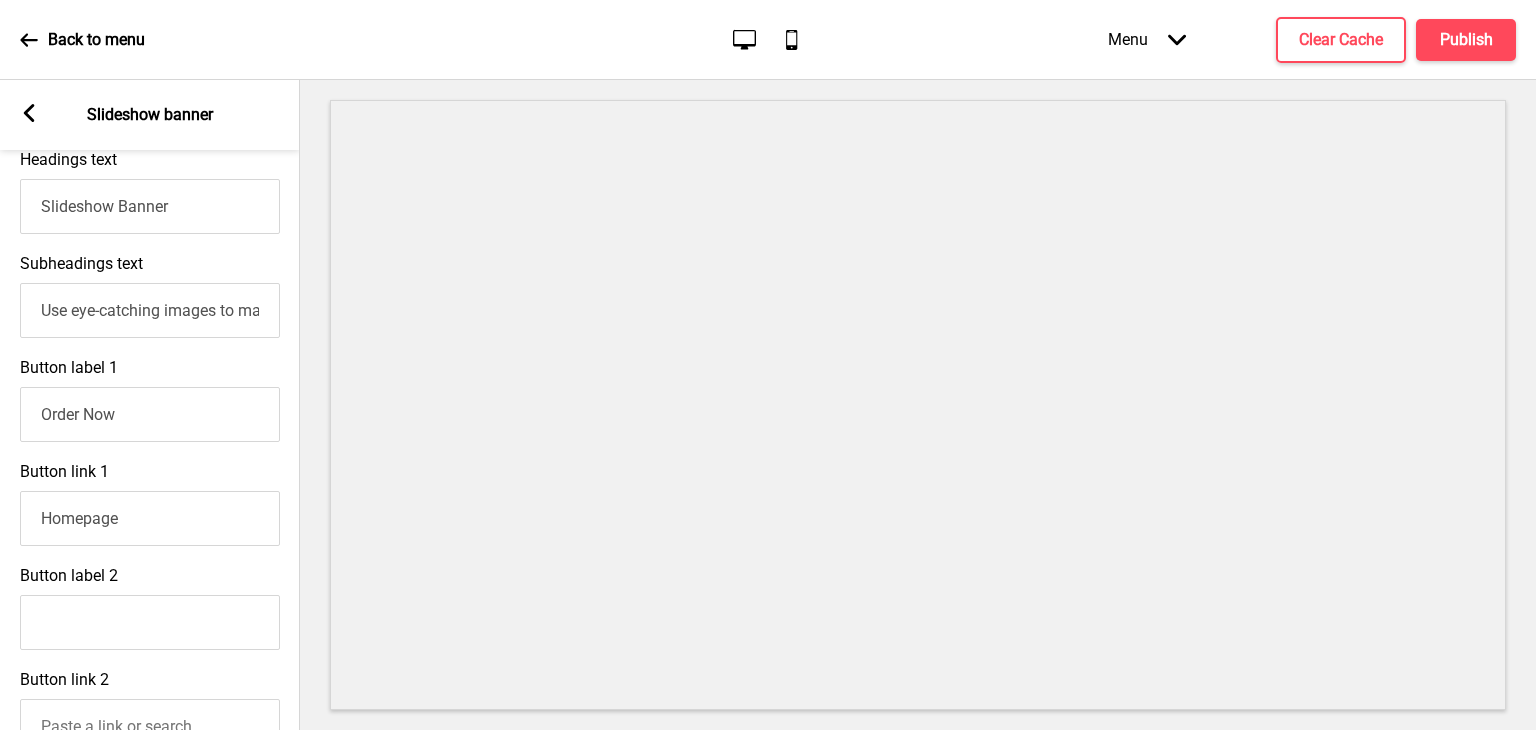 scroll, scrollTop: 705, scrollLeft: 0, axis: vertical 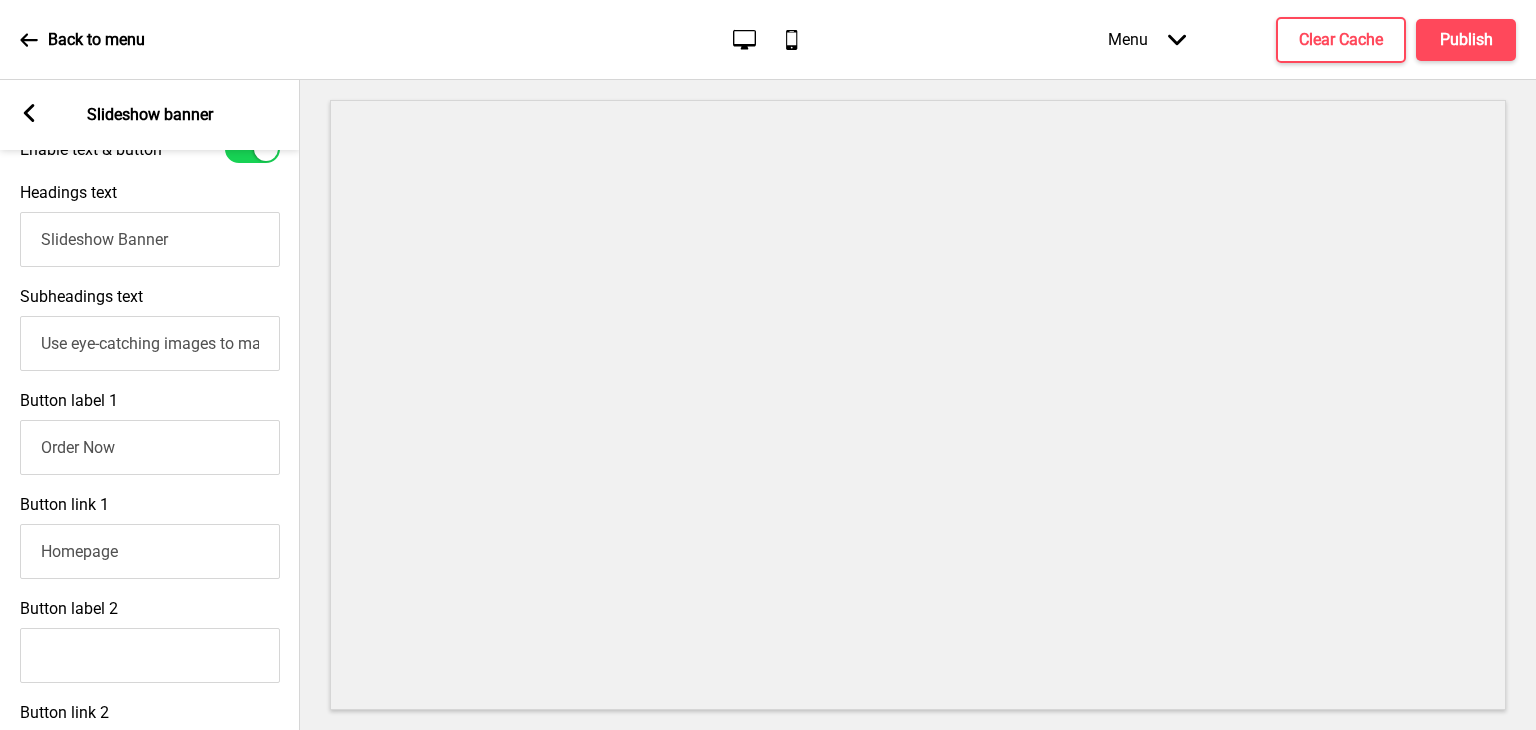 drag, startPoint x: 148, startPoint y: 455, endPoint x: 4, endPoint y: 455, distance: 144 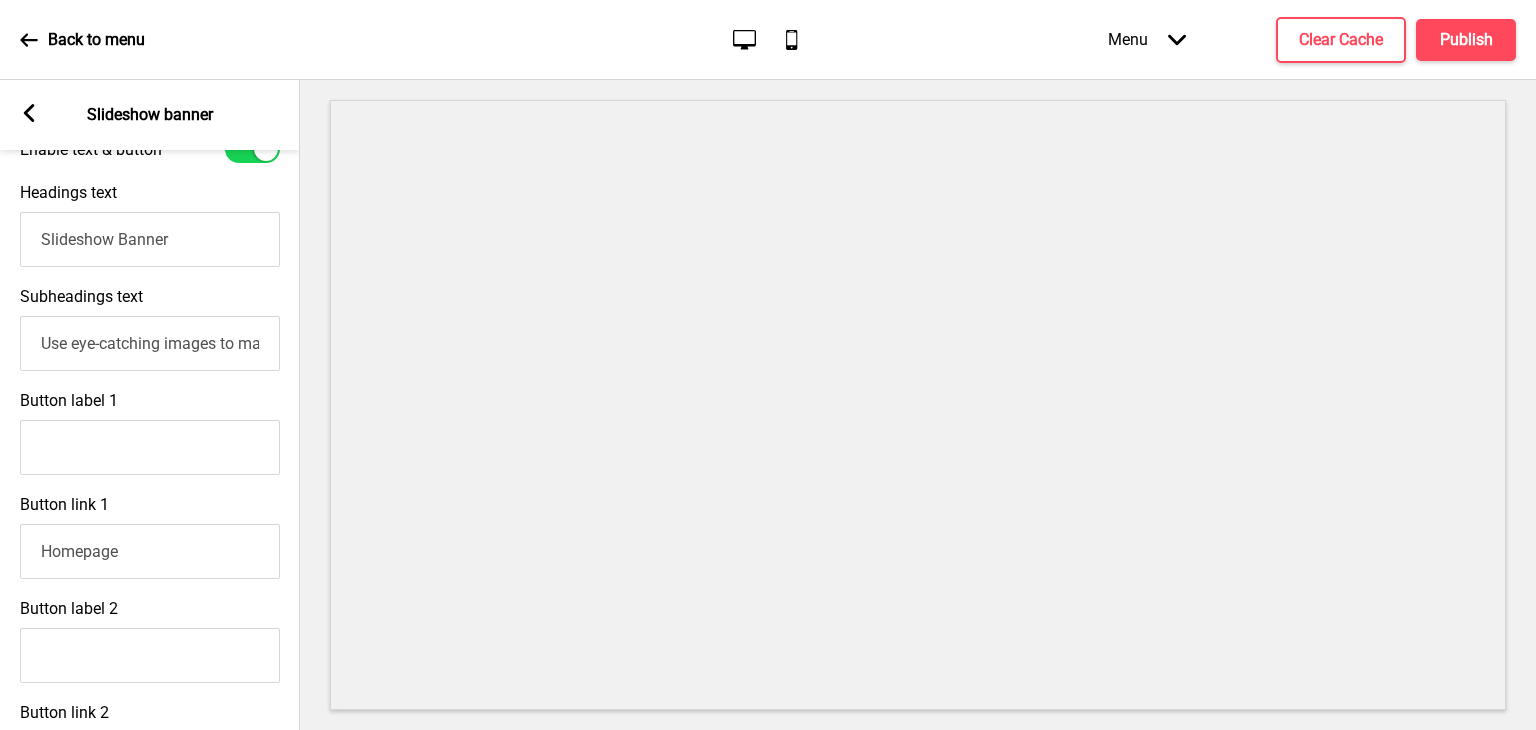 type 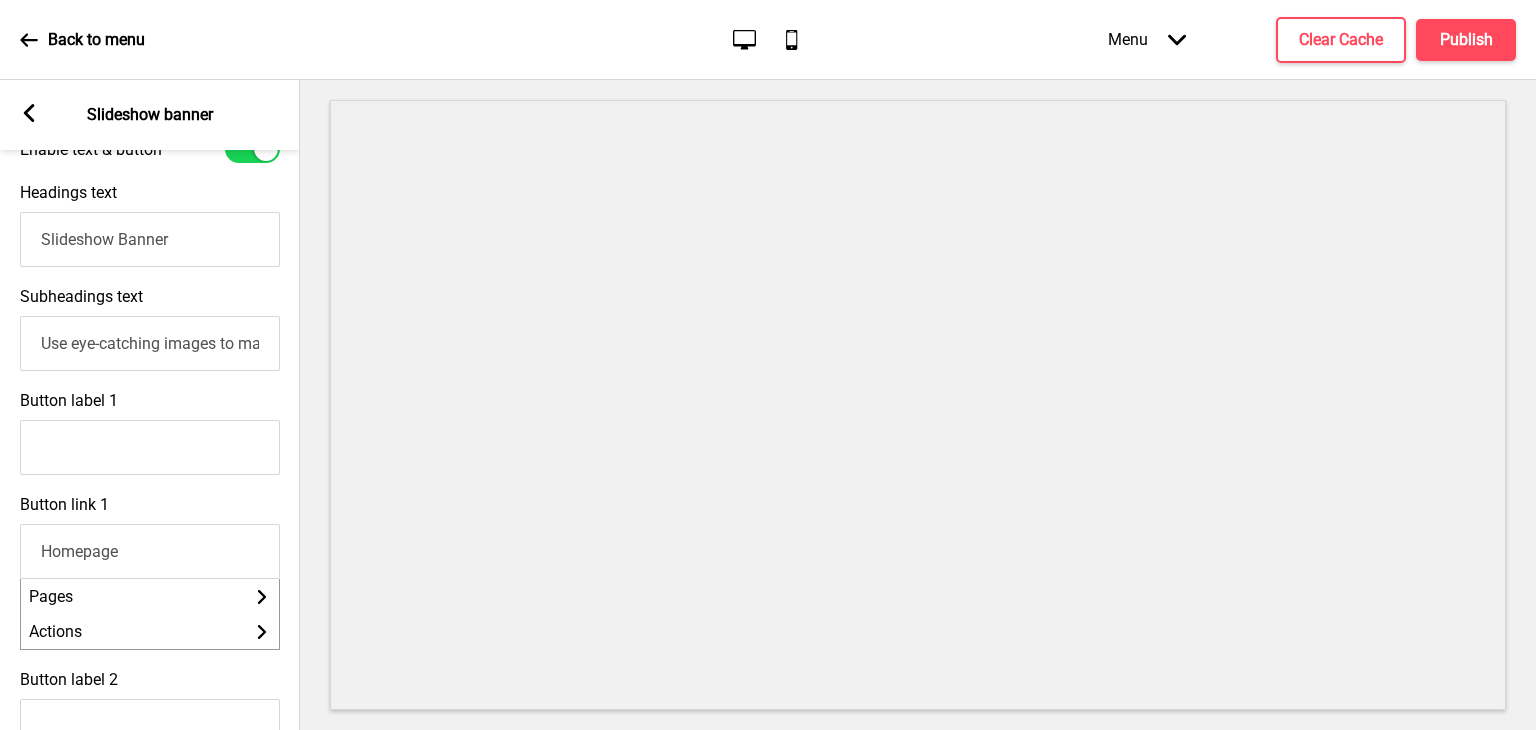 click on "Button link 1 Homepage Pages Arrow right Actions Arrow right" at bounding box center (150, 572) 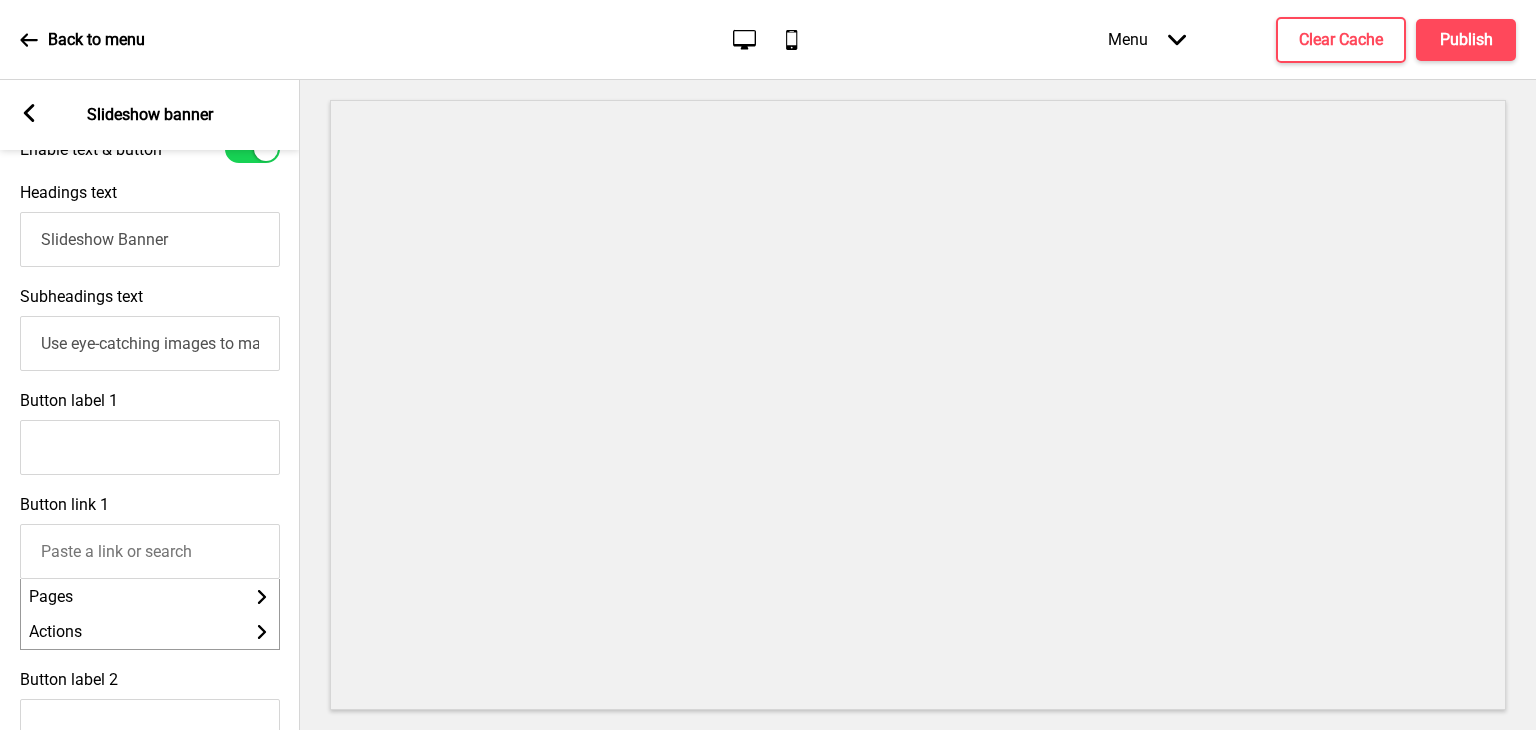 type 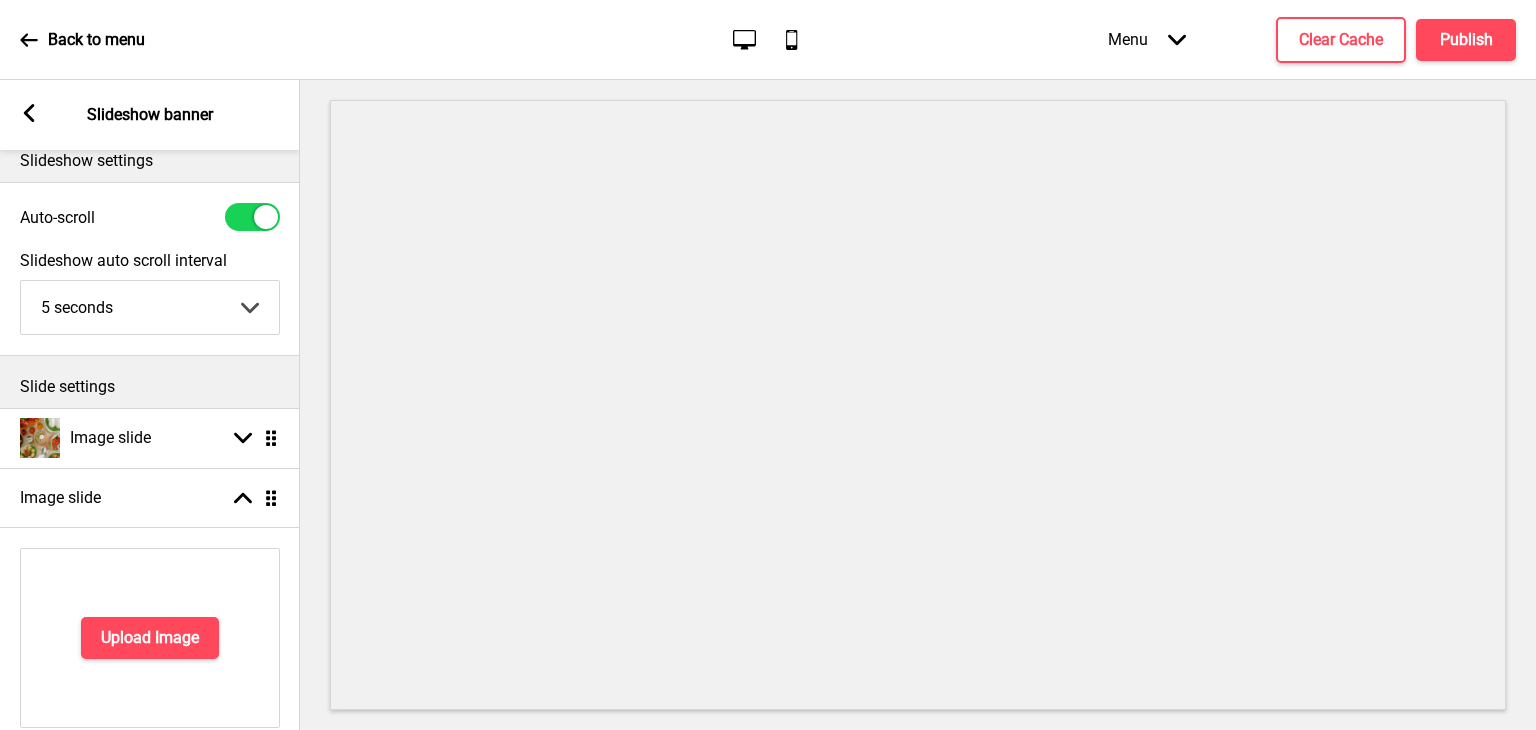 scroll, scrollTop: 0, scrollLeft: 0, axis: both 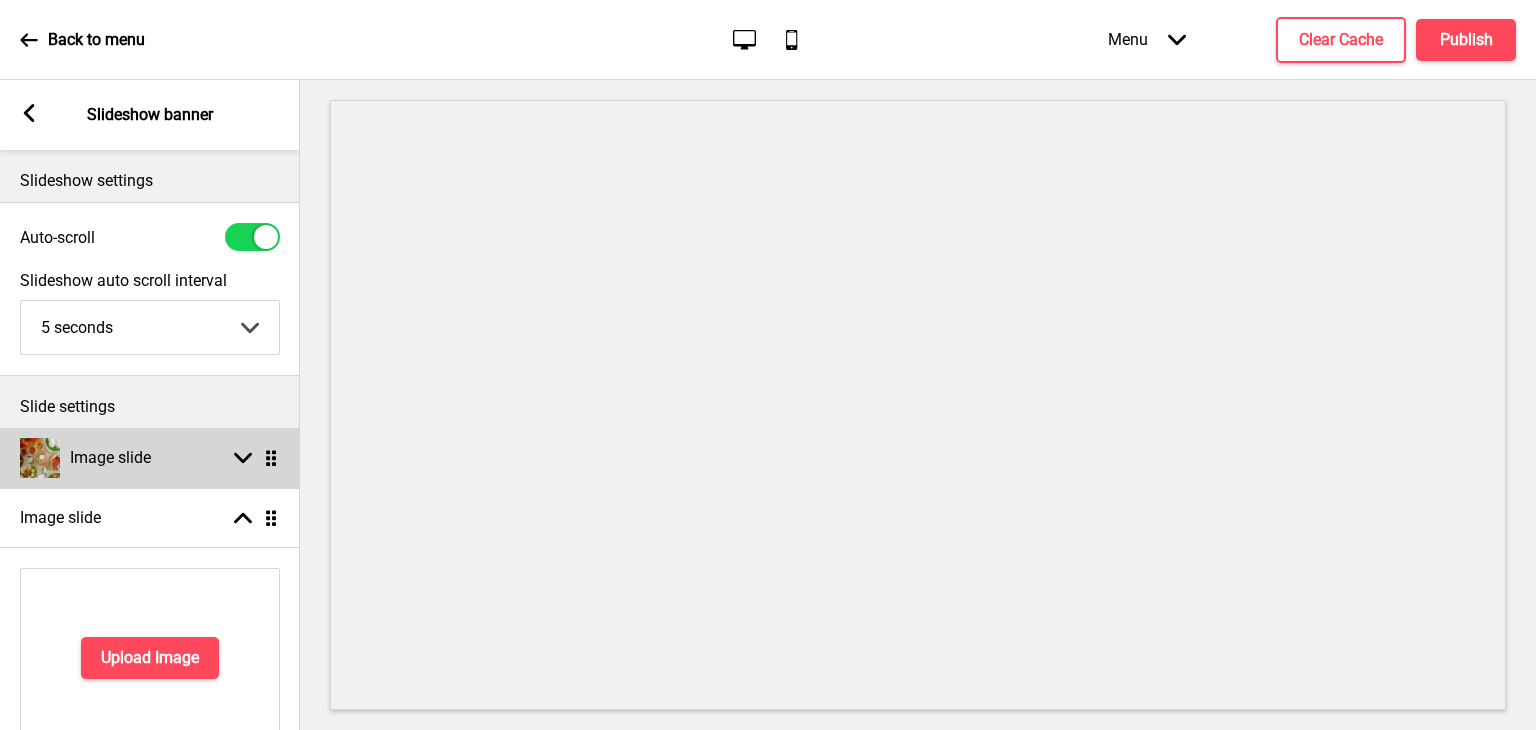 click on "Image slide Arrow down Drag" at bounding box center [150, 458] 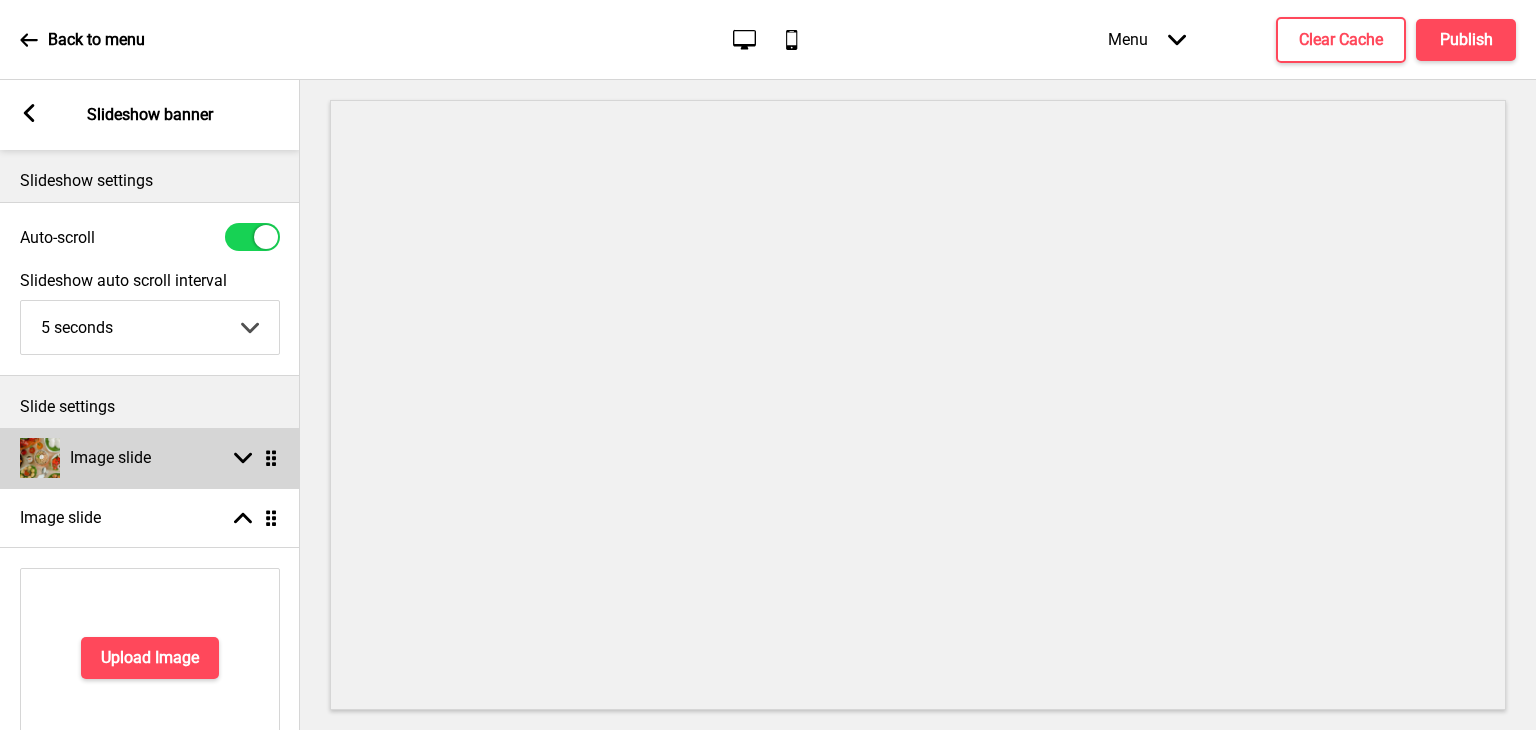 select on "right" 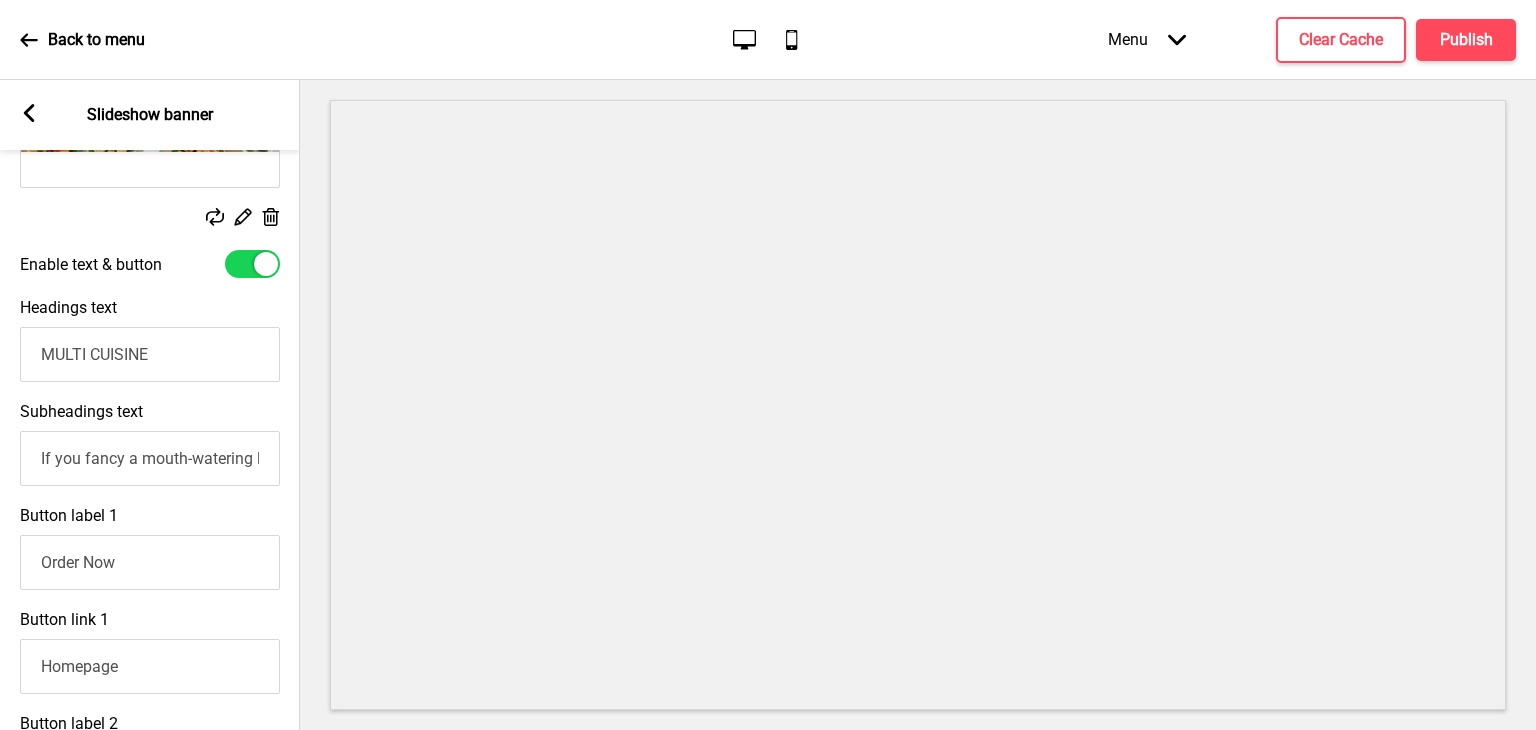 scroll, scrollTop: 800, scrollLeft: 0, axis: vertical 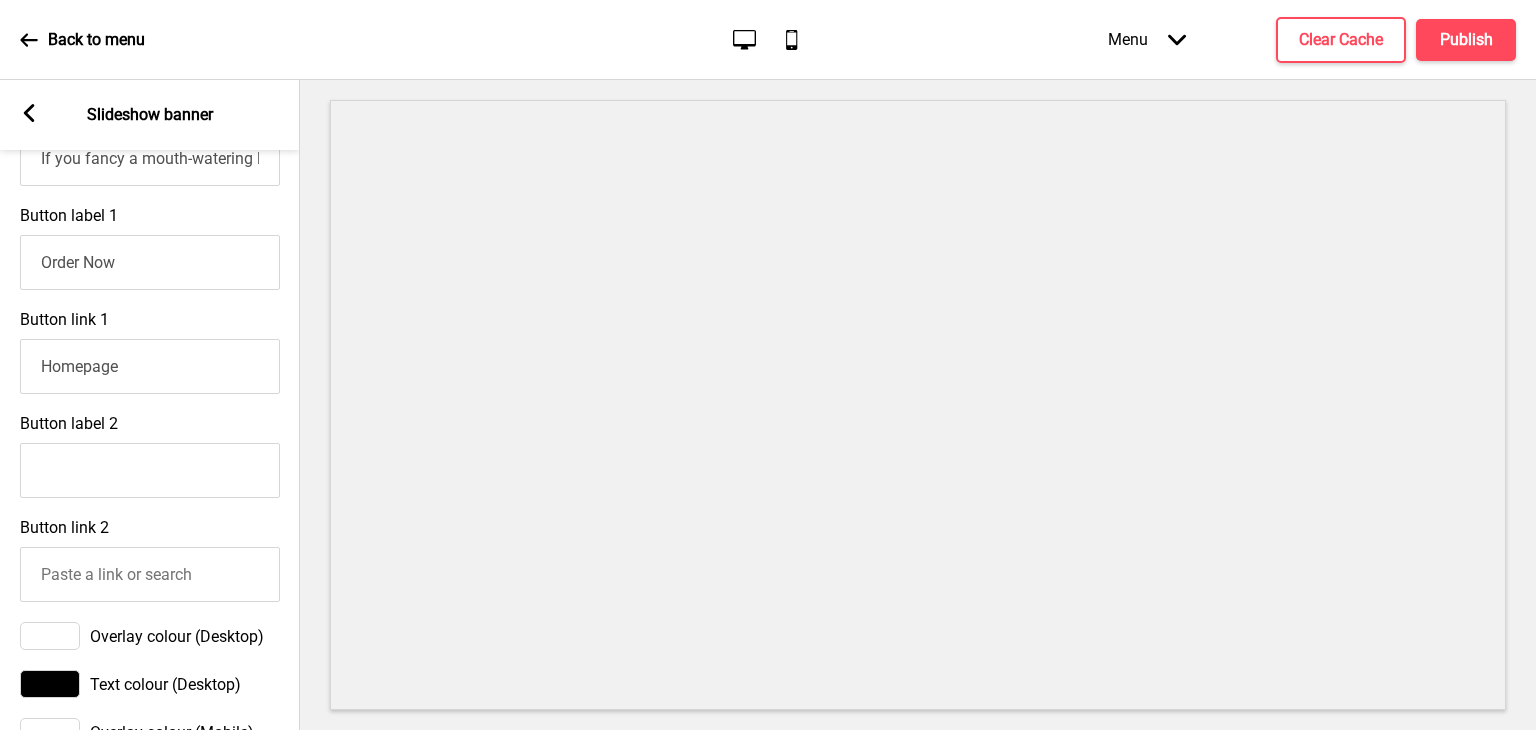 drag, startPoint x: 125, startPoint y: 277, endPoint x: 0, endPoint y: 277, distance: 125 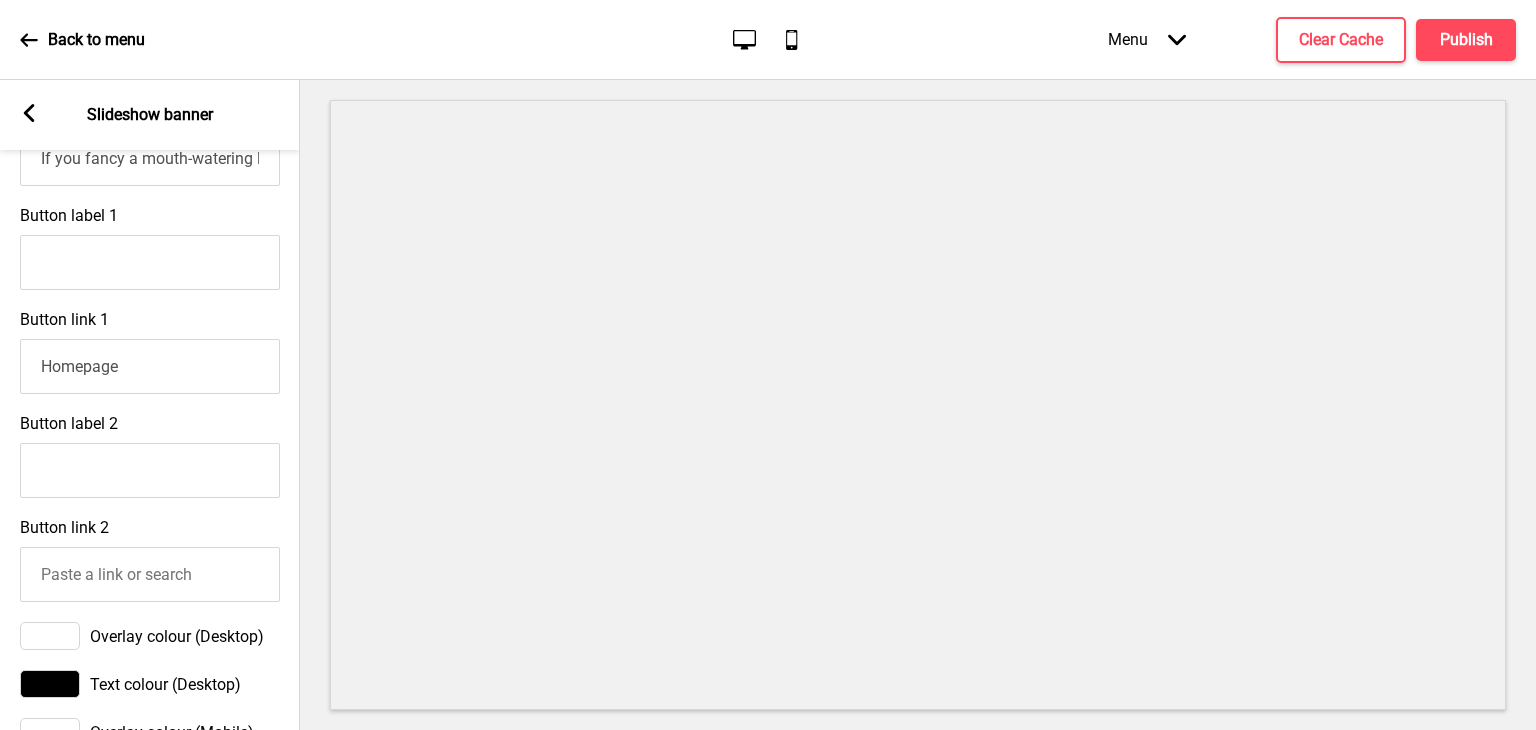 type 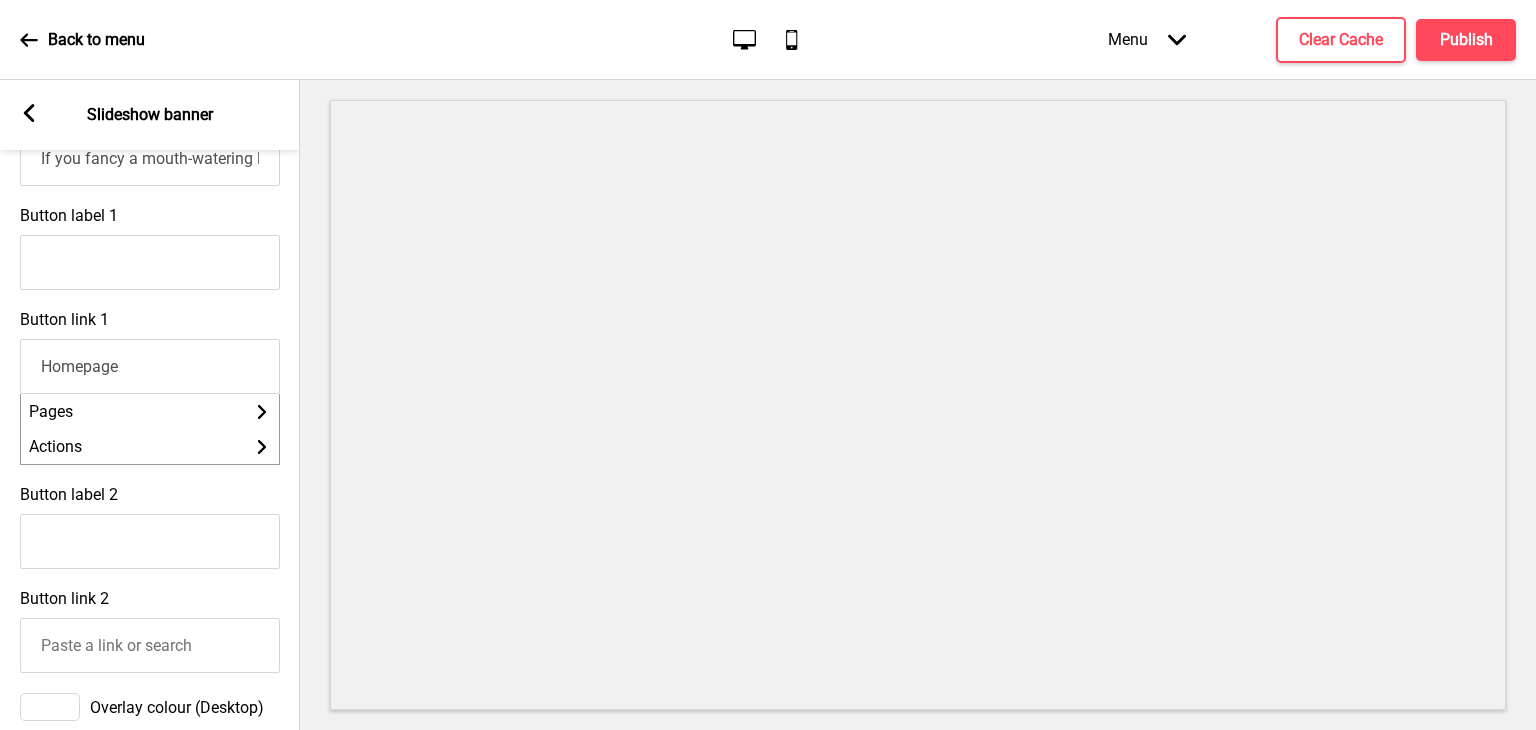 drag, startPoint x: 120, startPoint y: 377, endPoint x: 0, endPoint y: 383, distance: 120.14991 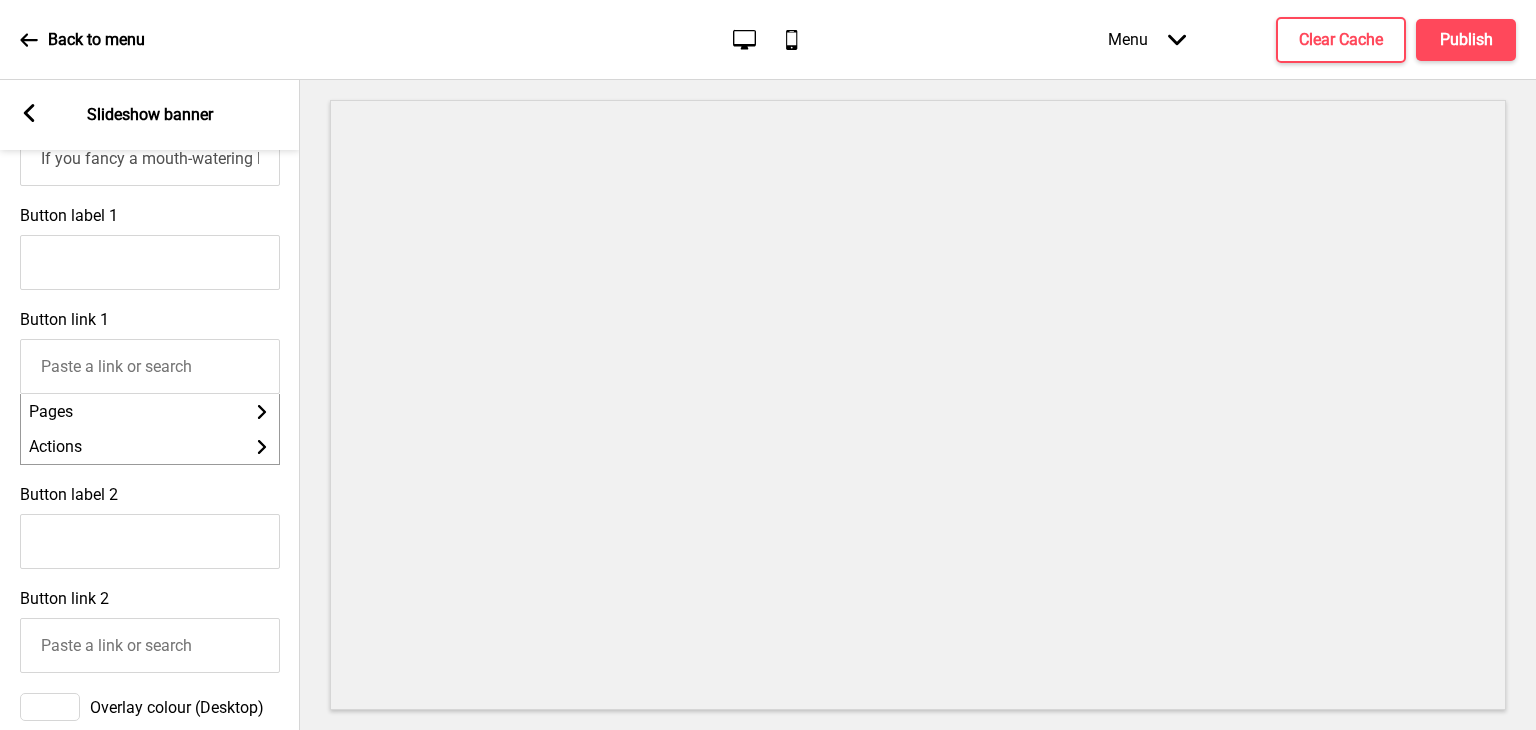 type 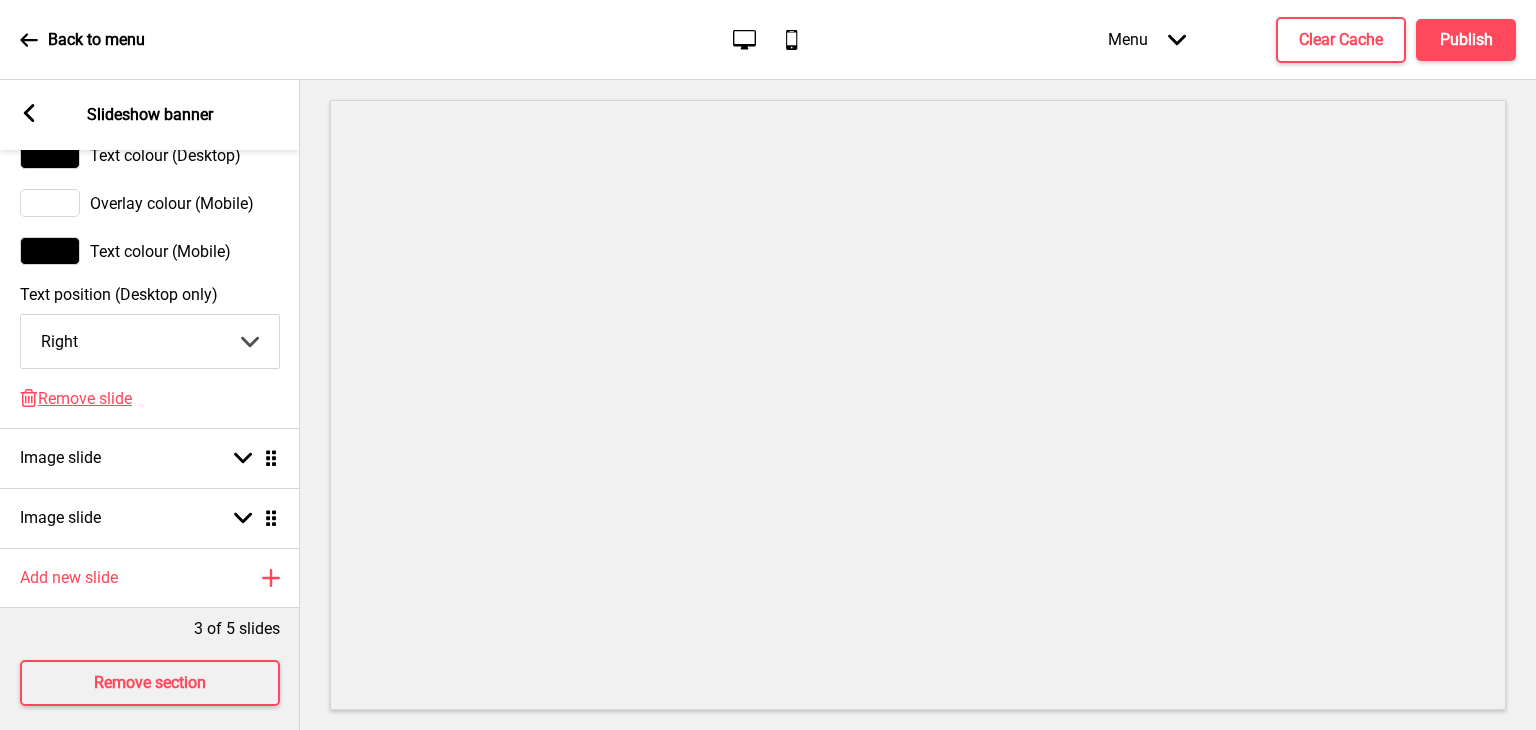 scroll, scrollTop: 1451, scrollLeft: 0, axis: vertical 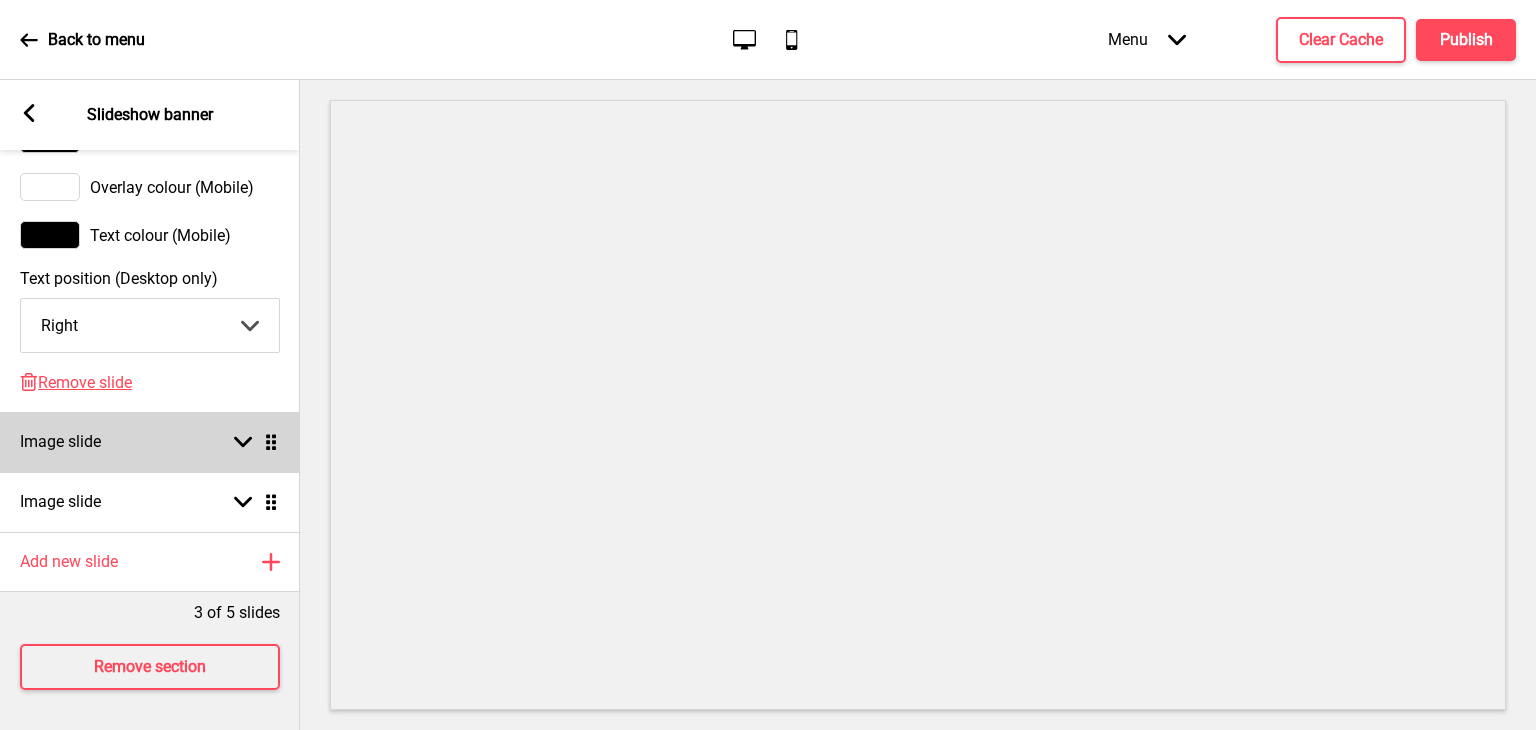 click on "Image slide Arrow down Drag" at bounding box center (150, 442) 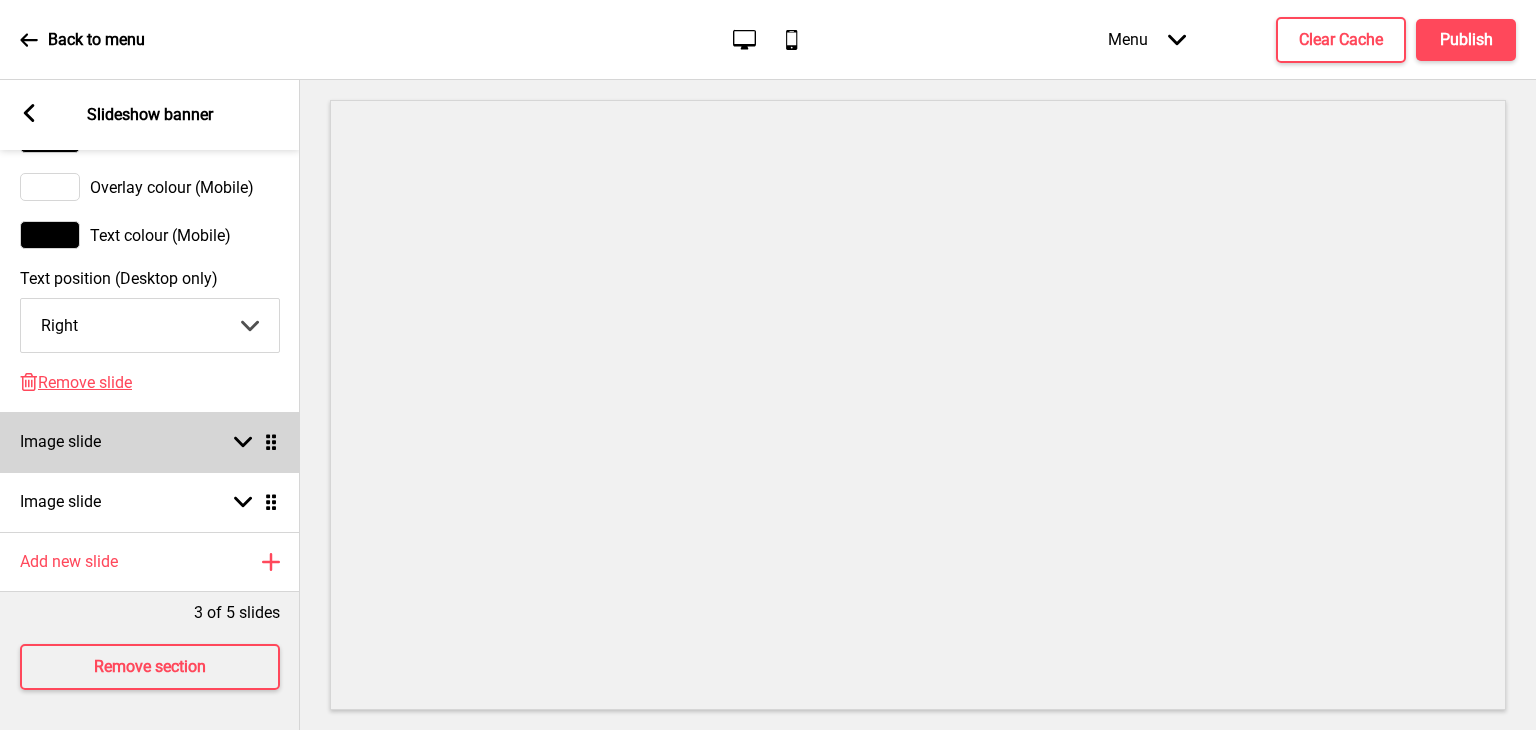 select on "right" 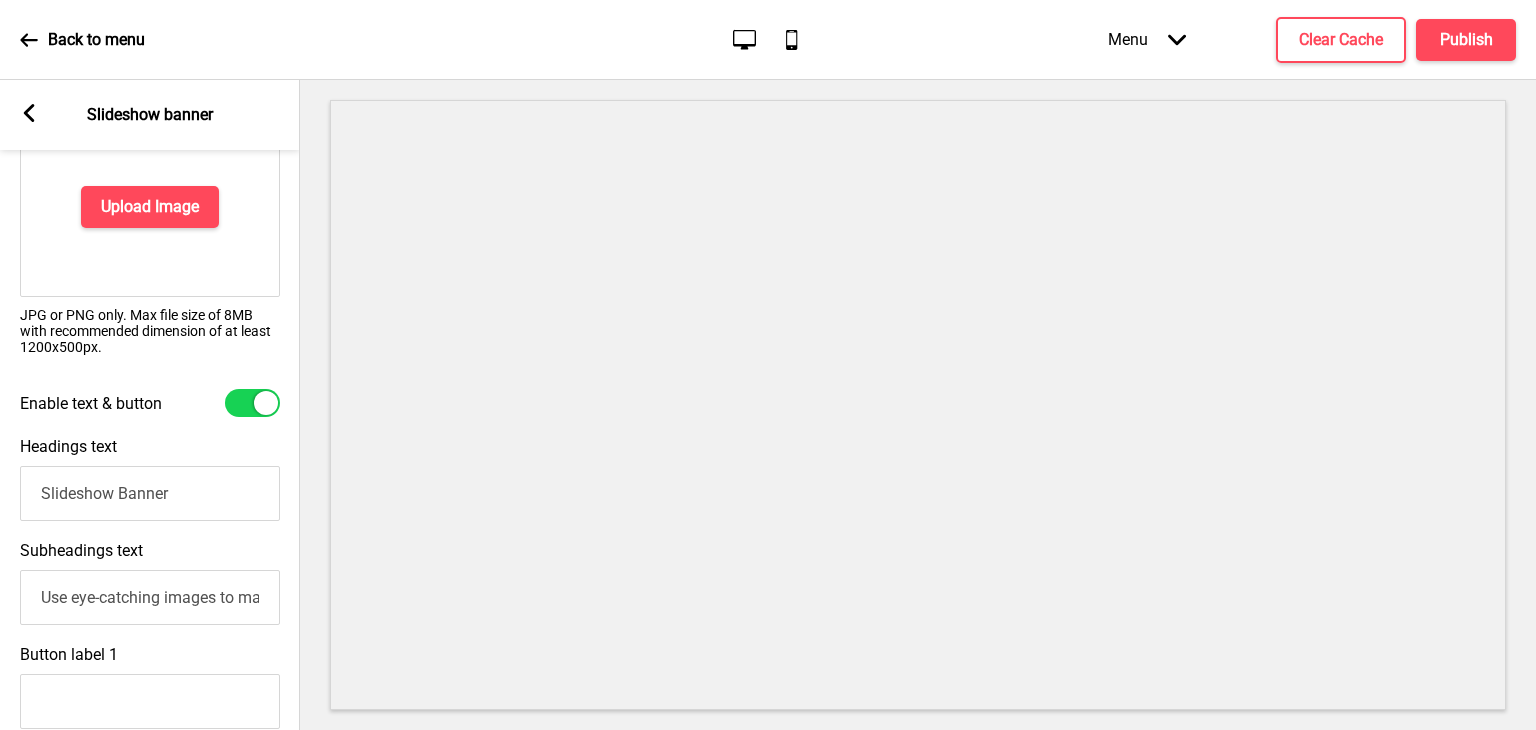 scroll, scrollTop: 294, scrollLeft: 0, axis: vertical 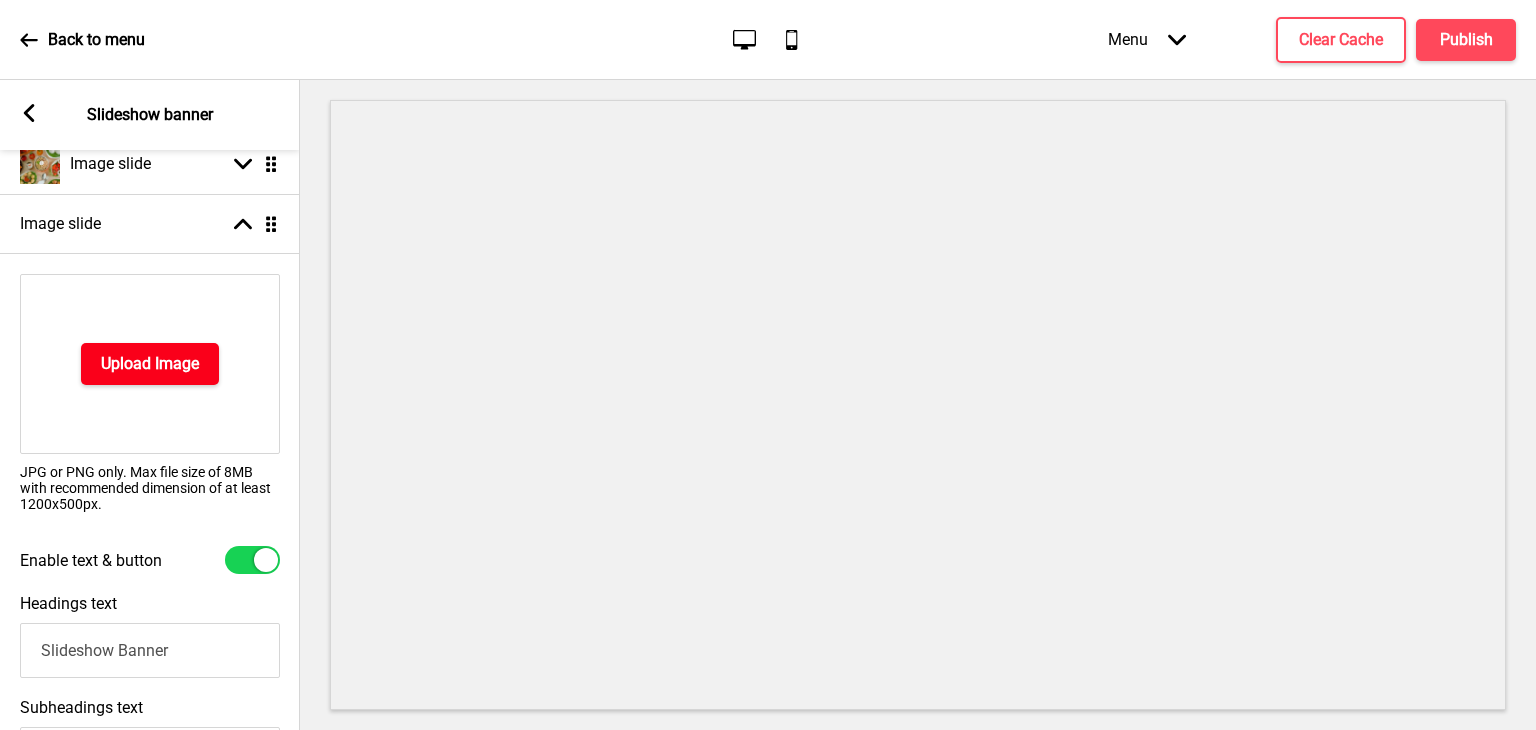 click on "Upload Image" at bounding box center (150, 364) 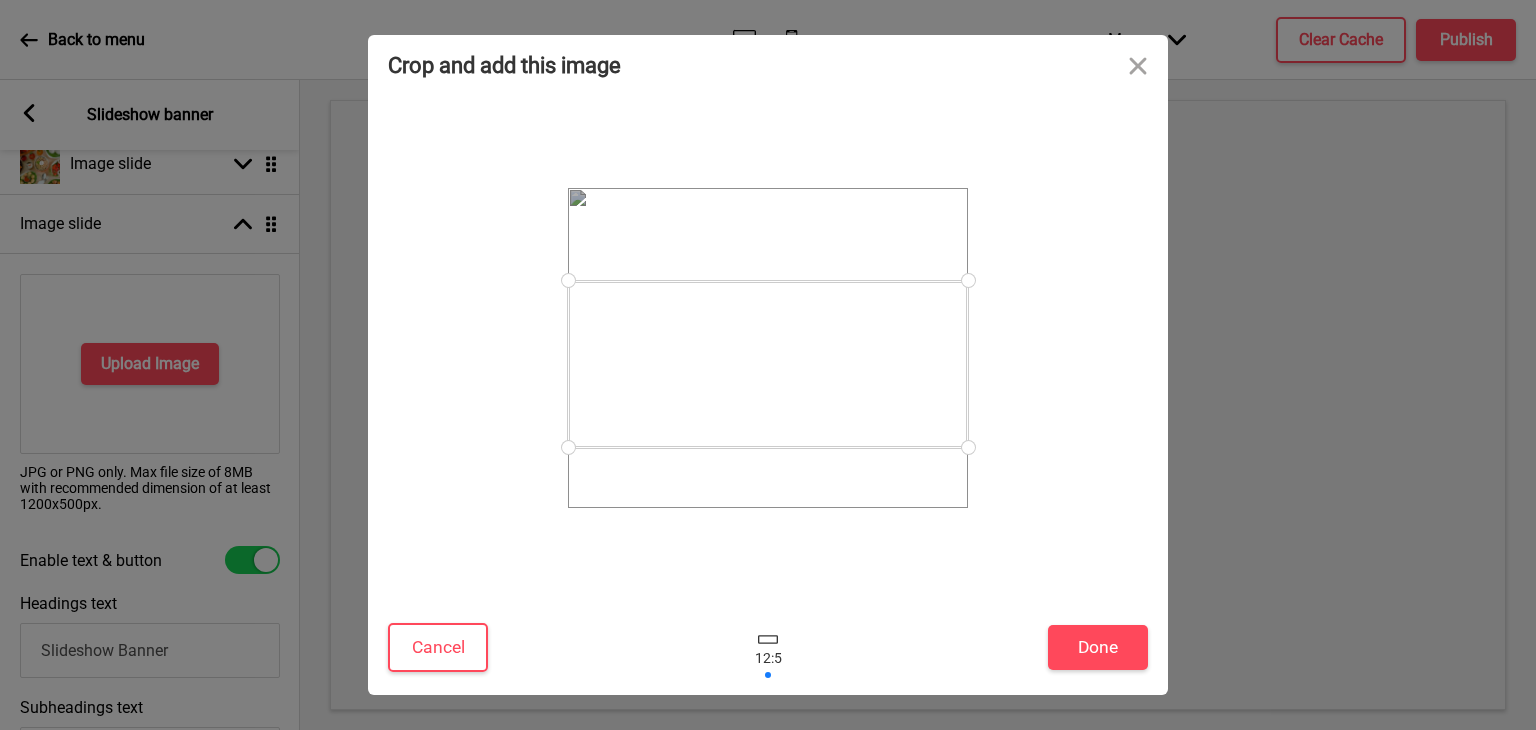 drag, startPoint x: 792, startPoint y: 408, endPoint x: 787, endPoint y: 424, distance: 16.763054 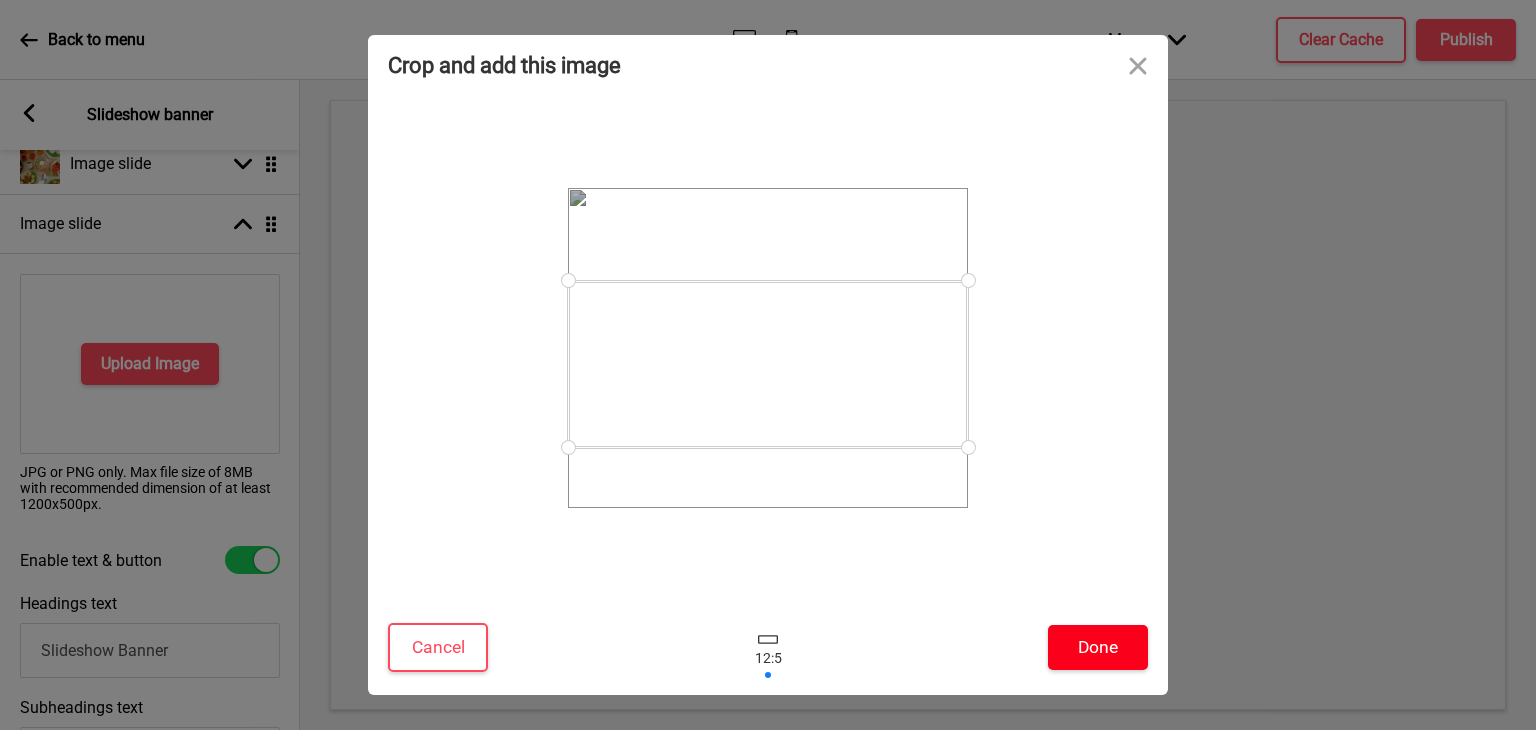 click on "Done" at bounding box center (1098, 647) 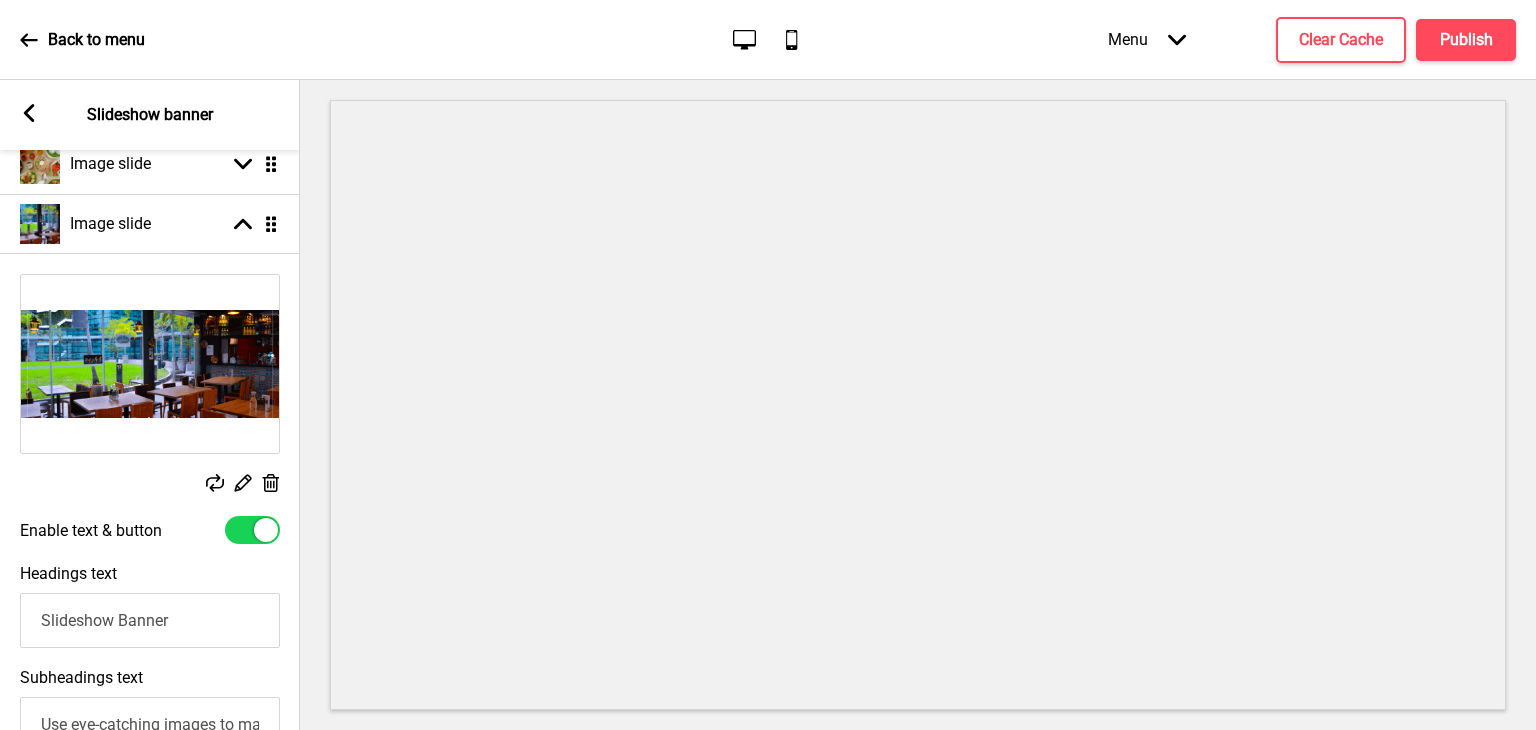 scroll, scrollTop: 494, scrollLeft: 0, axis: vertical 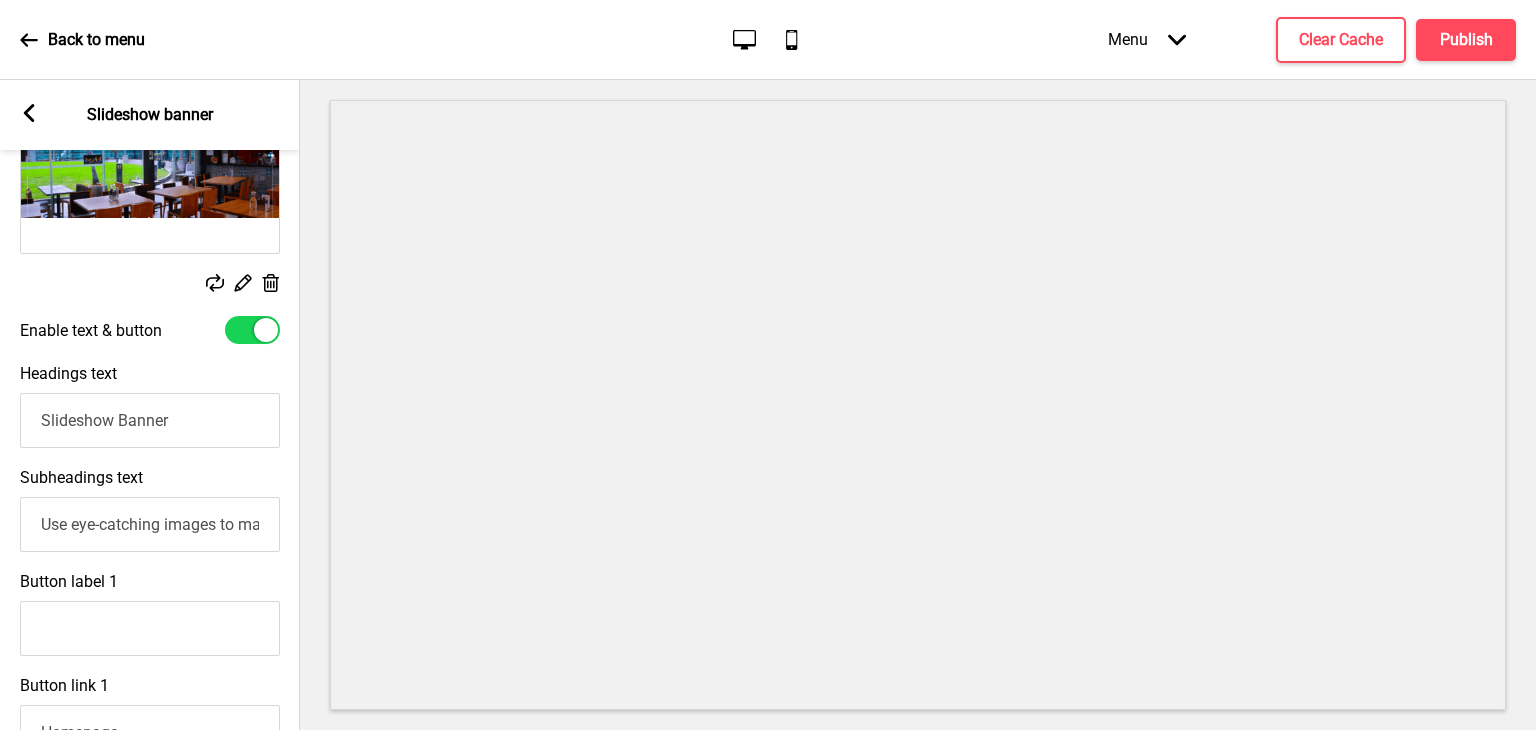 drag, startPoint x: 196, startPoint y: 419, endPoint x: 0, endPoint y: 419, distance: 196 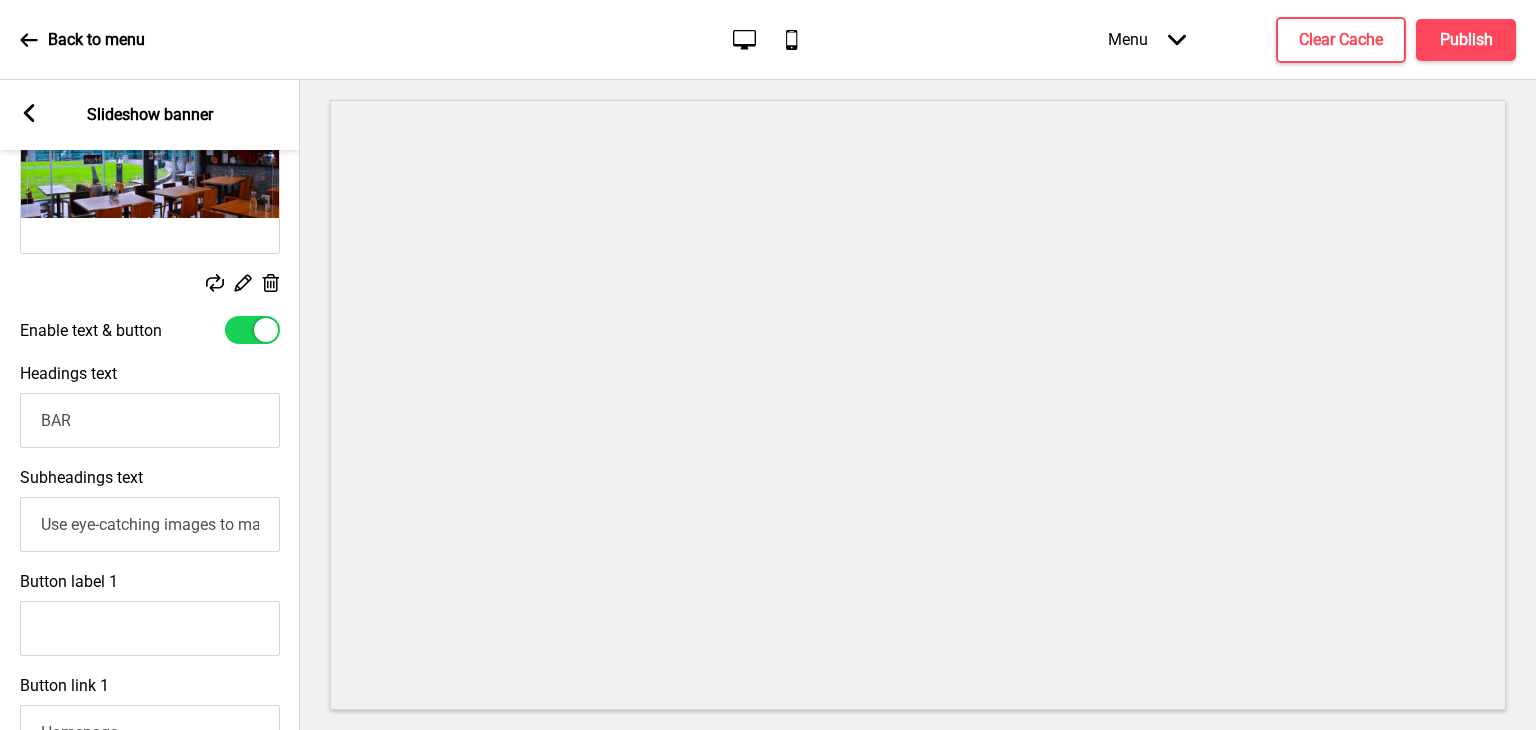 type on "BAR" 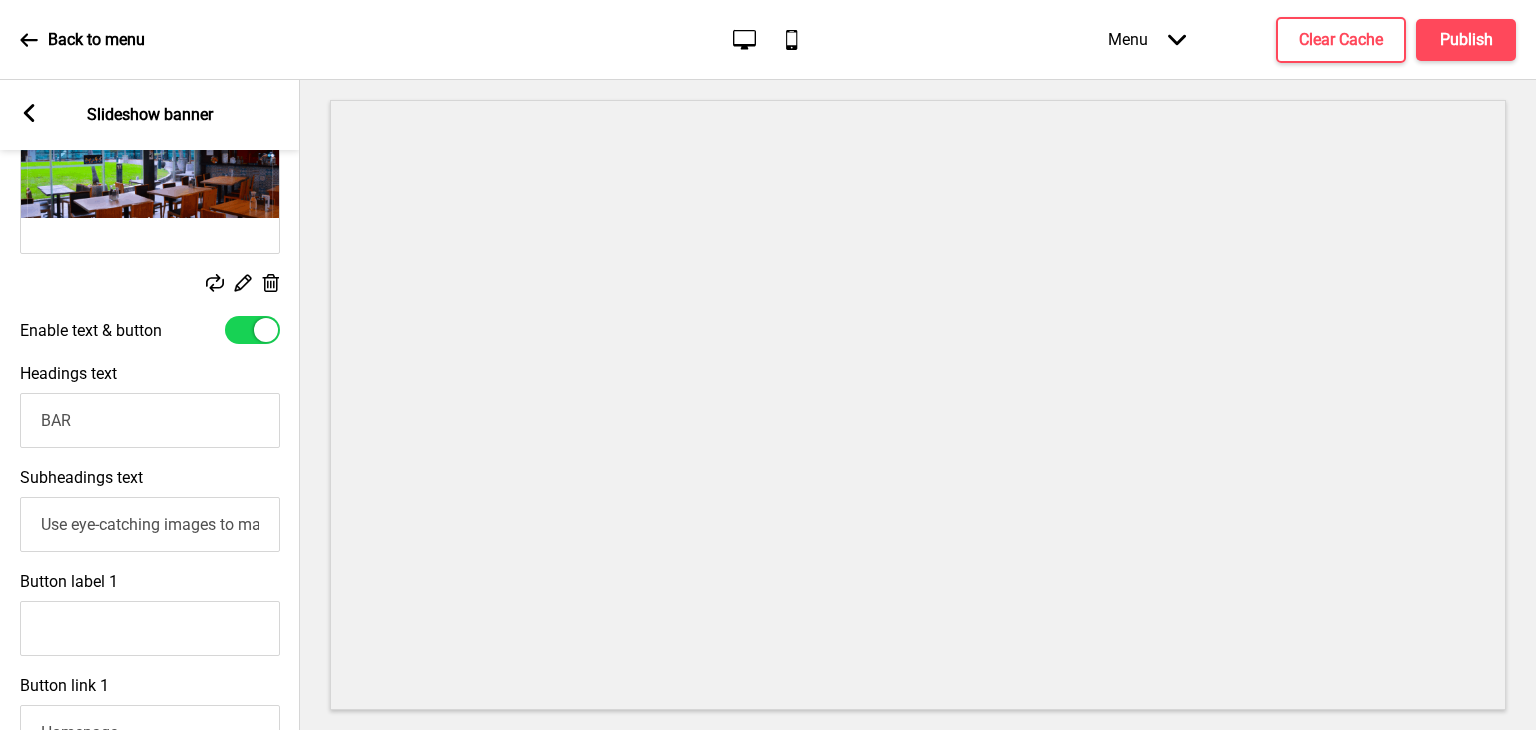 click on "Use eye-catching images to make a strong first impression of your brand" at bounding box center [150, 524] 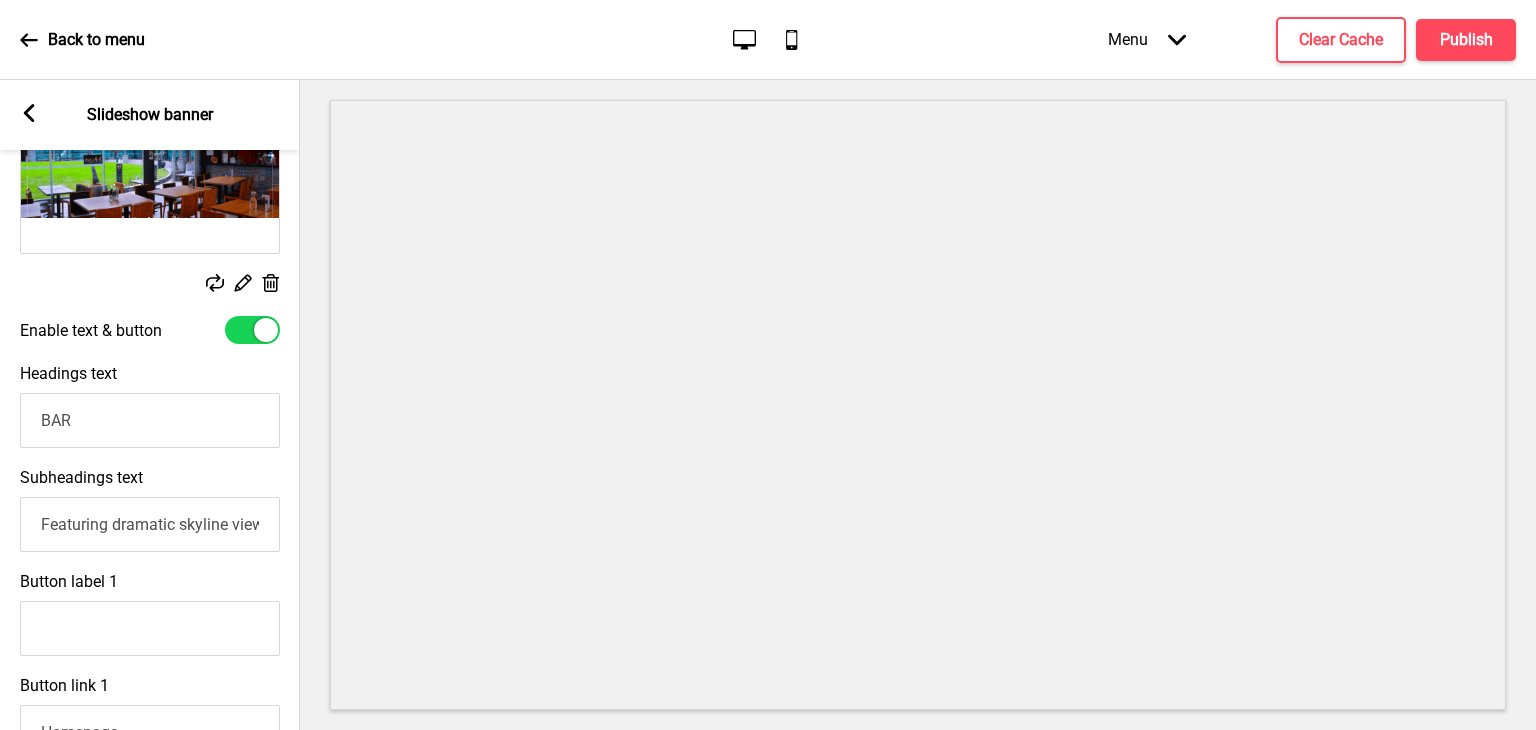 scroll, scrollTop: 0, scrollLeft: 1479, axis: horizontal 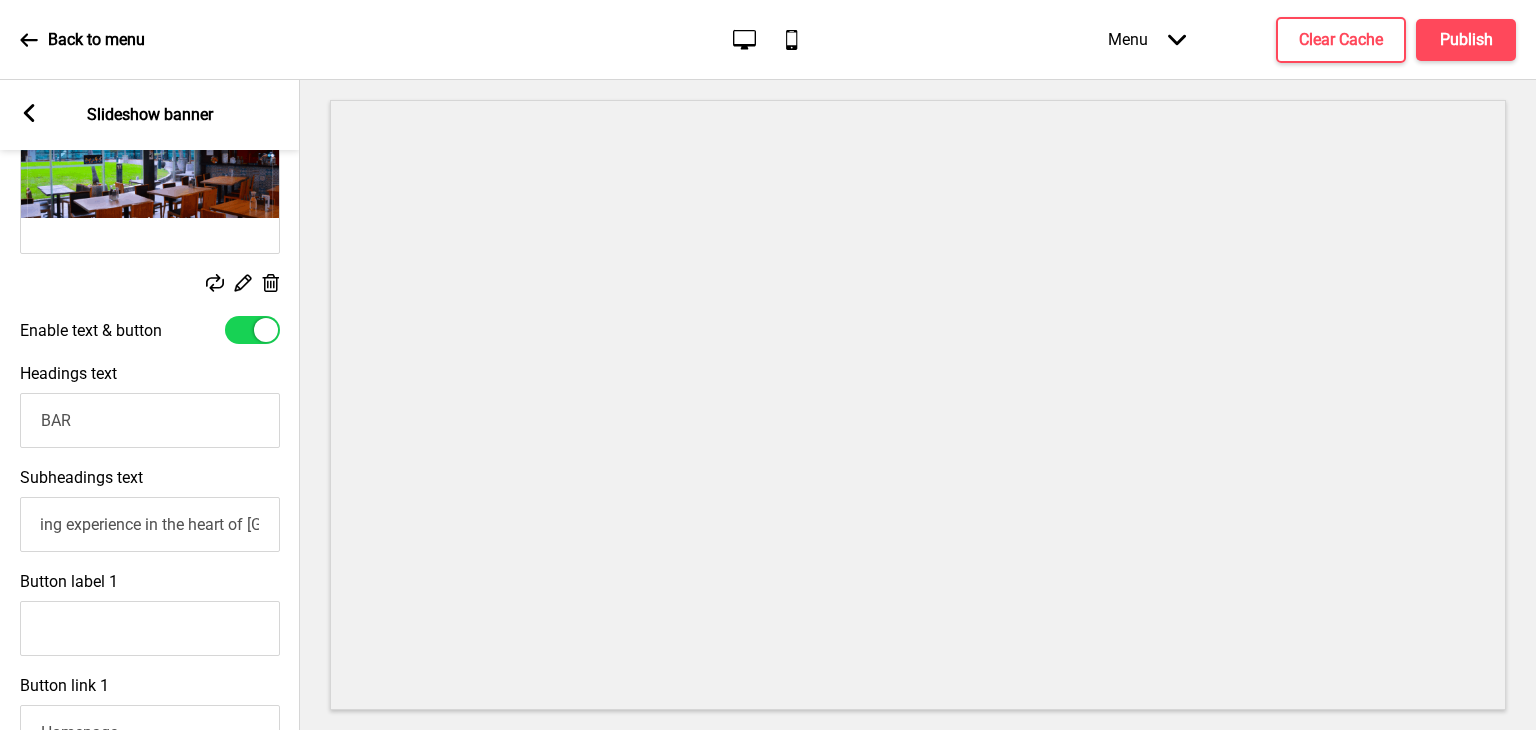 type on "Featuring dramatic skyline views over [GEOGRAPHIC_DATA], HeritageOne is a fine dining bar featuring outdoor/indoor complemented by an intimate interior bar. Lounge seating areas allow for an exclusive, relaxing experience in the heart of [GEOGRAPHIC_DATA]." 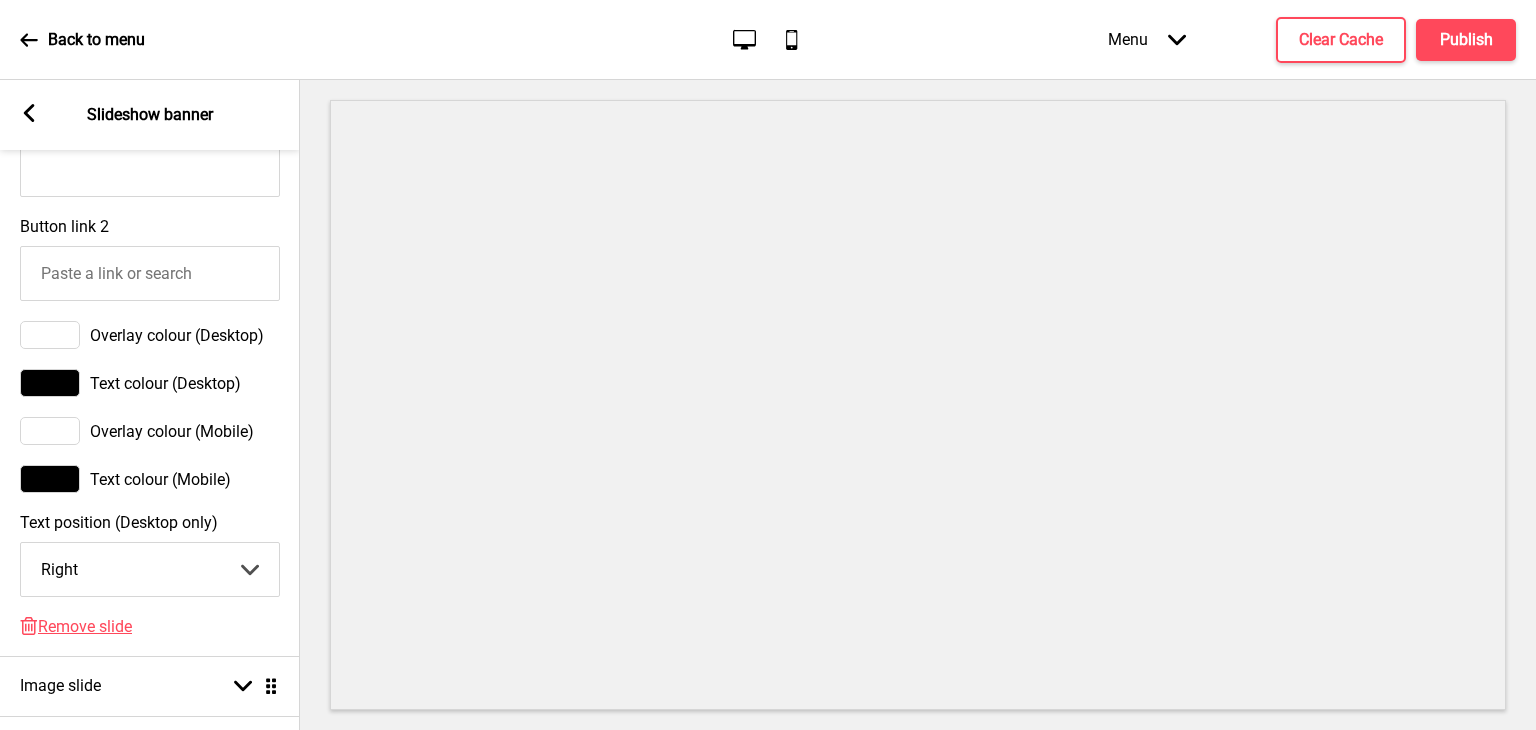 scroll, scrollTop: 1375, scrollLeft: 0, axis: vertical 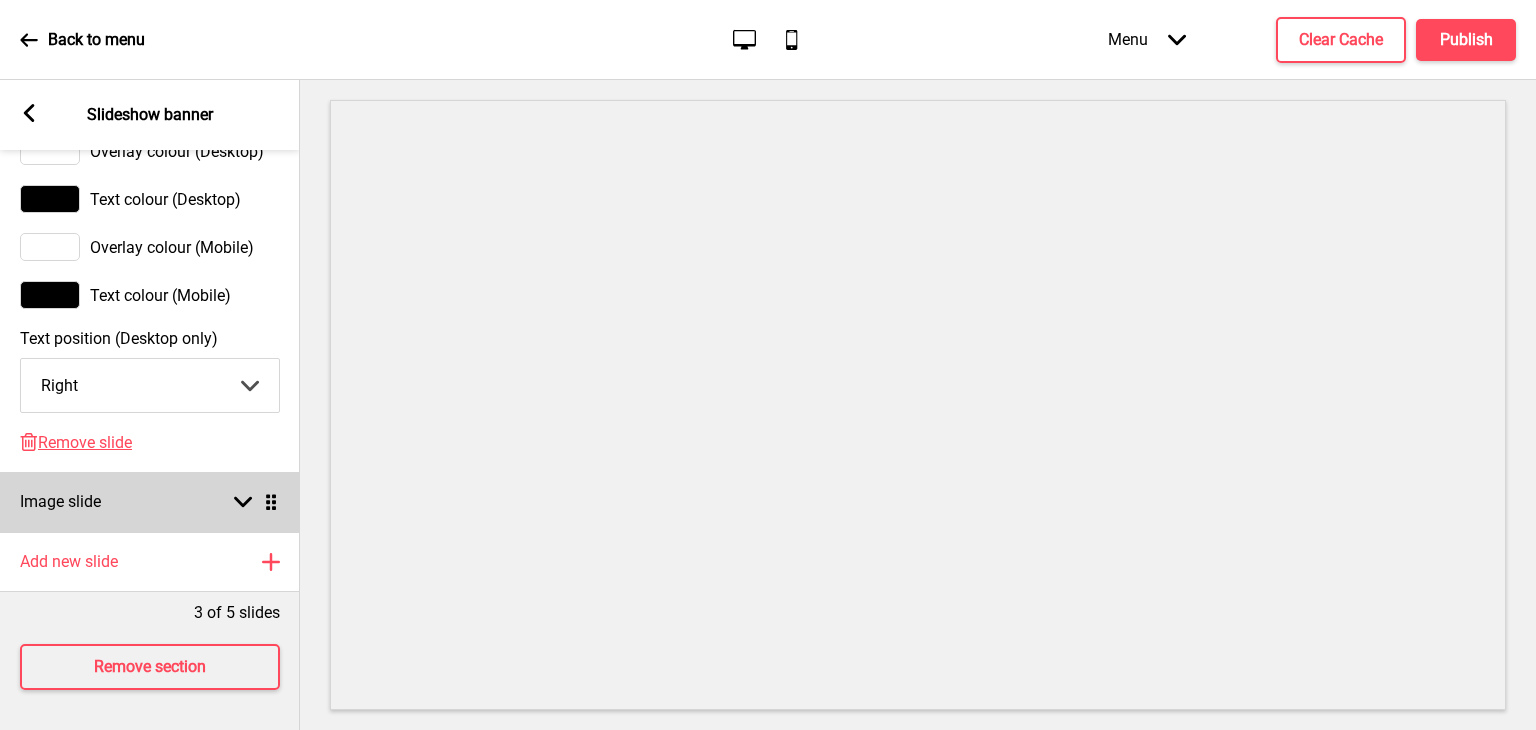click on "Image slide Arrow down Drag" at bounding box center (150, 502) 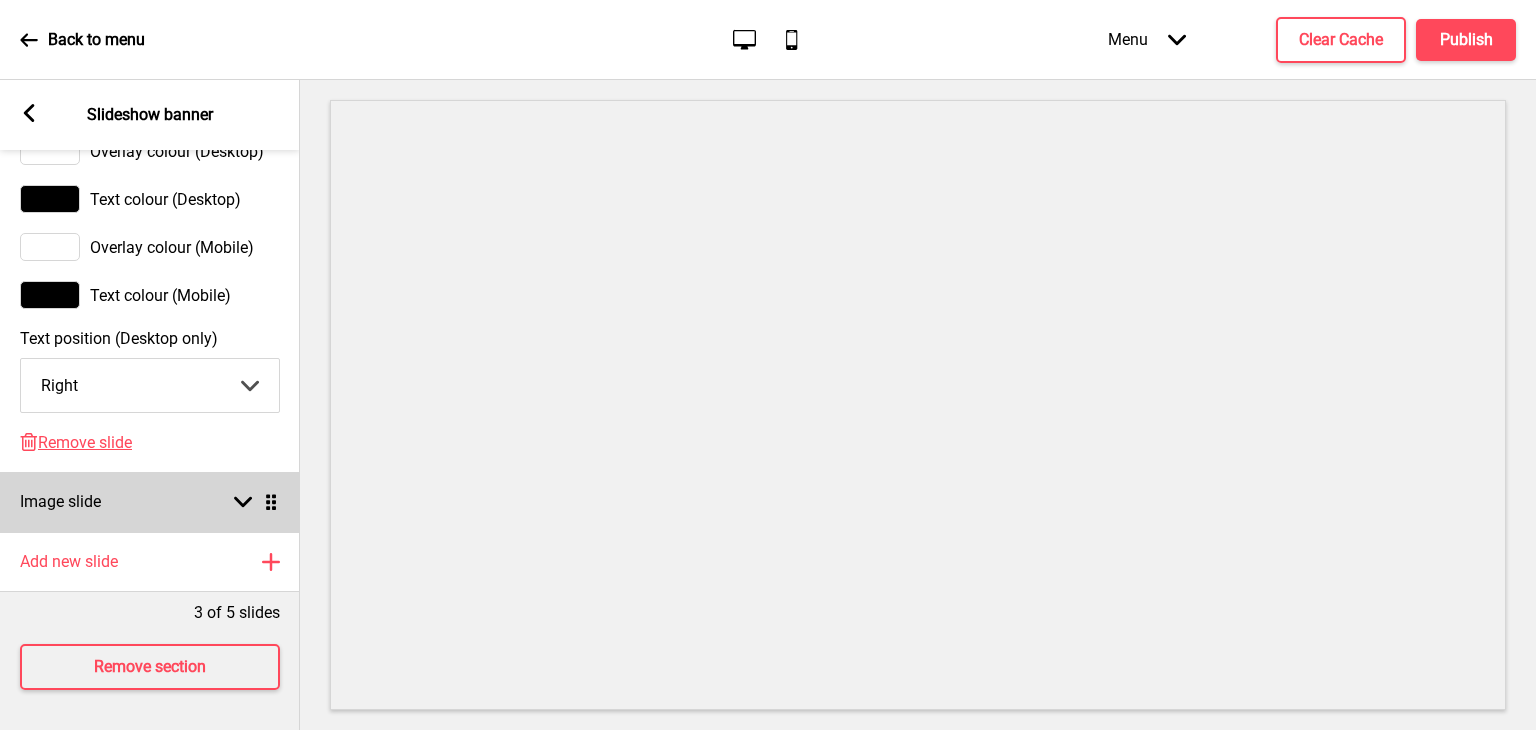 select on "right" 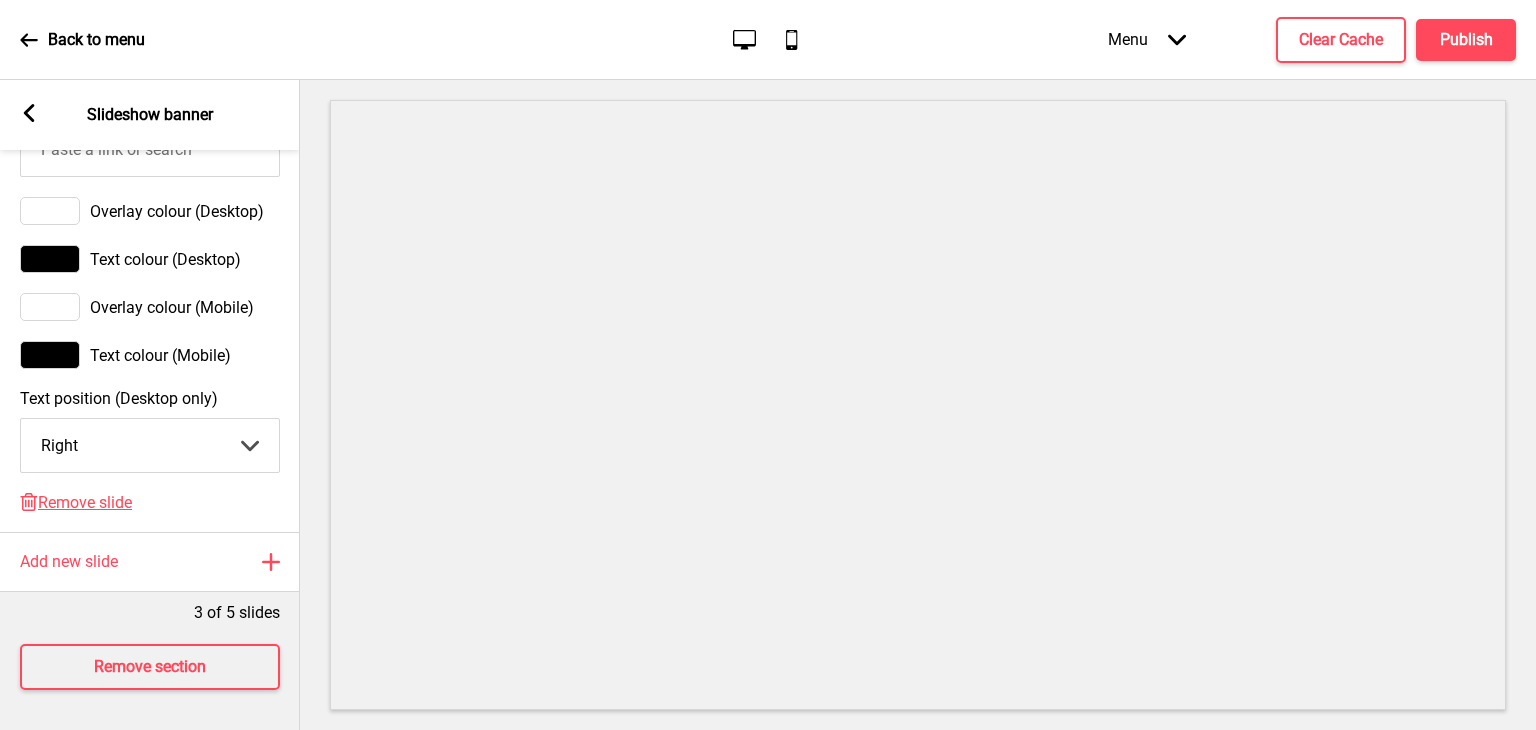 scroll, scrollTop: 905, scrollLeft: 0, axis: vertical 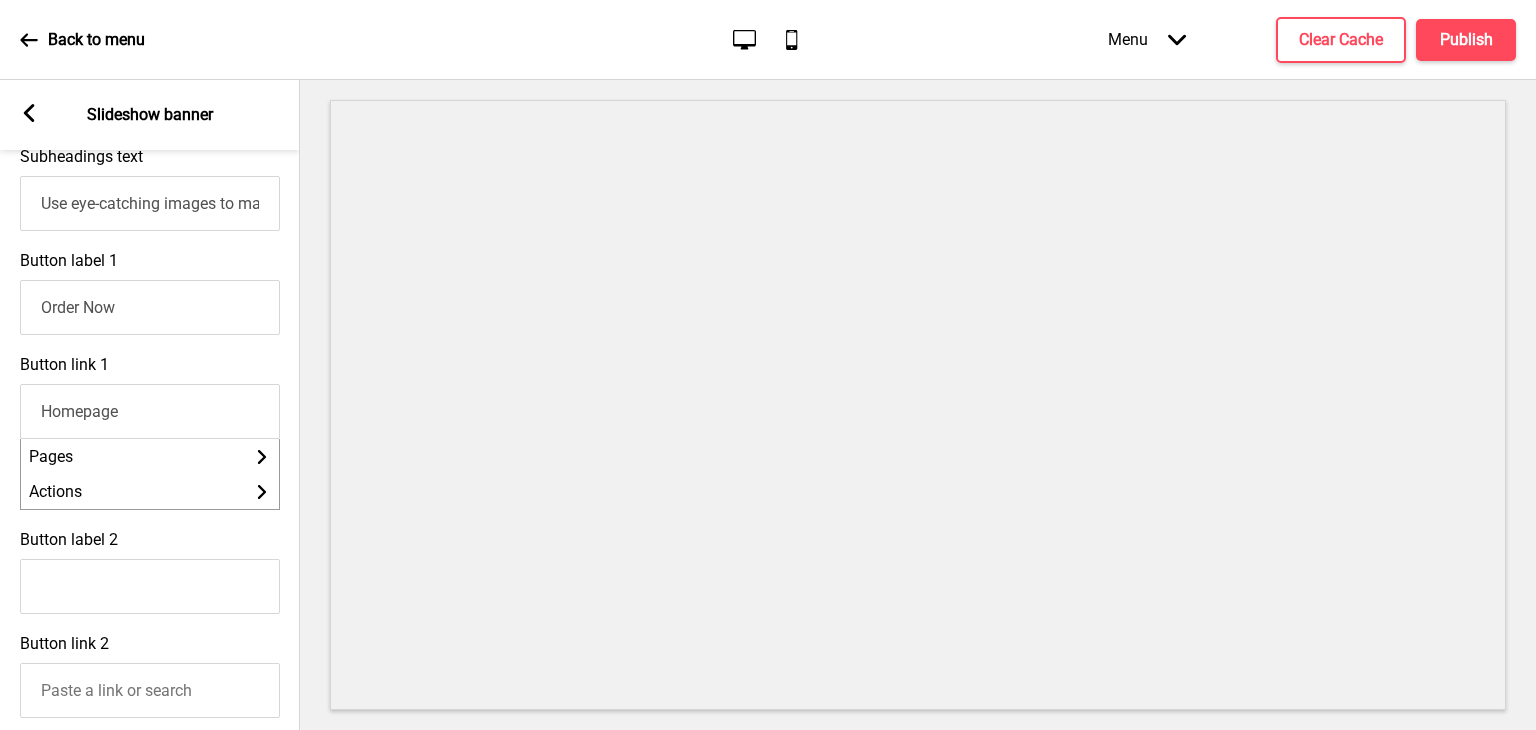 drag, startPoint x: 36, startPoint y: 416, endPoint x: 26, endPoint y: 408, distance: 12.806249 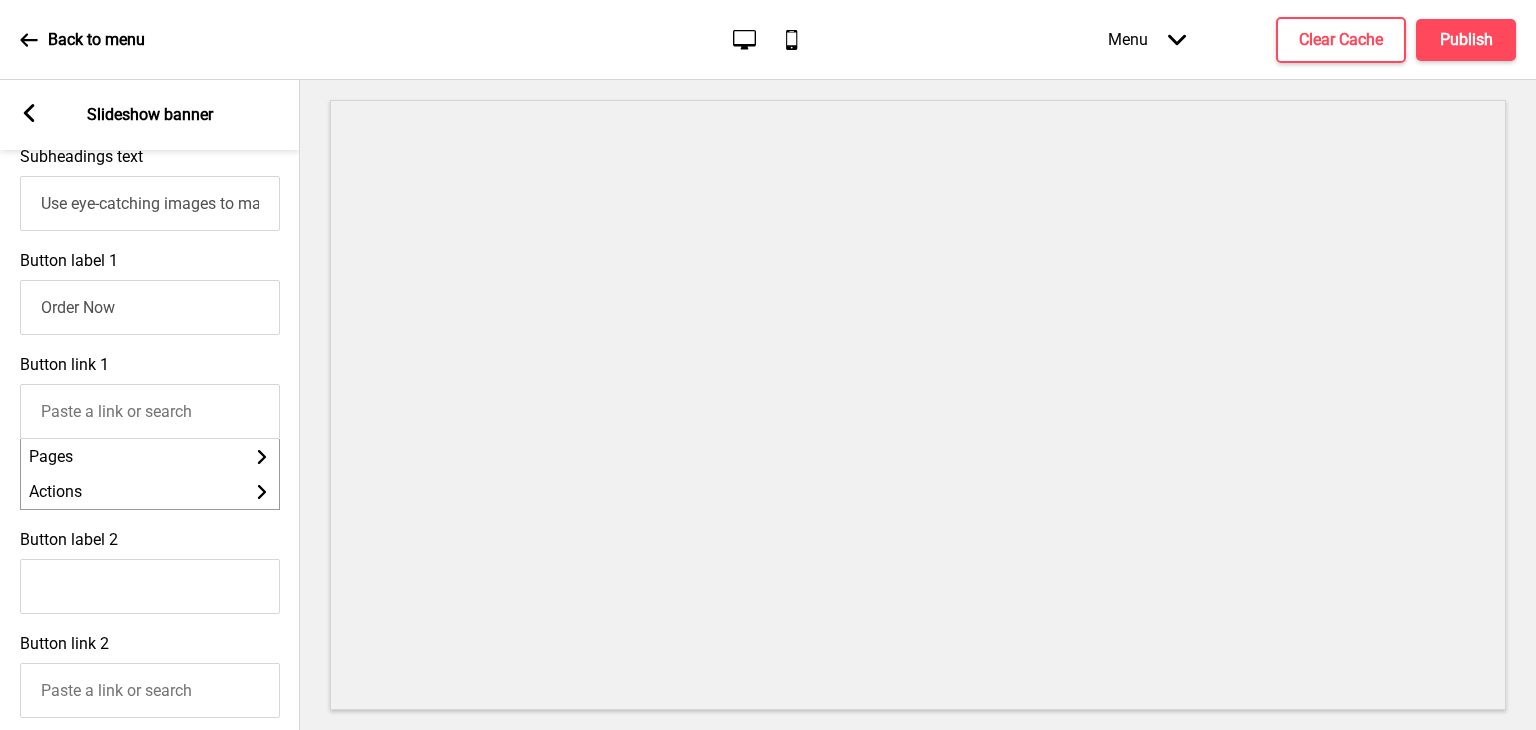 type 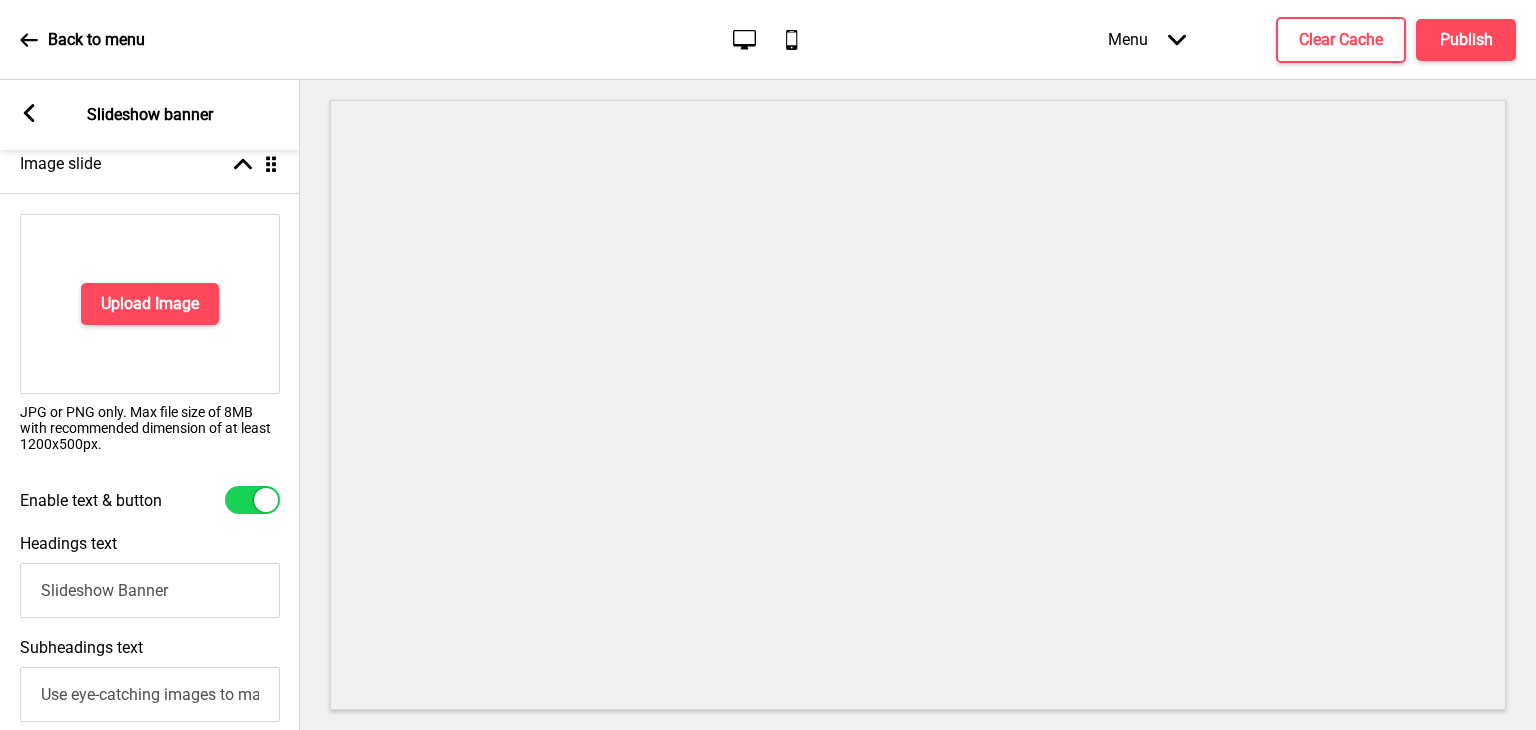 scroll, scrollTop: 405, scrollLeft: 0, axis: vertical 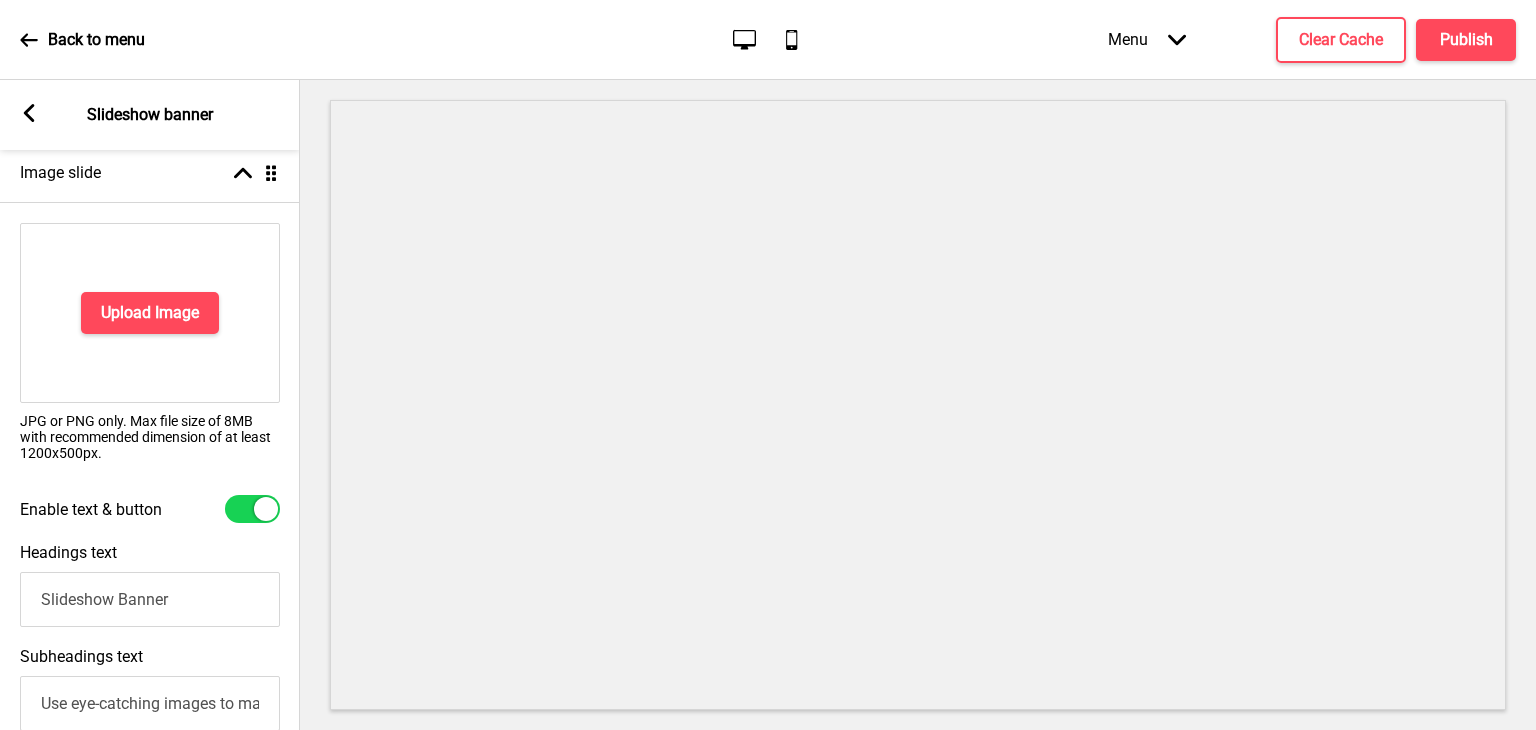 type 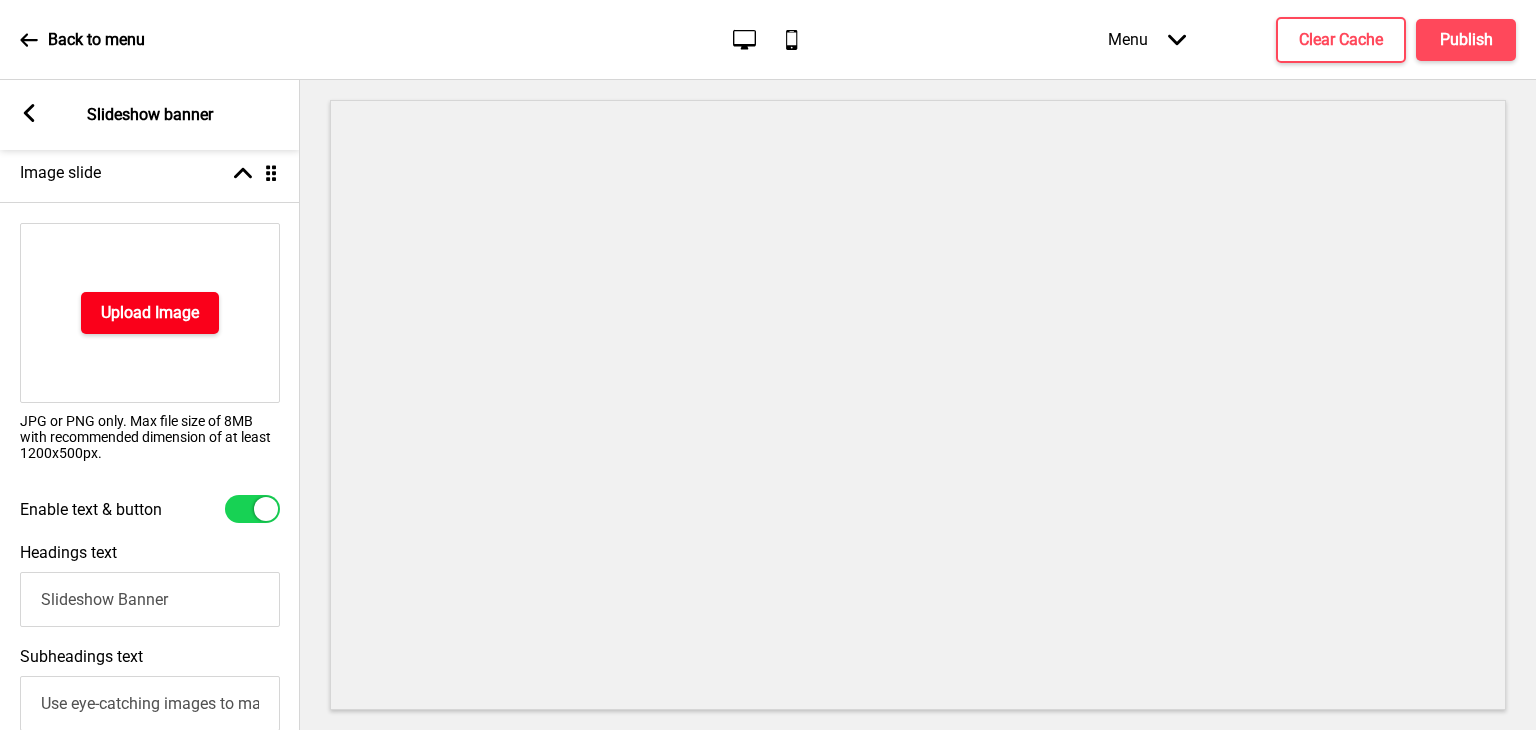 click on "Upload Image" at bounding box center [150, 313] 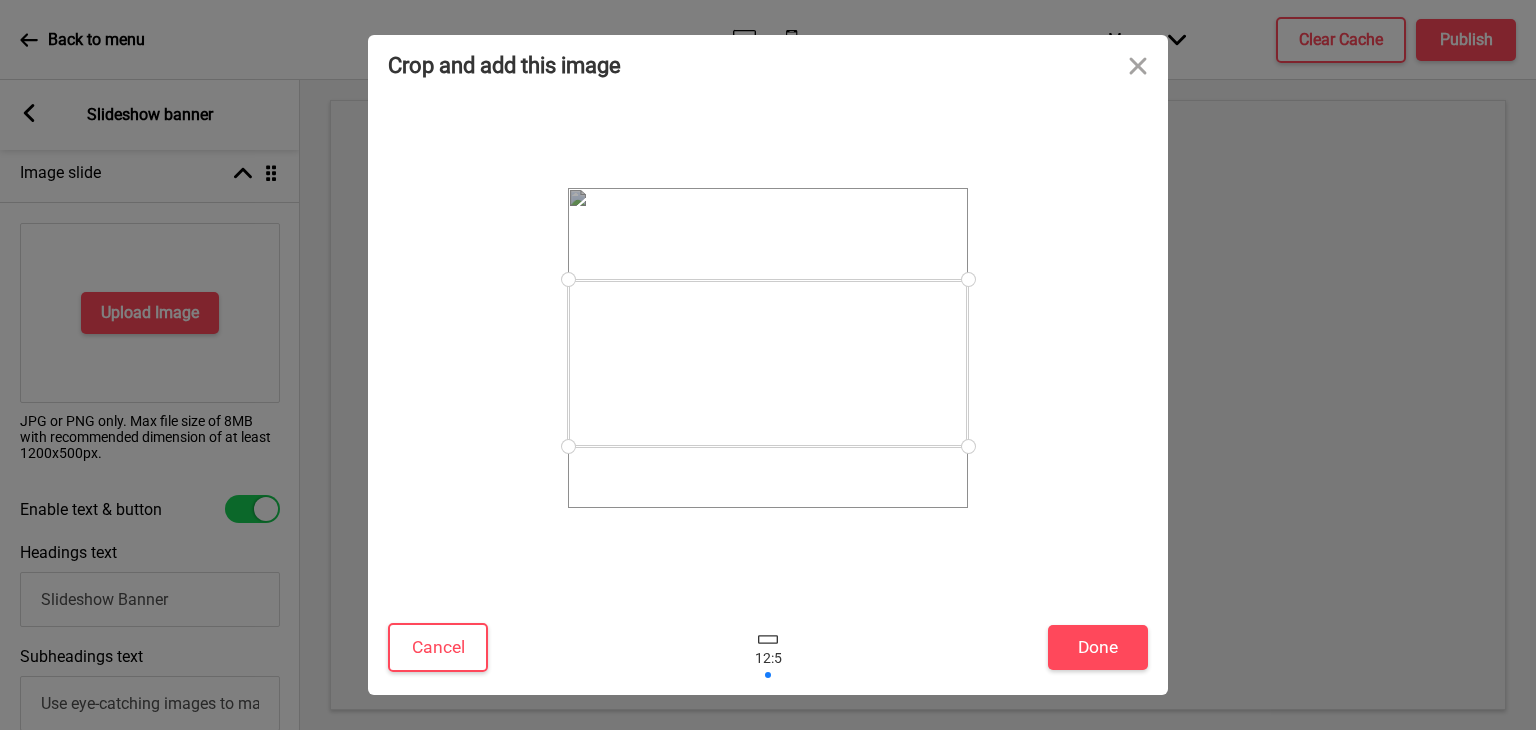 drag, startPoint x: 864, startPoint y: 379, endPoint x: 876, endPoint y: 394, distance: 19.209373 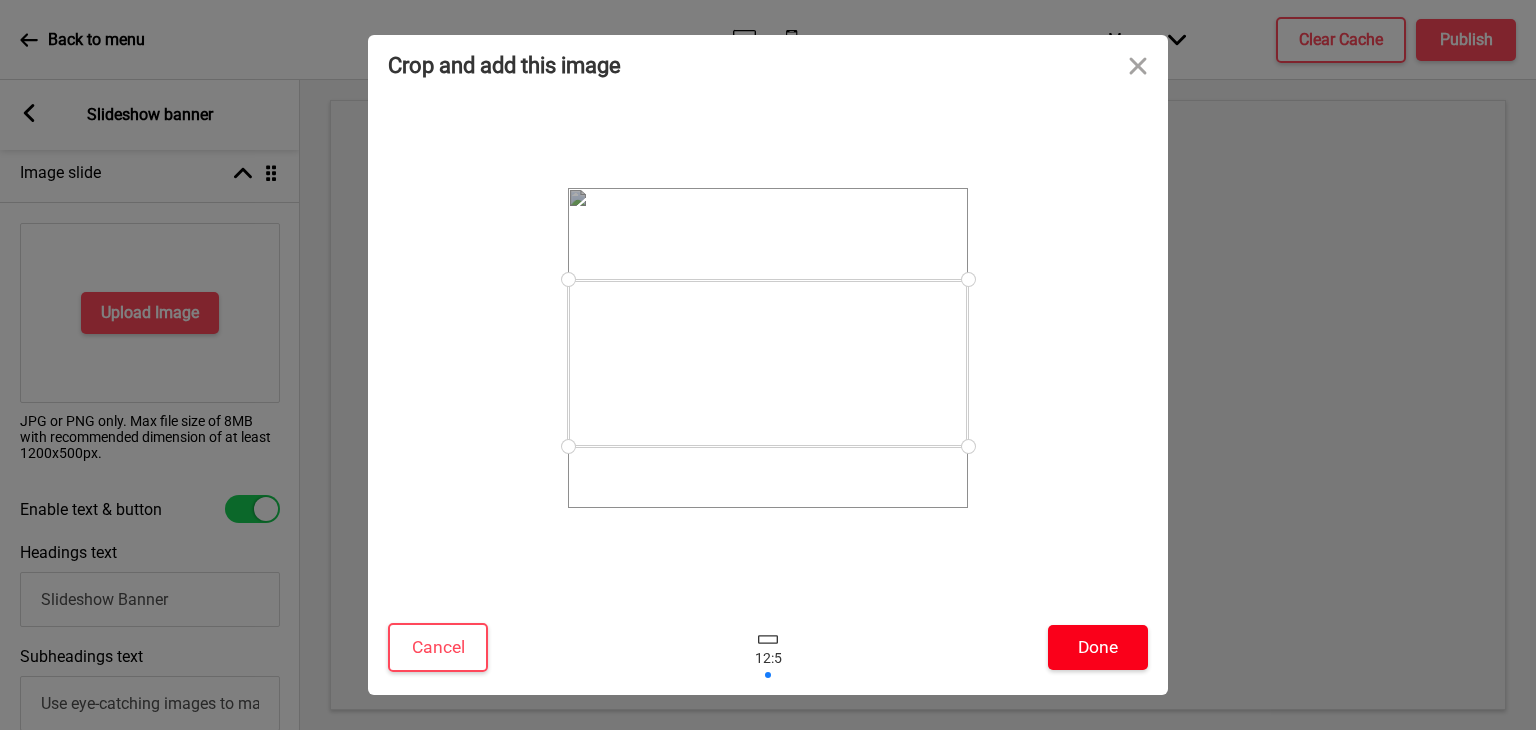 click on "Done" at bounding box center (1098, 647) 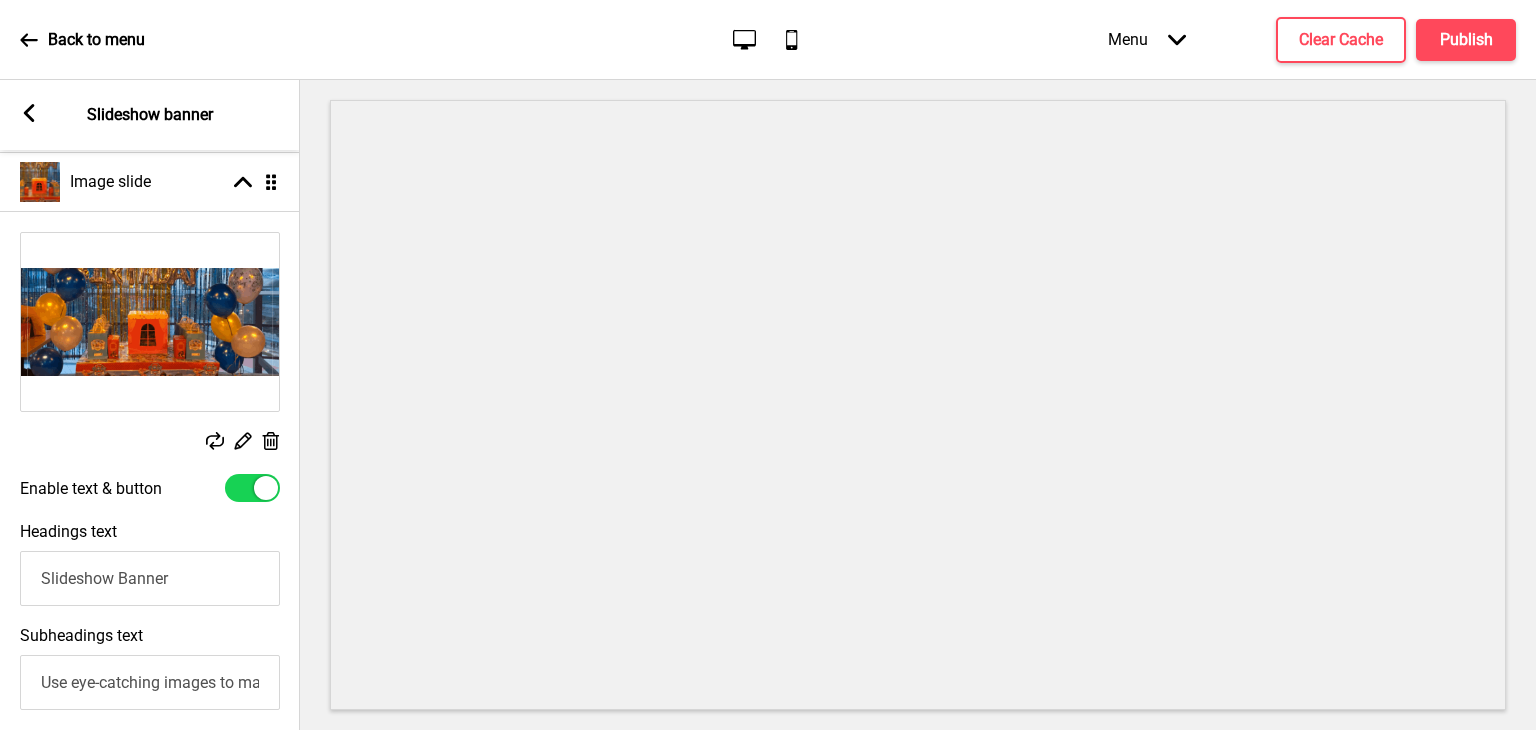 scroll, scrollTop: 696, scrollLeft: 0, axis: vertical 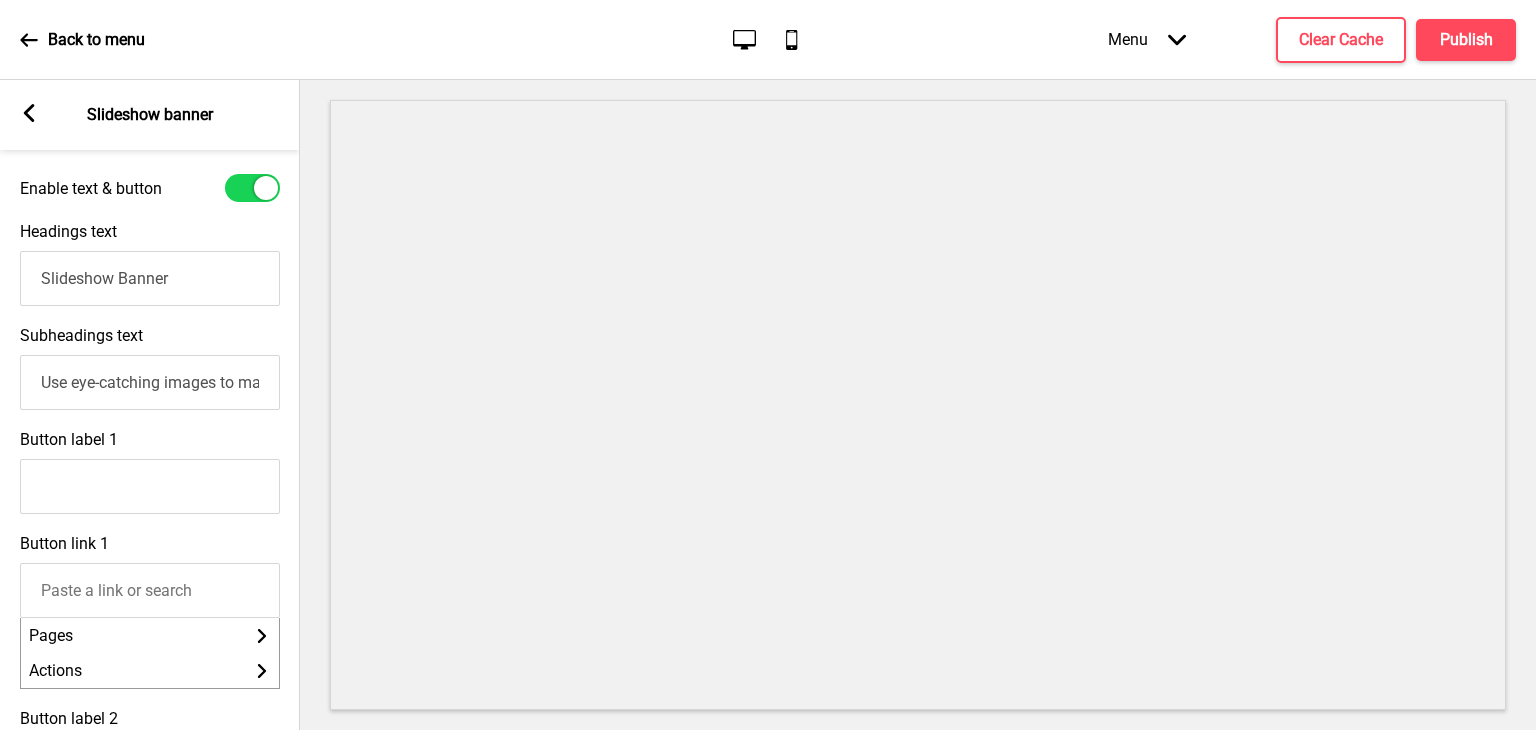 drag, startPoint x: 141, startPoint y: 278, endPoint x: 0, endPoint y: 278, distance: 141 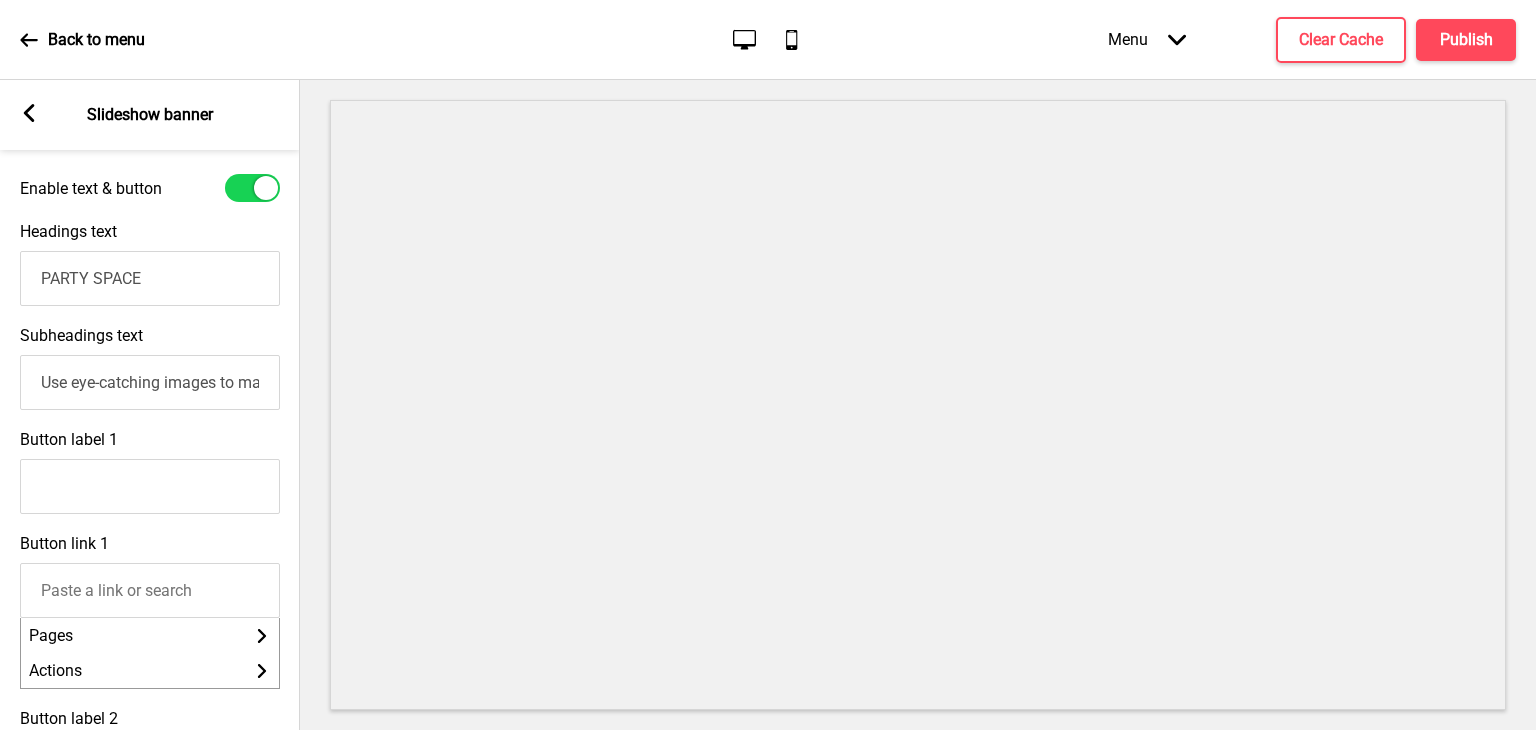 type on "PARTY SPACE" 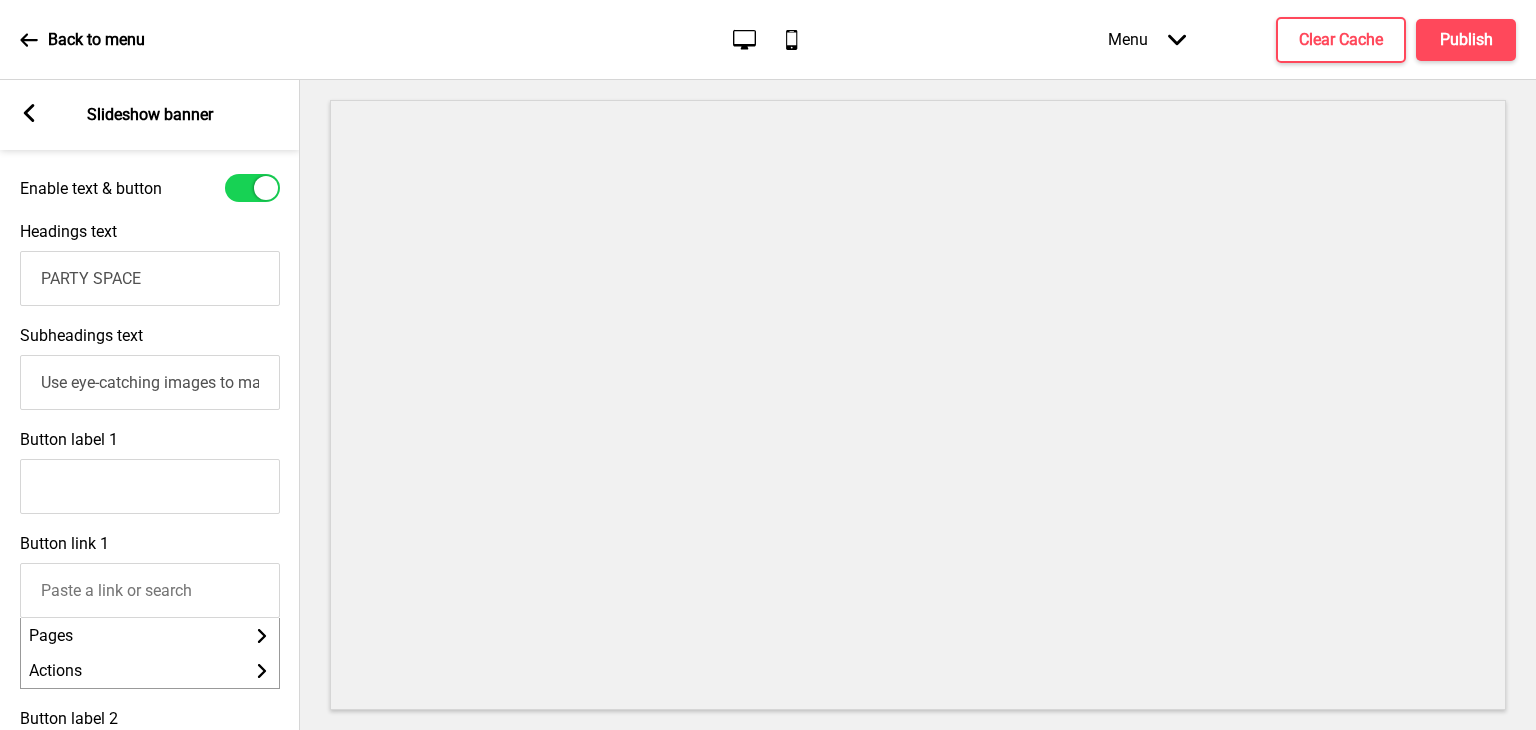 click on "Use eye-catching images to make a strong first impression of your brand" at bounding box center (150, 382) 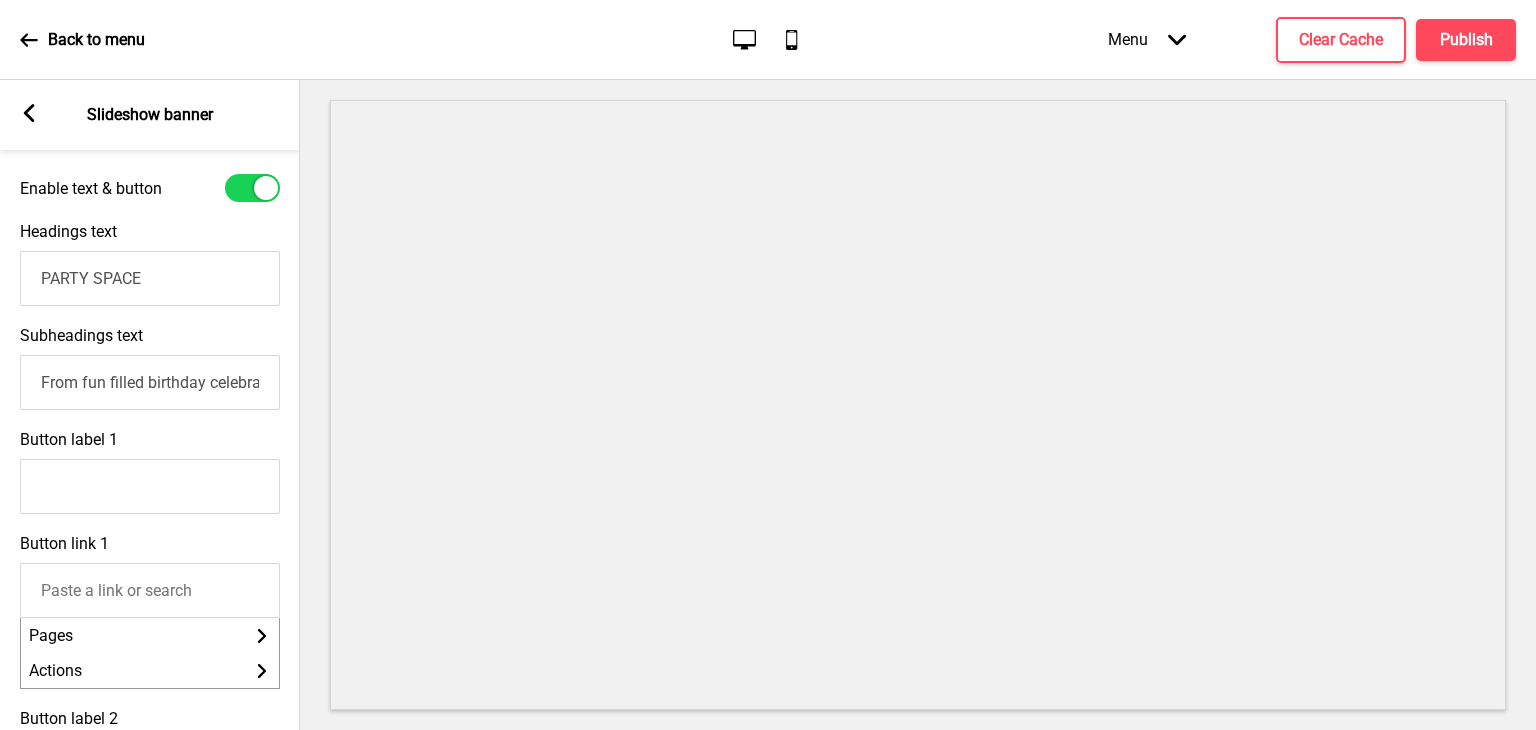 scroll, scrollTop: 0, scrollLeft: 1747, axis: horizontal 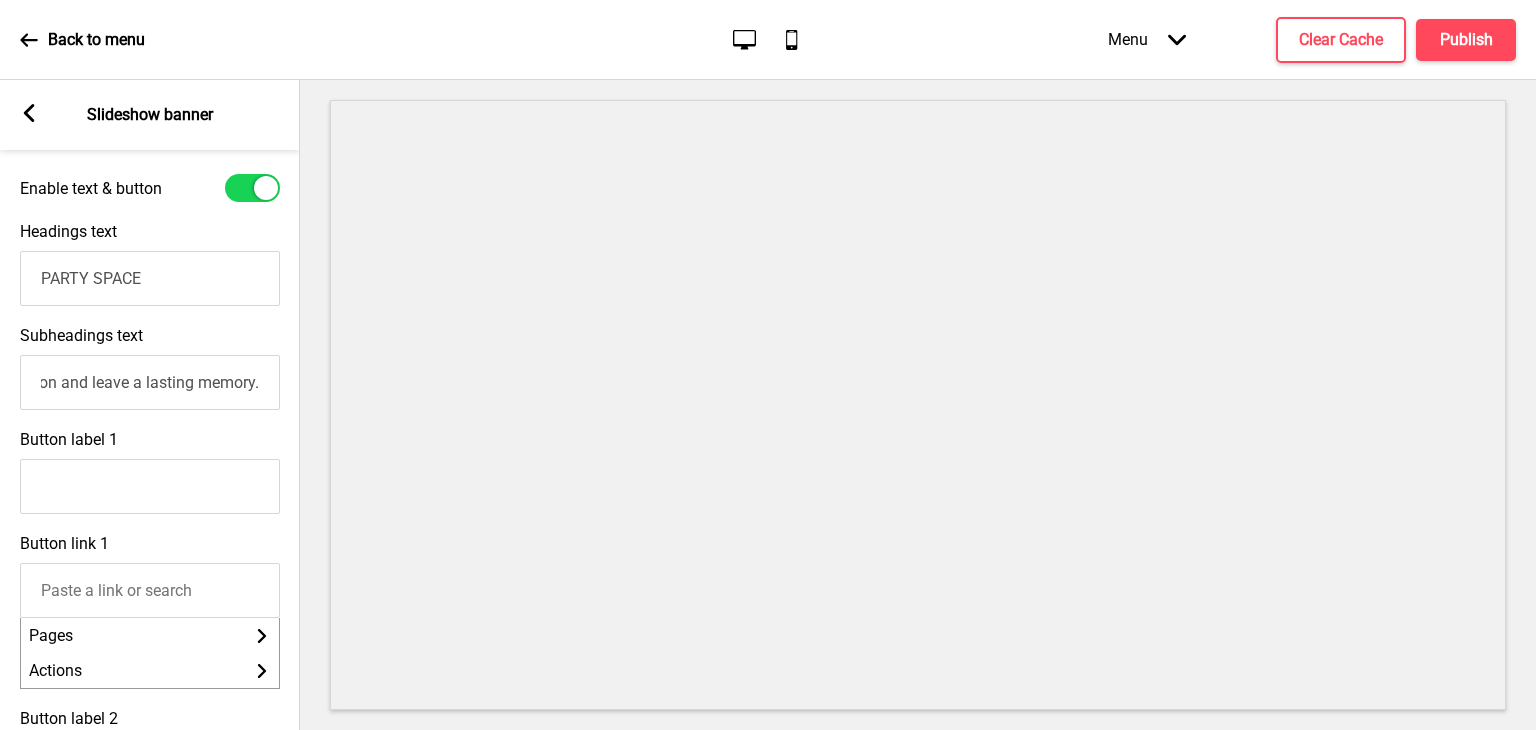 type on "From fun filled birthday celebrations to fancy company parties, we’ve got it all covered with a broad range of competitive packages that can be tailored to suit all your needs and budget. HeritageOne is the perfect establishment to make an impression and leave a lasting memory." 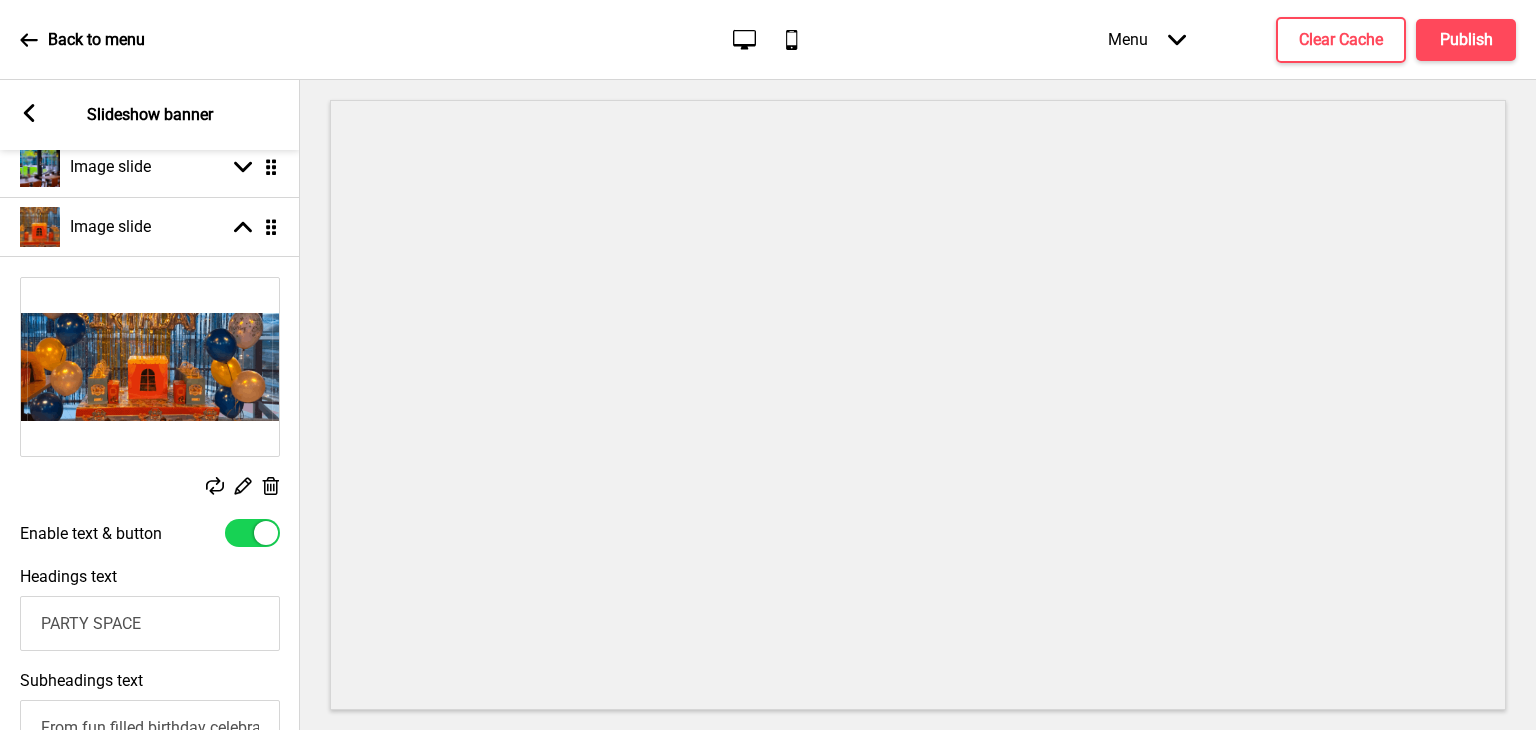 scroll, scrollTop: 0, scrollLeft: 0, axis: both 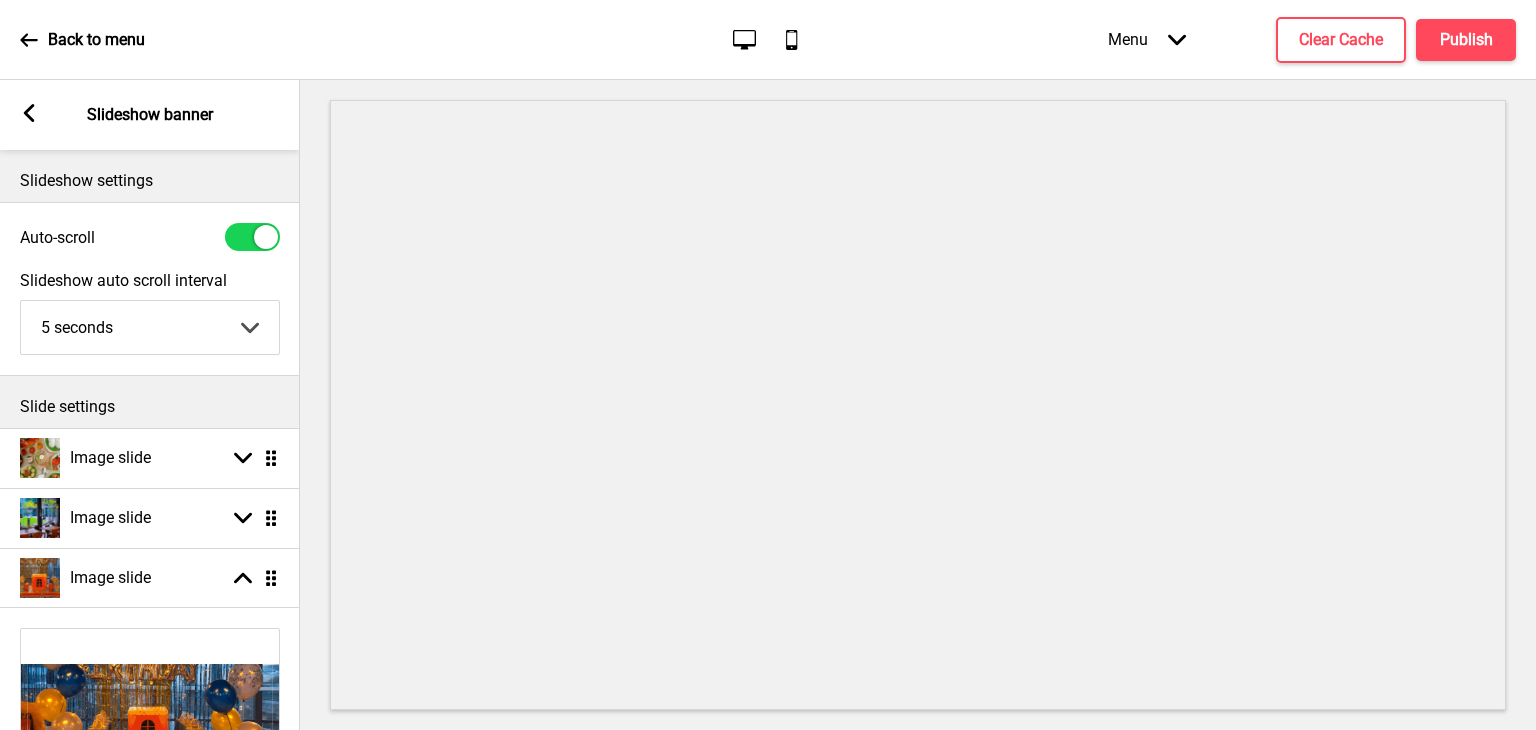 click 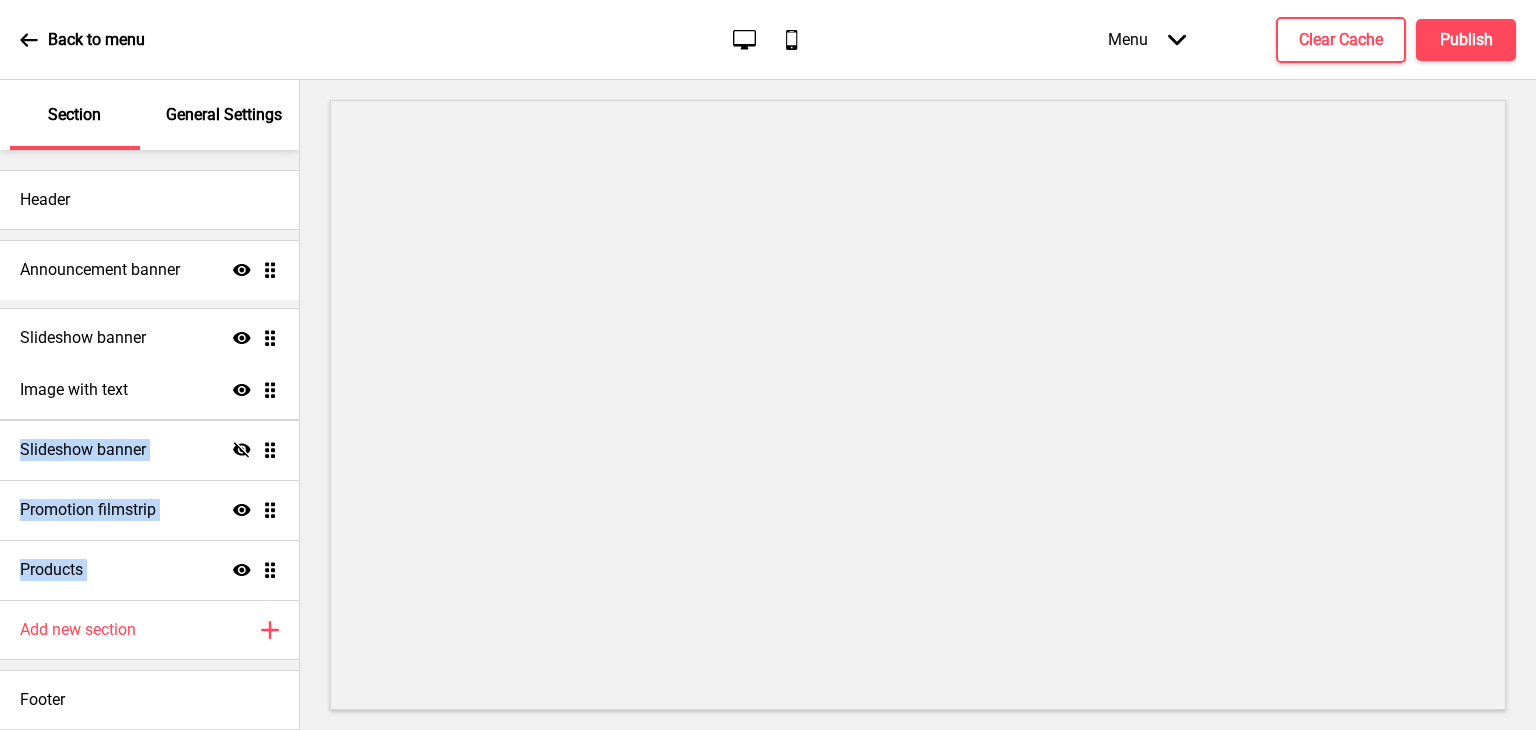 drag, startPoint x: 270, startPoint y: 565, endPoint x: 276, endPoint y: 332, distance: 233.07724 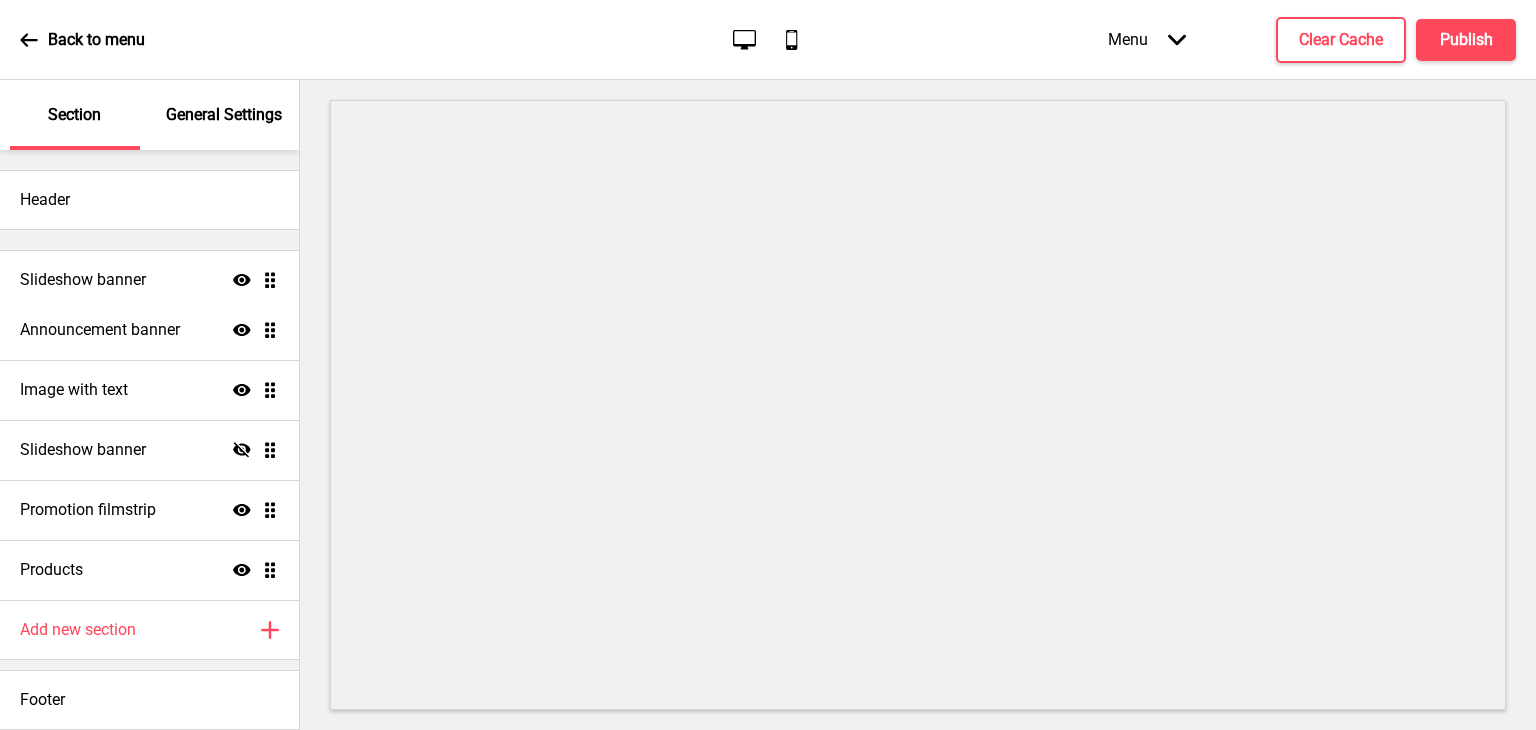 click on "Announcement banner Show Drag Slideshow banner Show Drag Image with text Show Drag Slideshow banner Hide Drag Promotion filmstrip Show Drag Products Show Drag" at bounding box center (149, 420) 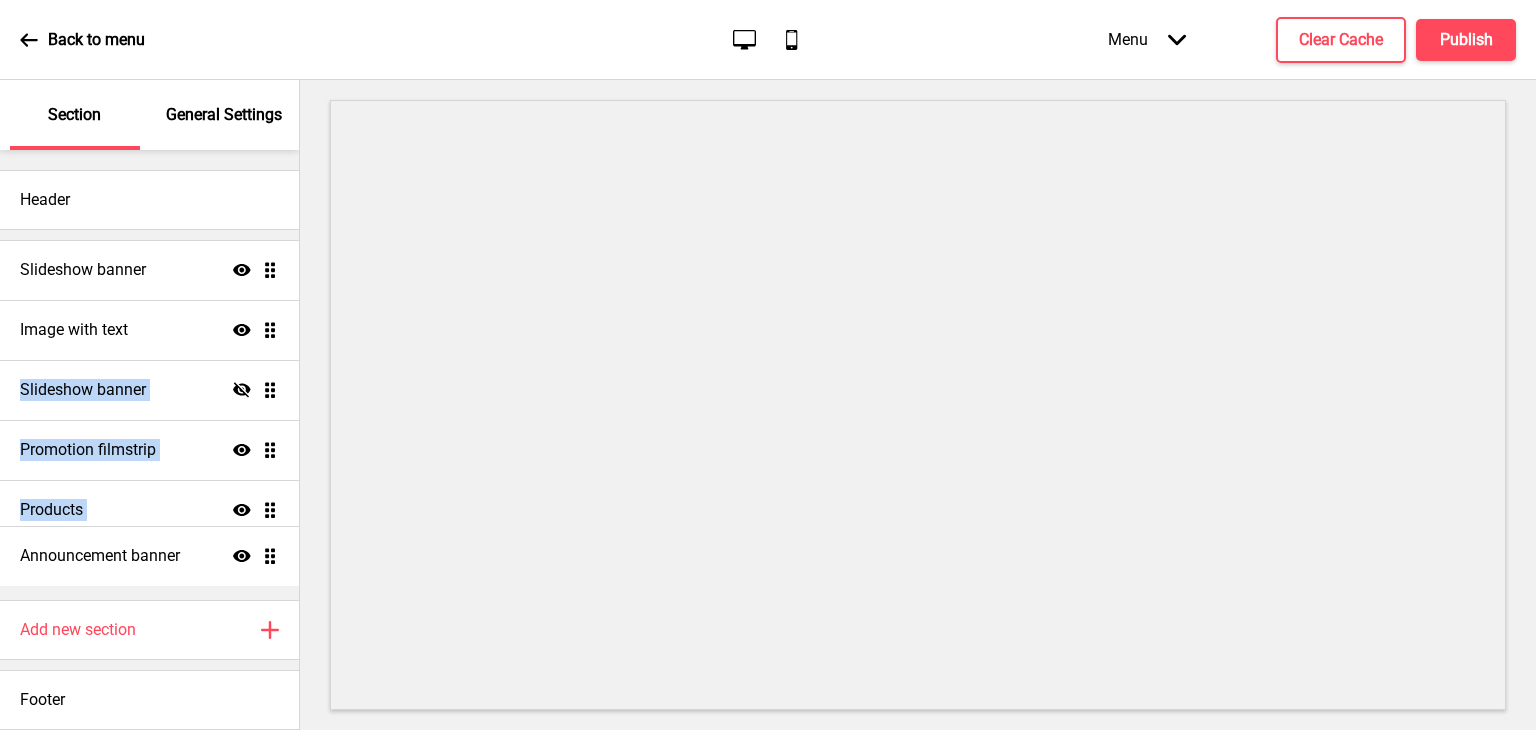 drag, startPoint x: 272, startPoint y: 333, endPoint x: 290, endPoint y: 550, distance: 217.74527 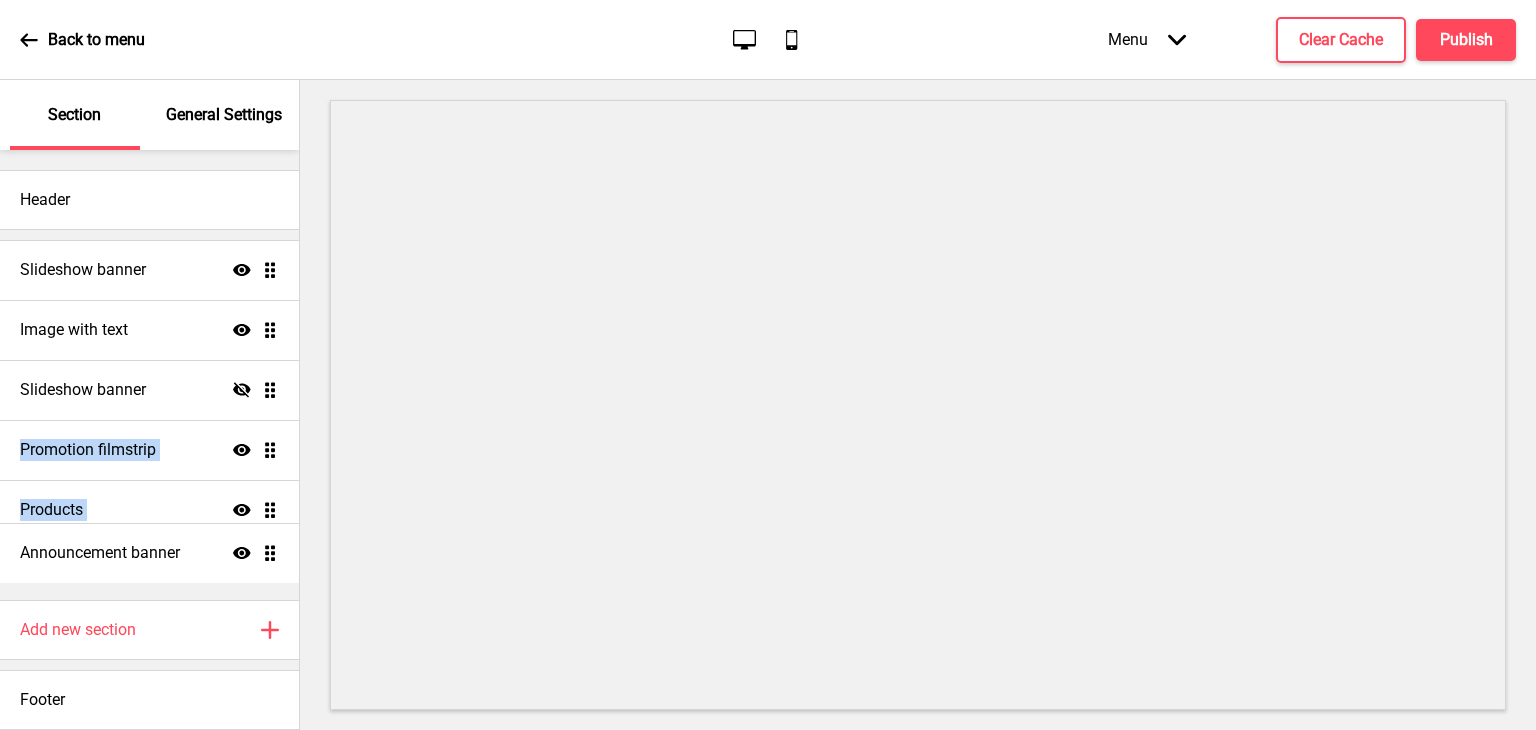 click on "Slideshow banner Show Drag Image with text Show Drag Slideshow banner Hide Drag Promotion filmstrip Show Drag Products Show Drag Announcement banner Show Drag" at bounding box center [149, 420] 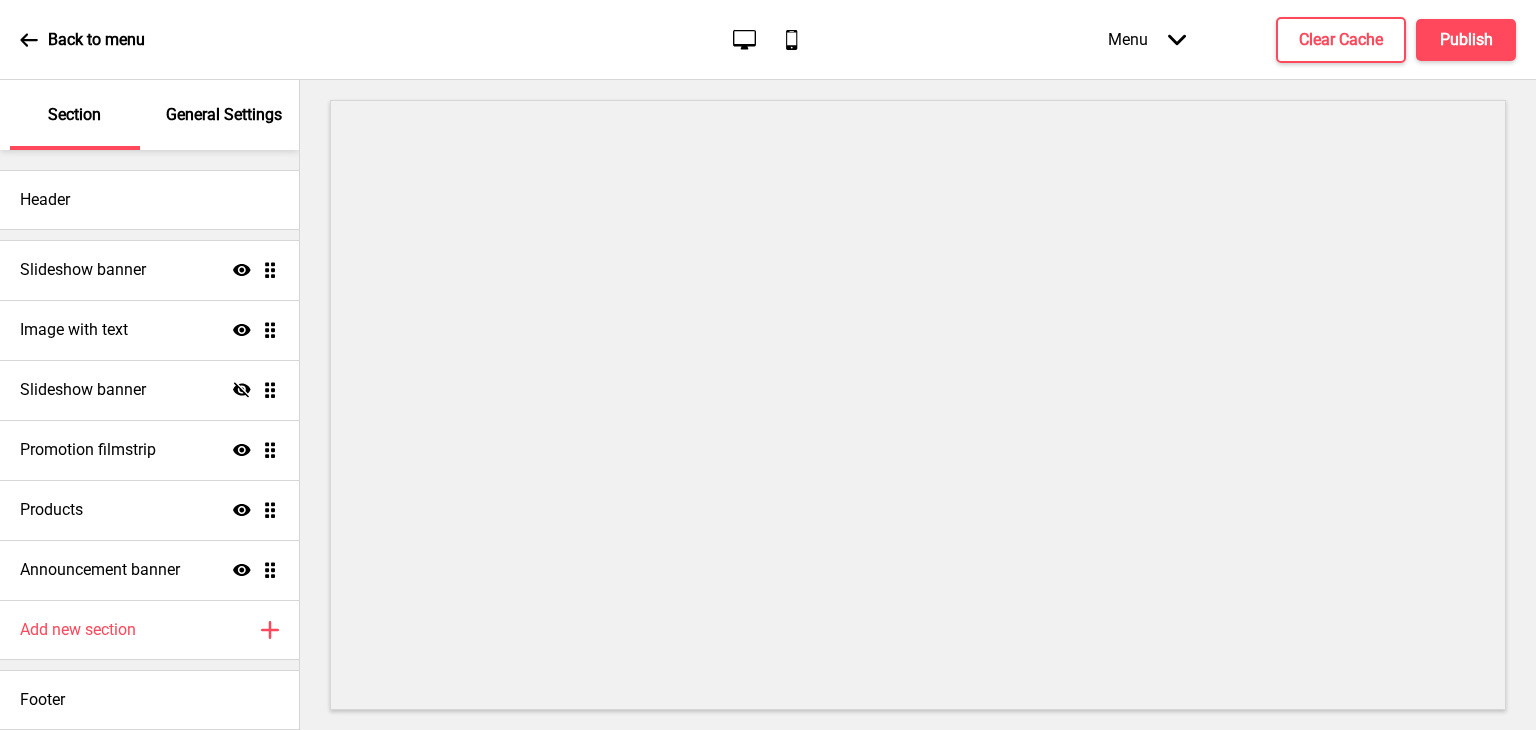 click on "Slideshow banner Show Drag Image with text Show Drag Slideshow banner Hide Drag Promotion filmstrip Show Drag Products Show Drag Announcement banner Show Drag" at bounding box center (149, 420) 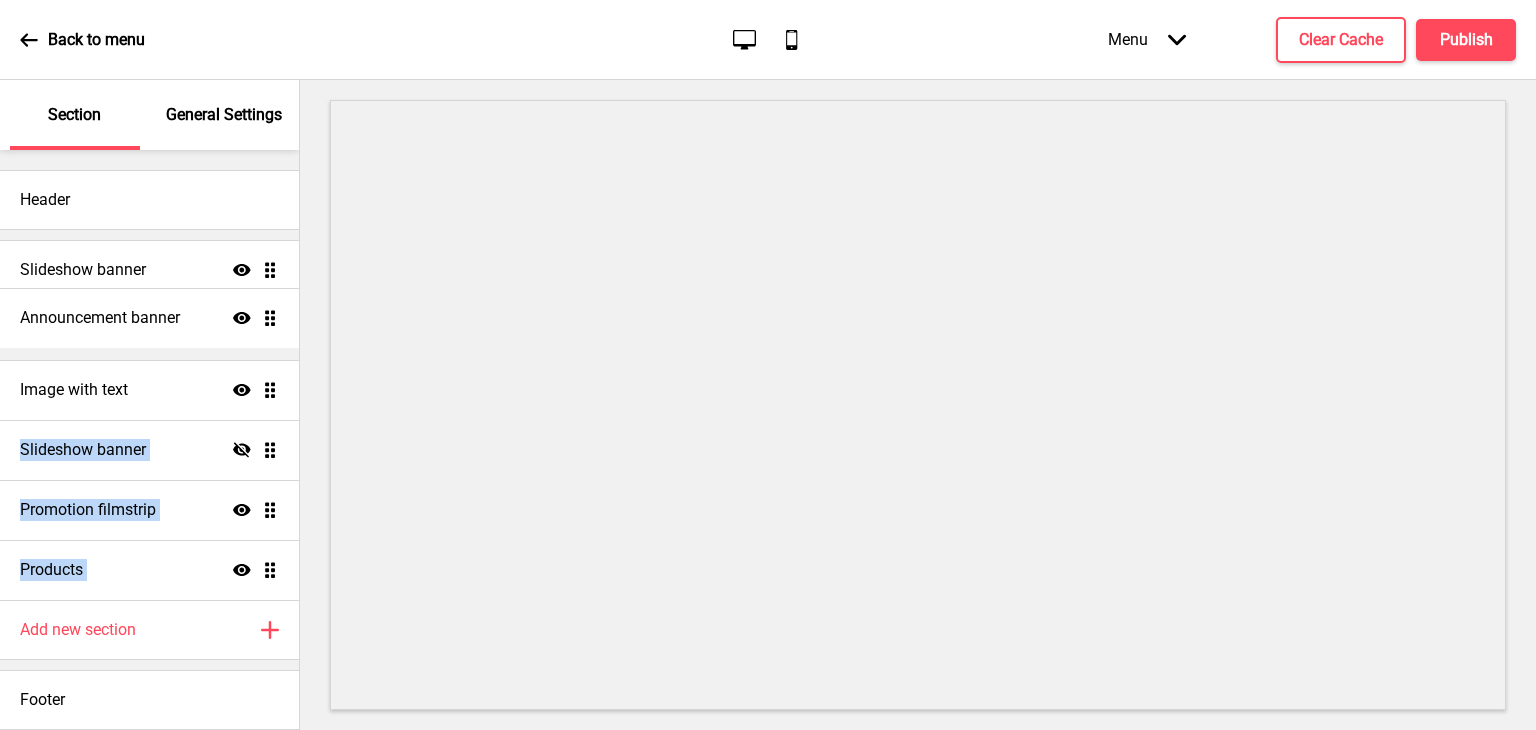 drag, startPoint x: 269, startPoint y: 569, endPoint x: 264, endPoint y: 317, distance: 252.04959 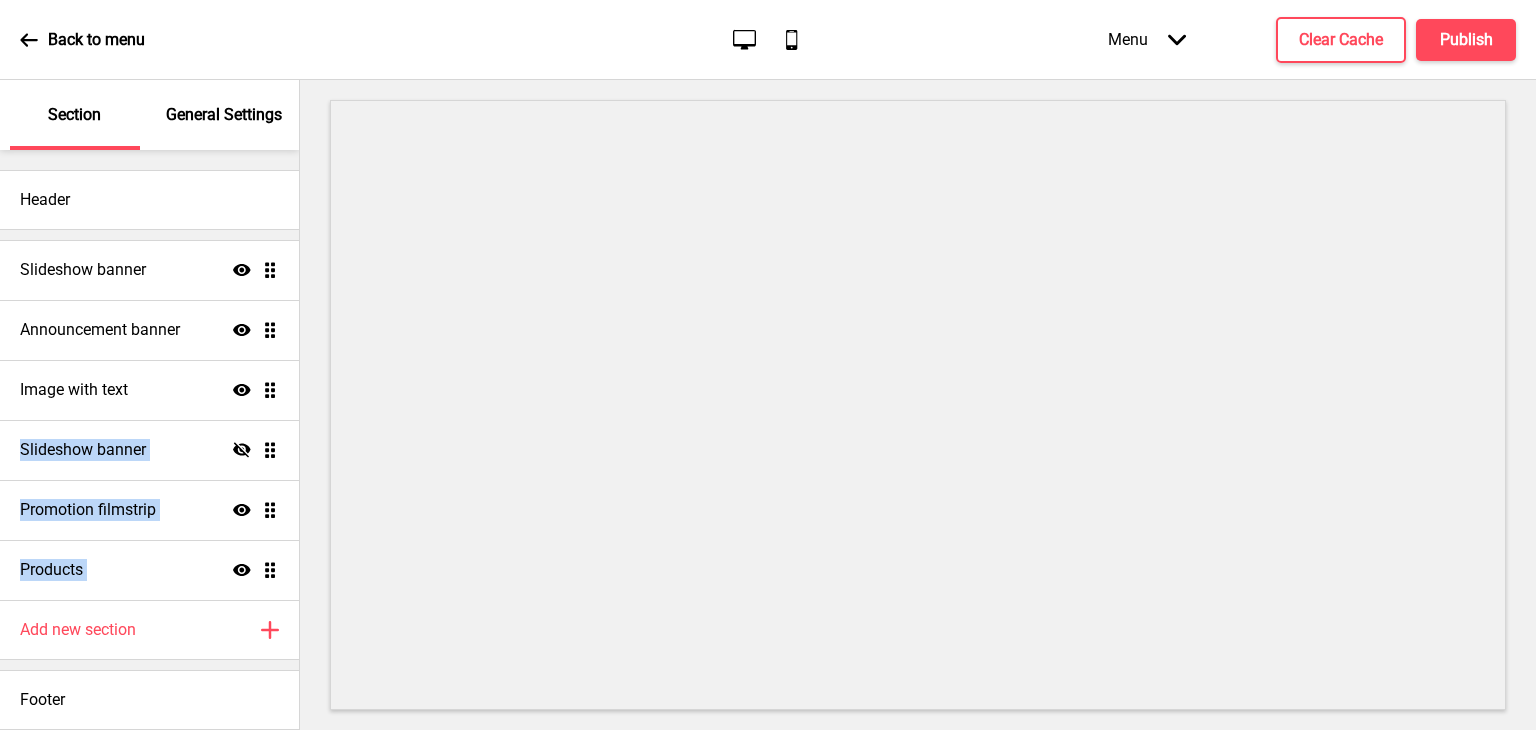 click on "Slideshow banner Show Drag Announcement banner Show Drag Image with text Show Drag Slideshow banner Hide Drag Promotion filmstrip Show Drag Products Show Drag" at bounding box center [149, 420] 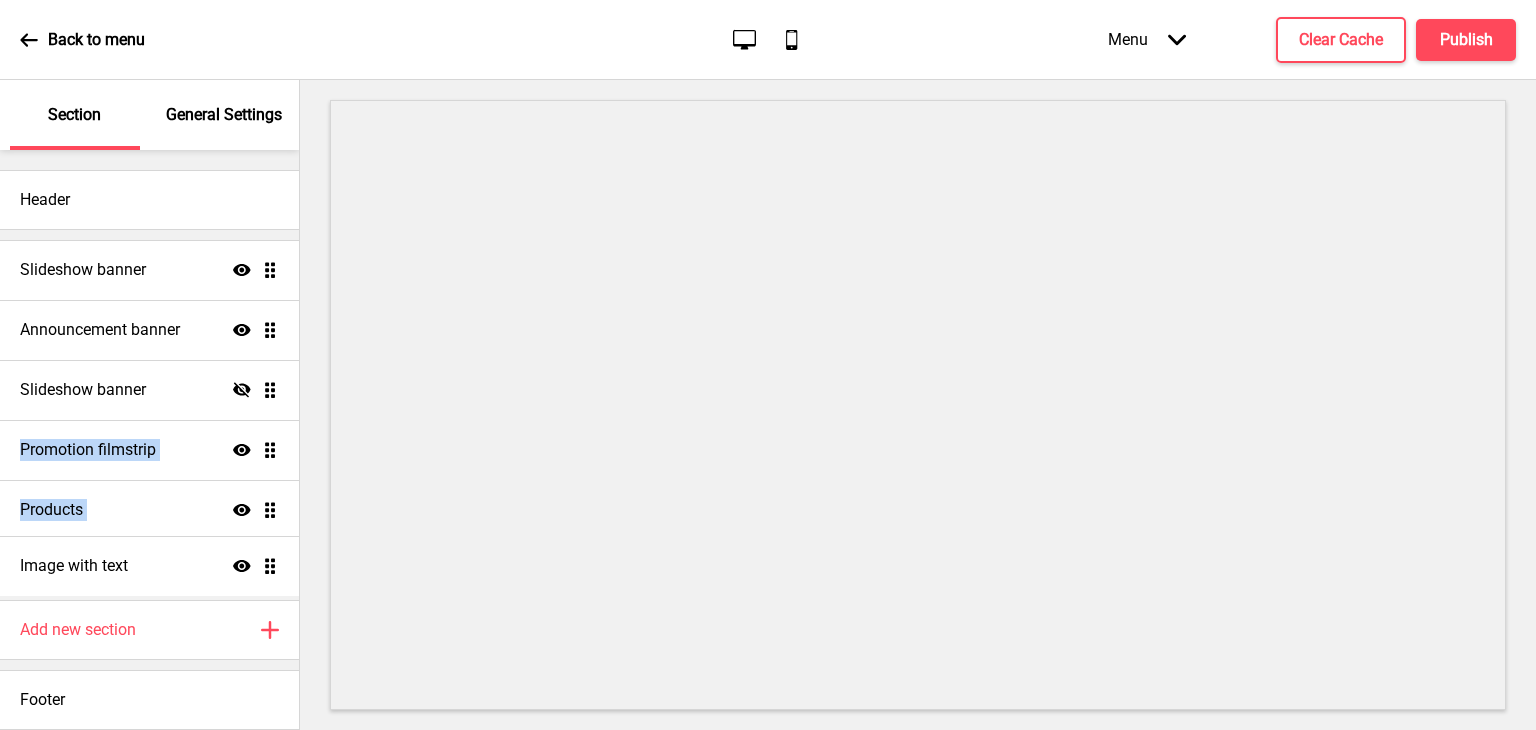 drag, startPoint x: 268, startPoint y: 393, endPoint x: 263, endPoint y: 569, distance: 176.07101 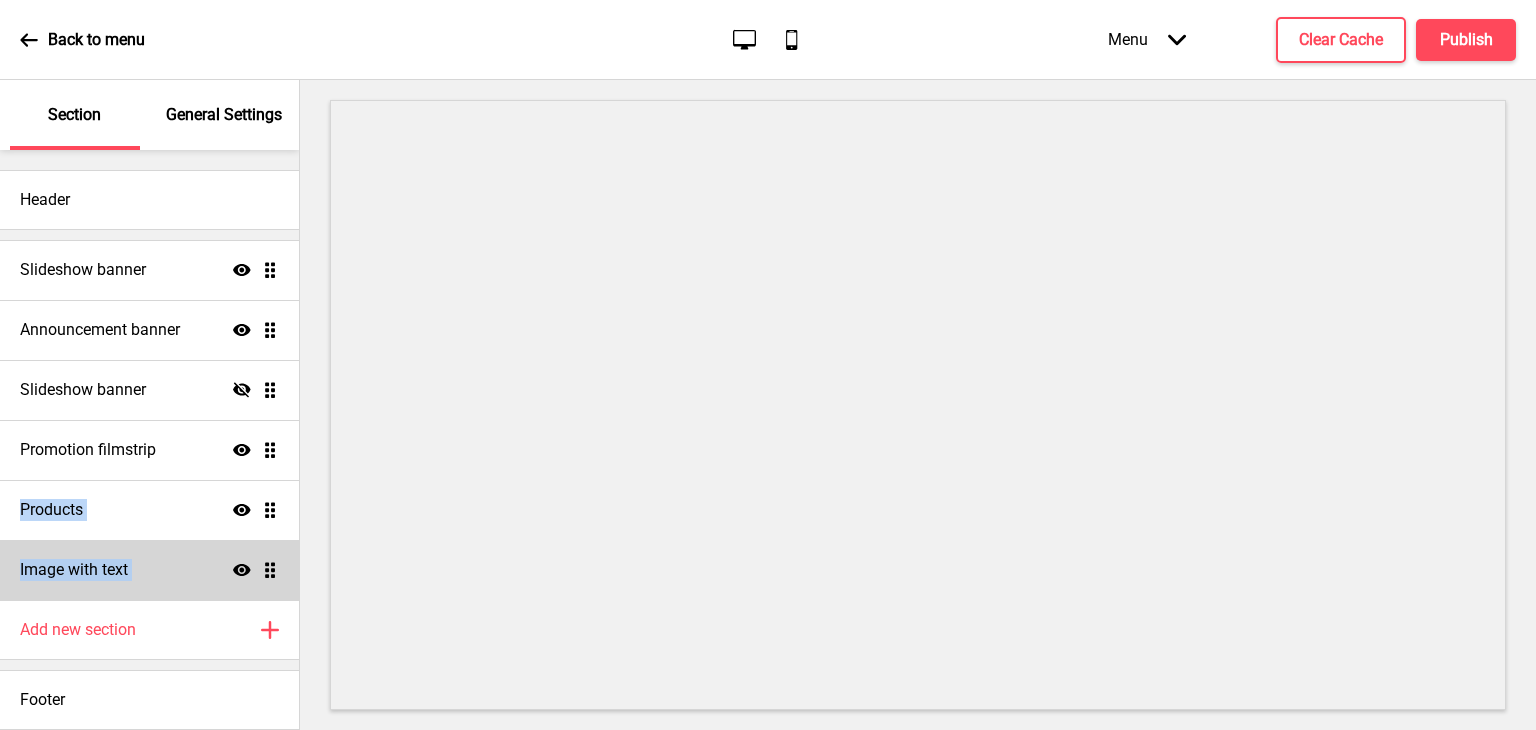 click on "Image with text Show Drag" at bounding box center (149, 570) 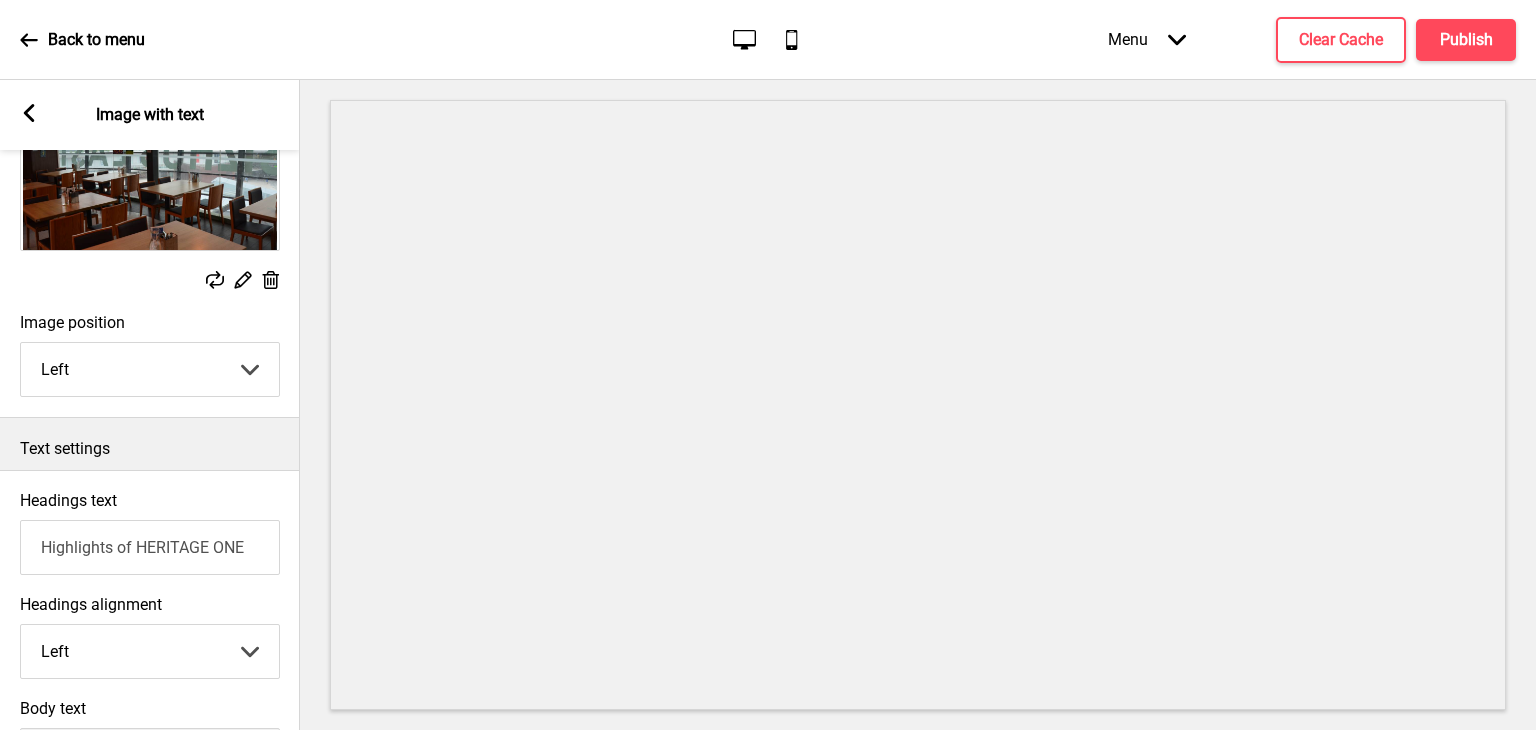 scroll, scrollTop: 600, scrollLeft: 0, axis: vertical 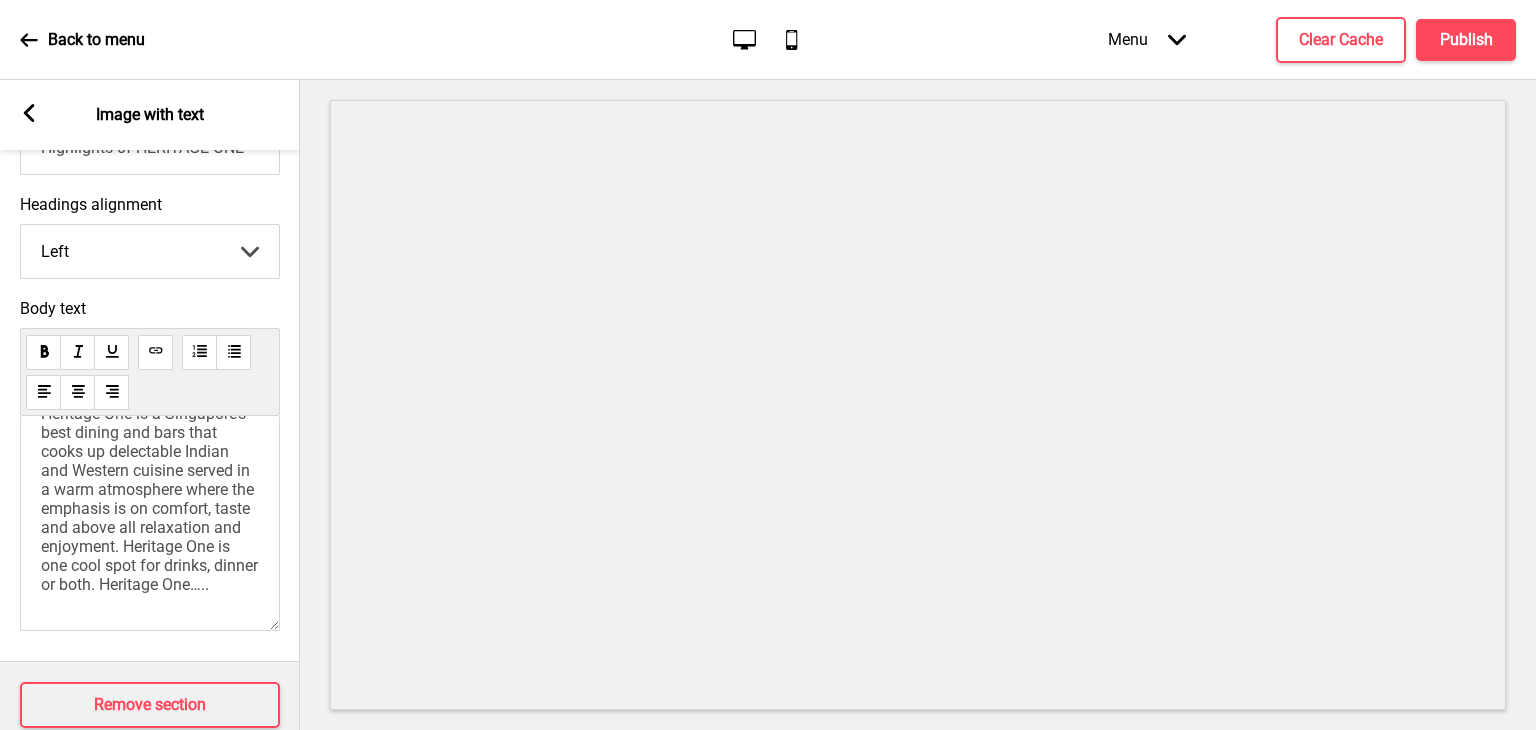 click on "Heritage One is a Singapore’s best dining and bars that cooks up delectable Indian and Western cuisine served in a warm atmosphere where the emphasis is on comfort, taste and above all relaxation and enjoyment. Heritage One is one cool spot for drinks, dinner or both. Heritage One….." at bounding box center (151, 499) 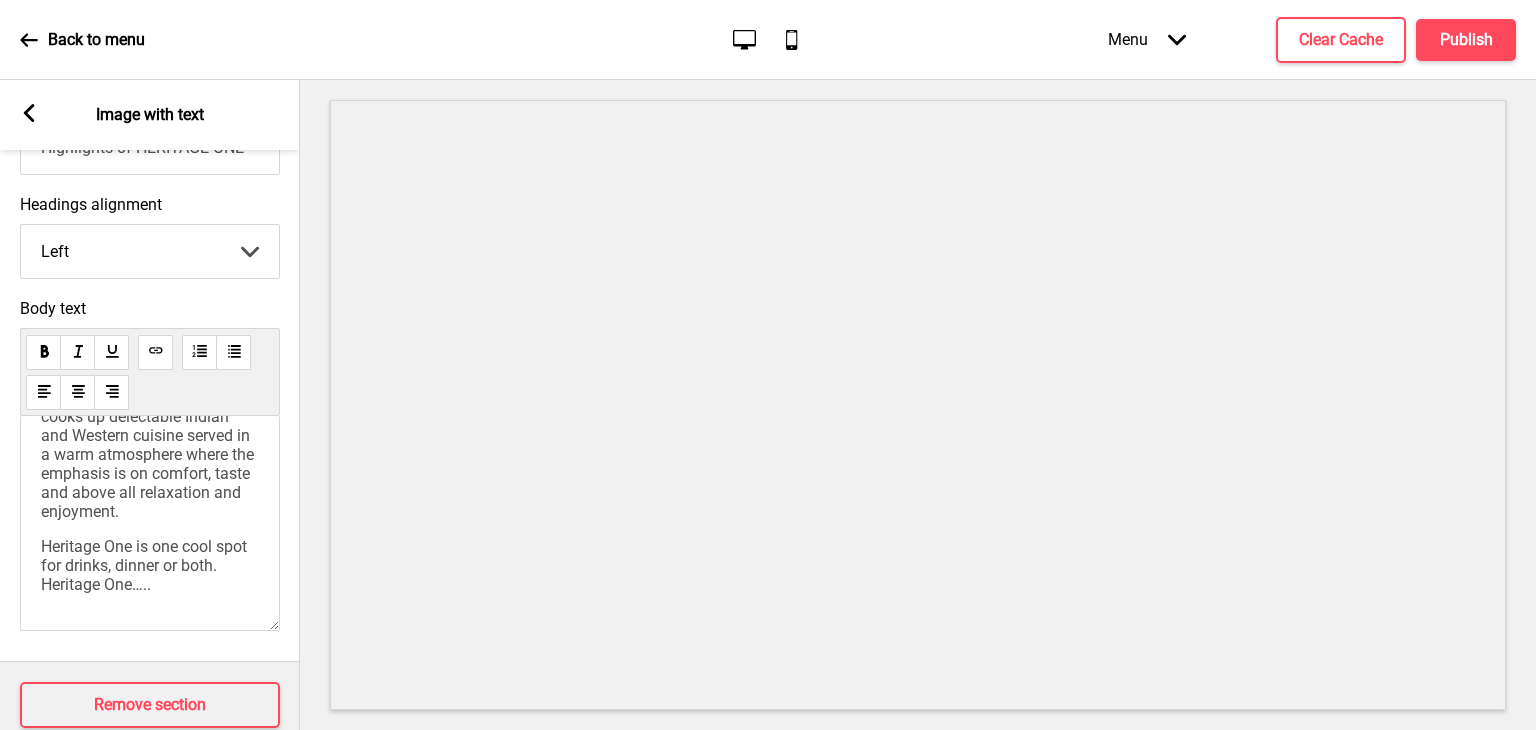 click on "Heritage One is one cool spot for drinks, dinner or both. Heritage One….." at bounding box center (146, 565) 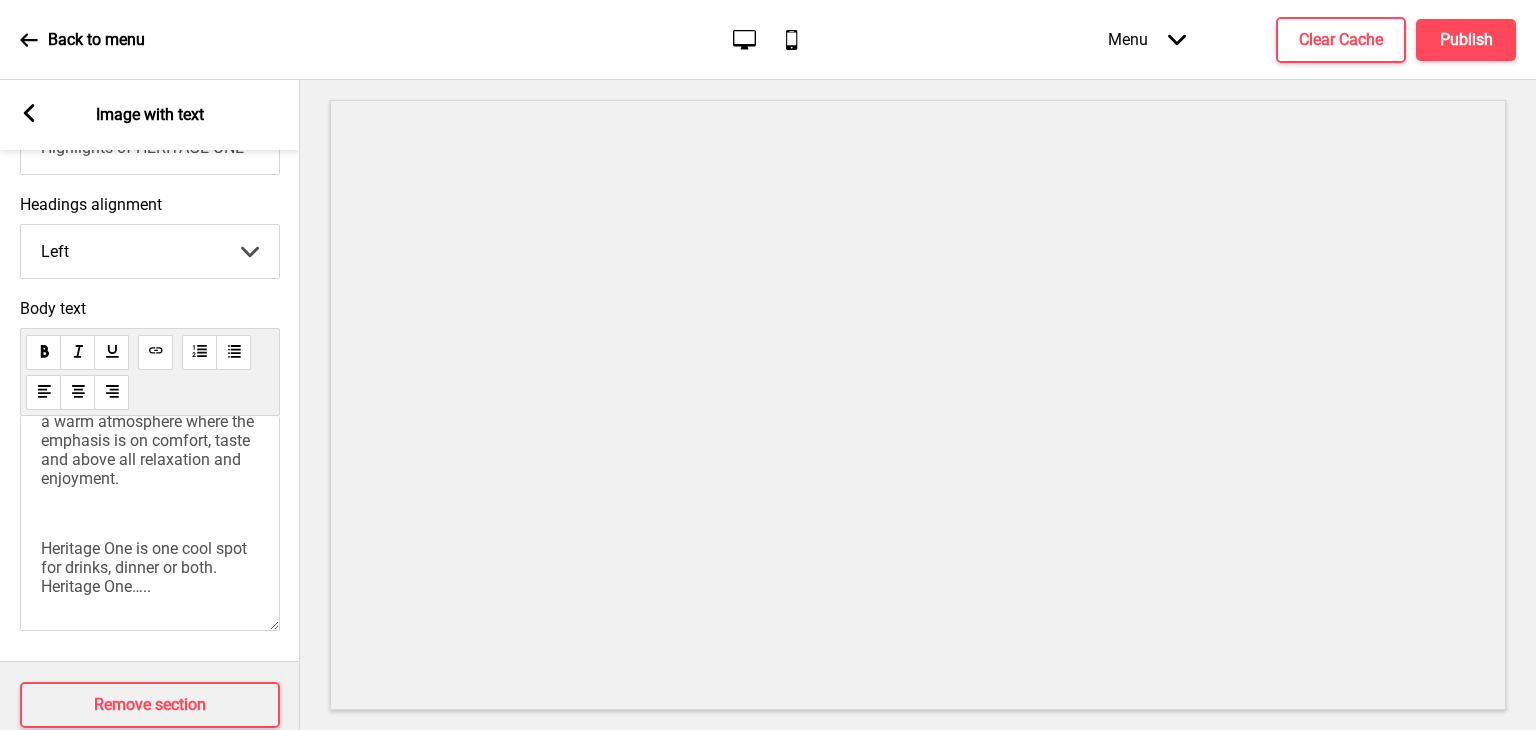 click 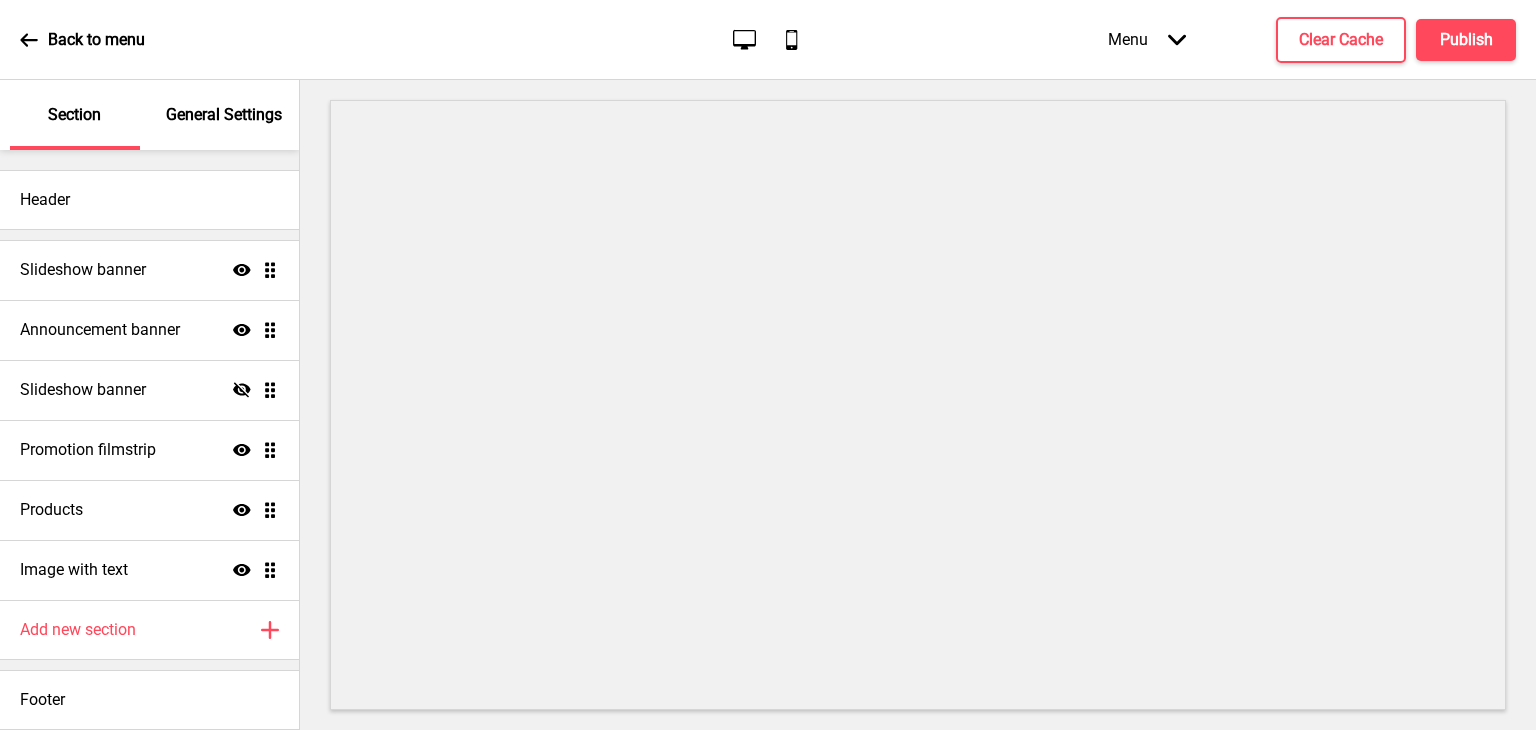 click on "General Settings" at bounding box center (224, 115) 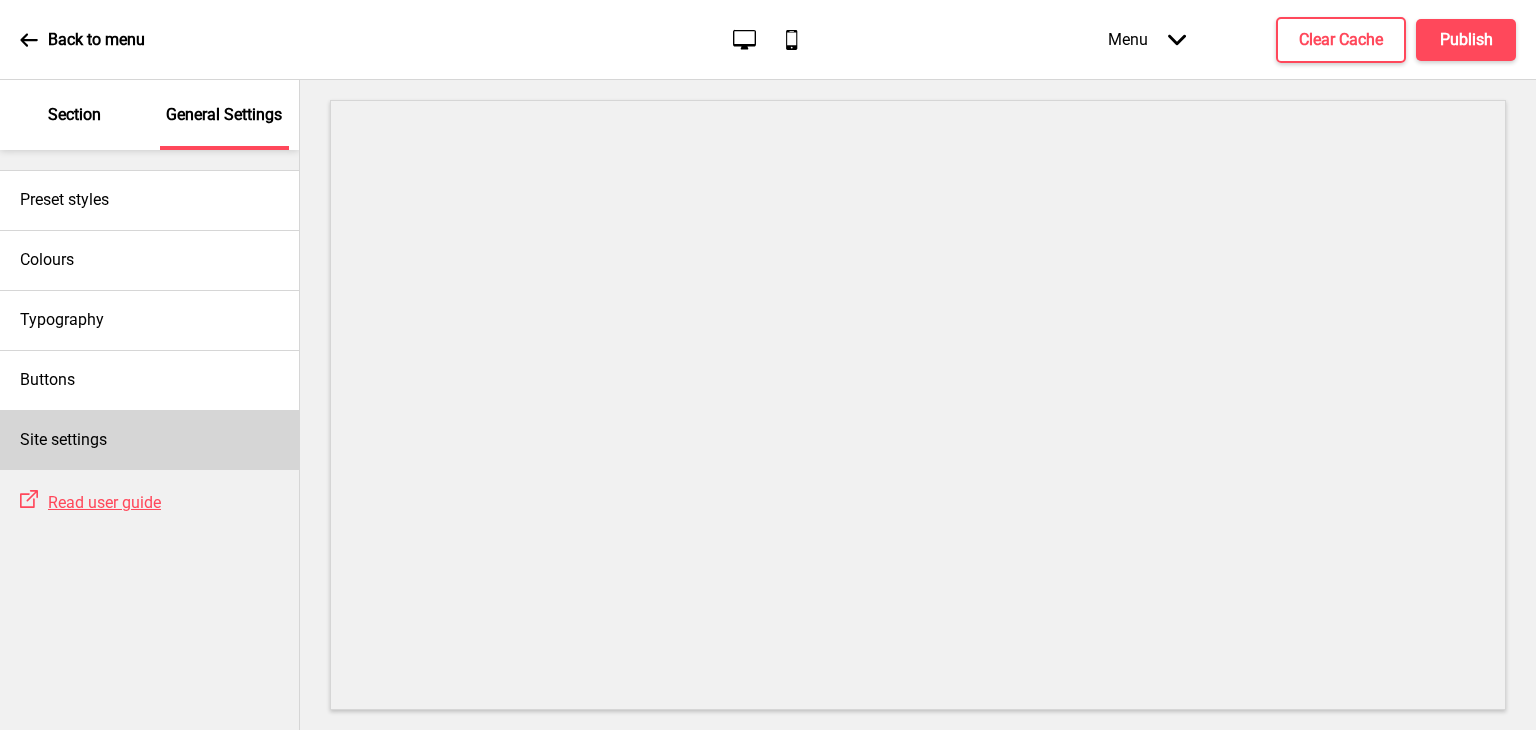 click on "Site settings" at bounding box center [149, 440] 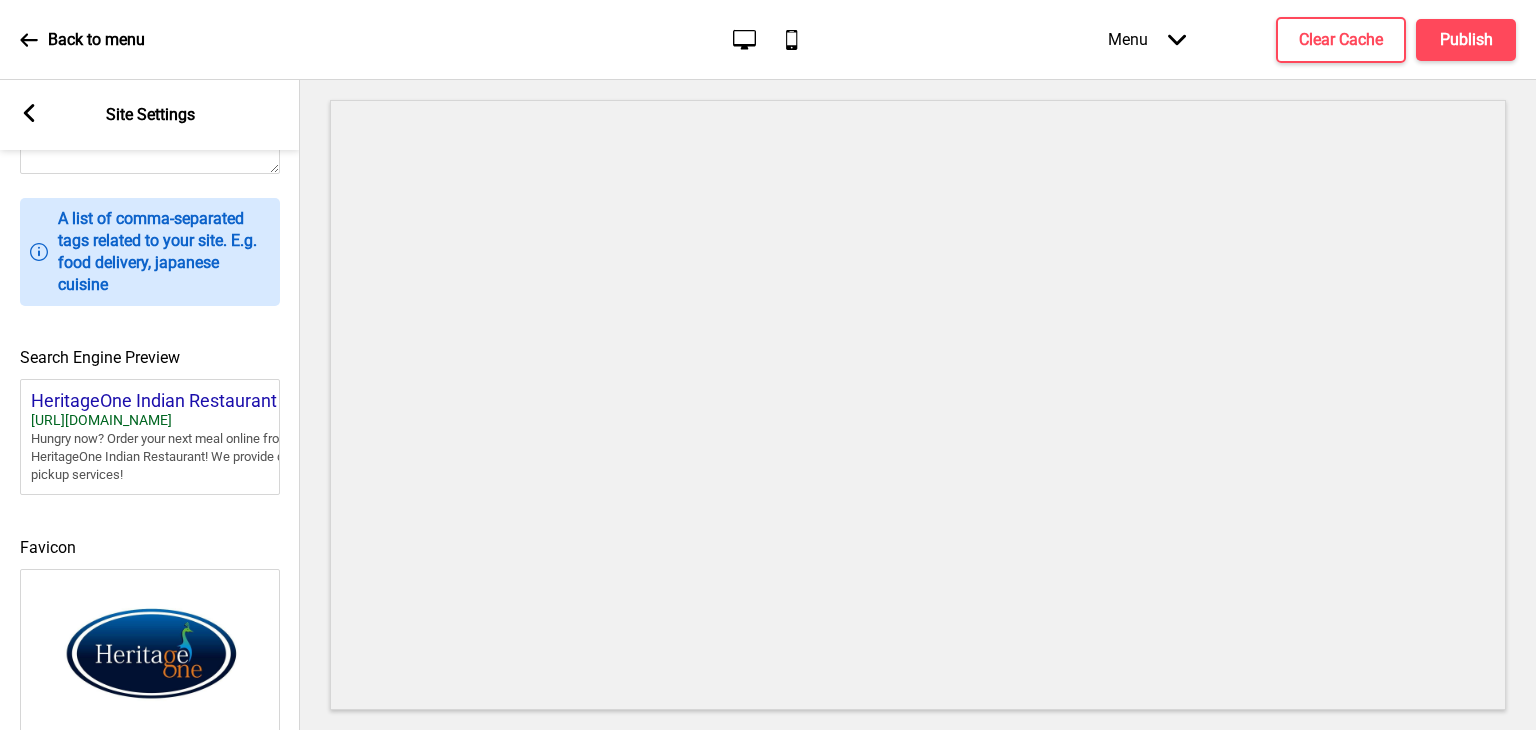 scroll, scrollTop: 878, scrollLeft: 0, axis: vertical 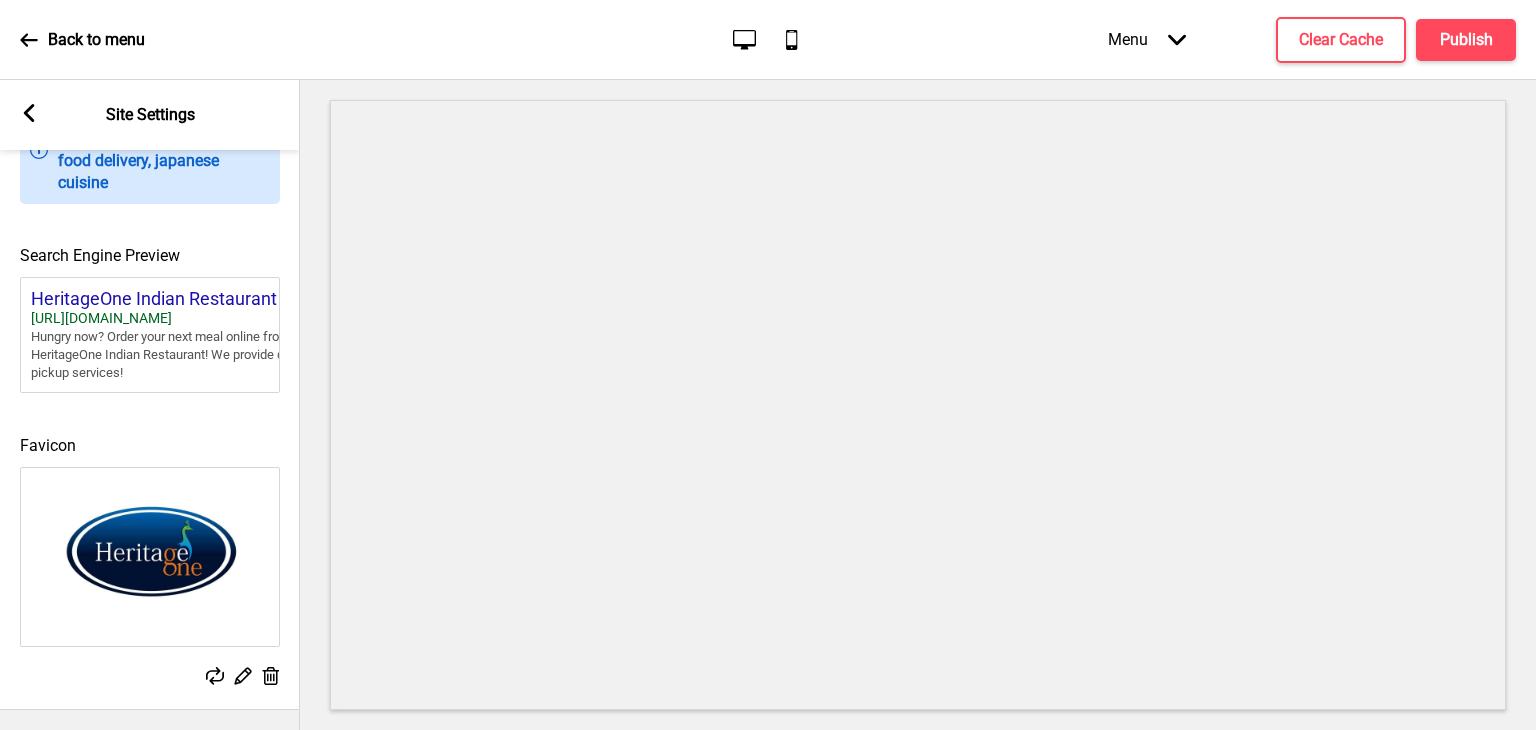 click 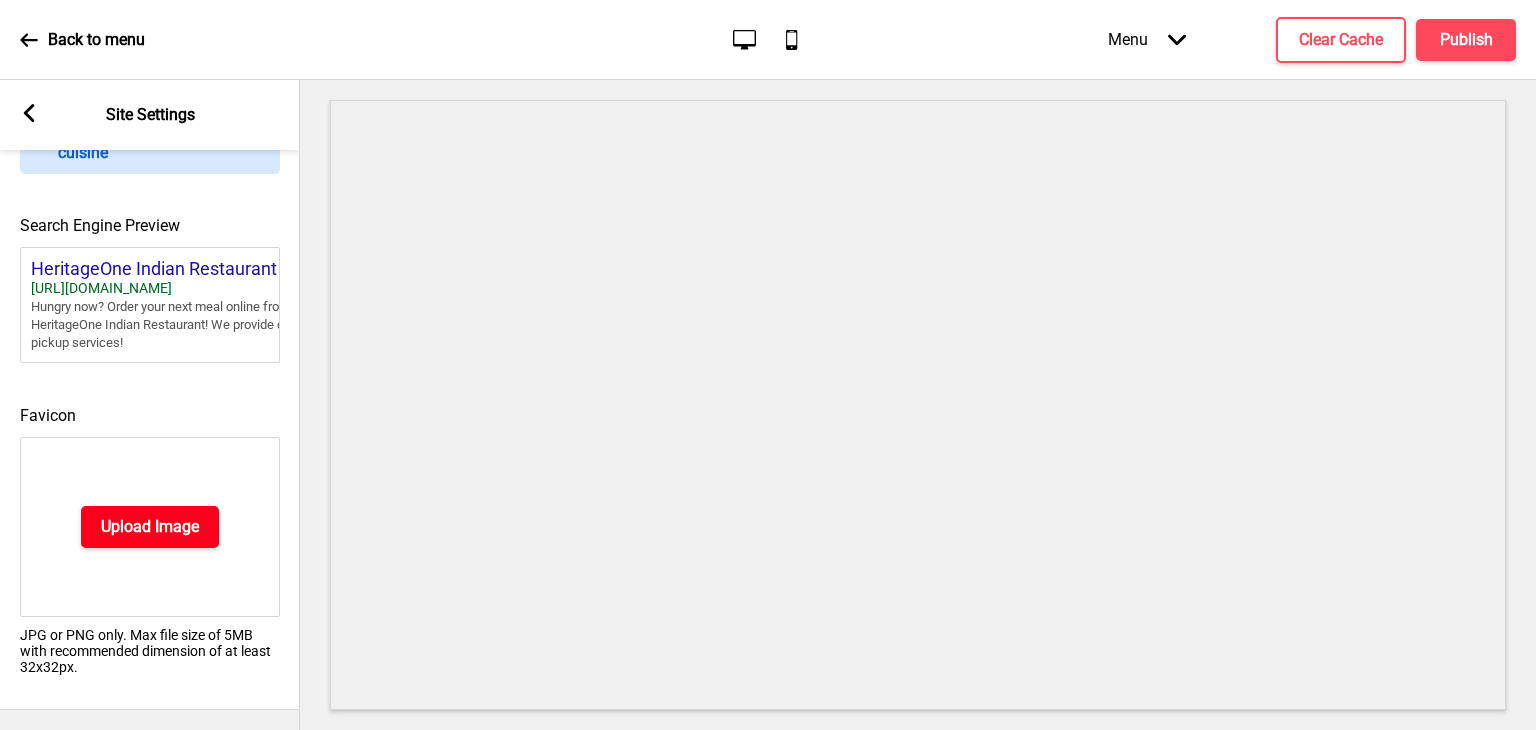 click on "Upload Image" at bounding box center (150, 527) 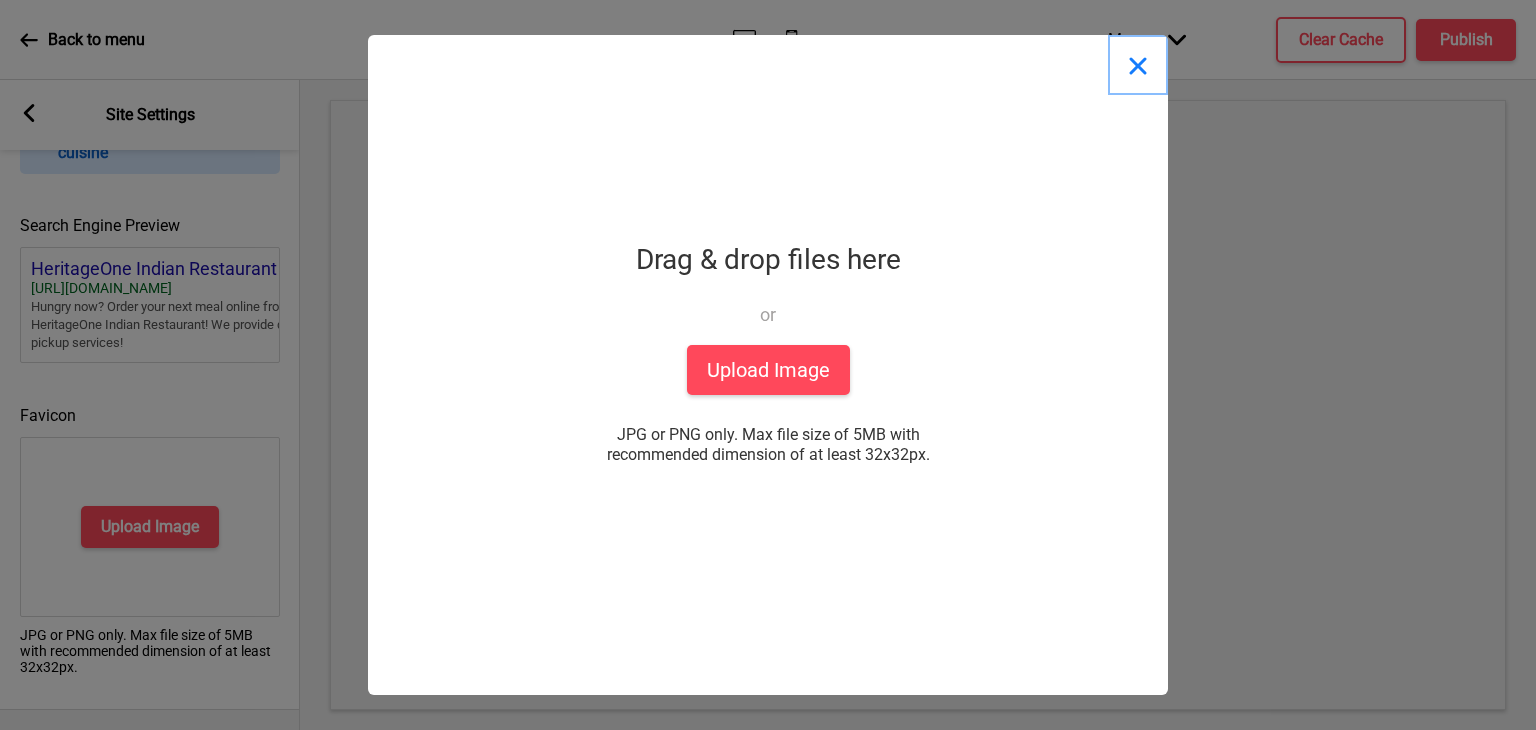 click at bounding box center [1138, 65] 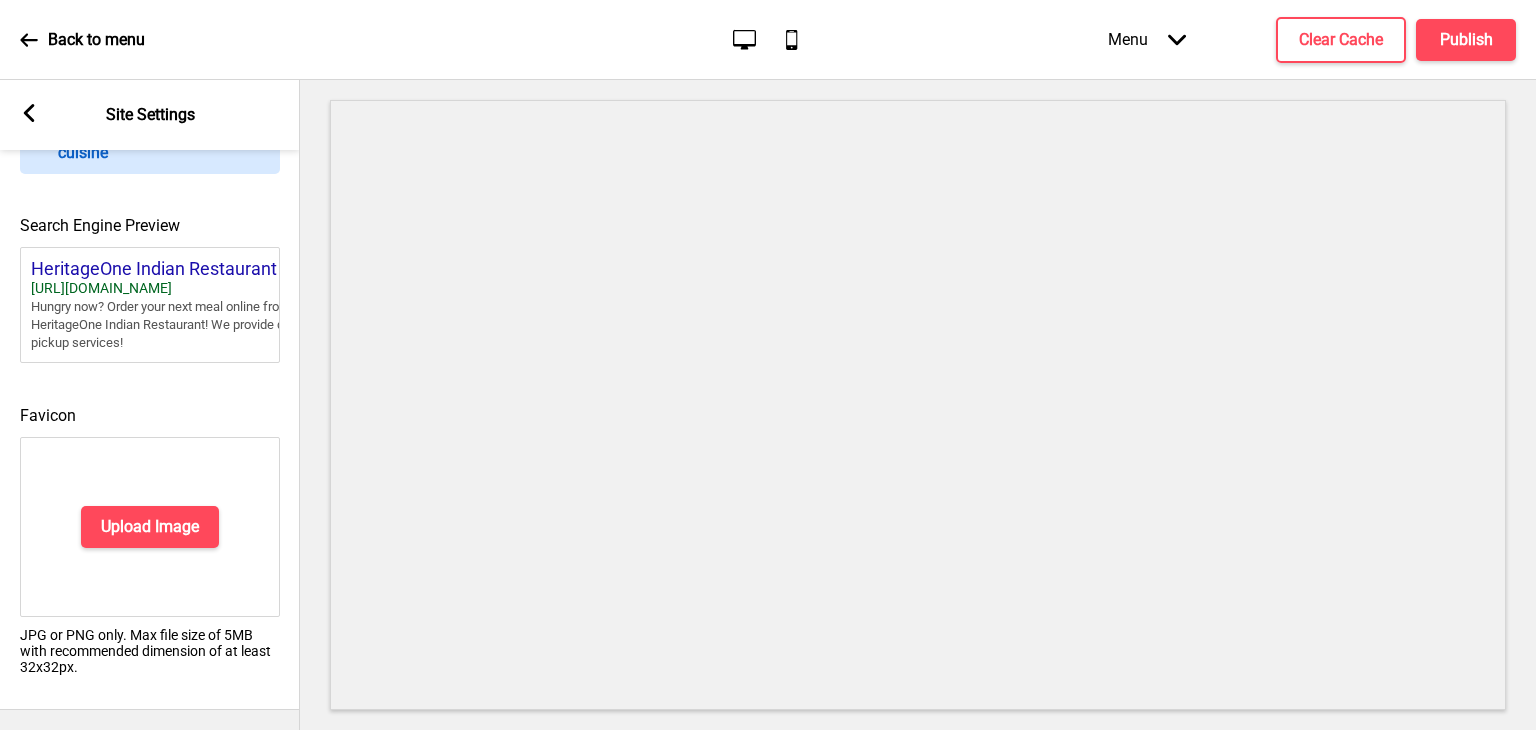click 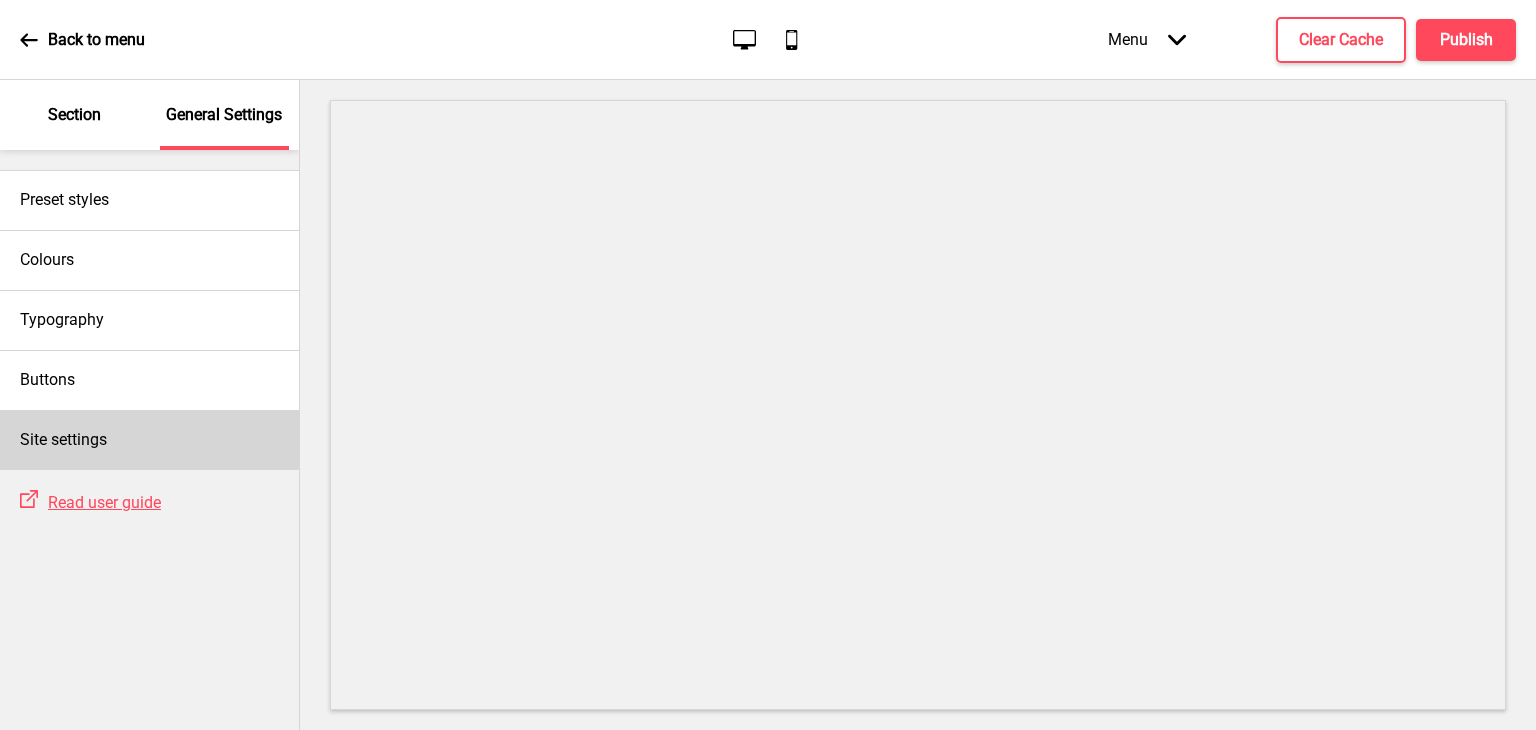 click on "Site settings" at bounding box center [149, 440] 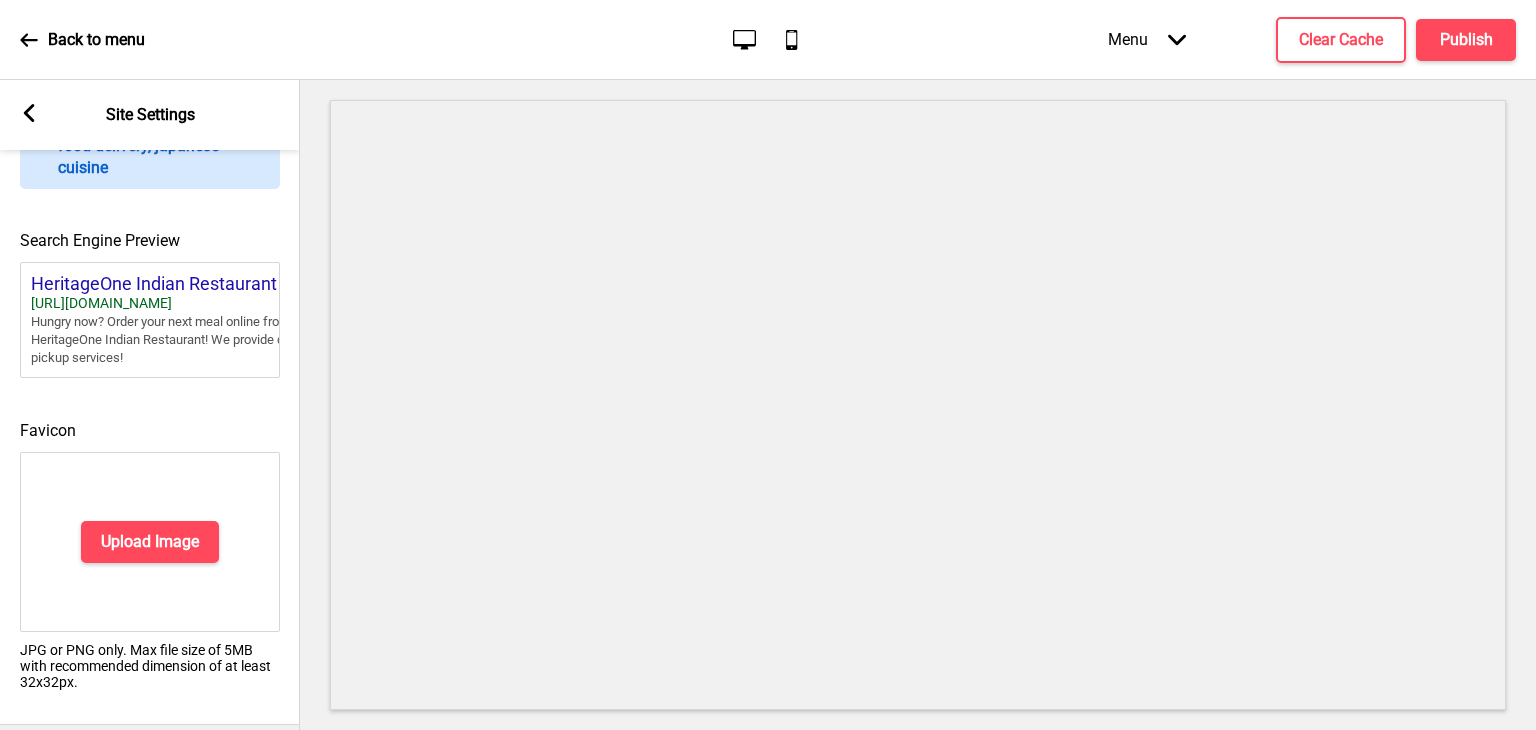 scroll, scrollTop: 908, scrollLeft: 0, axis: vertical 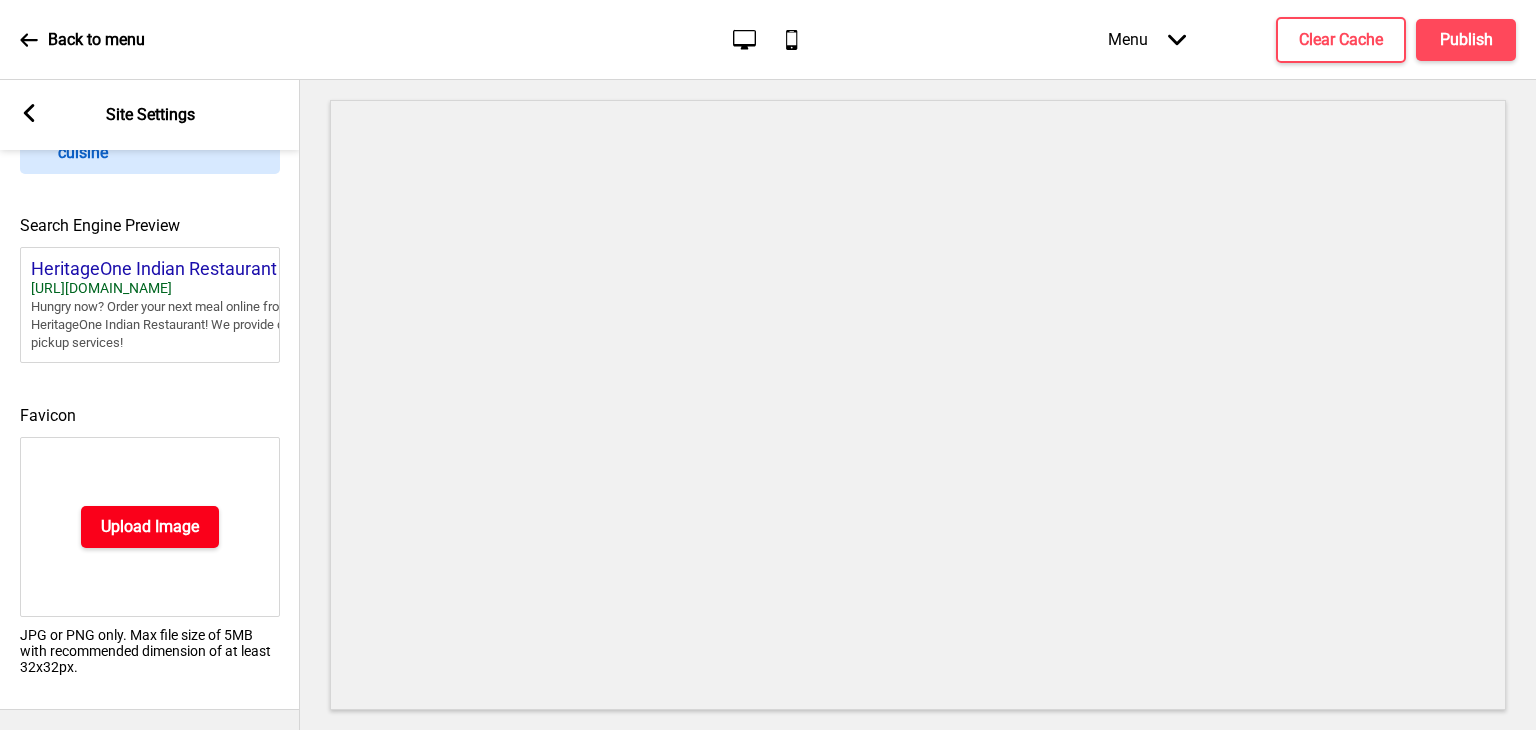 click on "Upload Image" at bounding box center (150, 527) 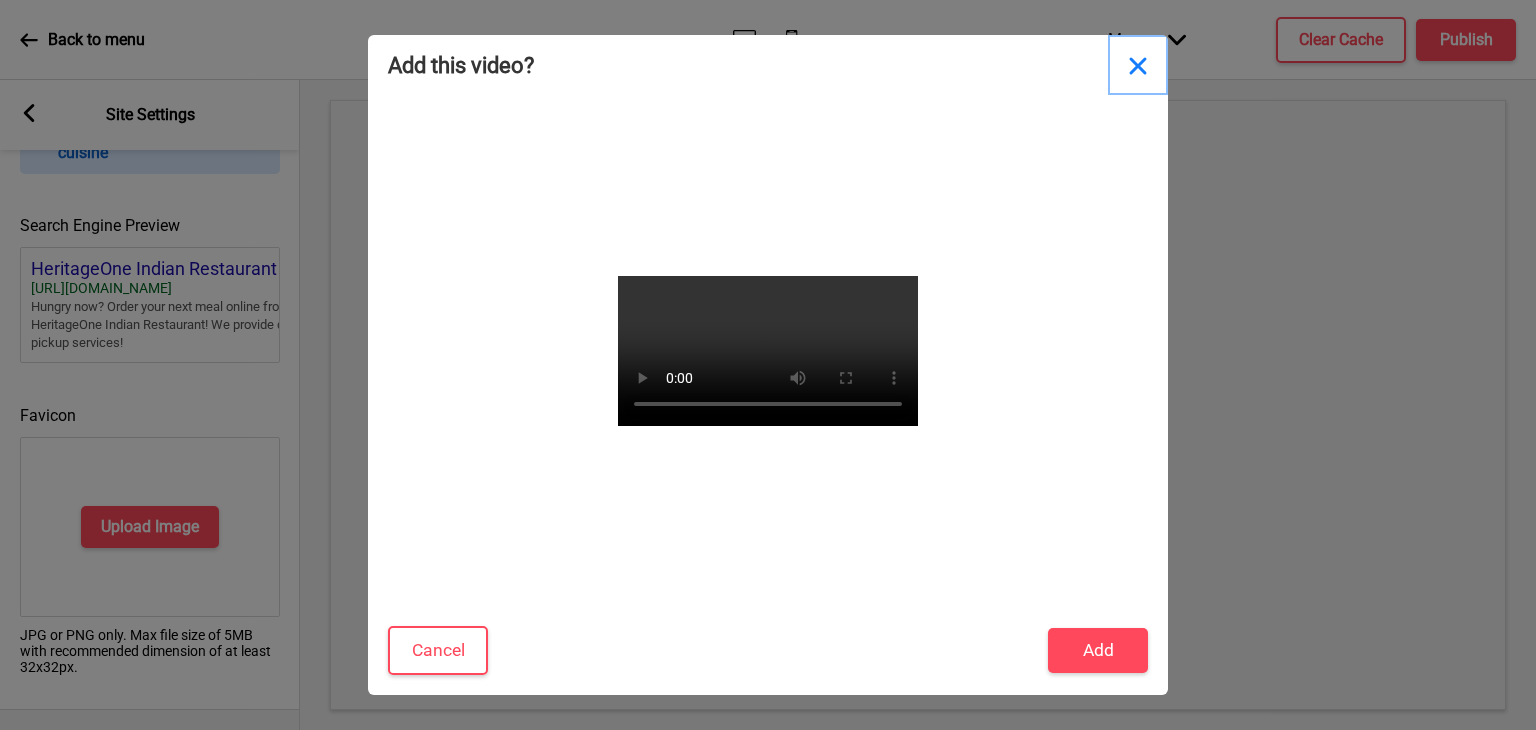 click at bounding box center [1138, 65] 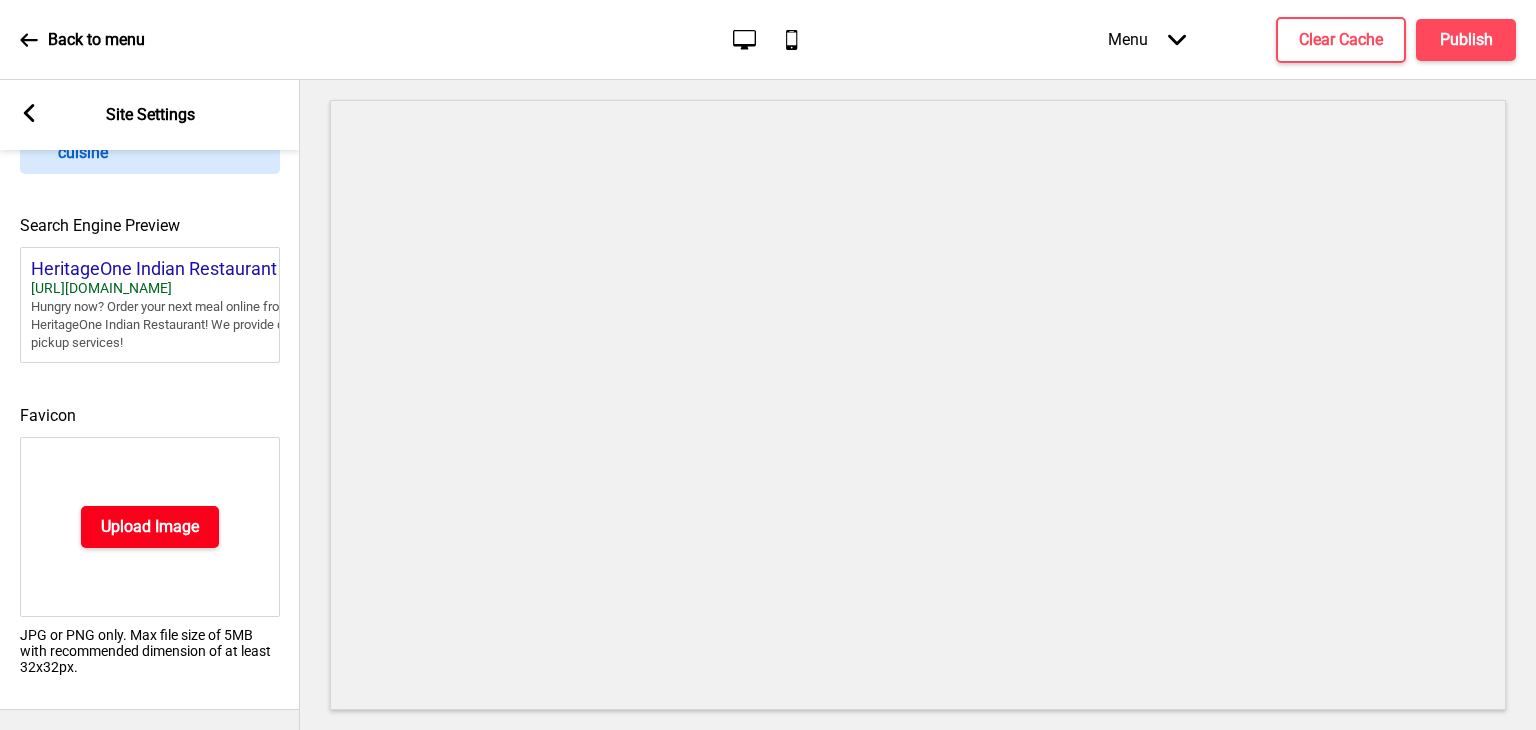 click on "Upload Image" at bounding box center (150, 527) 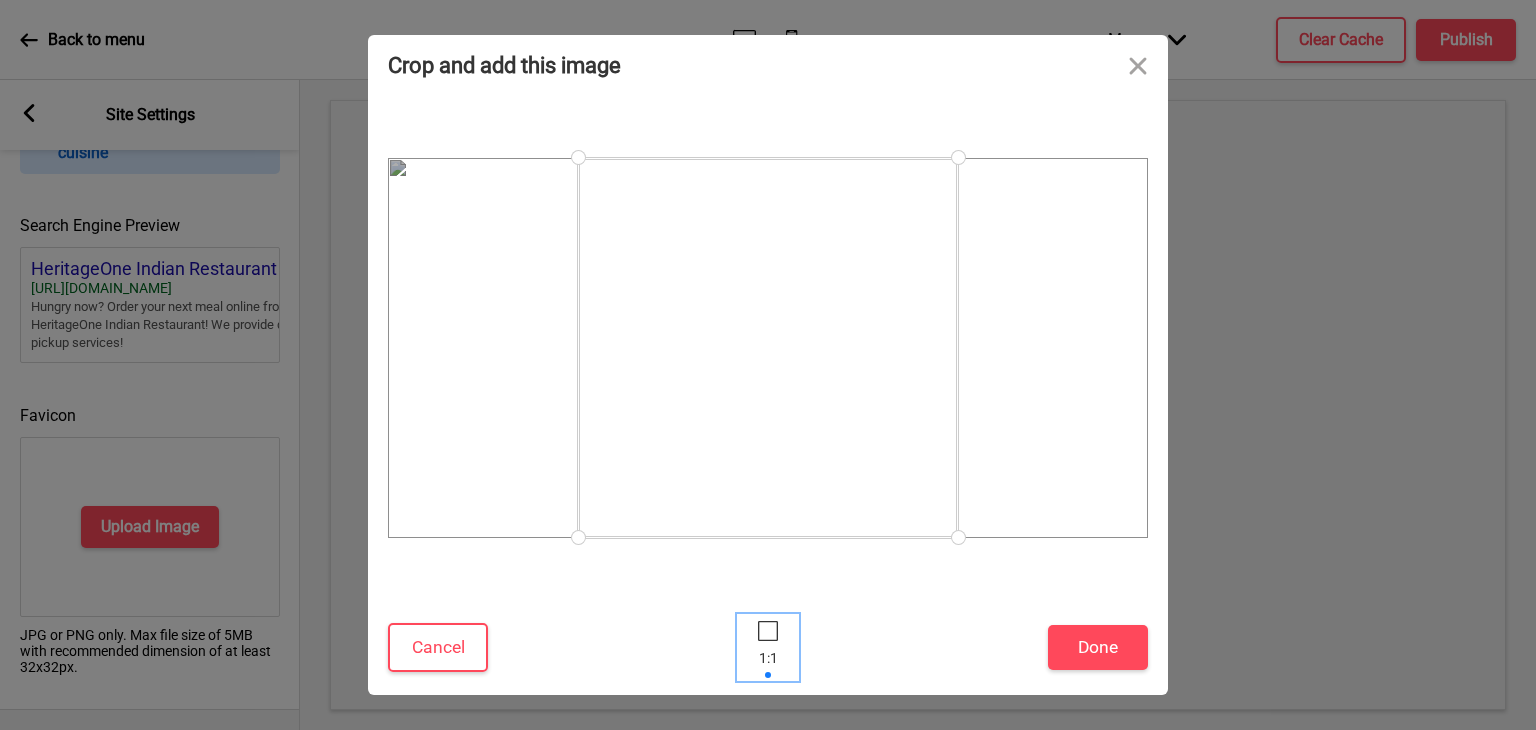 click at bounding box center (768, 631) 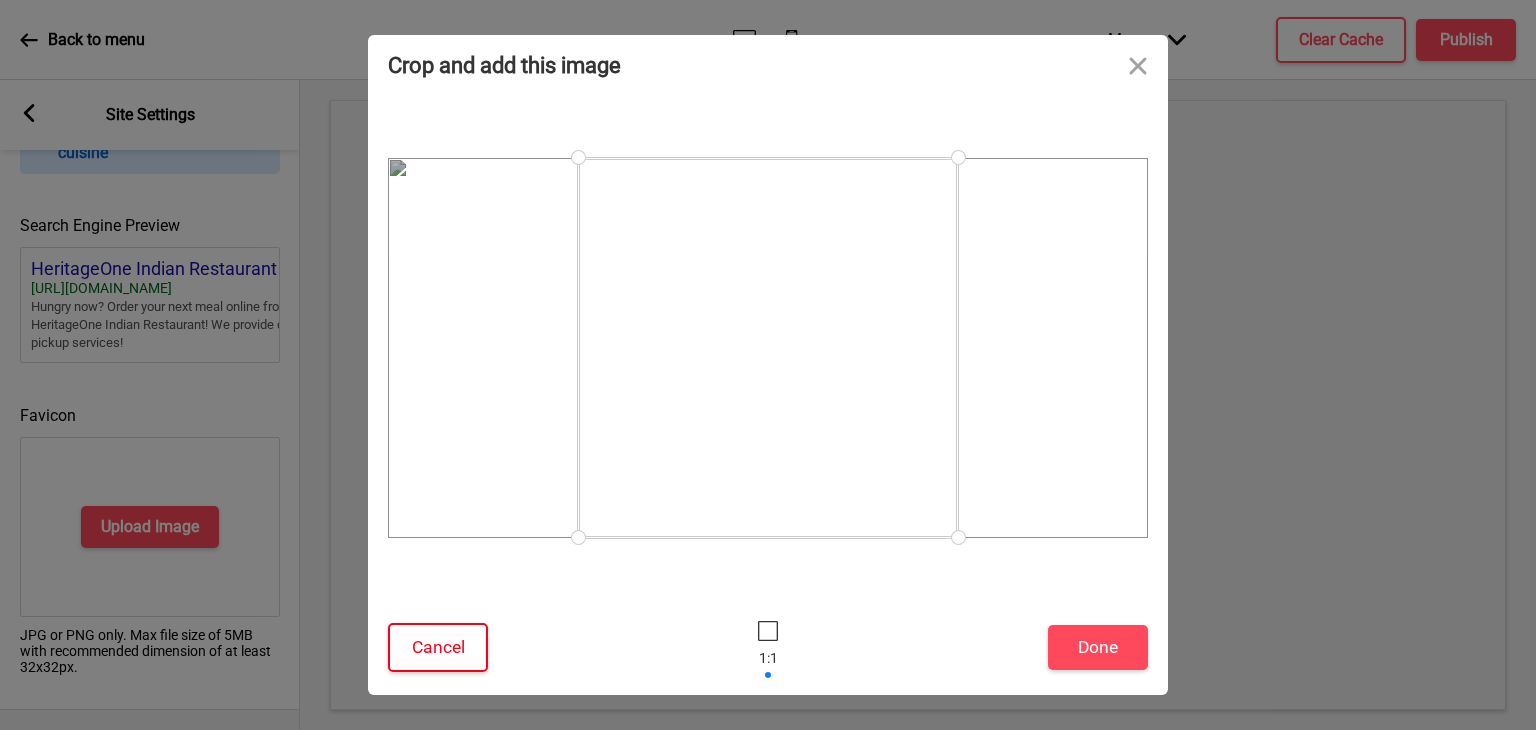 drag, startPoint x: 452, startPoint y: 648, endPoint x: 496, endPoint y: 608, distance: 59.464275 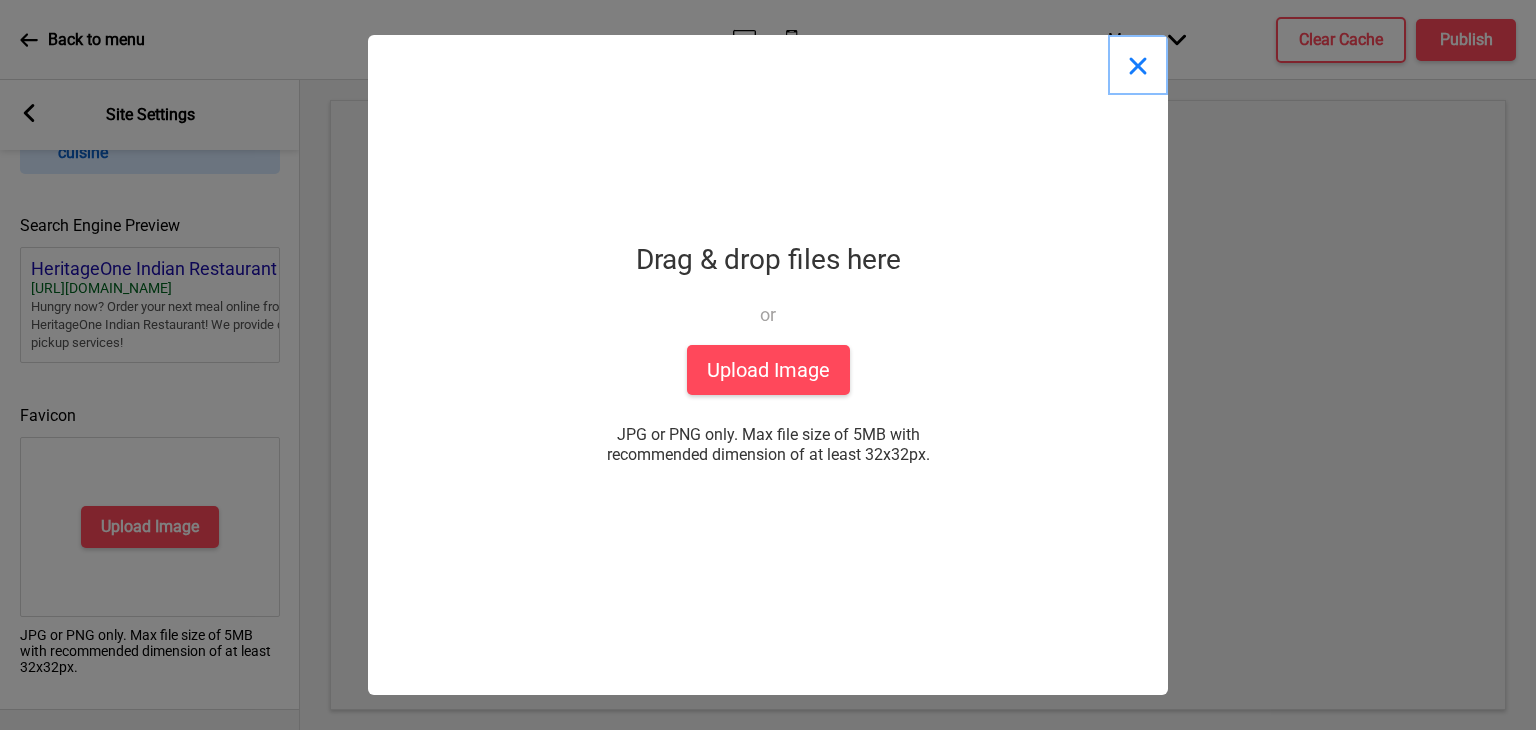 click at bounding box center [1138, 65] 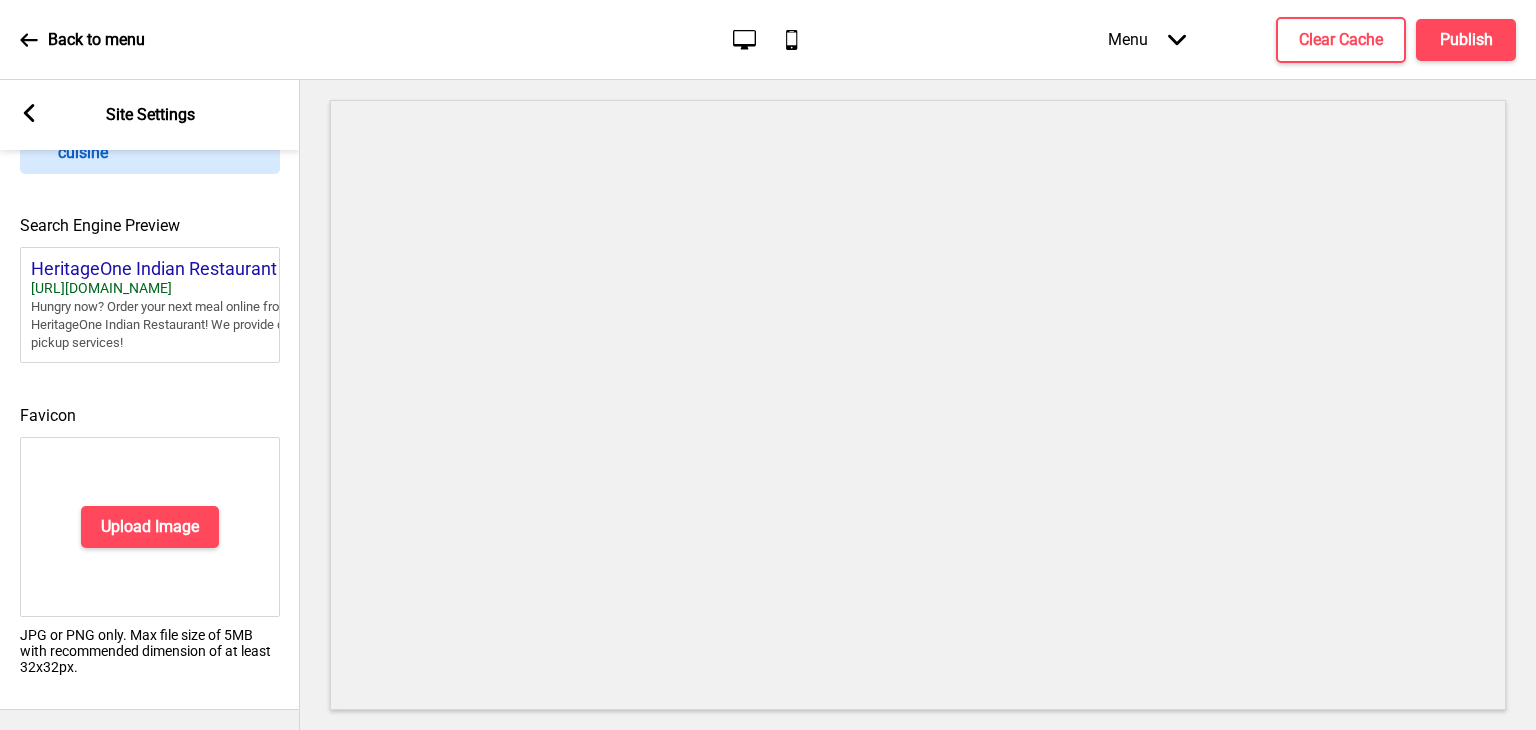 click 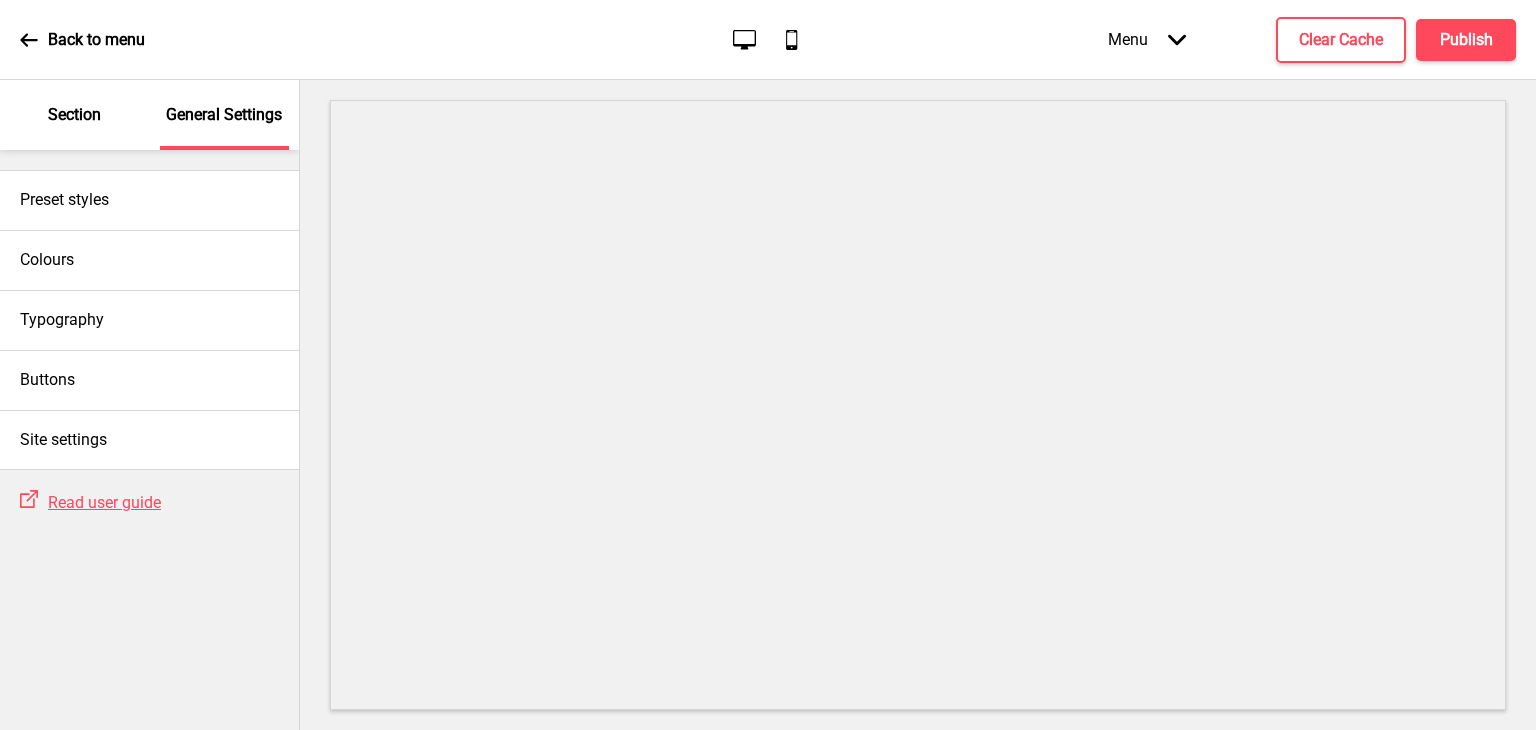 click on "Section" at bounding box center (74, 115) 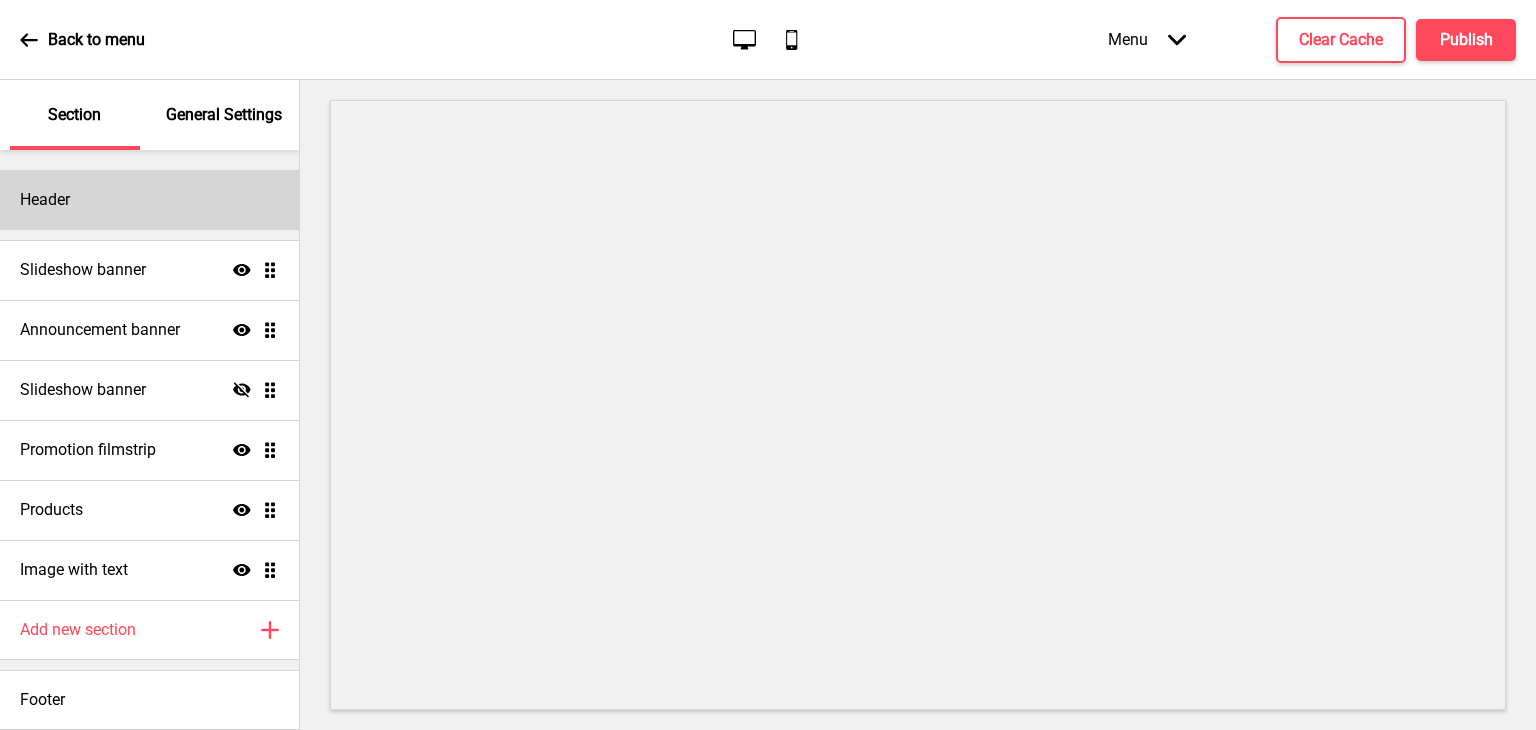 click on "Header" at bounding box center (149, 200) 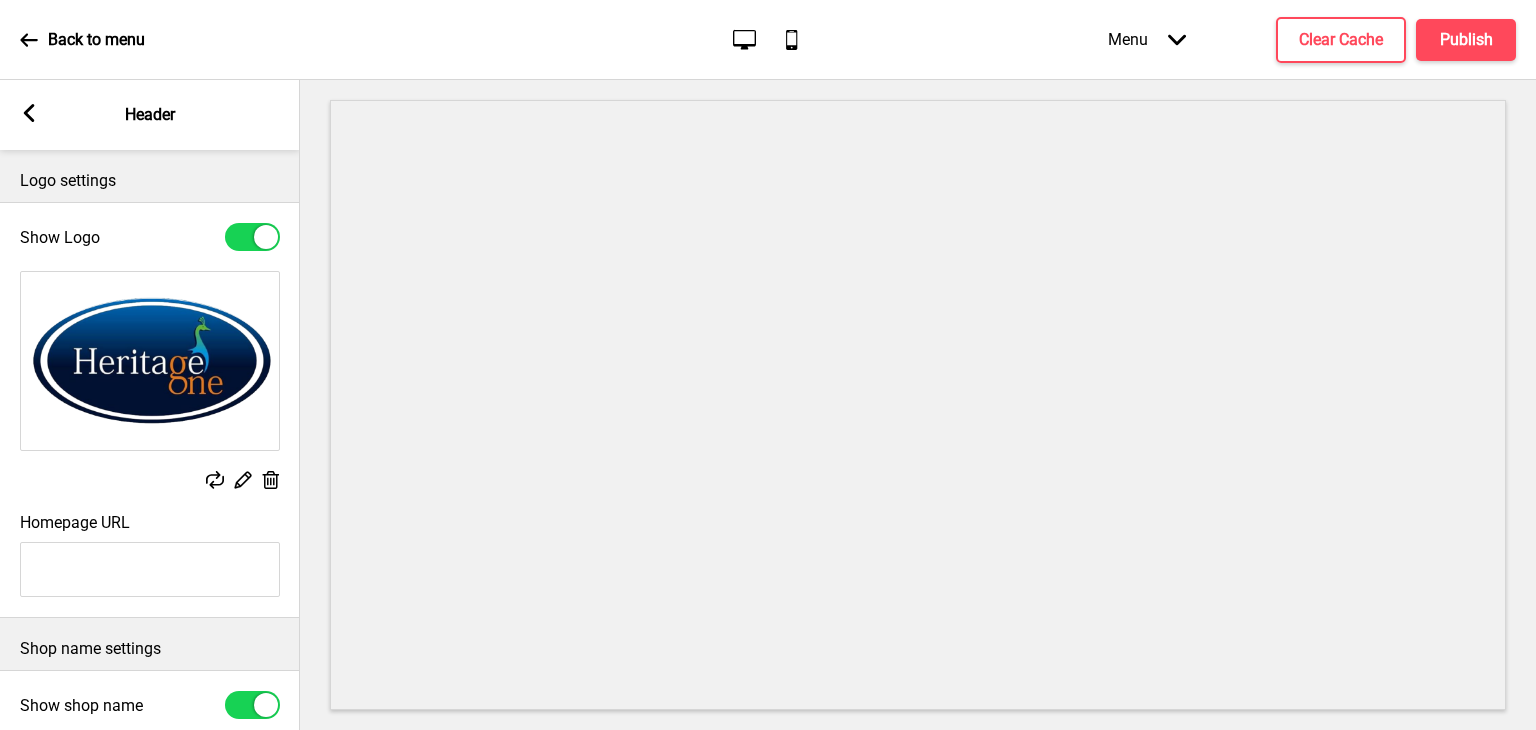 click on "Arrow left Header" at bounding box center [150, 115] 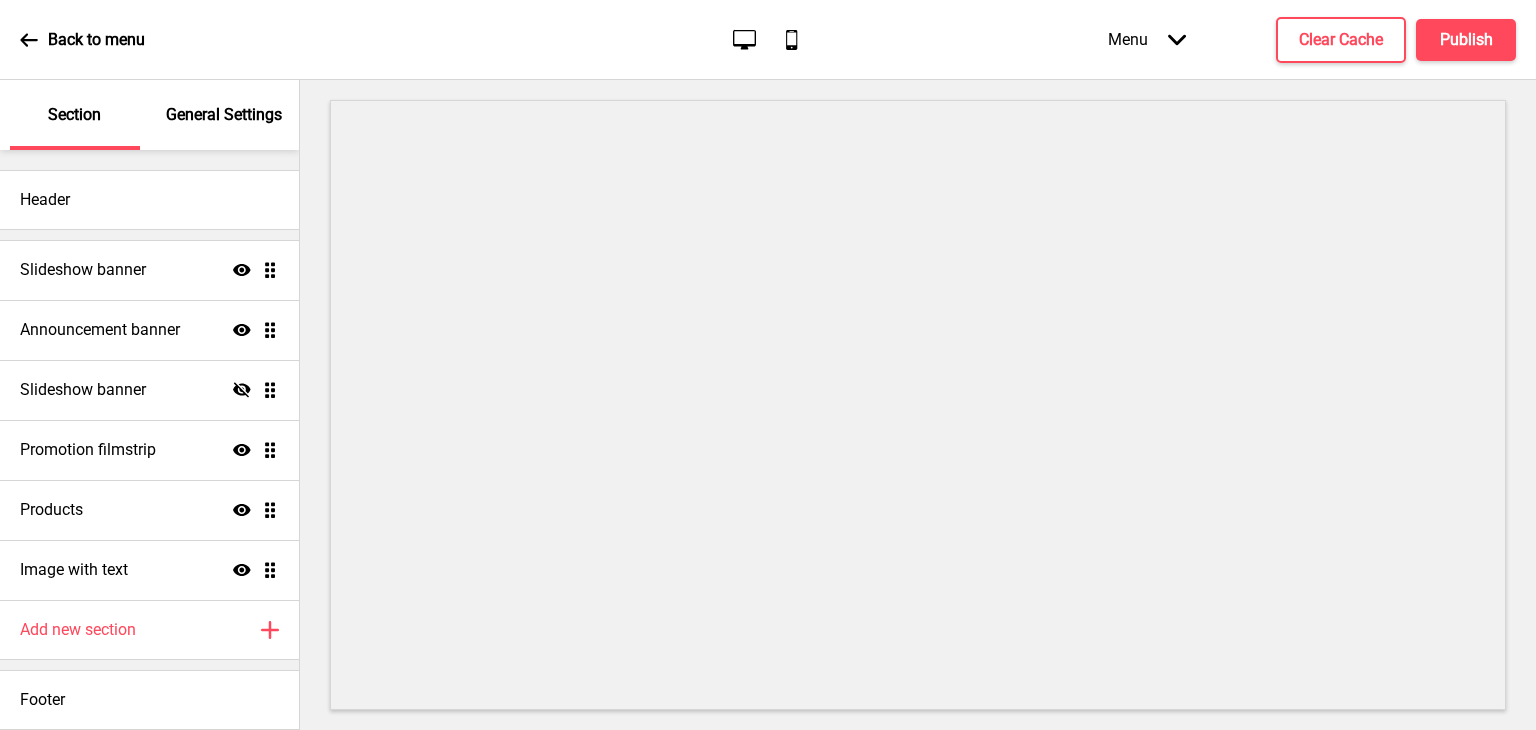 click on "General Settings" at bounding box center (225, 115) 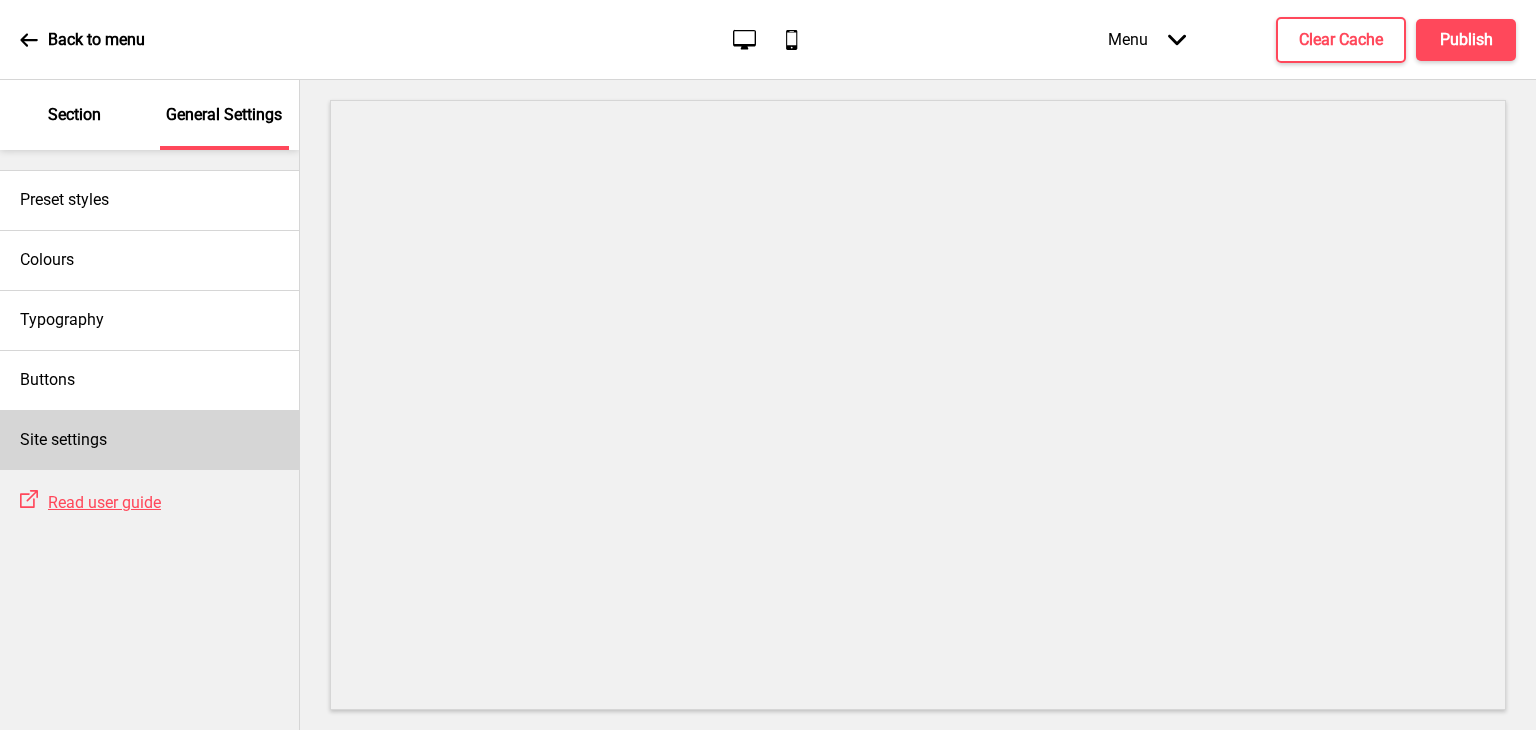 click on "Site settings" at bounding box center [149, 440] 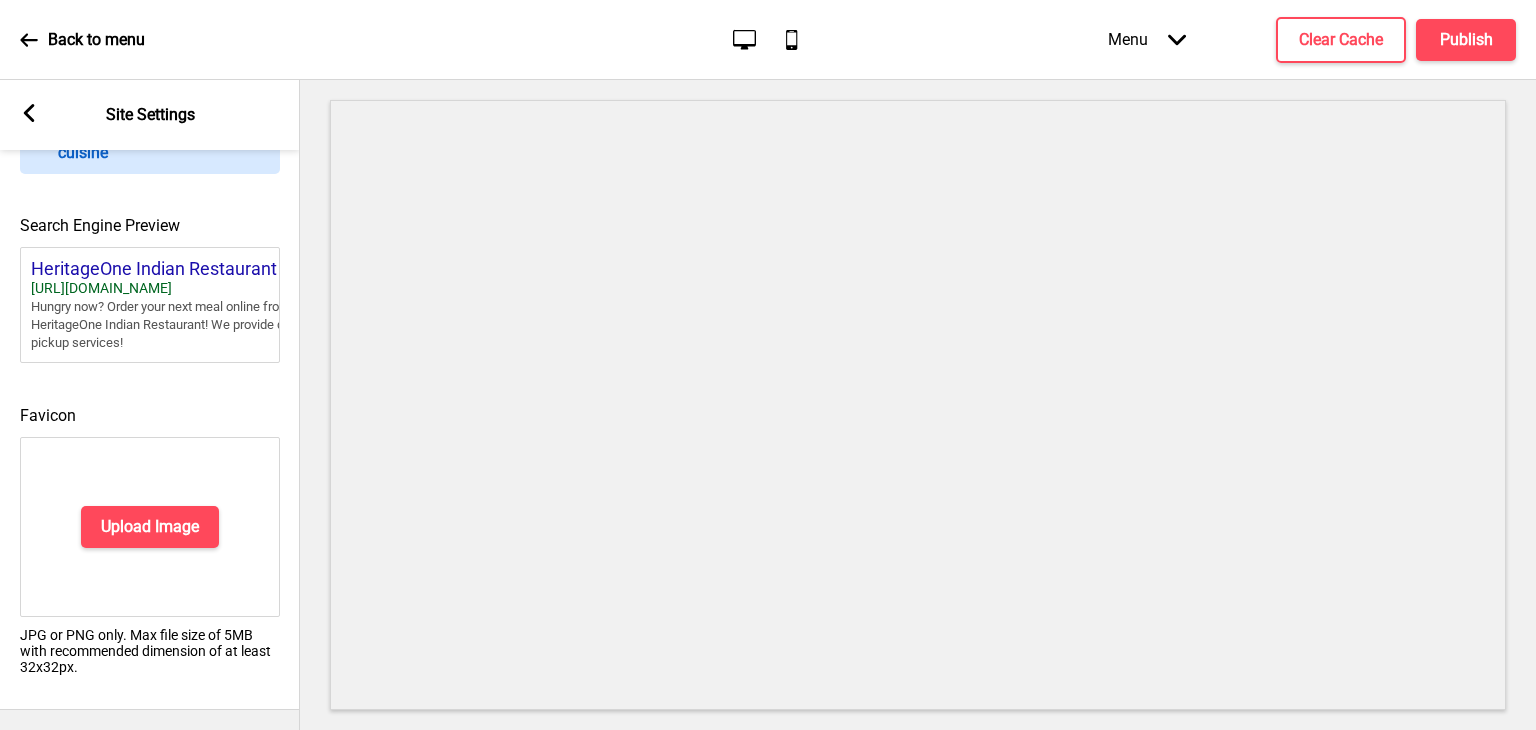 scroll, scrollTop: 908, scrollLeft: 0, axis: vertical 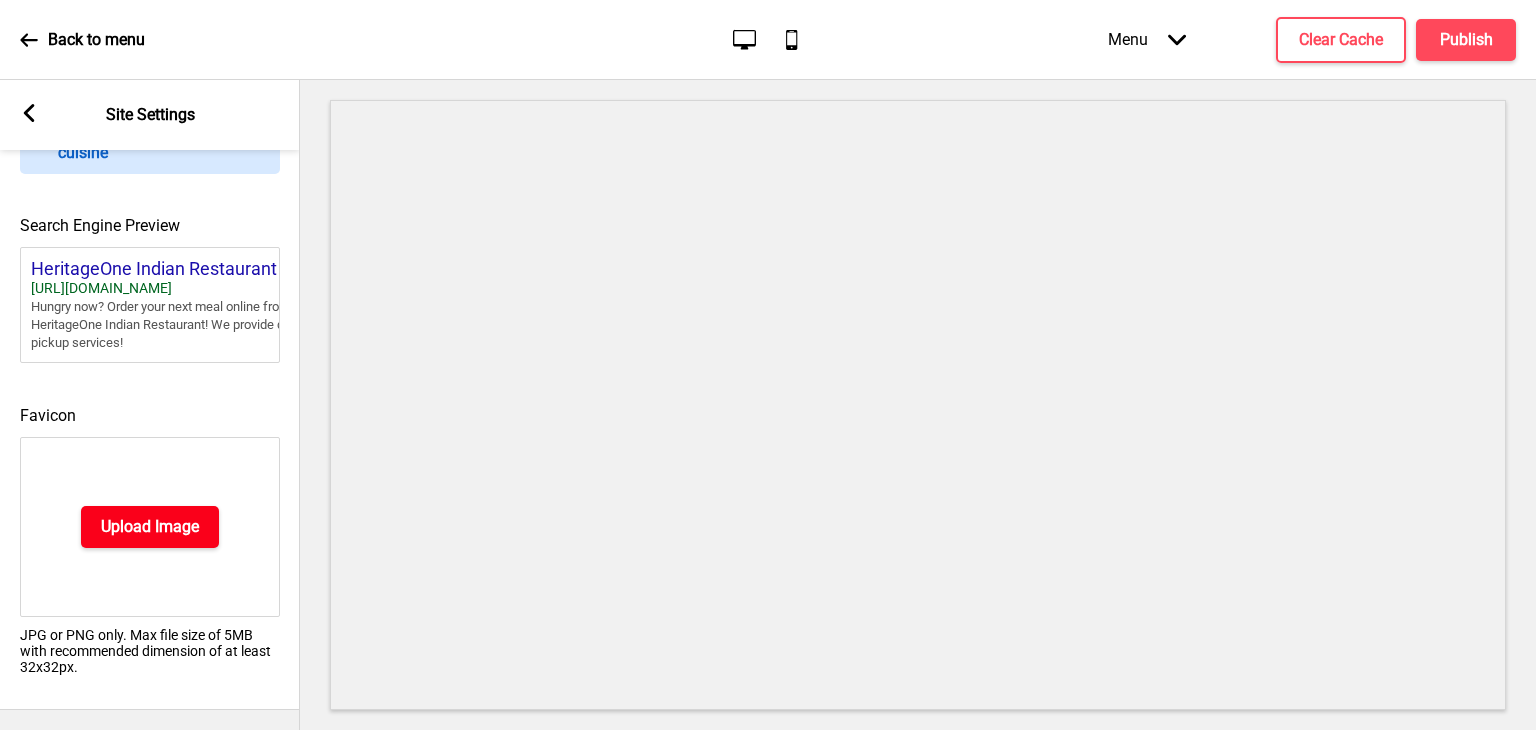 click on "Upload Image" at bounding box center (150, 527) 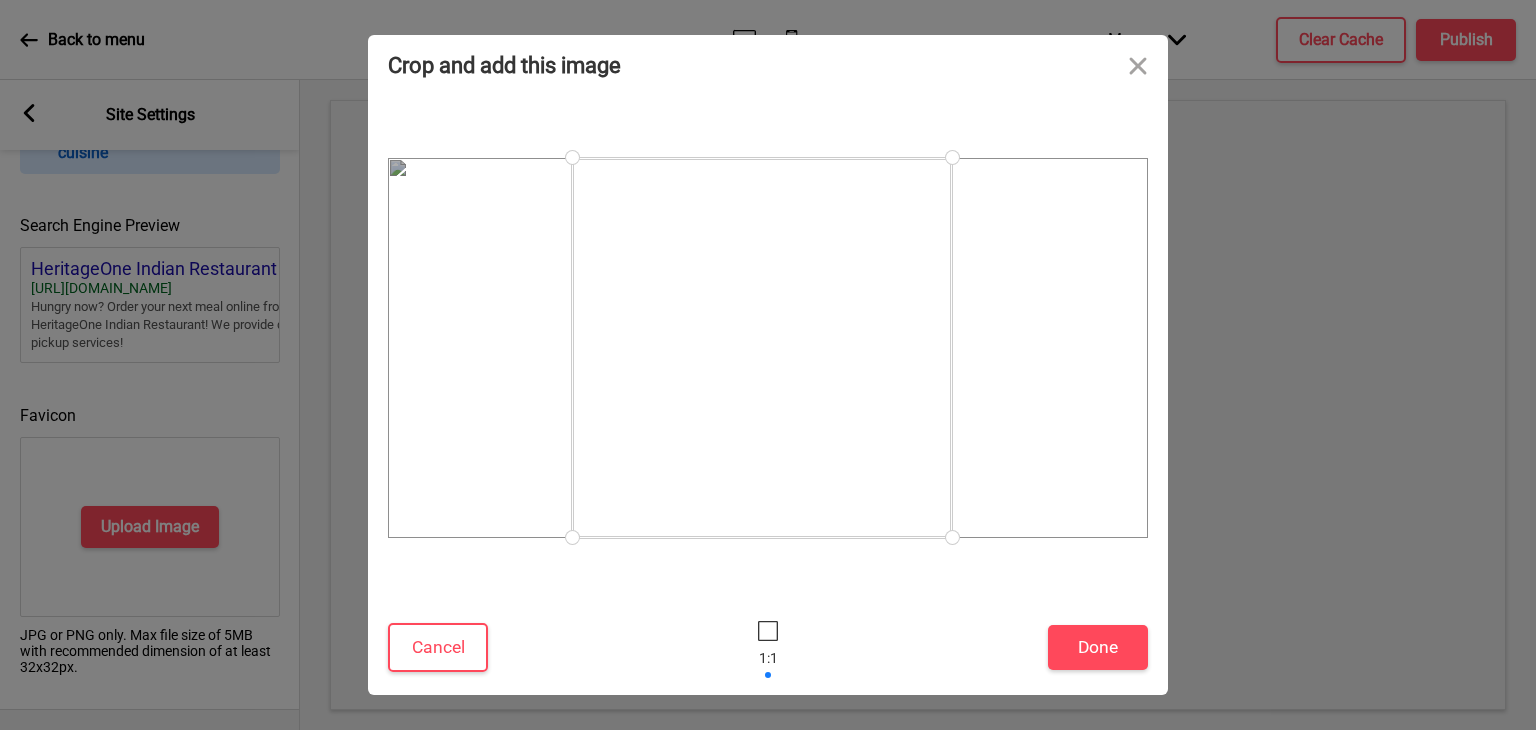 click at bounding box center (762, 348) 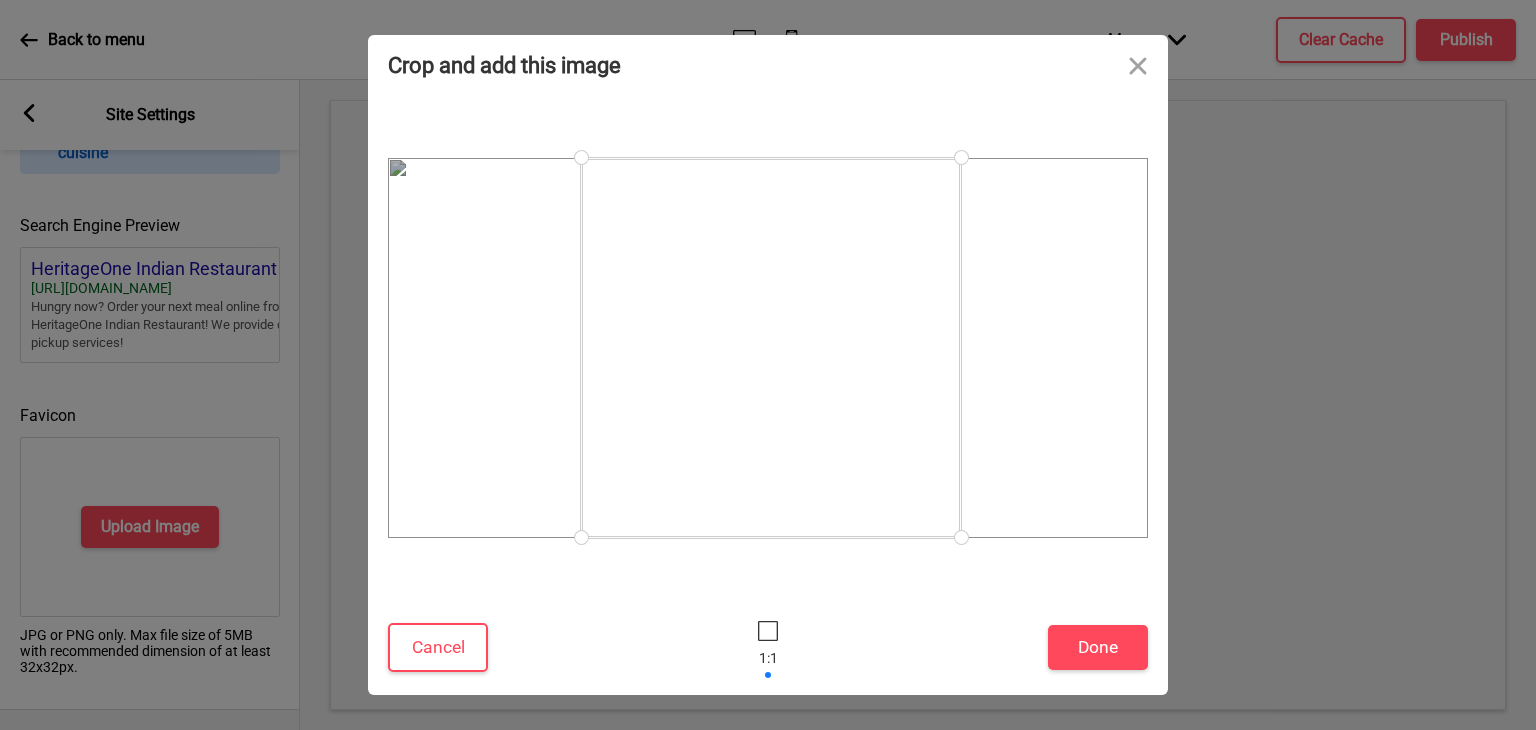 click at bounding box center (771, 348) 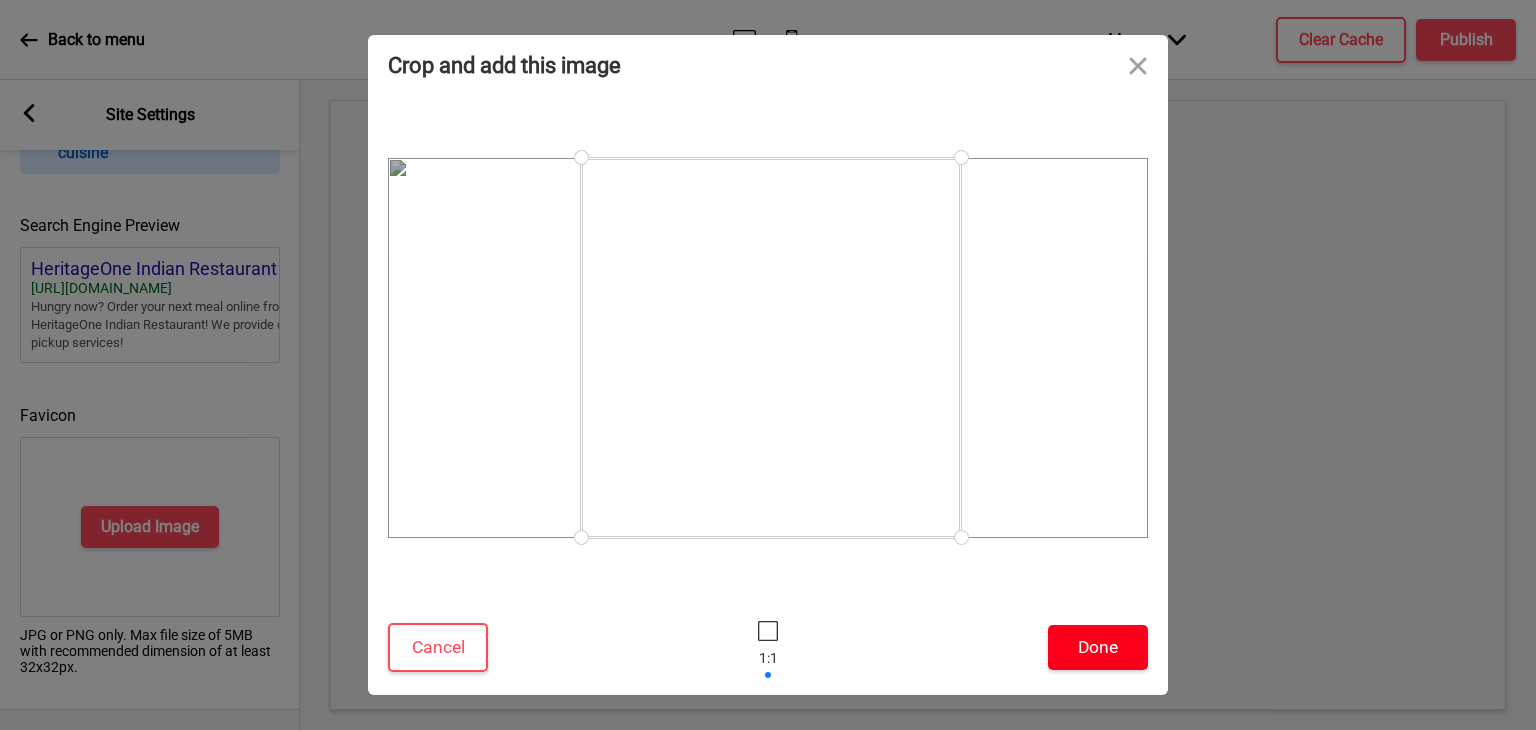 click on "Done" at bounding box center (1098, 647) 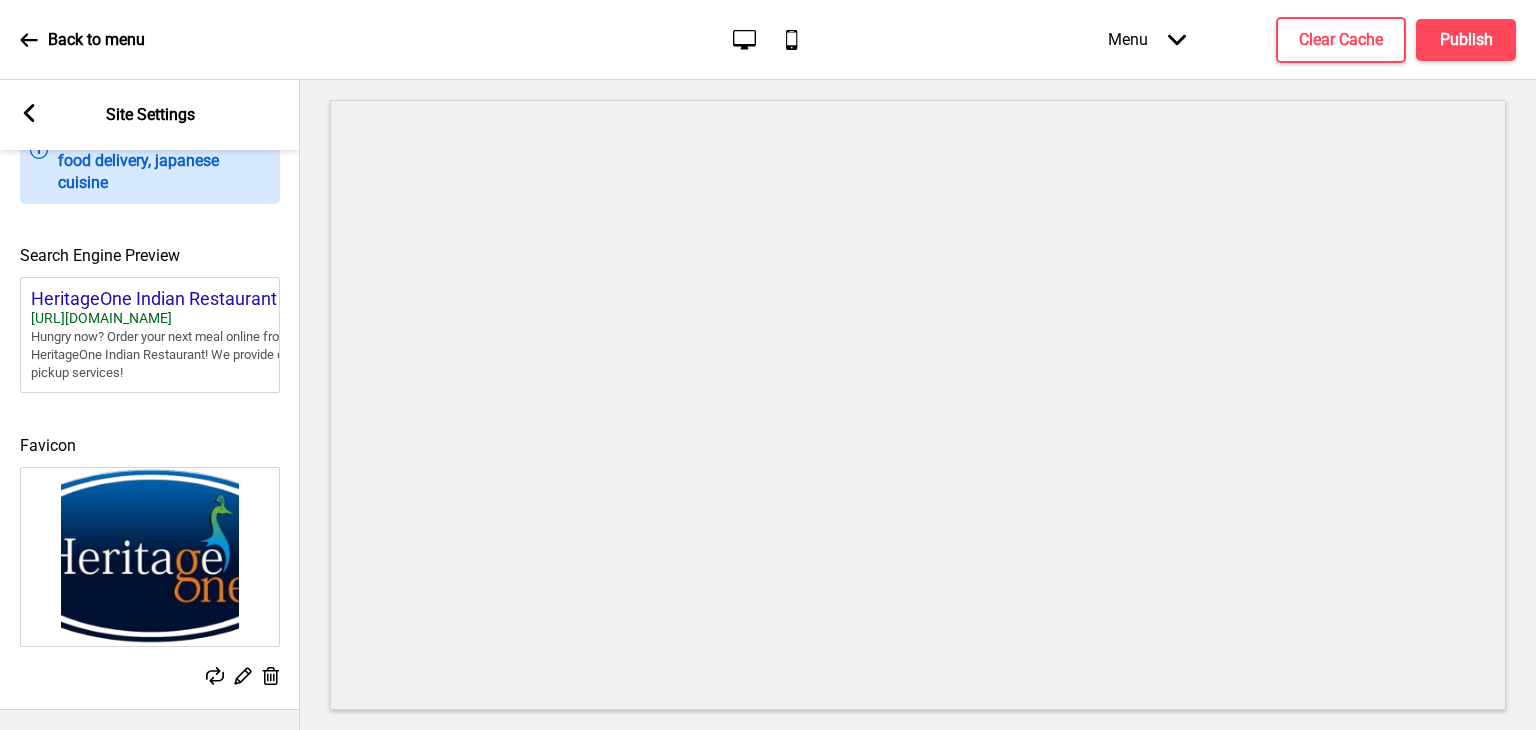 scroll, scrollTop: 878, scrollLeft: 0, axis: vertical 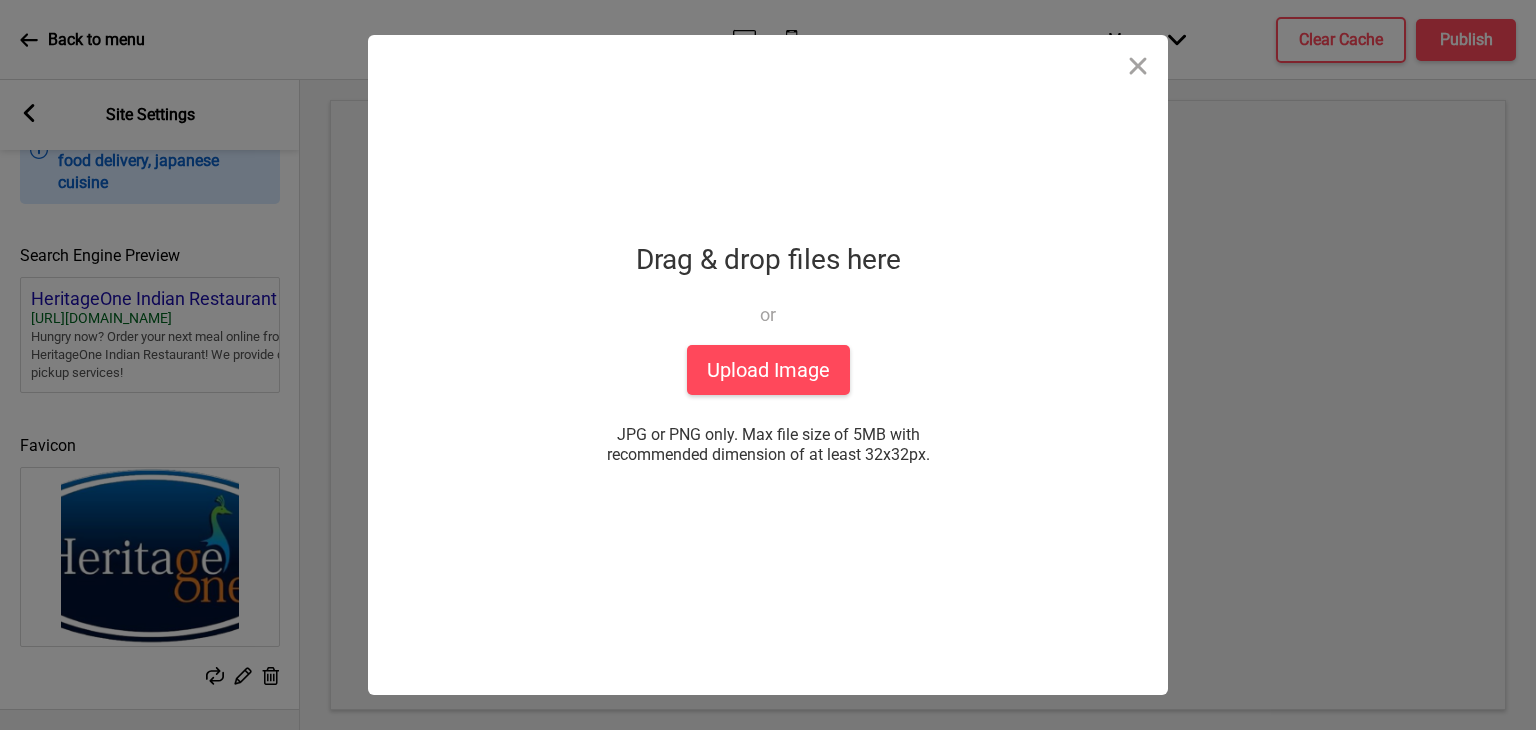 click on "Drop a file here Drag & drop files here or Upload files from your computer Upload Image
JPG or PNG only. Max file size of 5MB with recommended dimension of at least 32x32px.
or choose from You’ve chosen 0 files. Show files   Done powered by   uploadcare powered by   uploadcare" at bounding box center (768, 365) 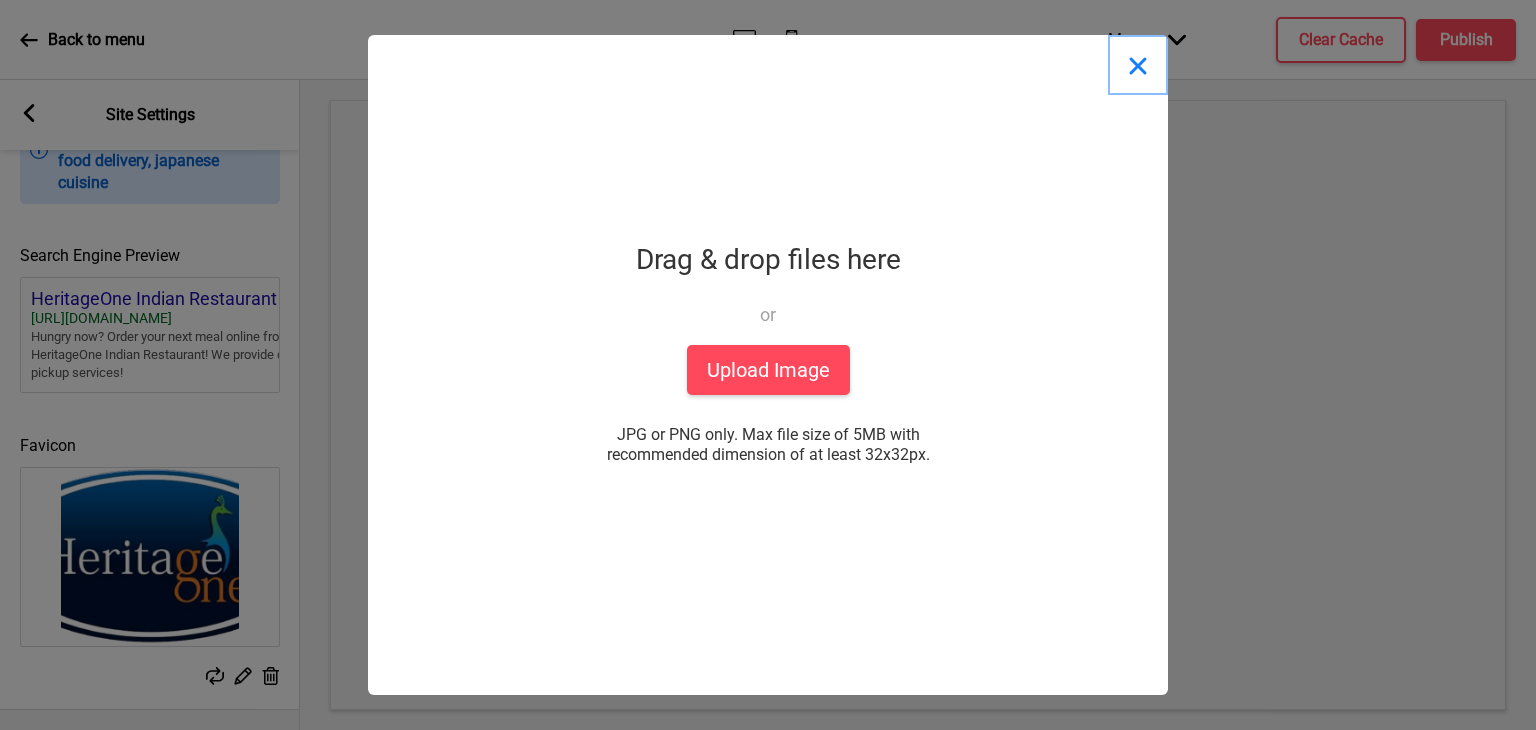 click at bounding box center [1138, 65] 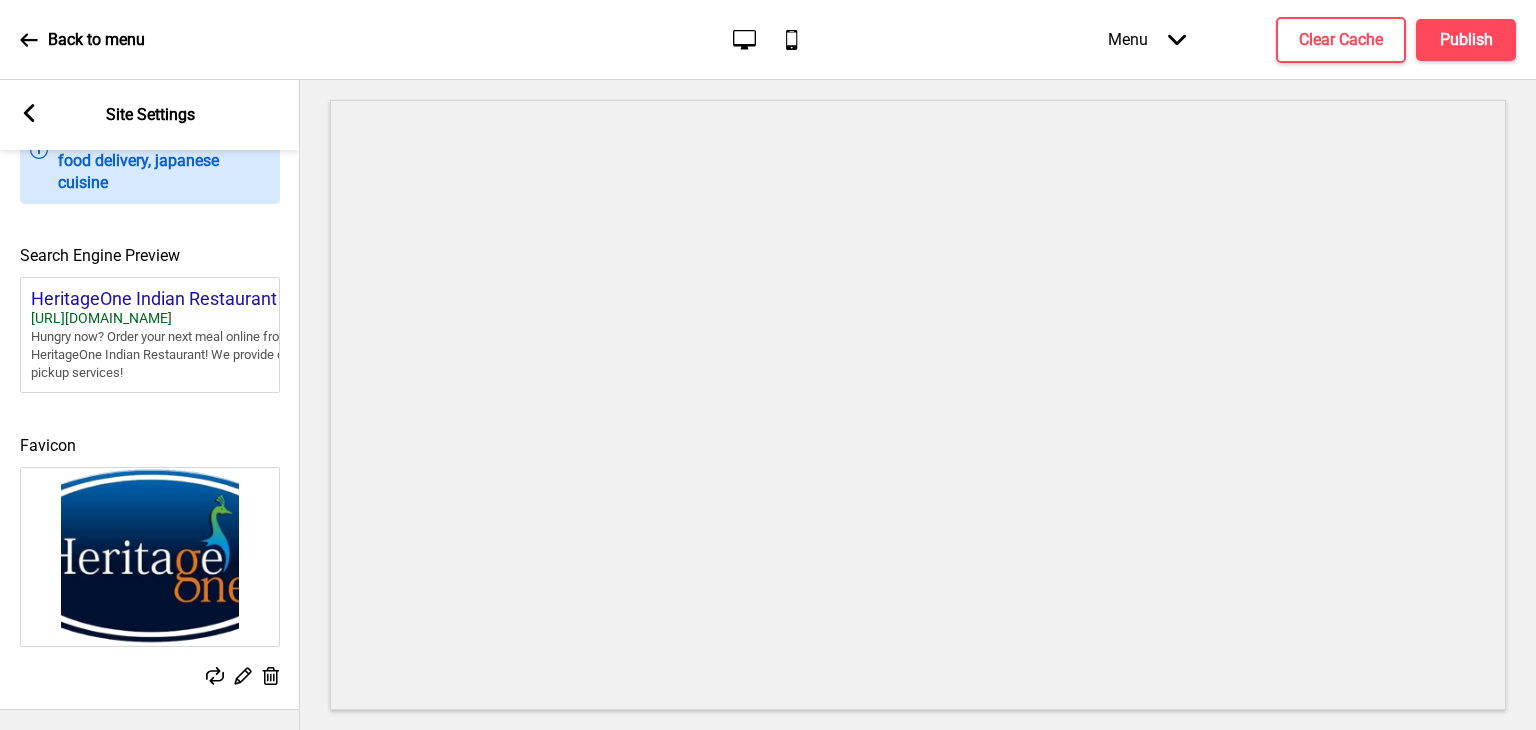 click 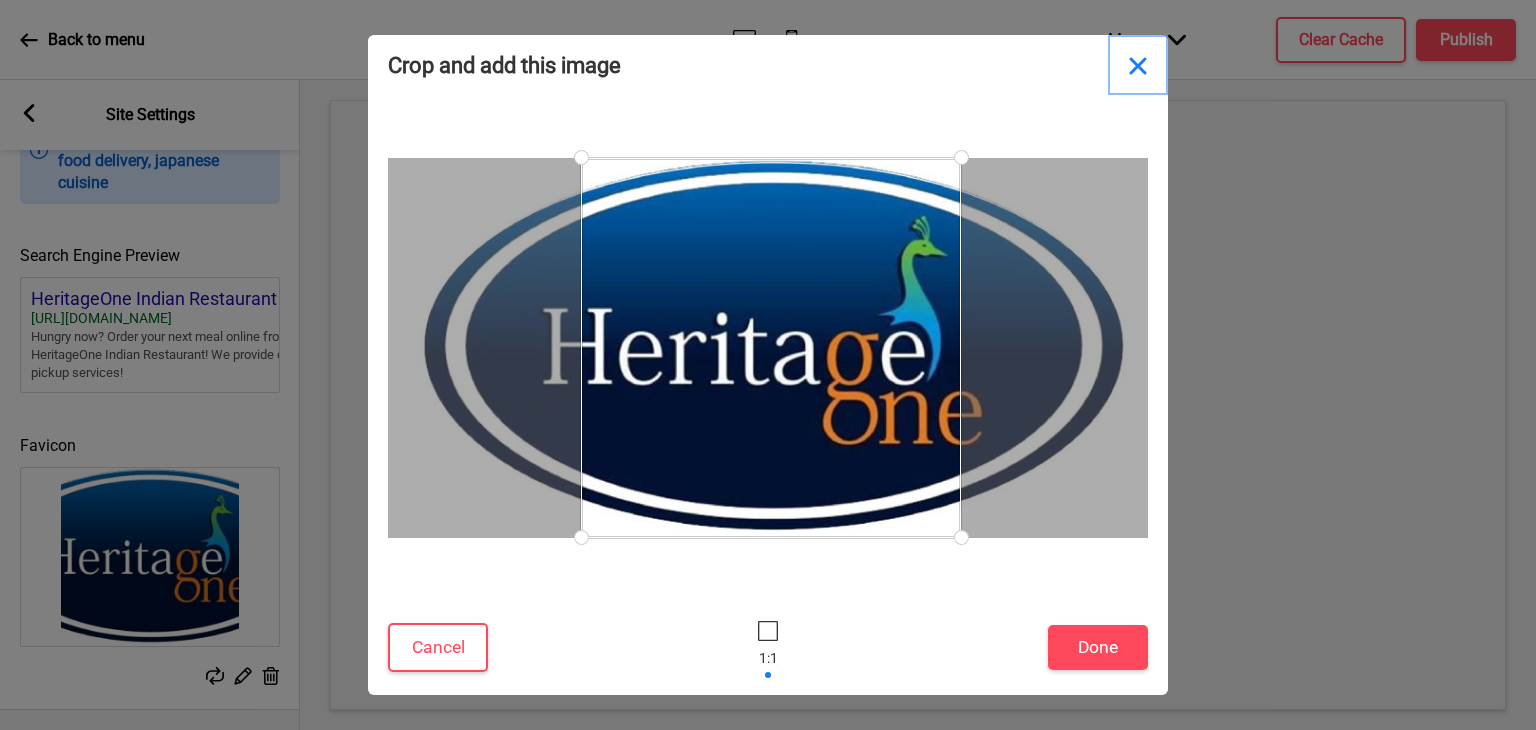 click at bounding box center [1138, 65] 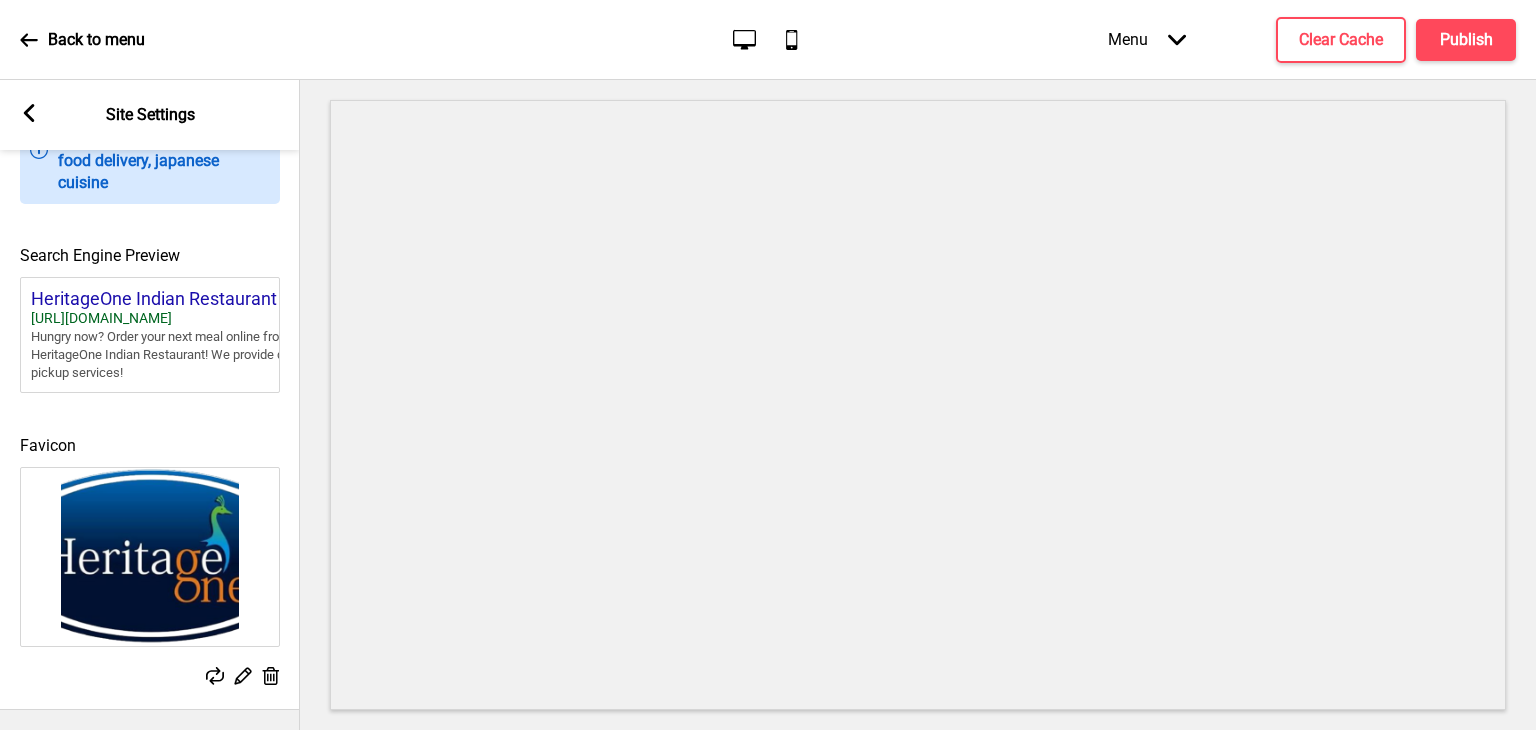 click 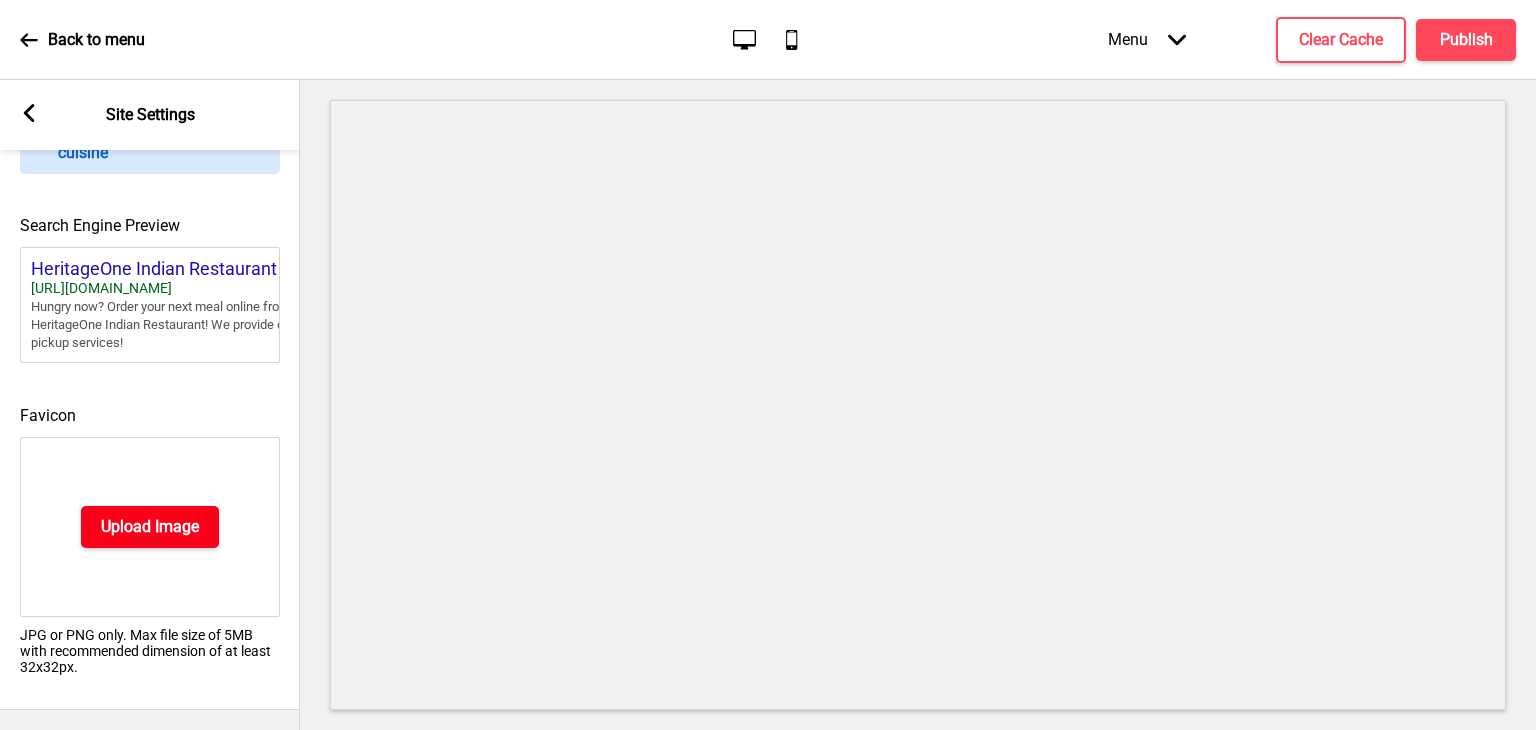 click on "Upload Image" at bounding box center [150, 527] 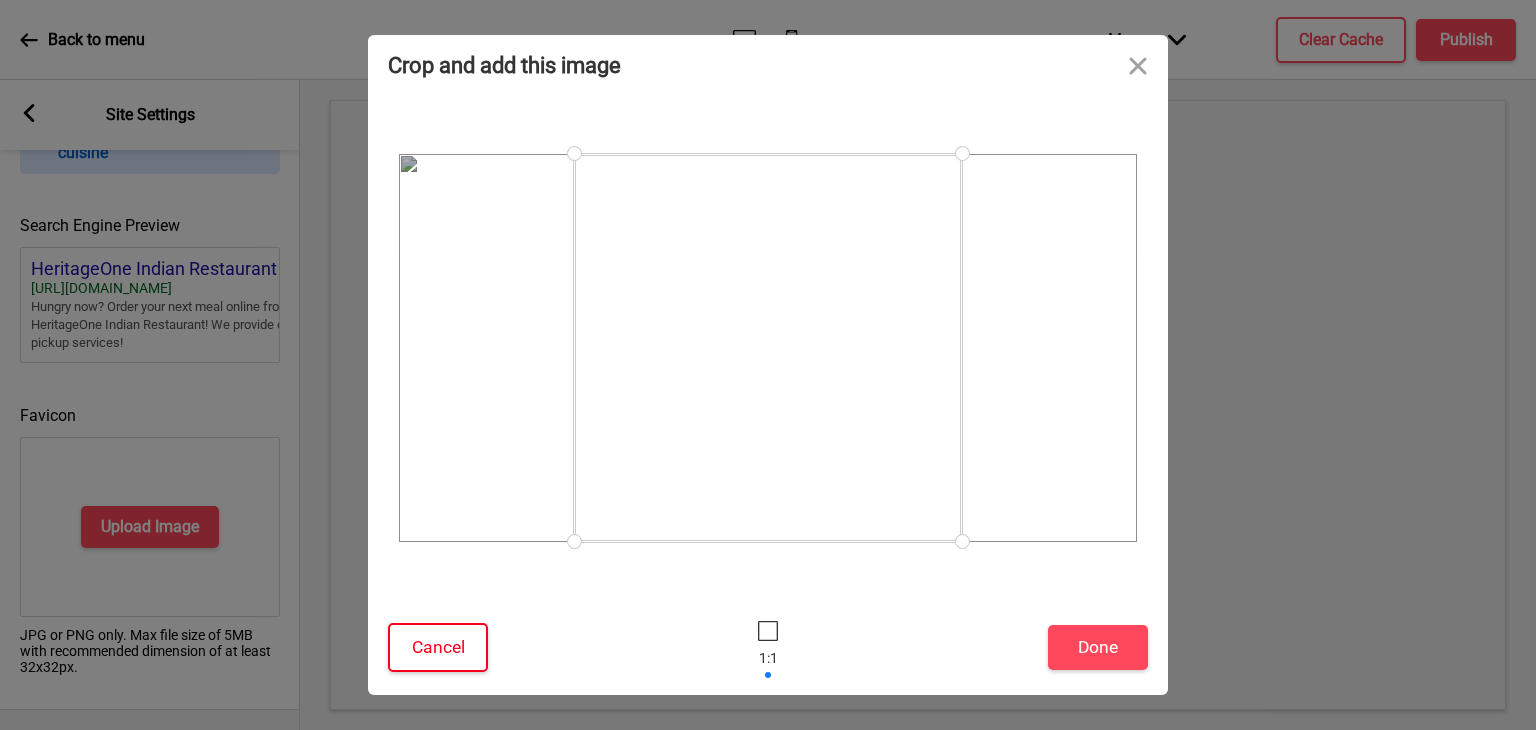click on "Cancel" at bounding box center (438, 647) 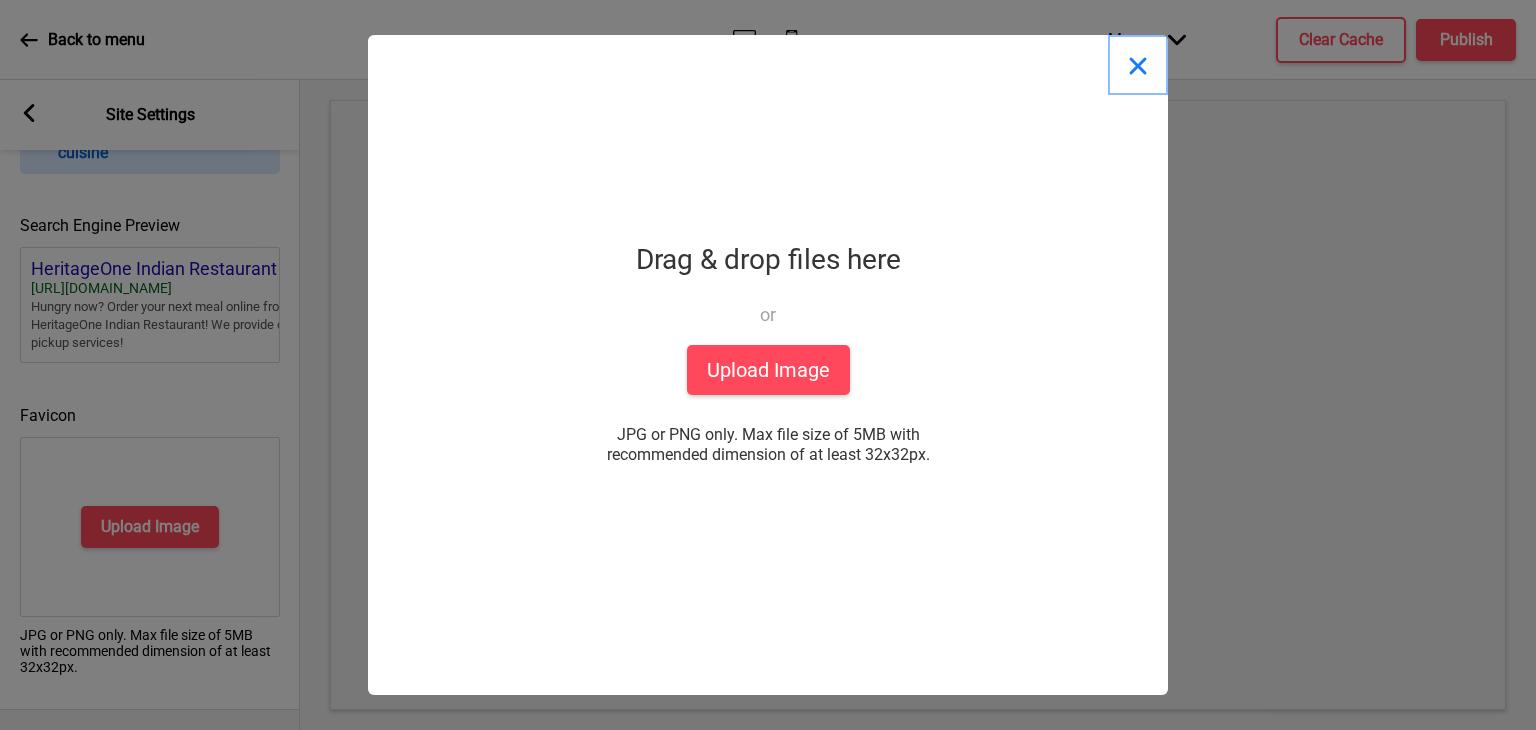 click at bounding box center [1138, 65] 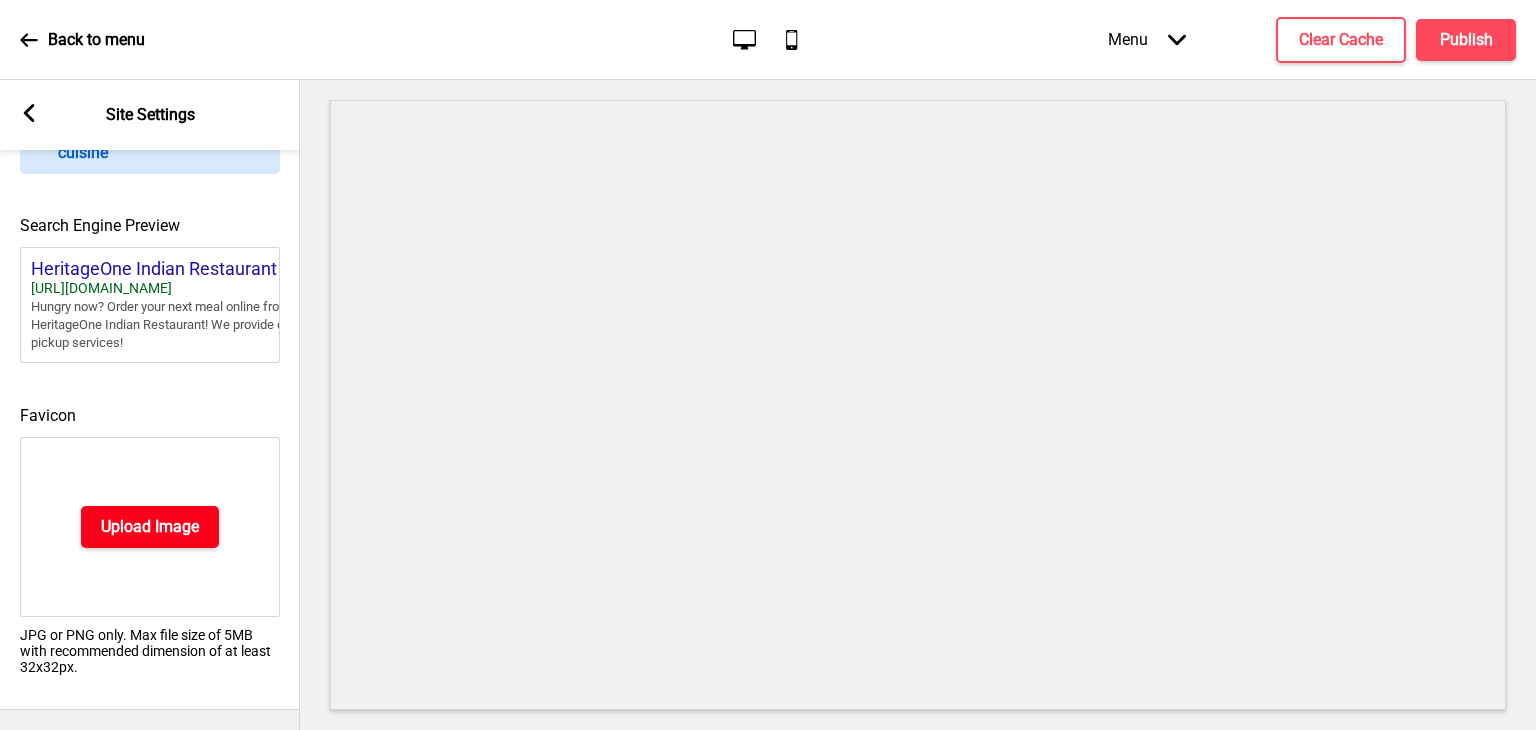 click on "Upload Image" at bounding box center [150, 527] 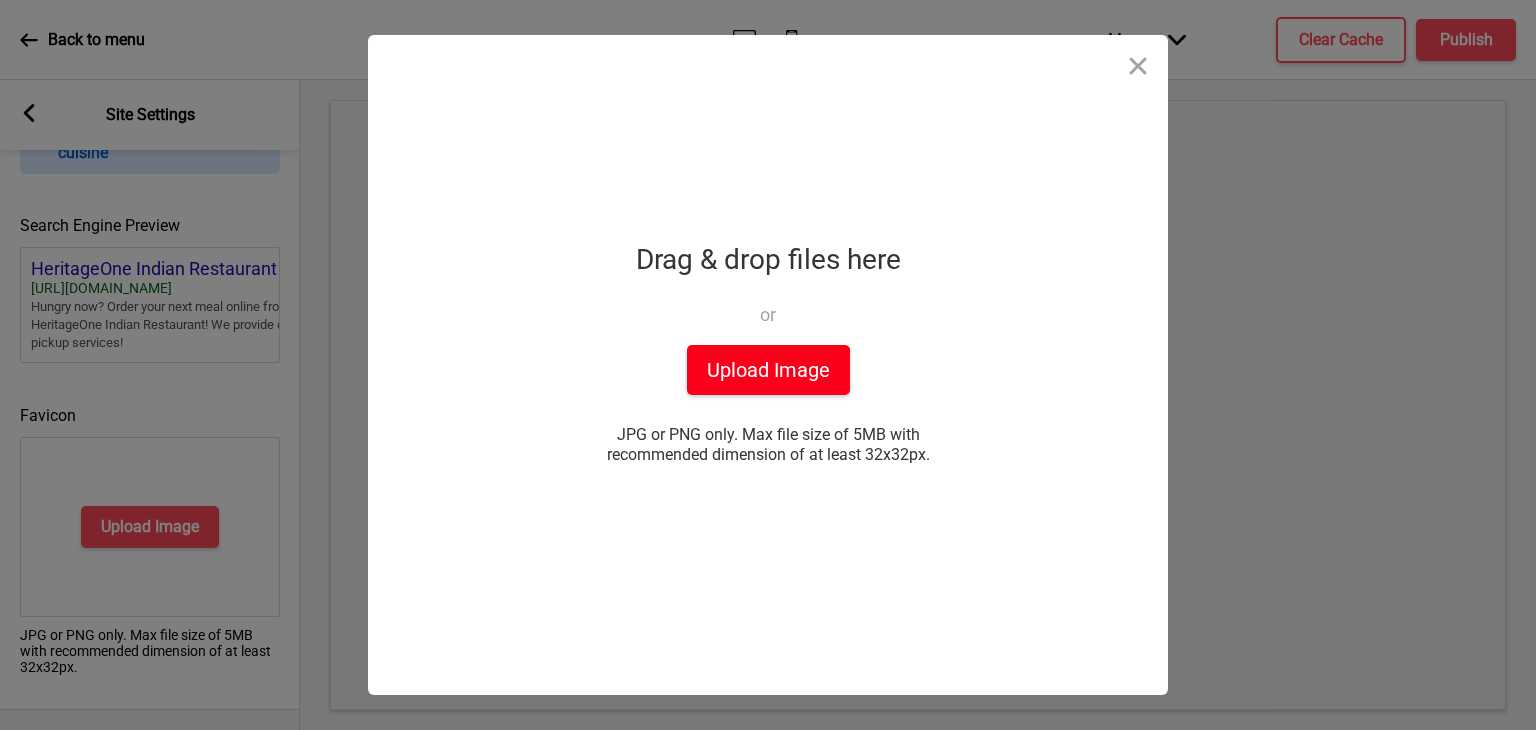 click on "Upload Image" at bounding box center (768, 370) 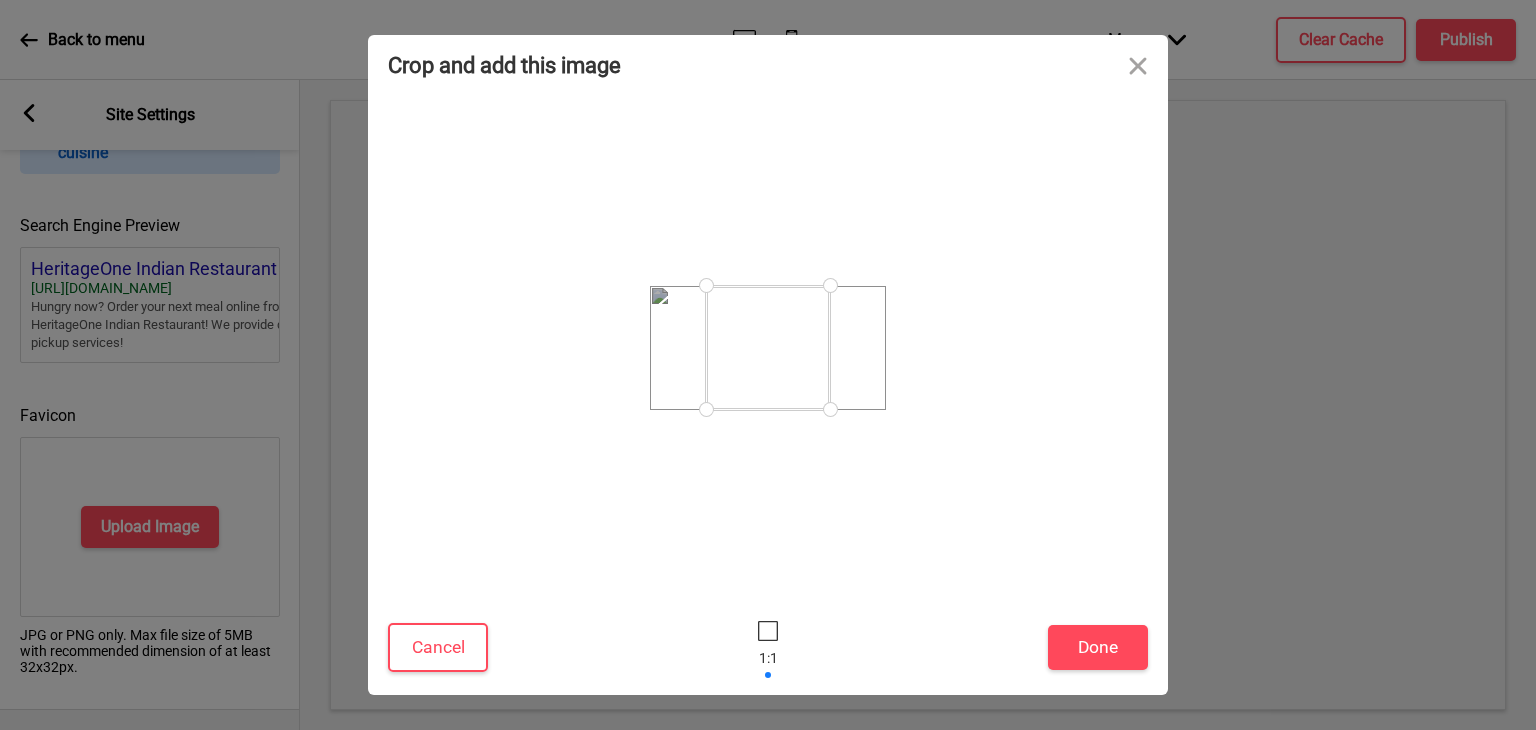 drag, startPoint x: 828, startPoint y: 402, endPoint x: 857, endPoint y: 405, distance: 29.15476 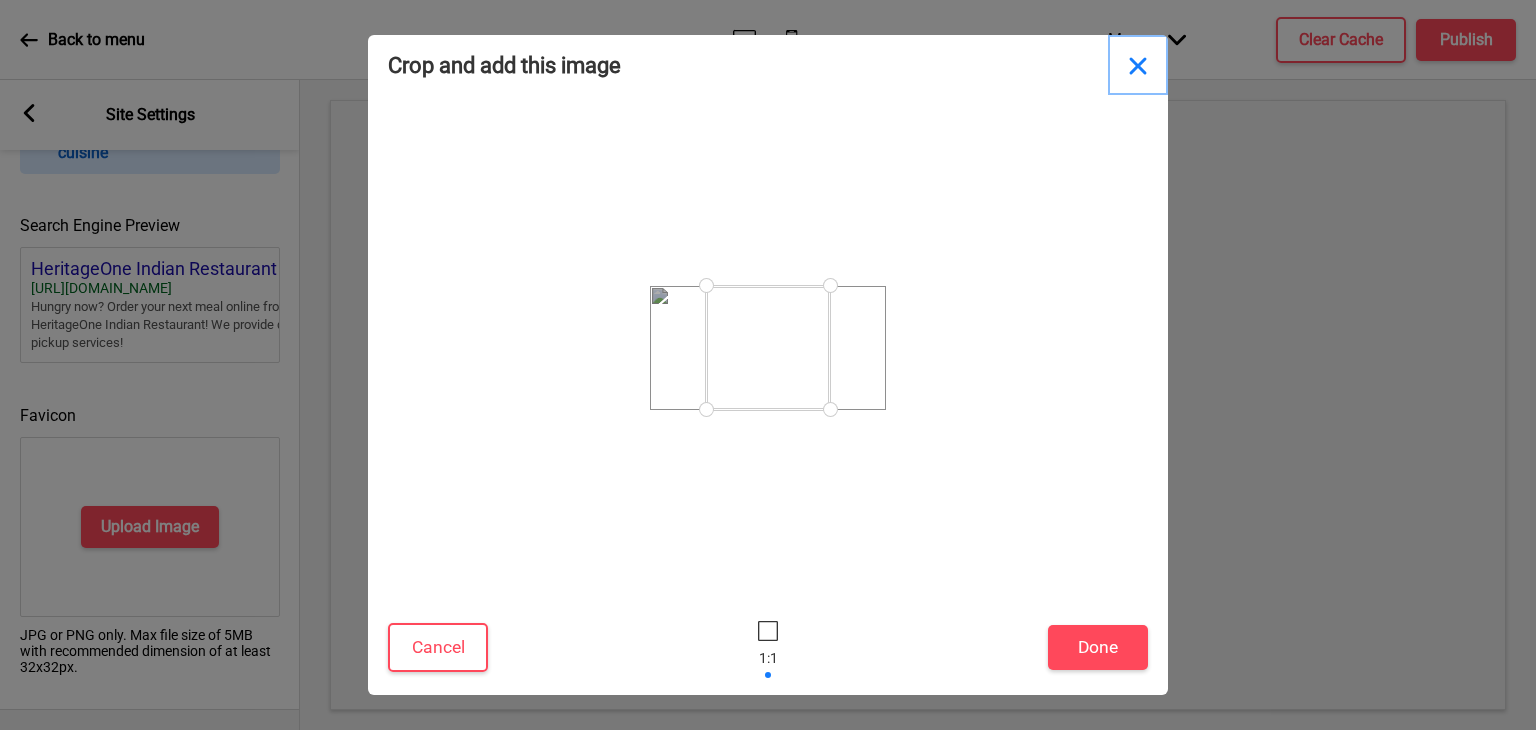 click at bounding box center [1138, 65] 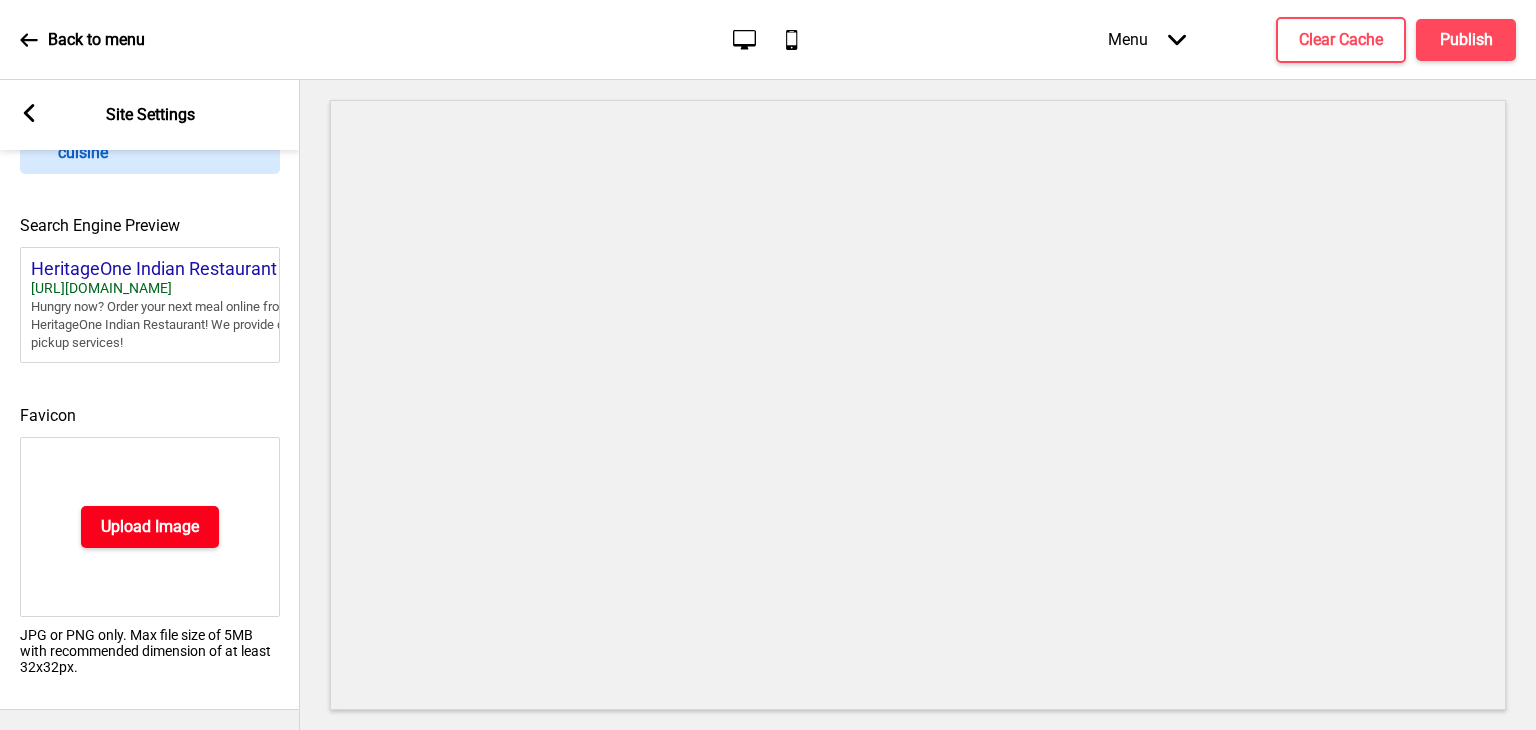 click on "Upload Image" at bounding box center (150, 527) 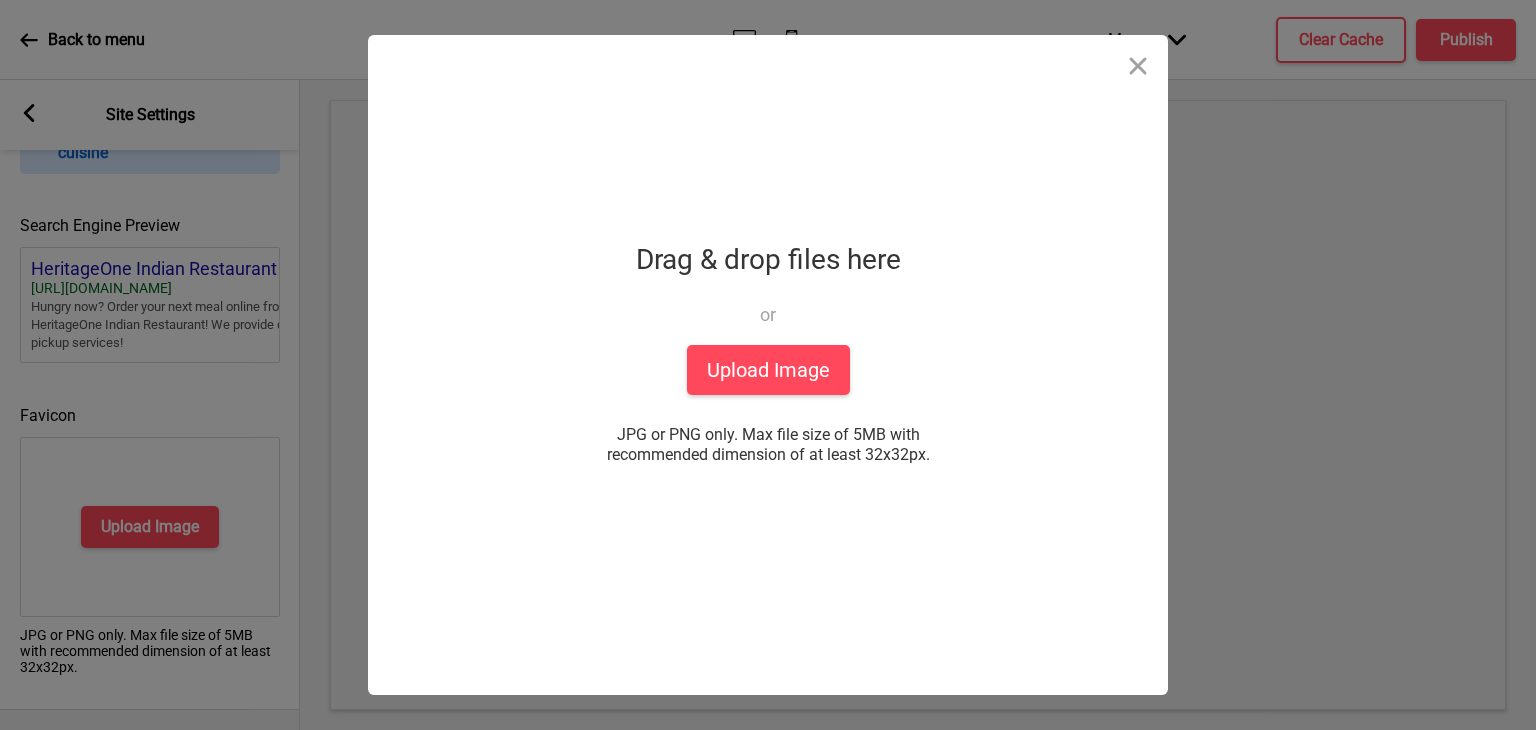 drag, startPoint x: 1125, startPoint y: 77, endPoint x: 1140, endPoint y: 37, distance: 42.72002 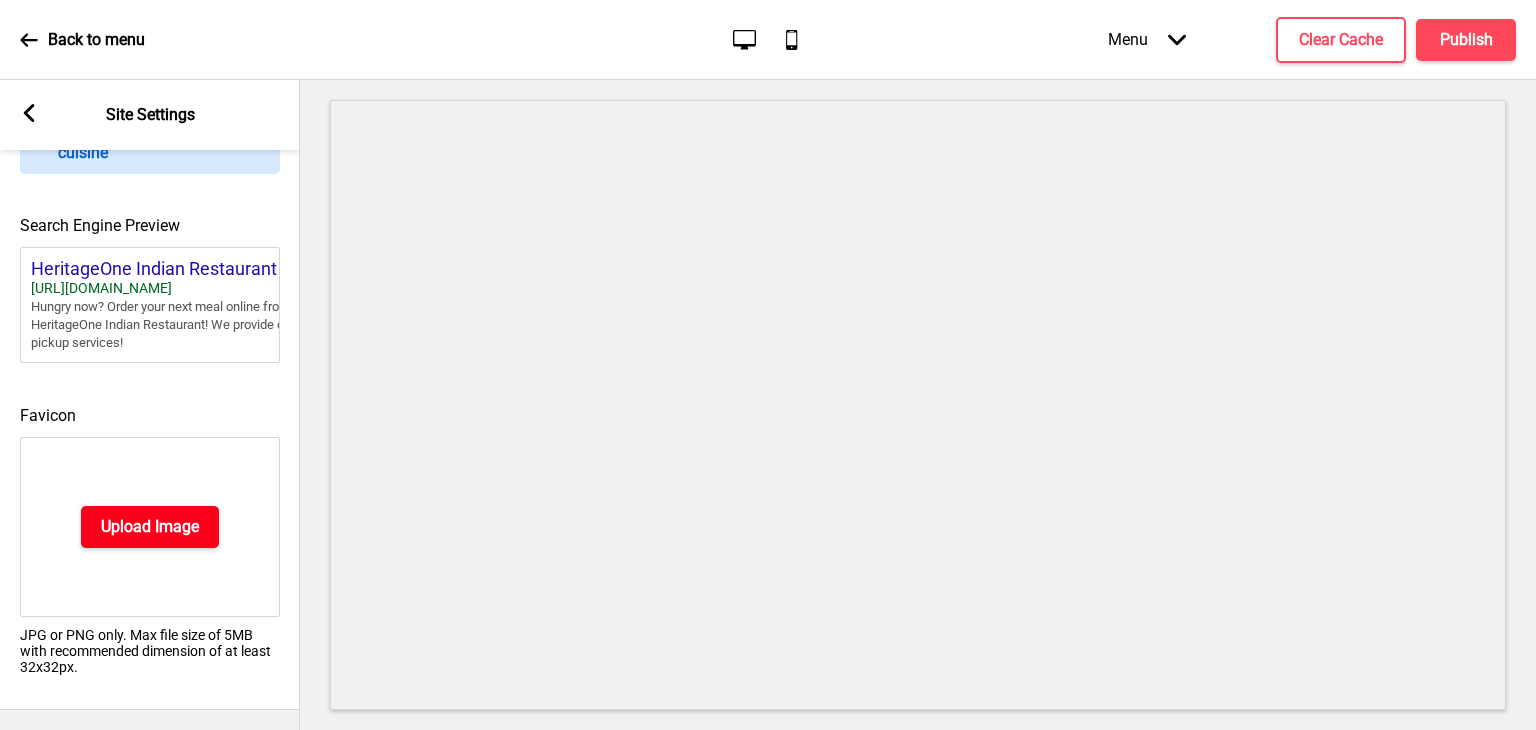 click on "Upload Image" at bounding box center [150, 527] 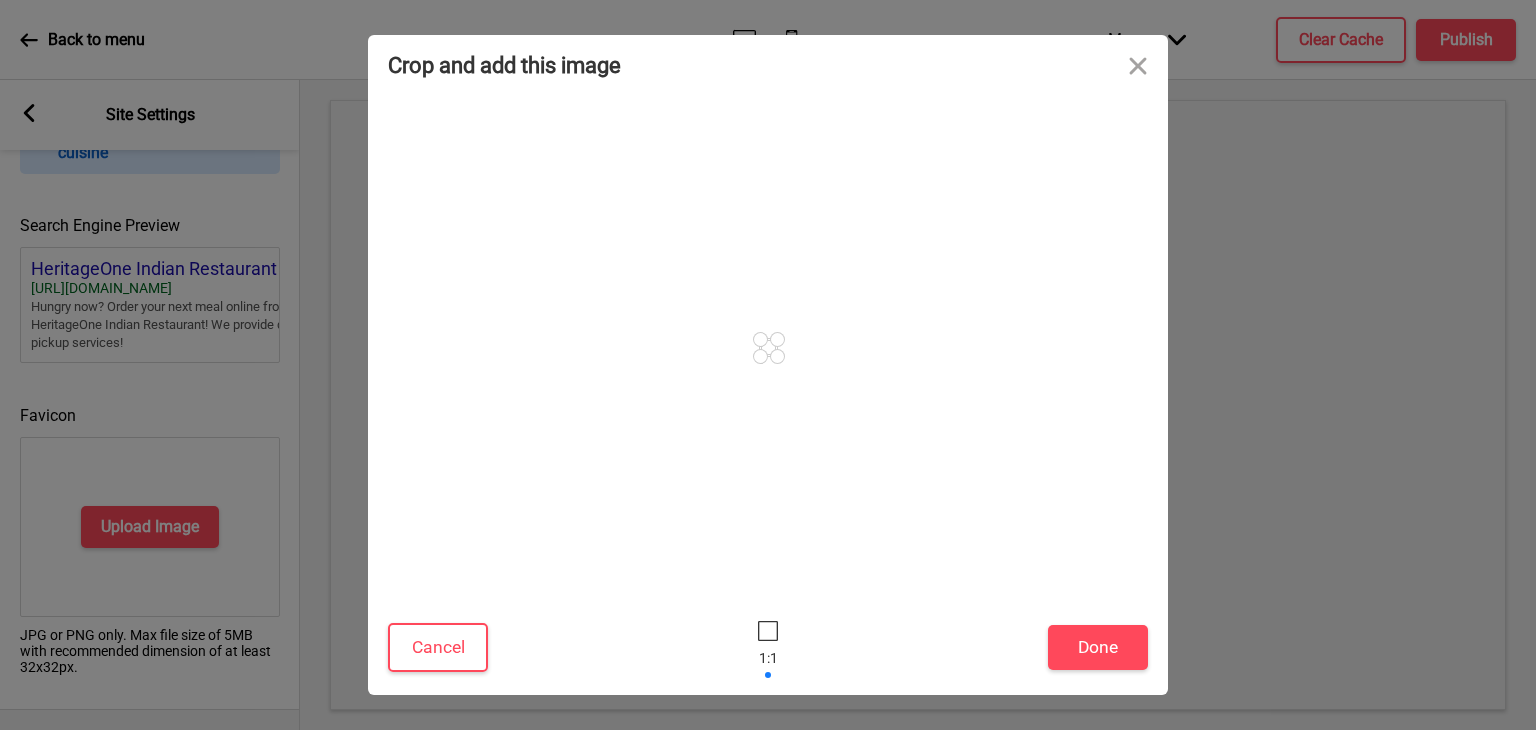 drag, startPoint x: 779, startPoint y: 361, endPoint x: 800, endPoint y: 365, distance: 21.377558 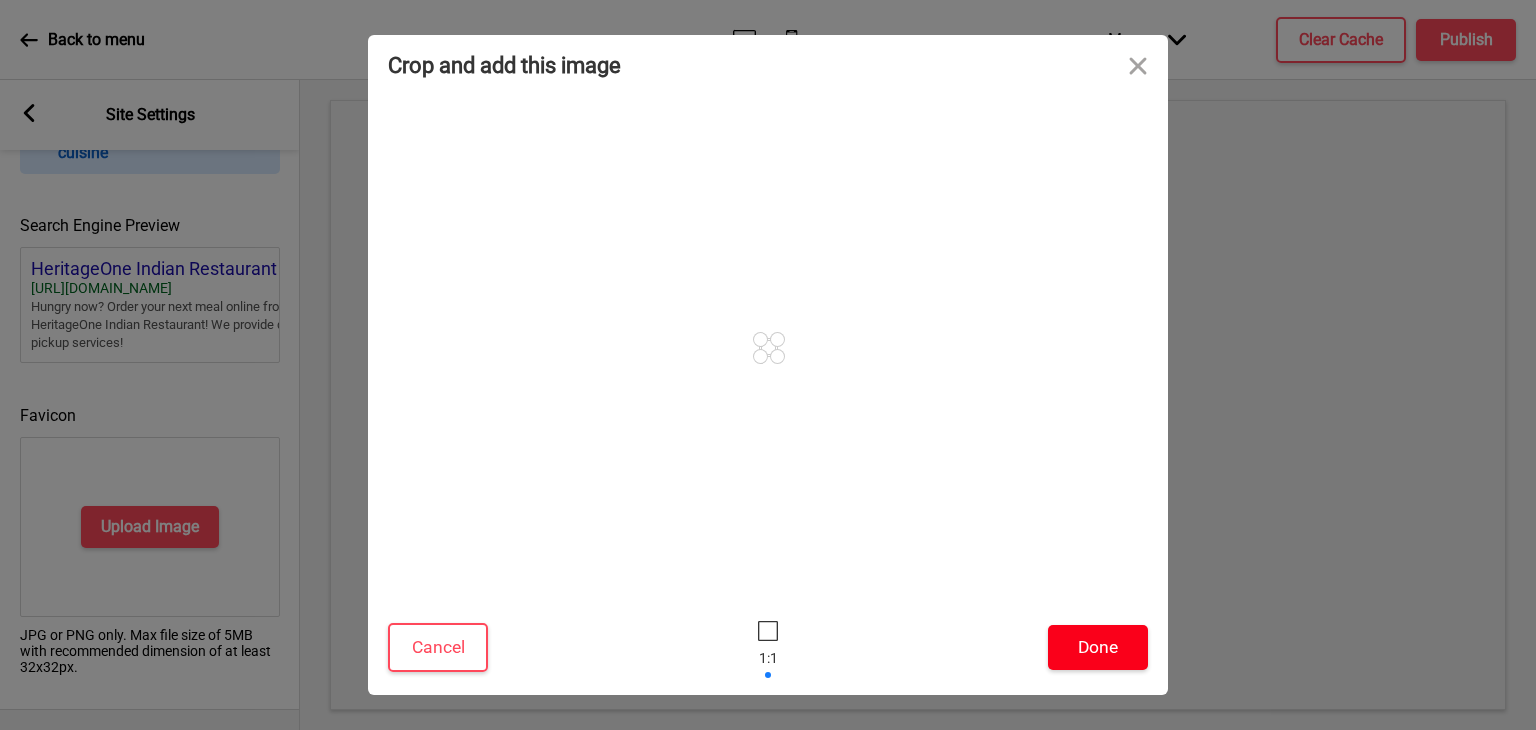 click on "Done" at bounding box center [1098, 647] 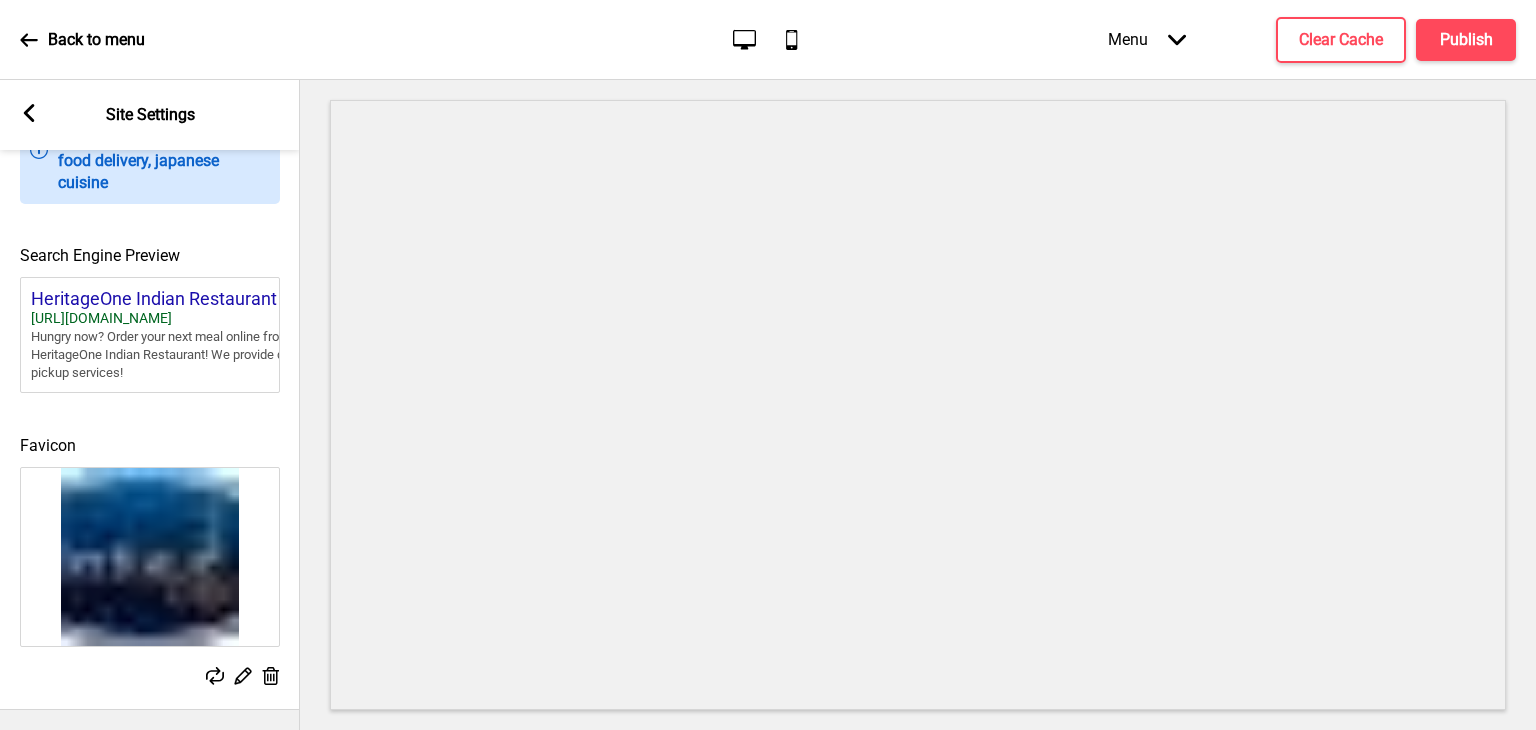 scroll, scrollTop: 878, scrollLeft: 0, axis: vertical 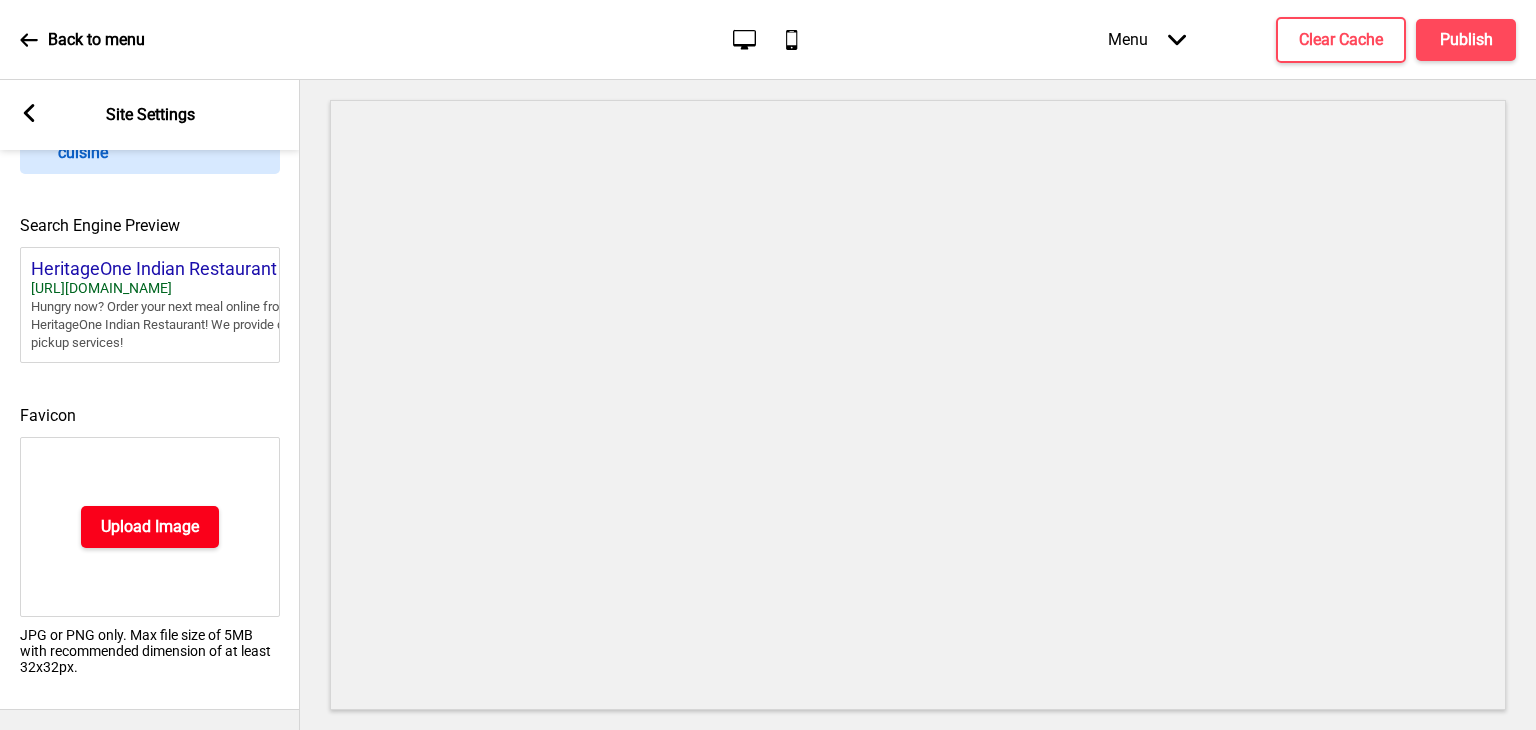 click on "Upload Image" at bounding box center [150, 527] 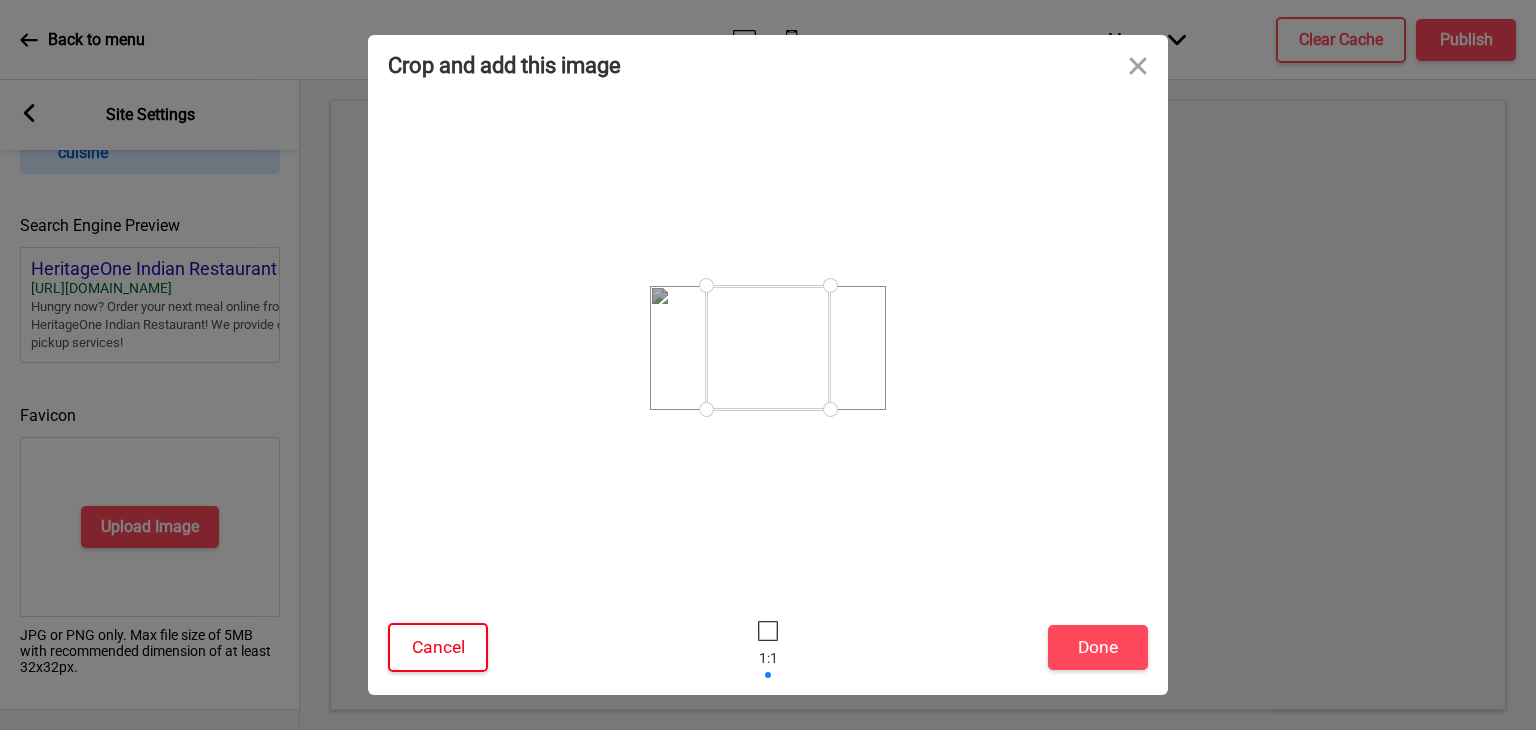 click on "Cancel" at bounding box center [438, 647] 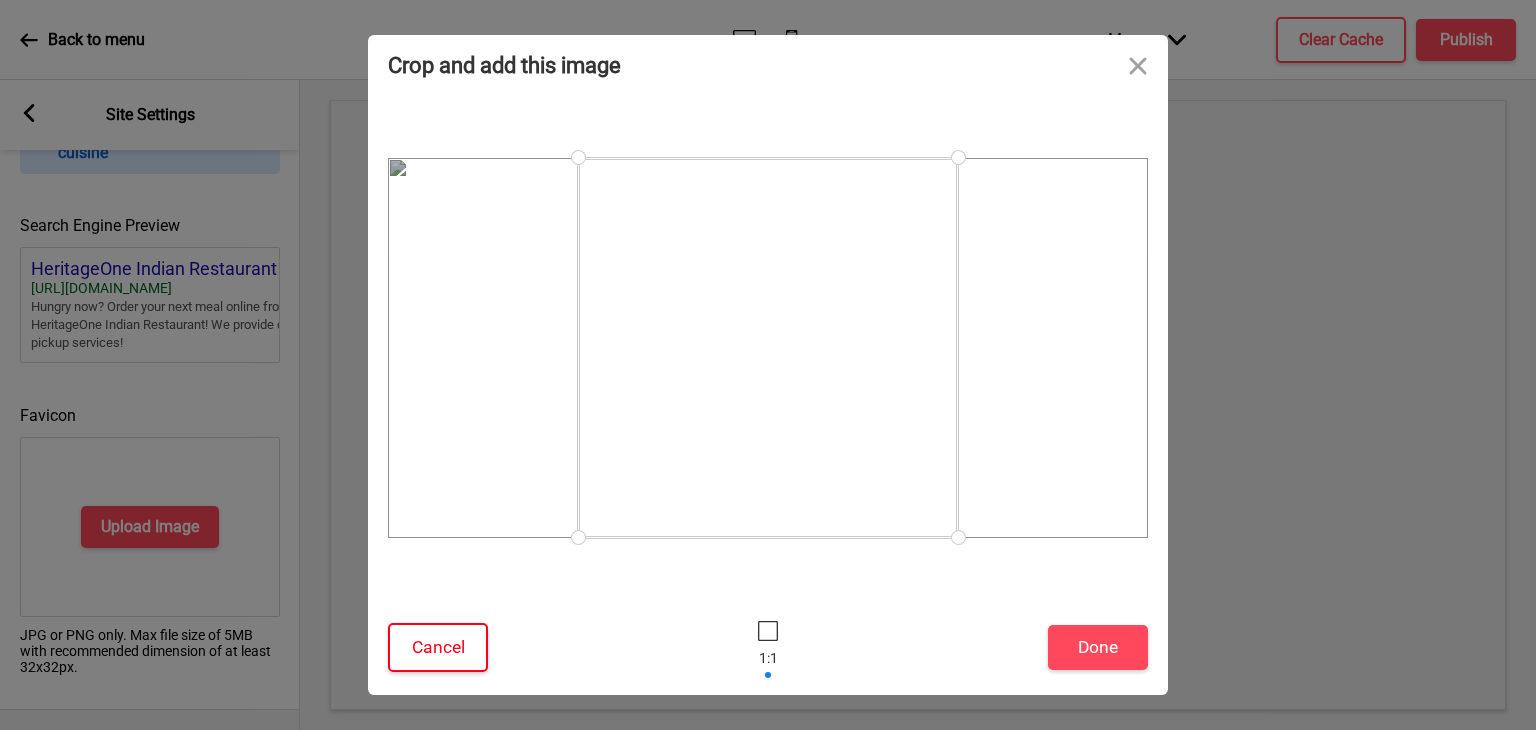 drag, startPoint x: 440, startPoint y: 646, endPoint x: 474, endPoint y: 638, distance: 34.928497 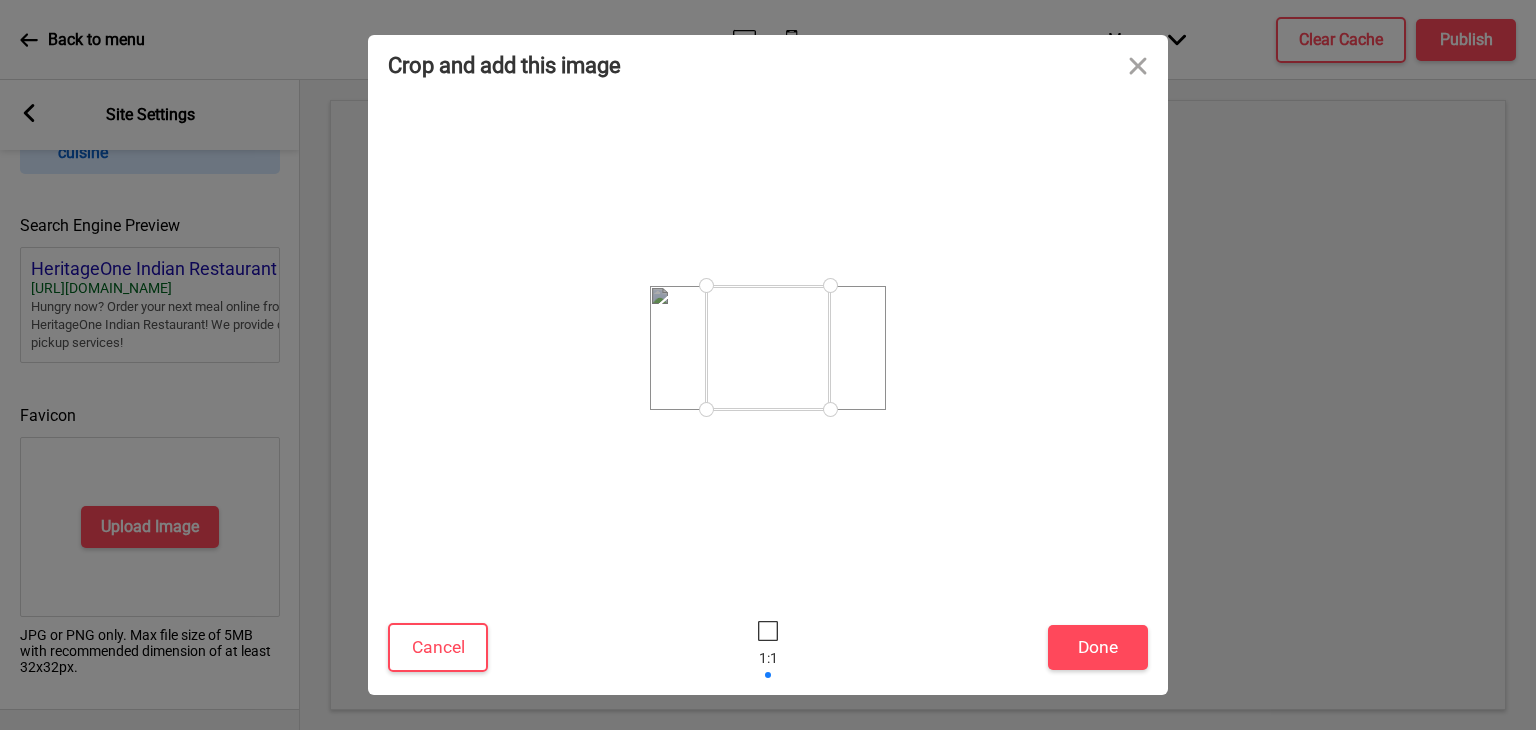 drag, startPoint x: 827, startPoint y: 410, endPoint x: 852, endPoint y: 417, distance: 25.96151 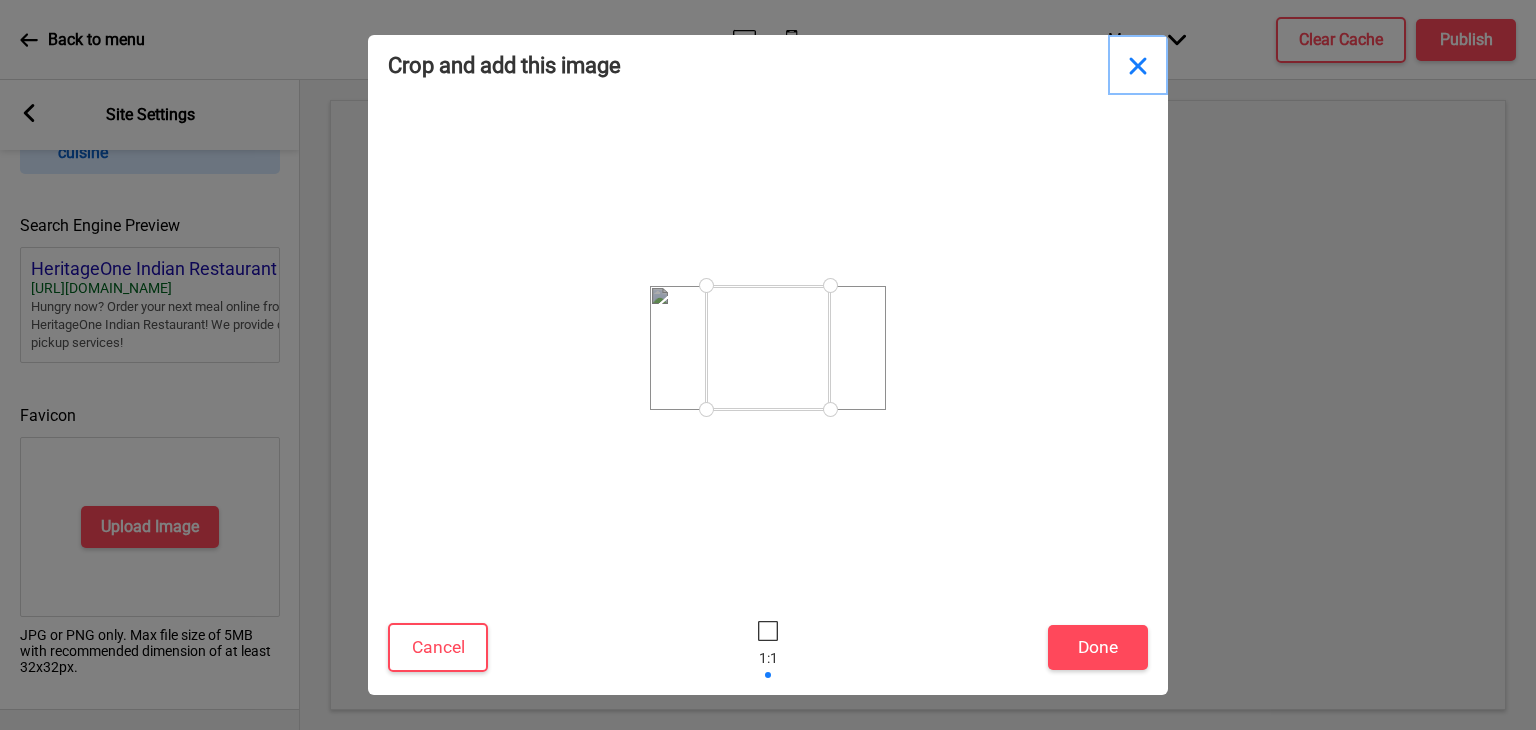 click at bounding box center [1138, 65] 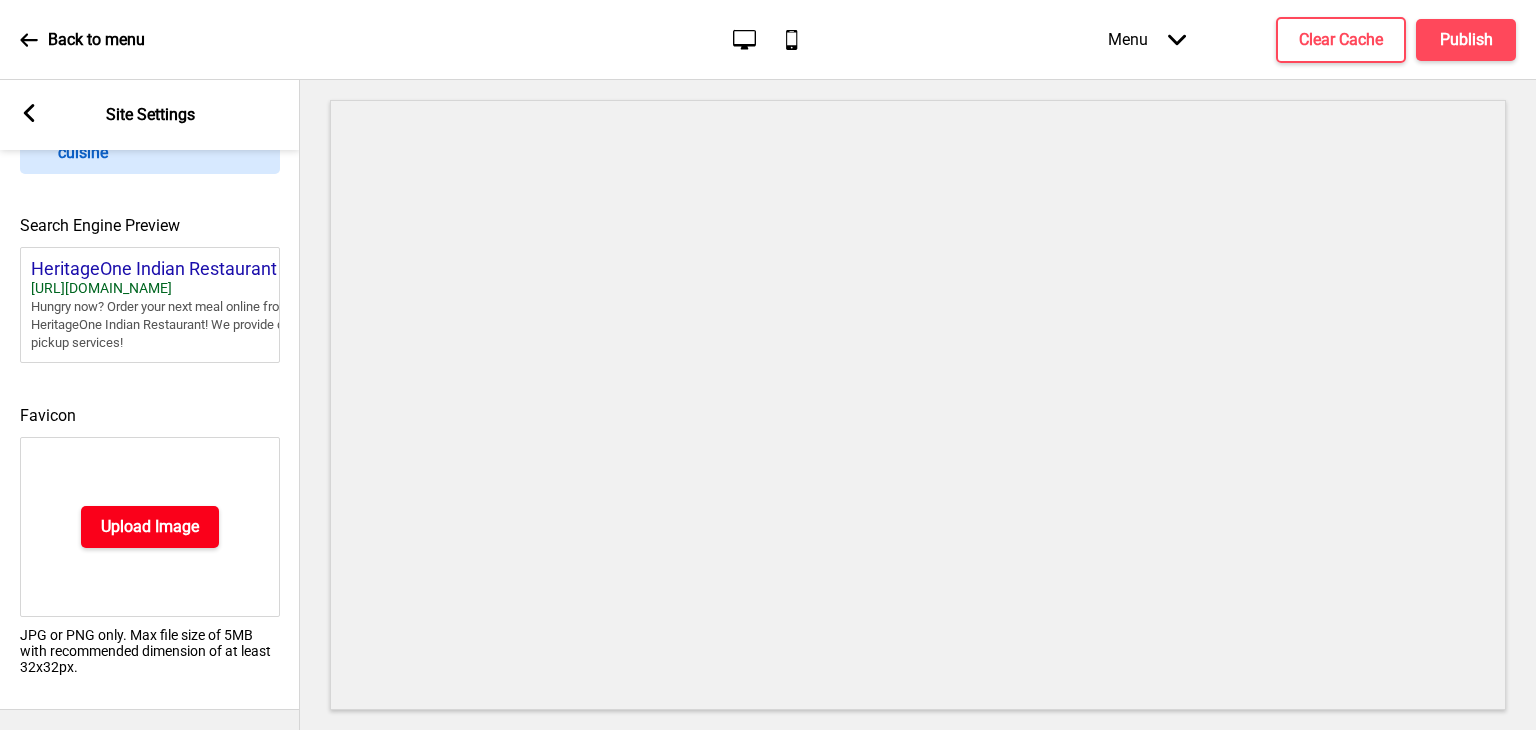 click on "Upload Image" at bounding box center (150, 527) 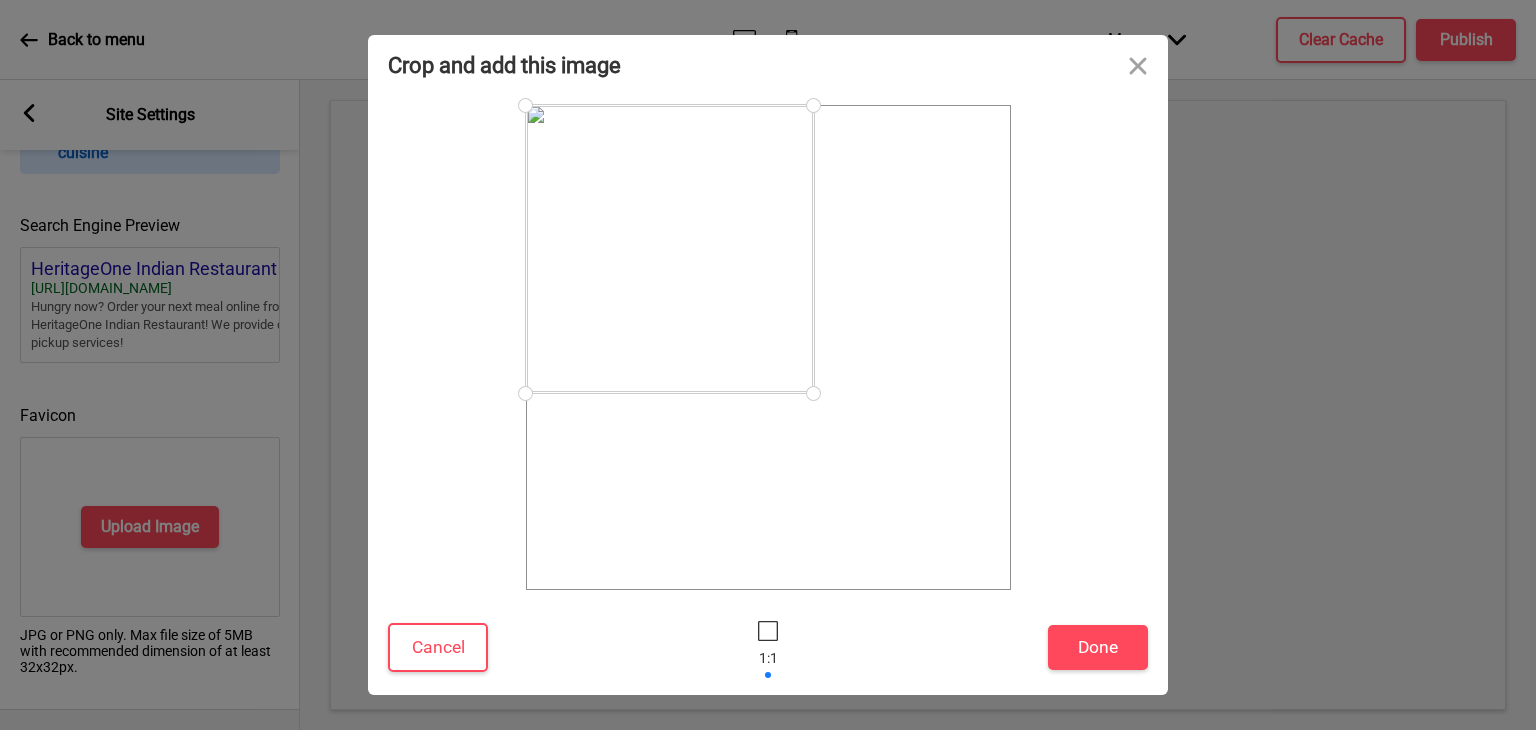 drag, startPoint x: 1016, startPoint y: 589, endPoint x: 813, endPoint y: 389, distance: 284.97192 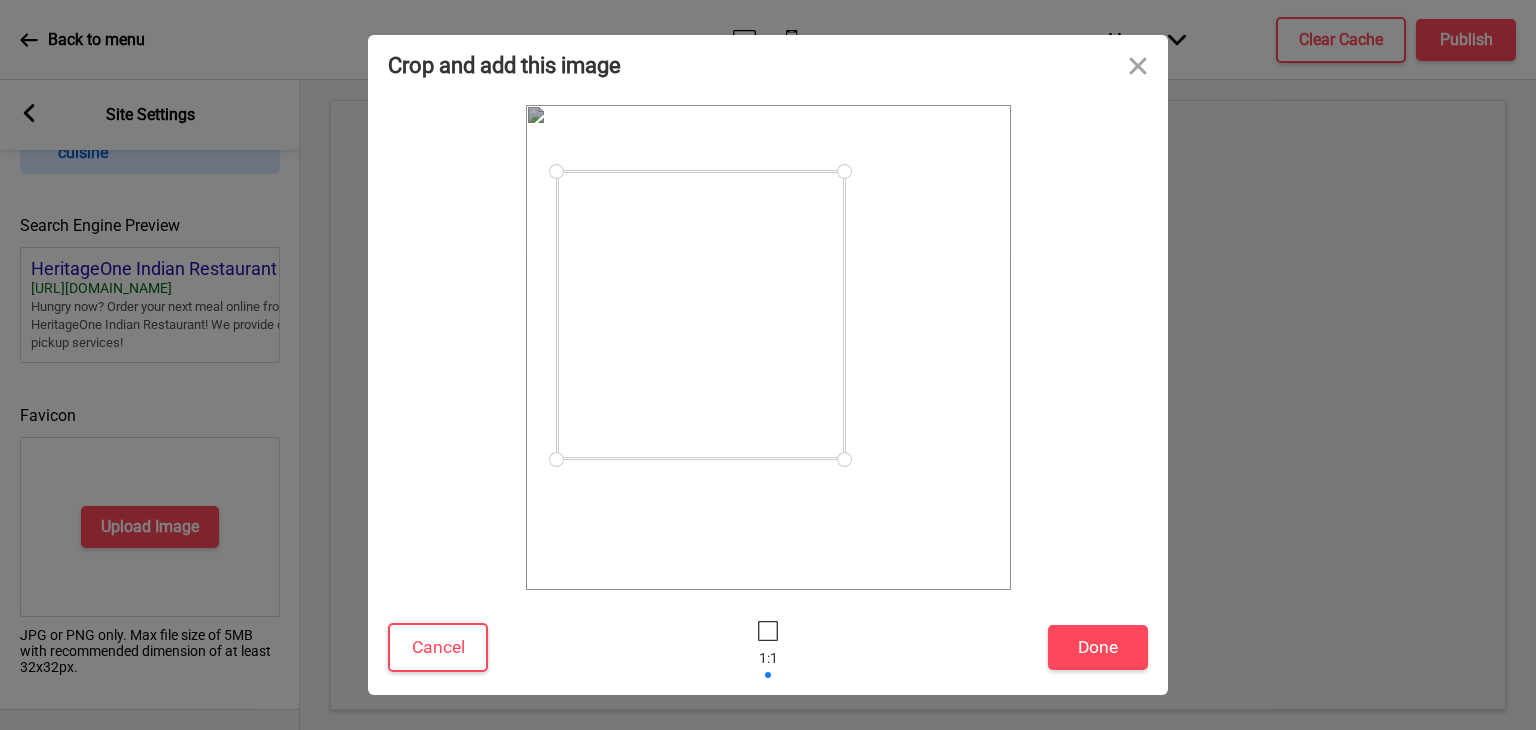 drag, startPoint x: 669, startPoint y: 302, endPoint x: 670, endPoint y: 361, distance: 59.008472 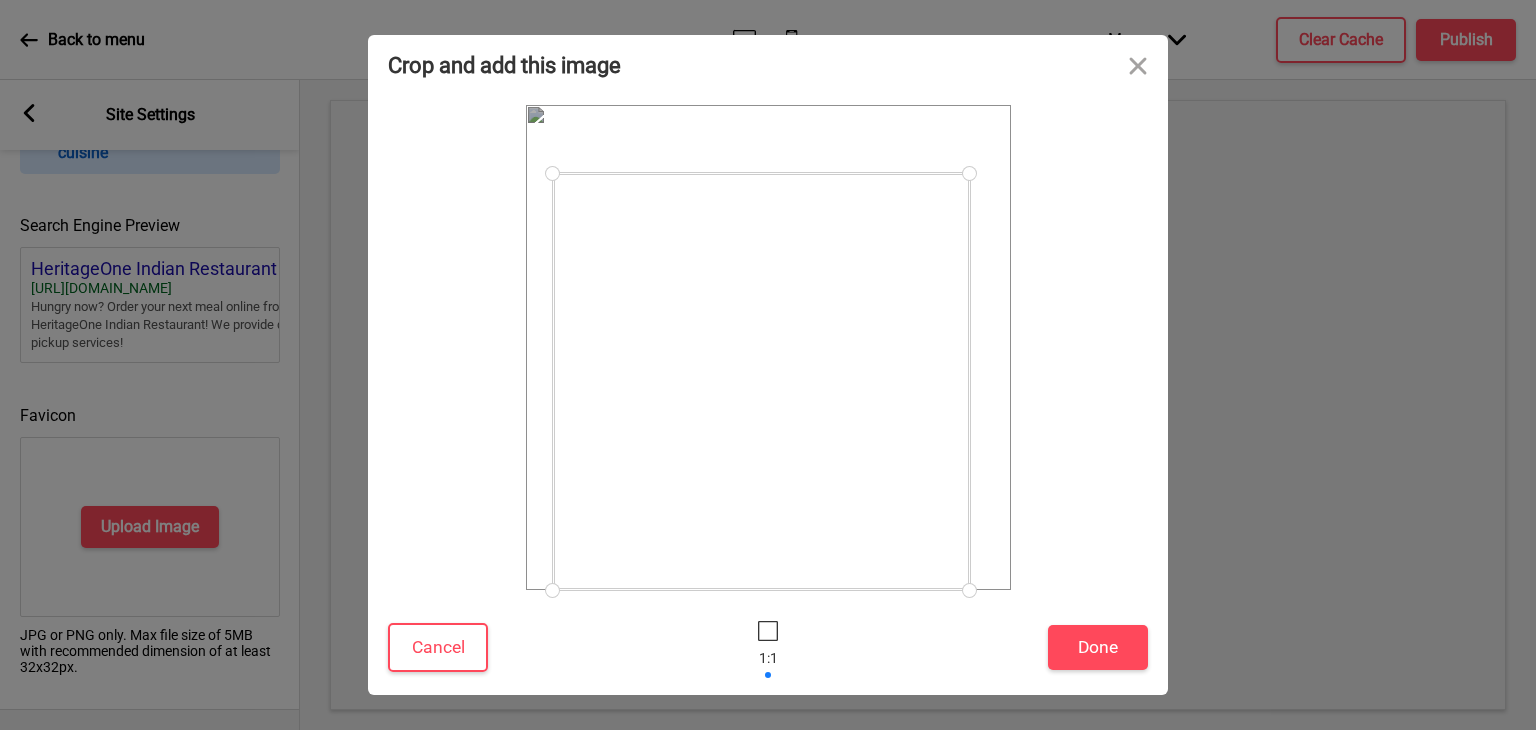 drag, startPoint x: 866, startPoint y: 467, endPoint x: 968, endPoint y: 477, distance: 102.48902 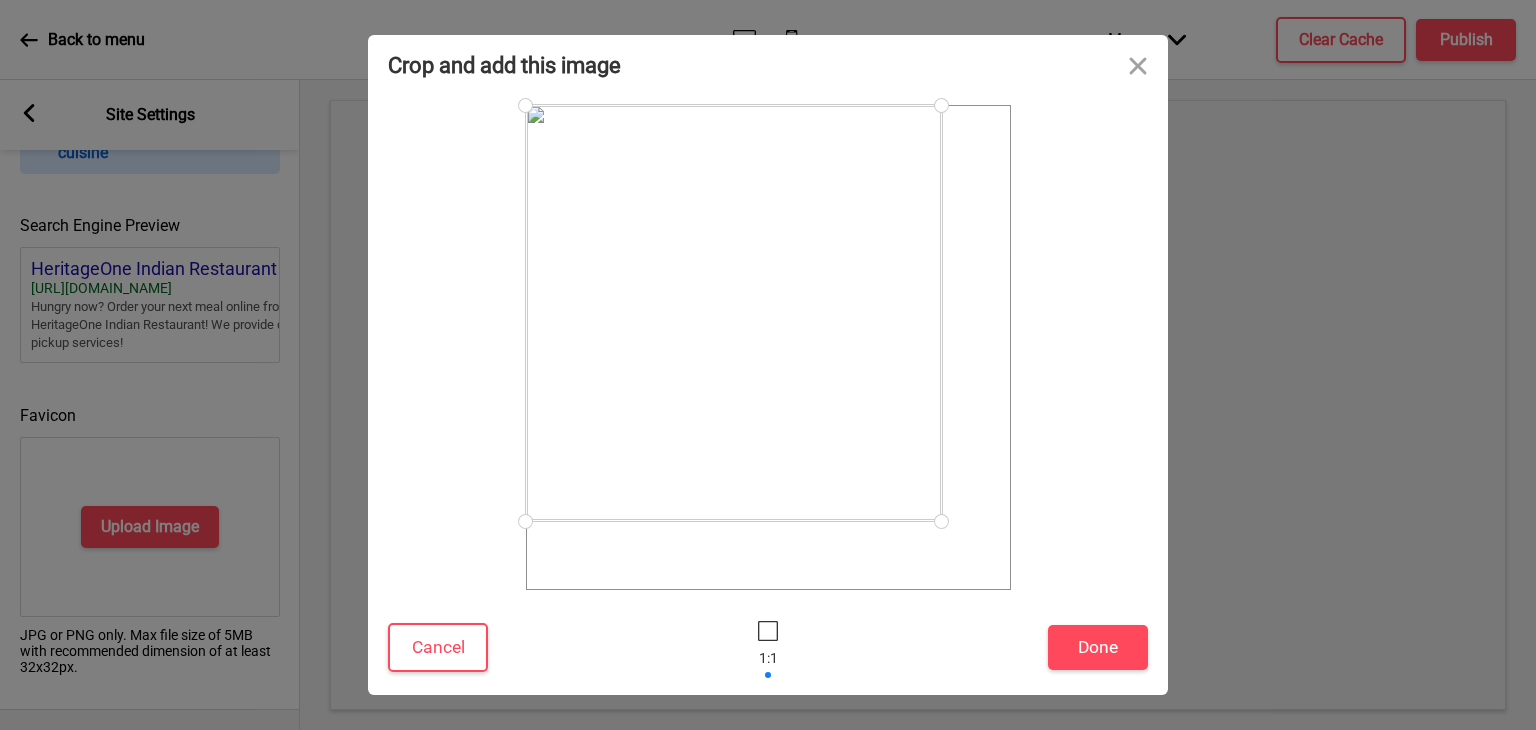 drag, startPoint x: 721, startPoint y: 357, endPoint x: 695, endPoint y: 309, distance: 54.589375 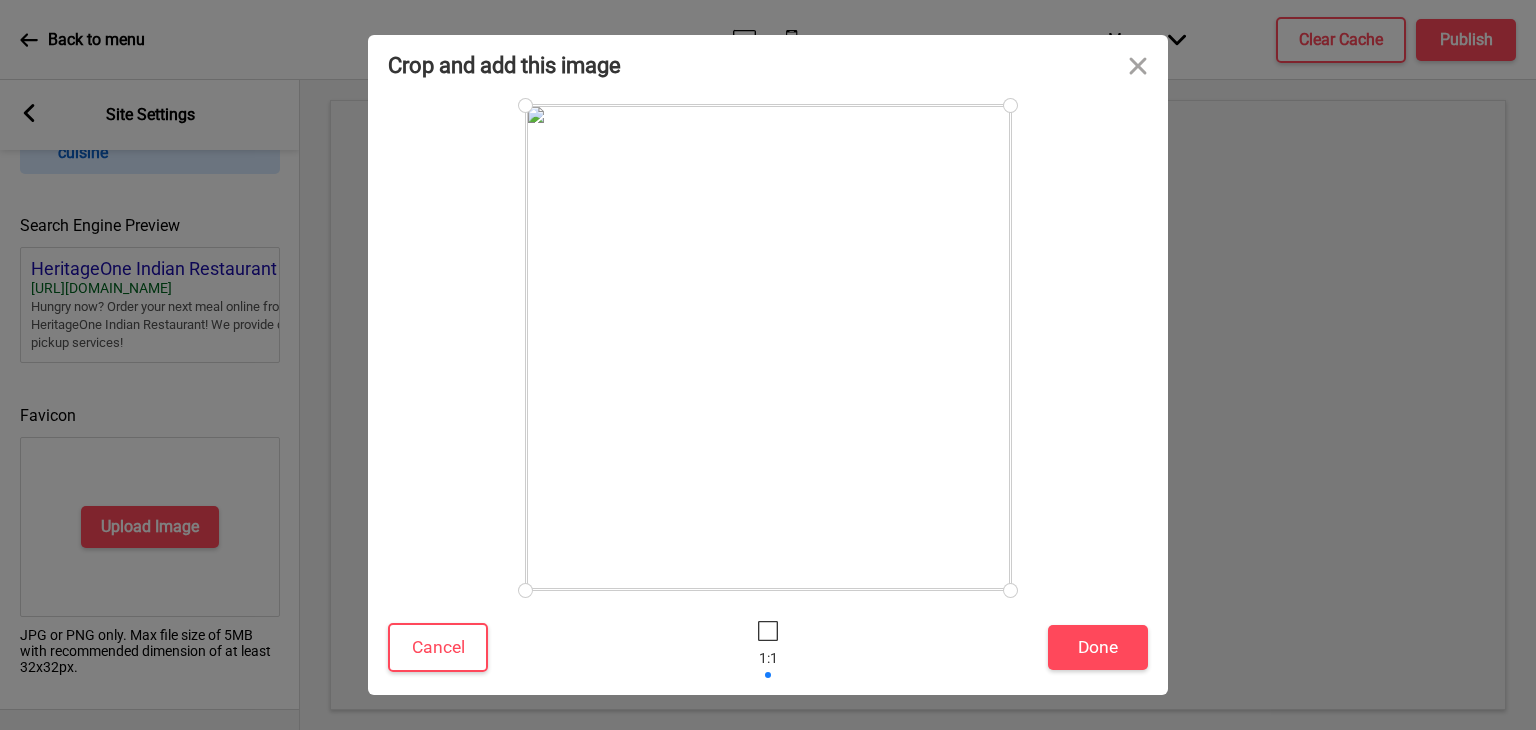 drag, startPoint x: 1028, startPoint y: 573, endPoint x: 1069, endPoint y: 600, distance: 49.09175 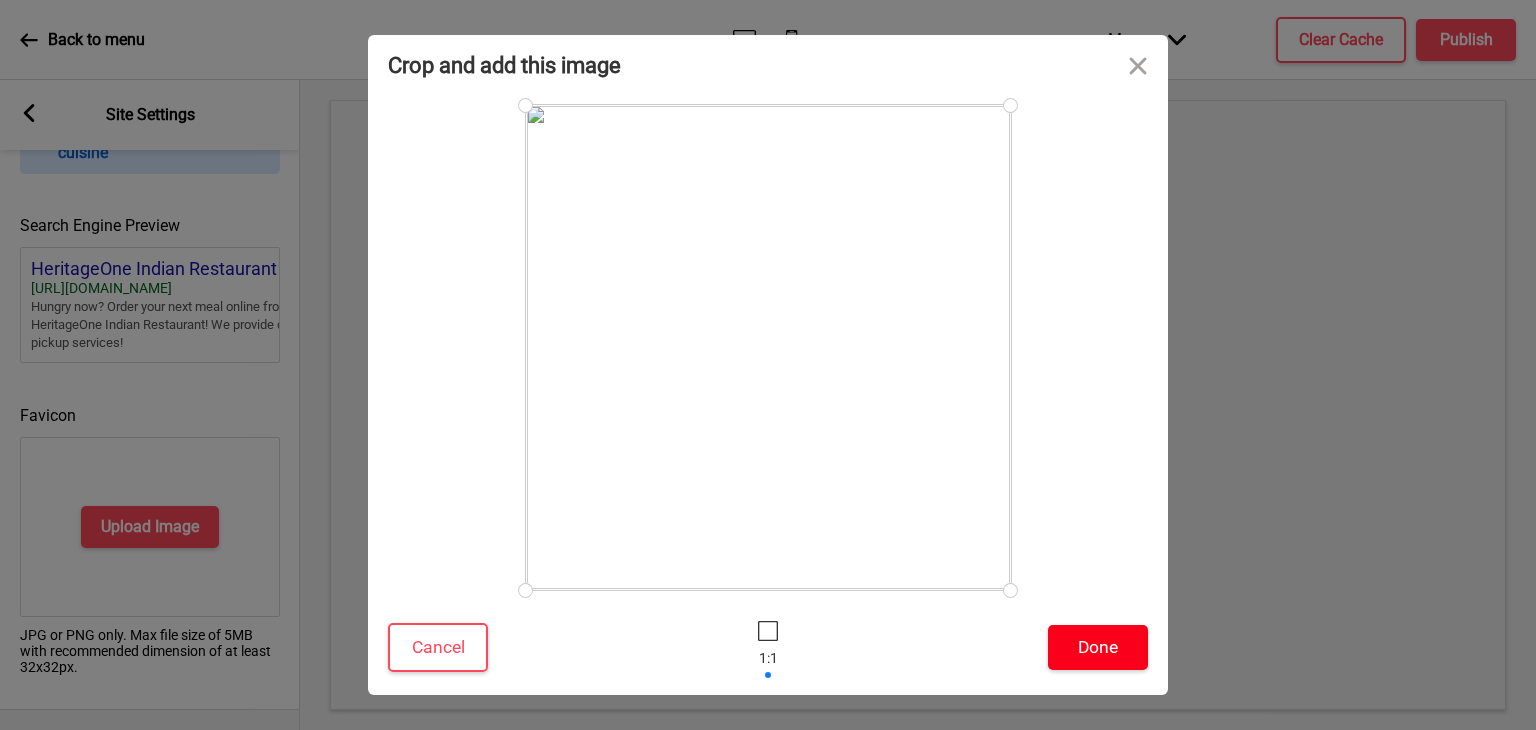click on "Done" at bounding box center (1098, 647) 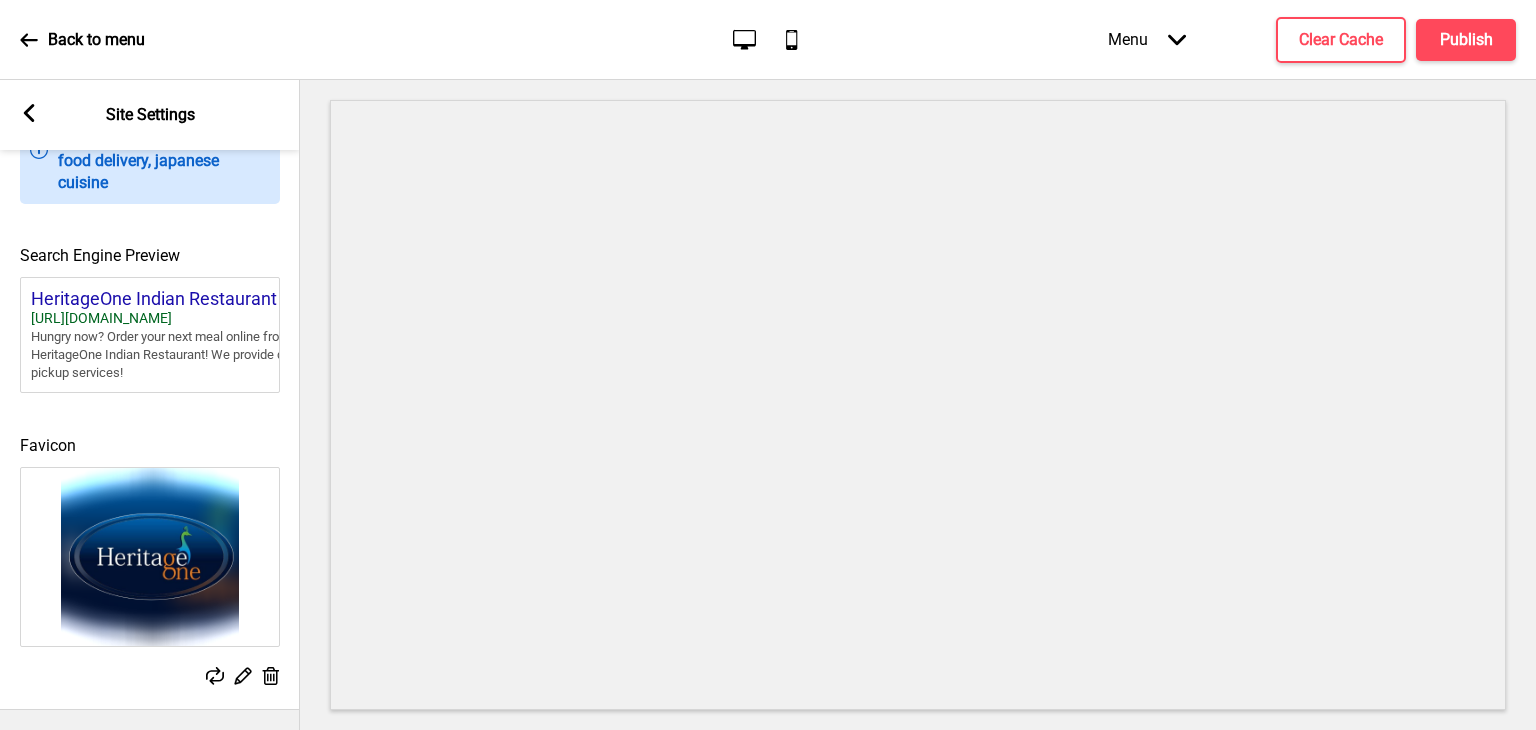 scroll, scrollTop: 878, scrollLeft: 0, axis: vertical 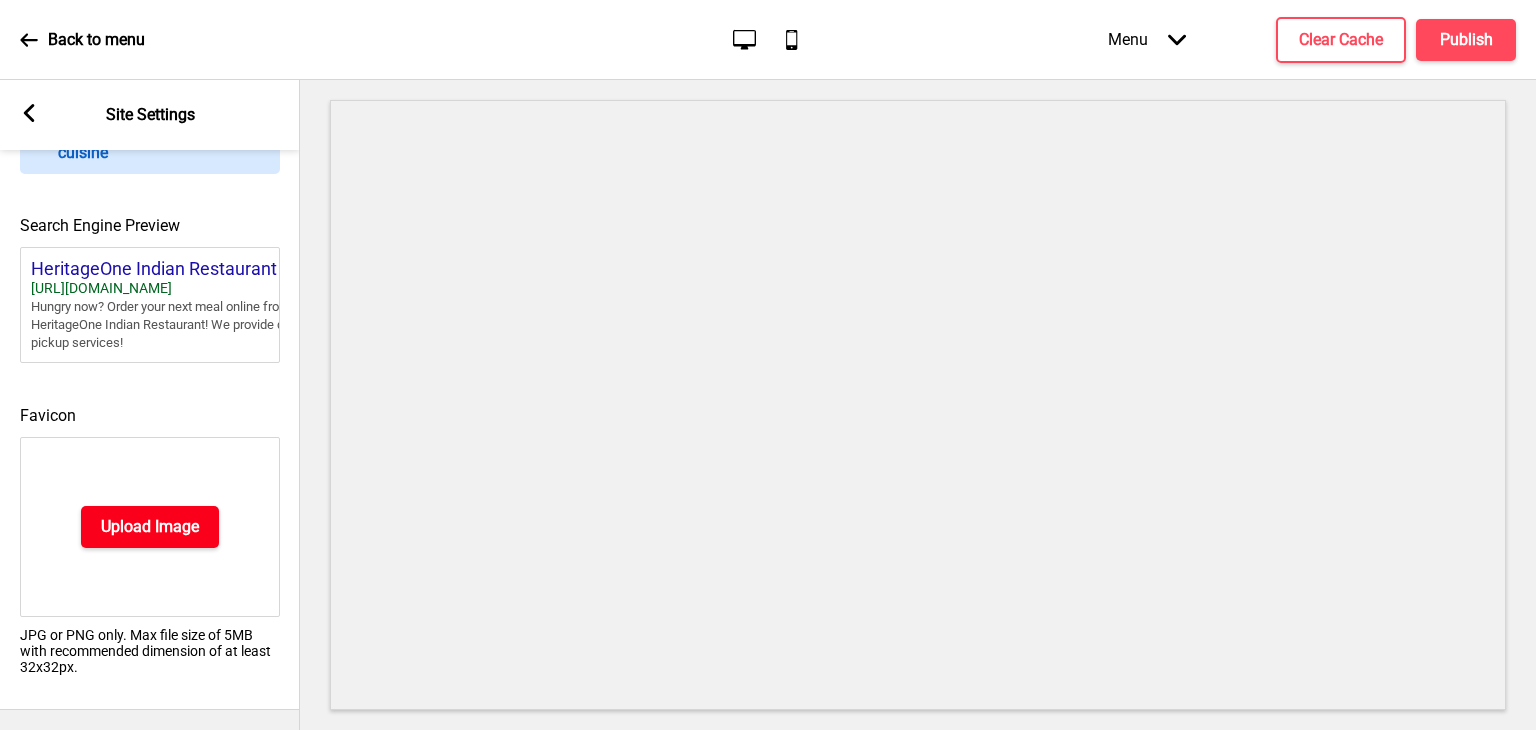 click on "Upload Image" at bounding box center (150, 527) 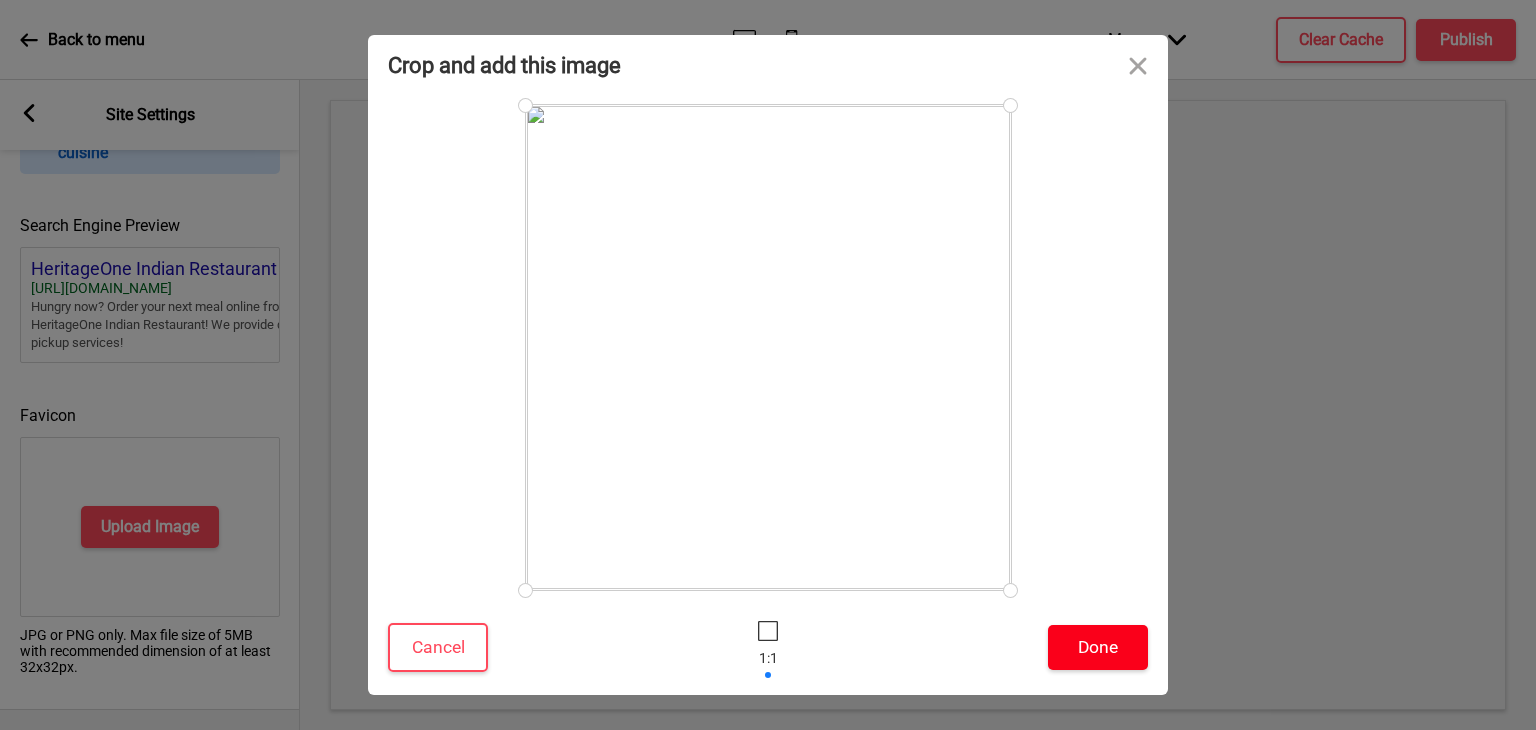 click on "Done" at bounding box center (1098, 647) 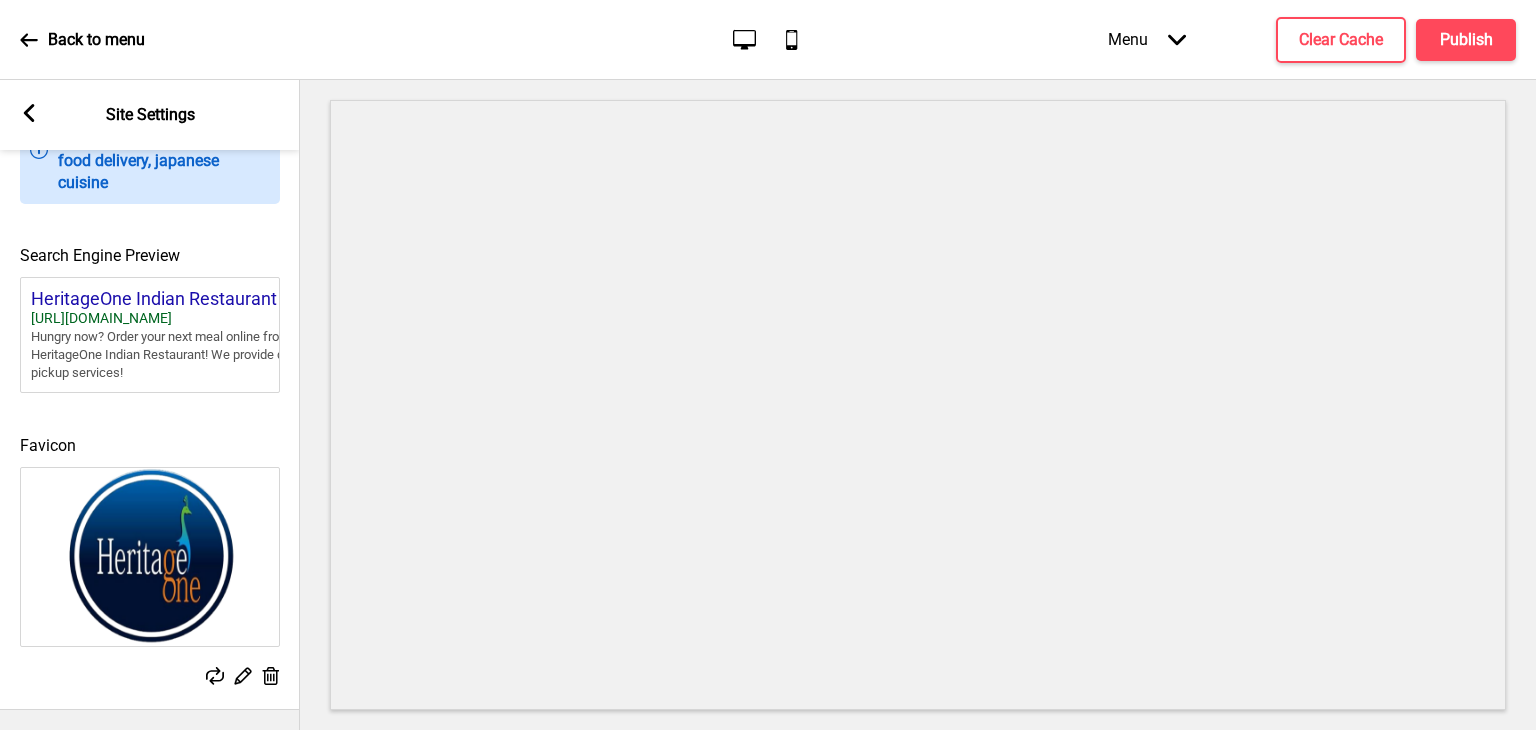 scroll, scrollTop: 878, scrollLeft: 0, axis: vertical 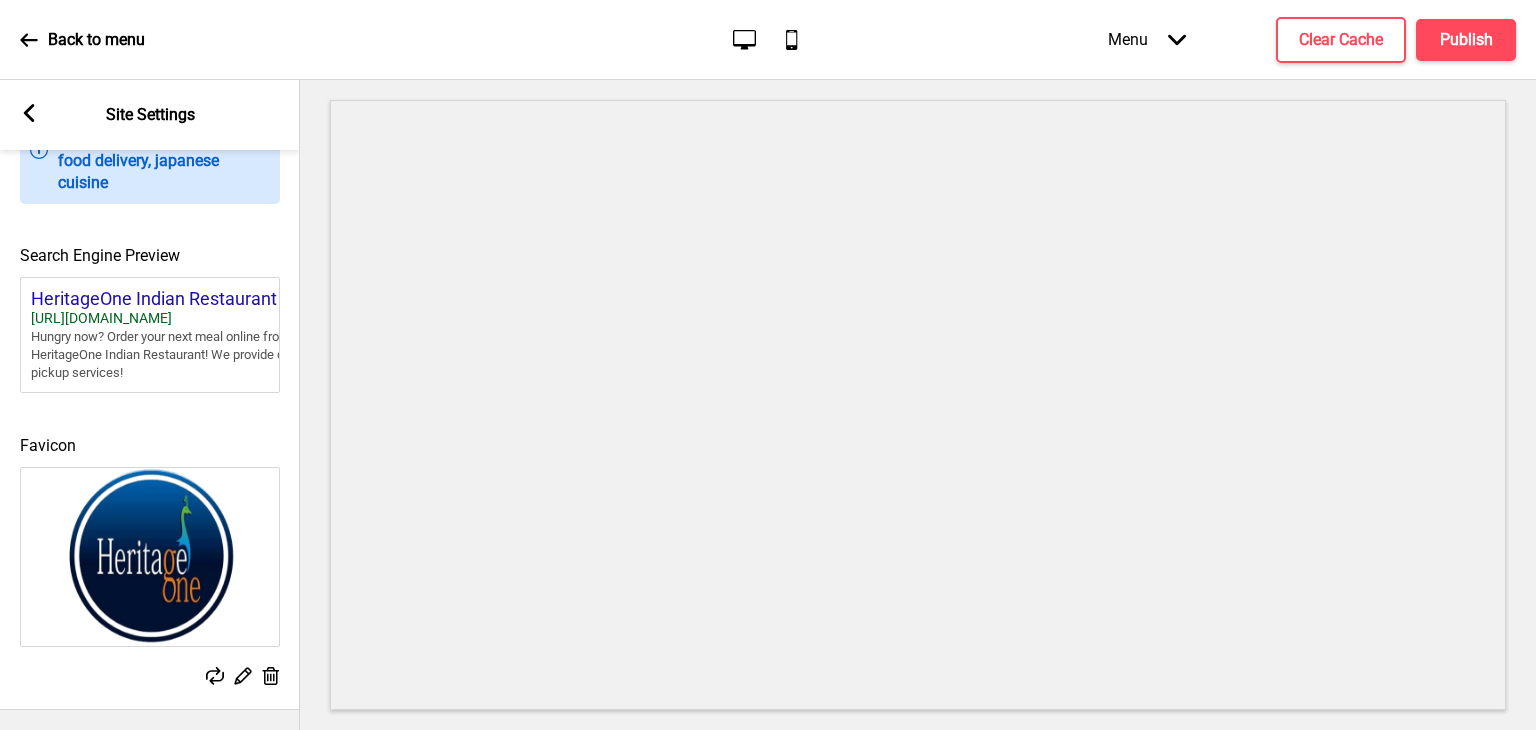 click 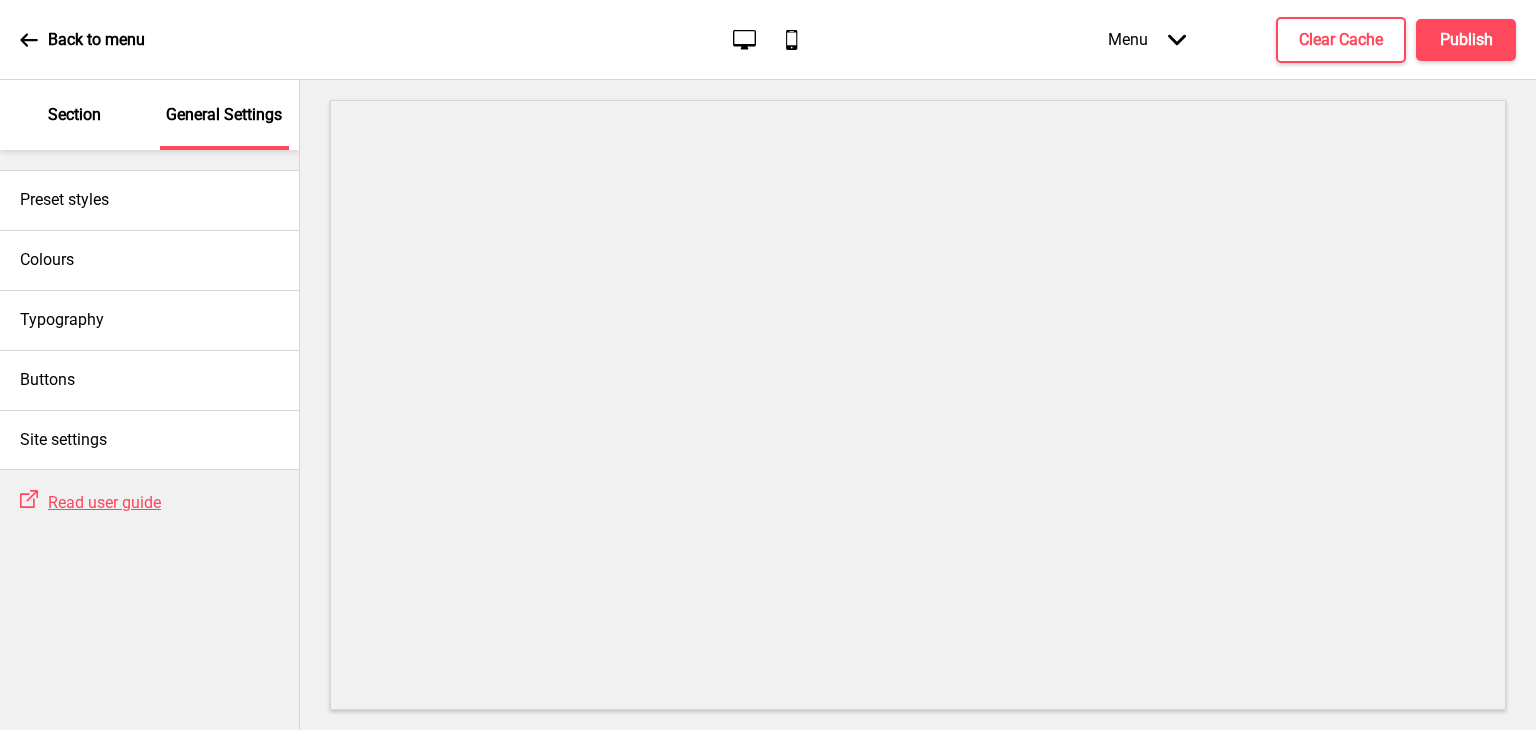 scroll, scrollTop: 893, scrollLeft: 0, axis: vertical 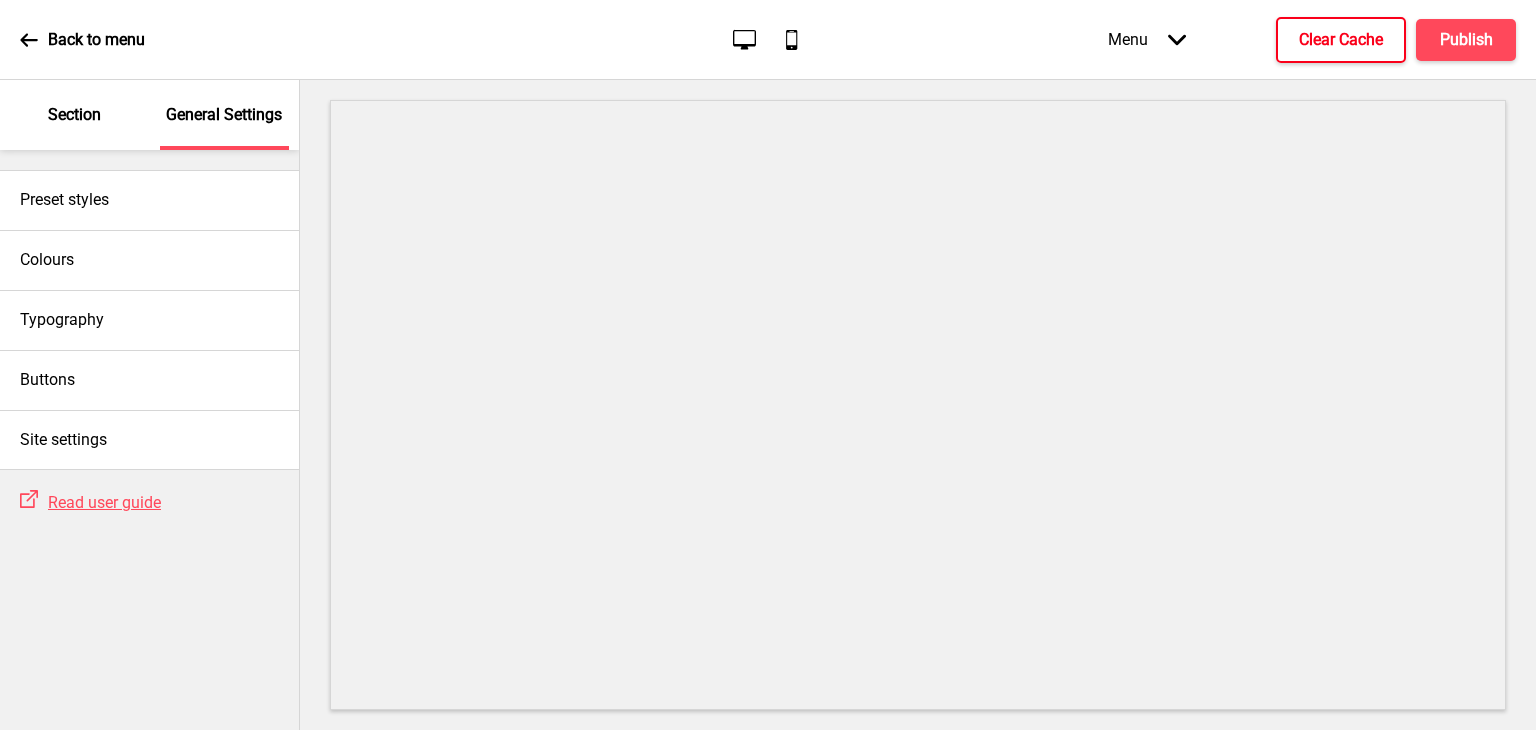 click on "Clear Cache" at bounding box center [1341, 40] 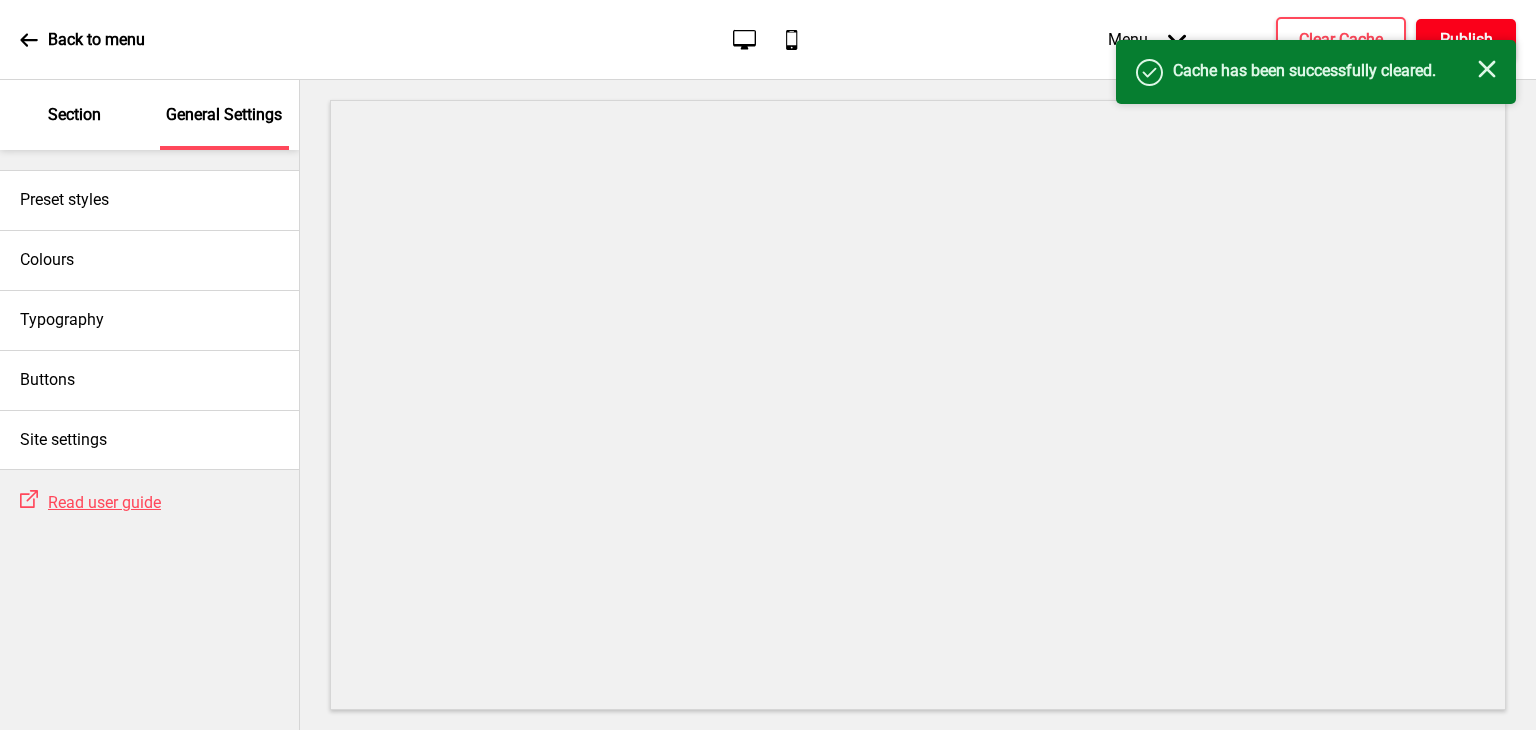 click on "Publish" at bounding box center [1466, 40] 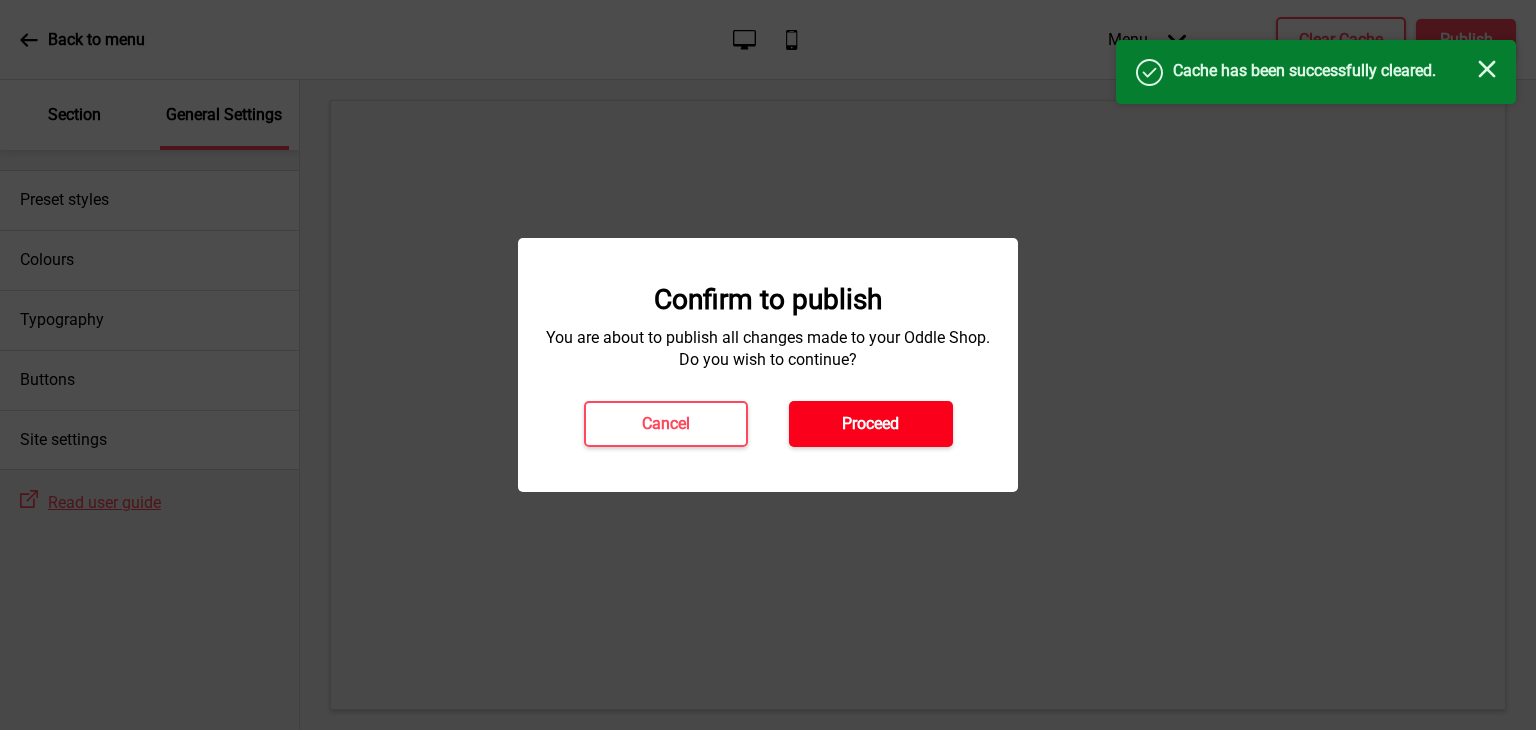 click on "Proceed" at bounding box center [871, 424] 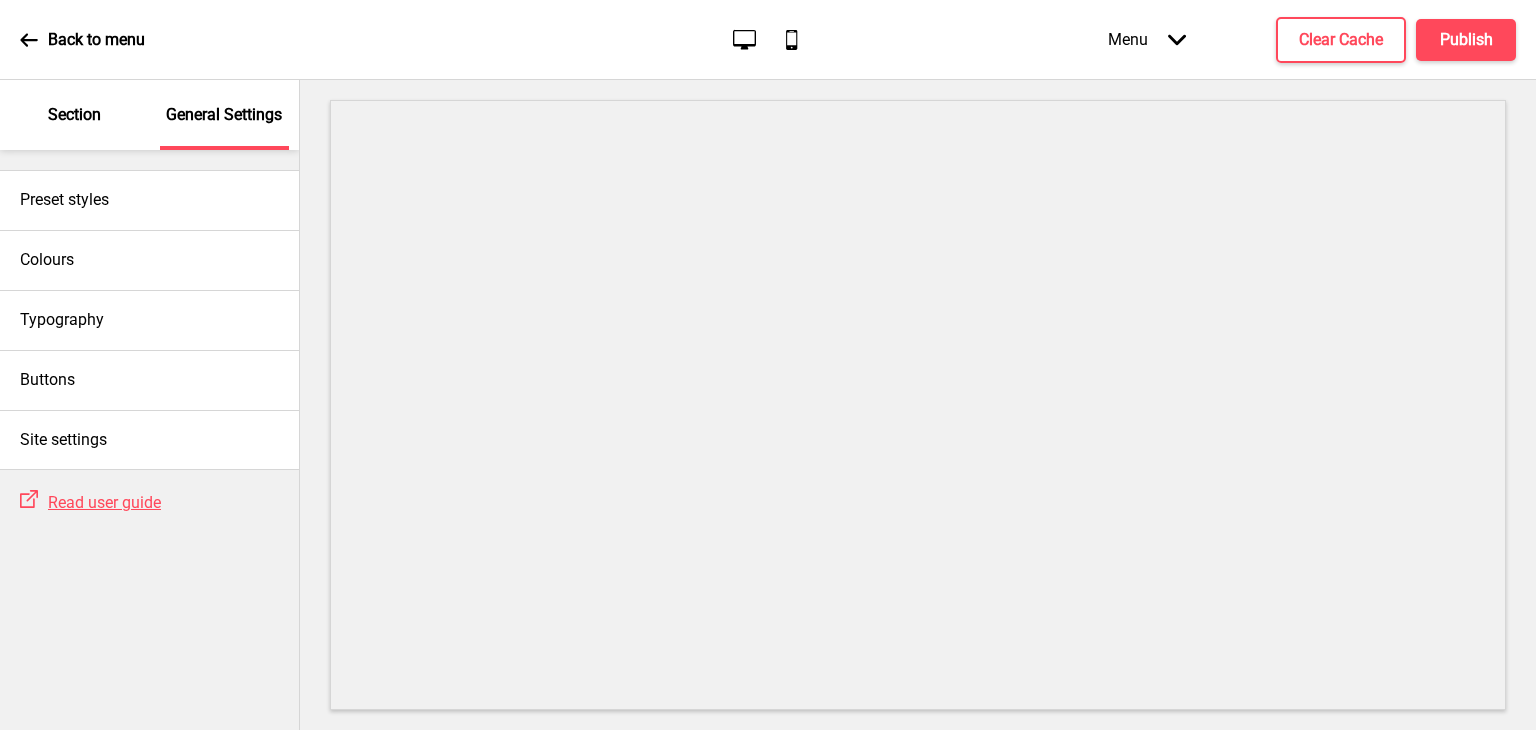 click on "Section" at bounding box center [74, 115] 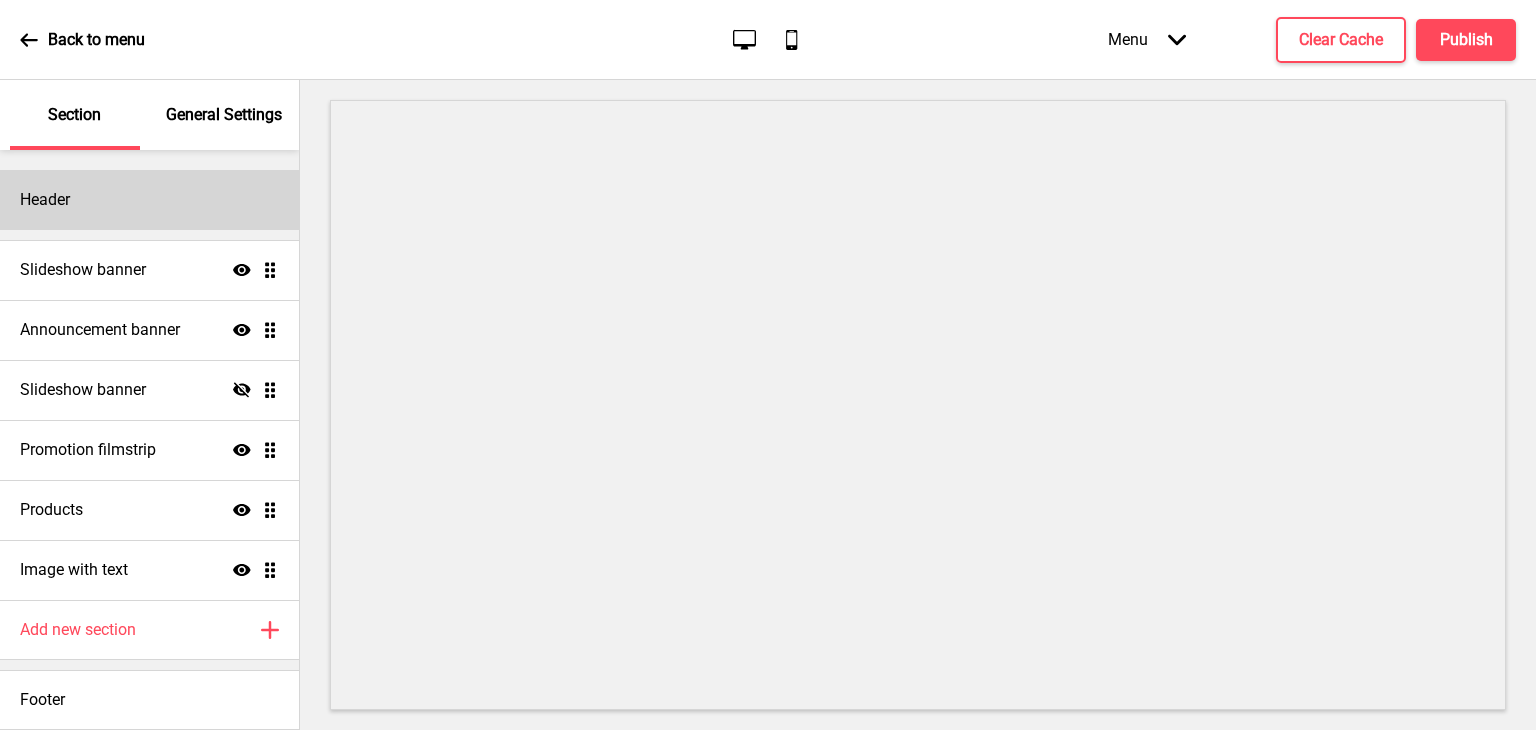 click on "Header" at bounding box center [149, 200] 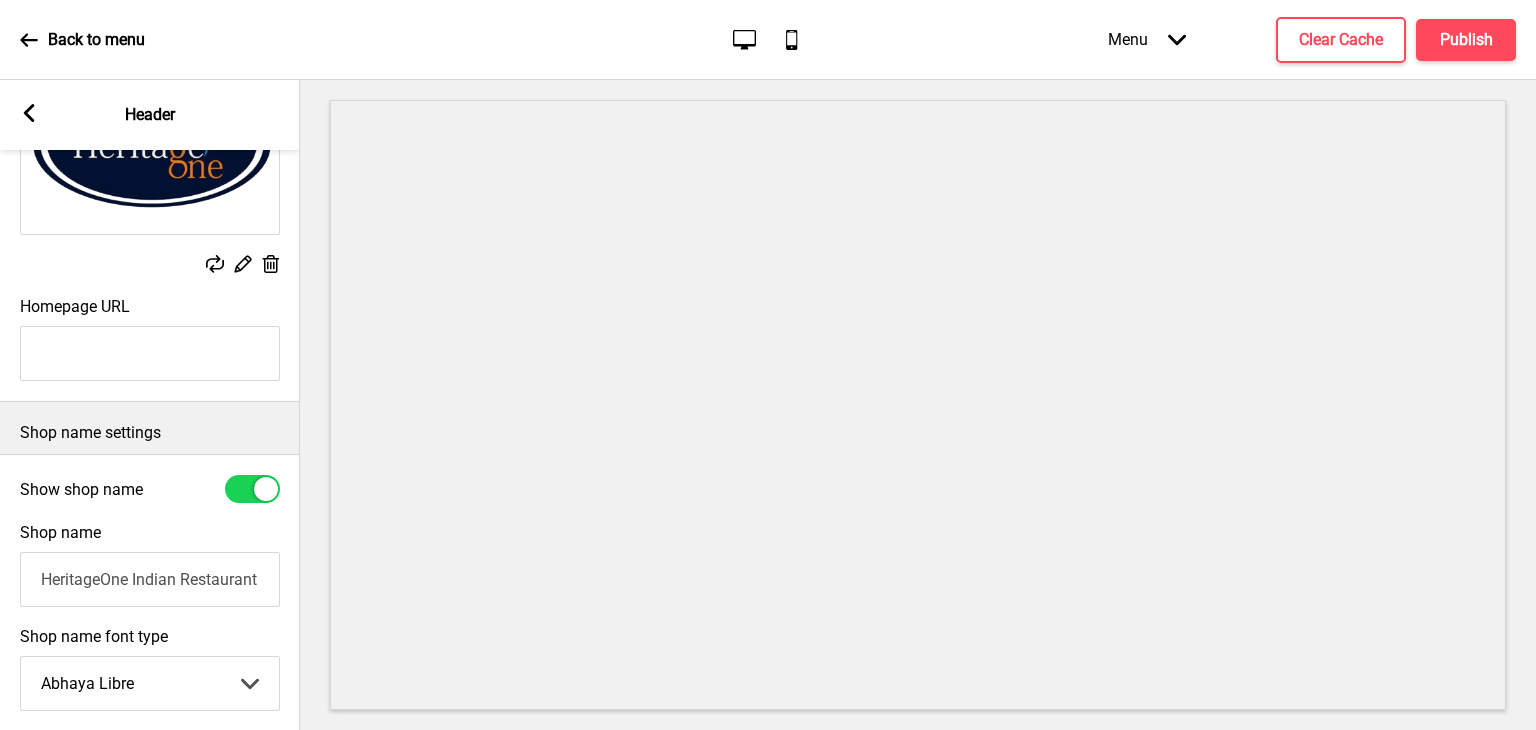 scroll, scrollTop: 427, scrollLeft: 0, axis: vertical 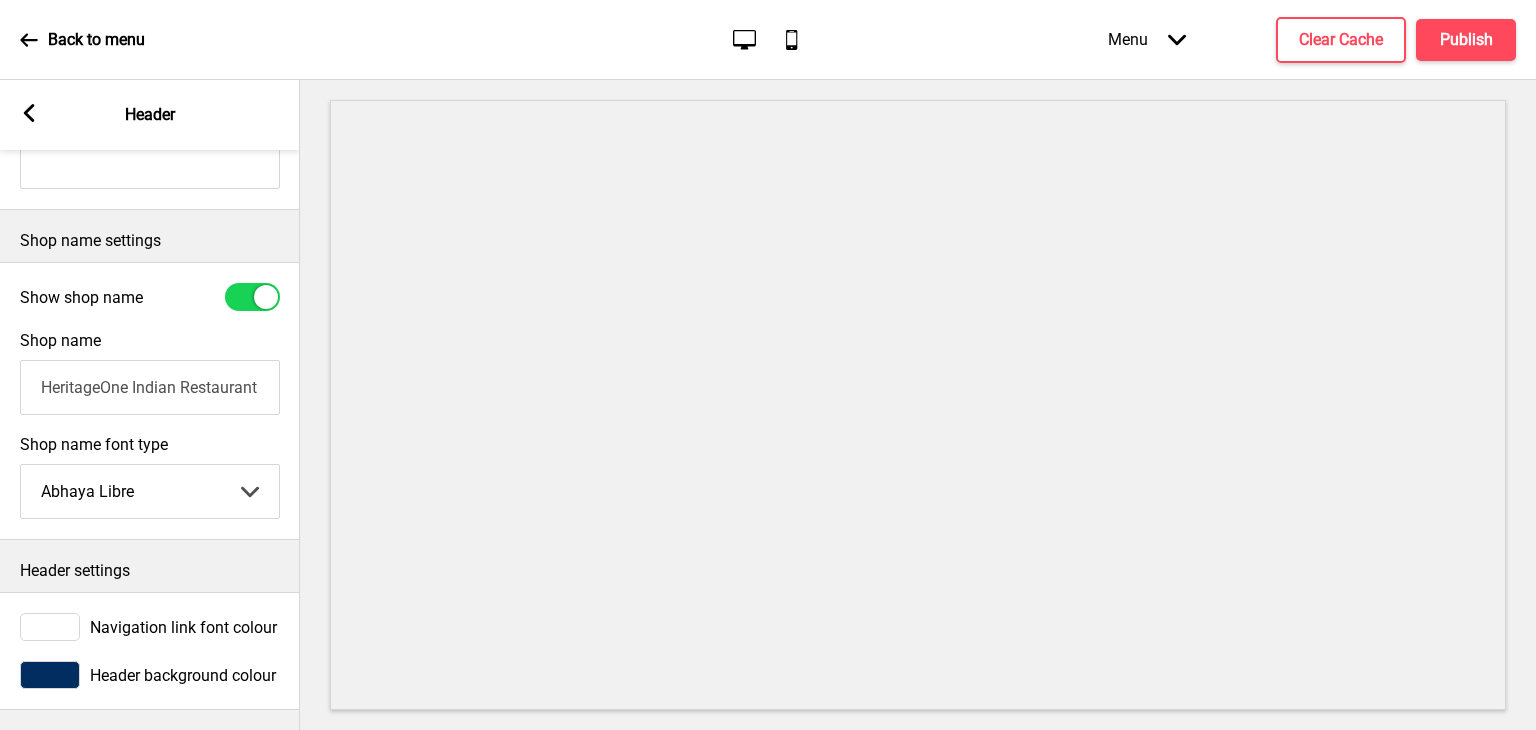 click on "Header background colour" at bounding box center [183, 675] 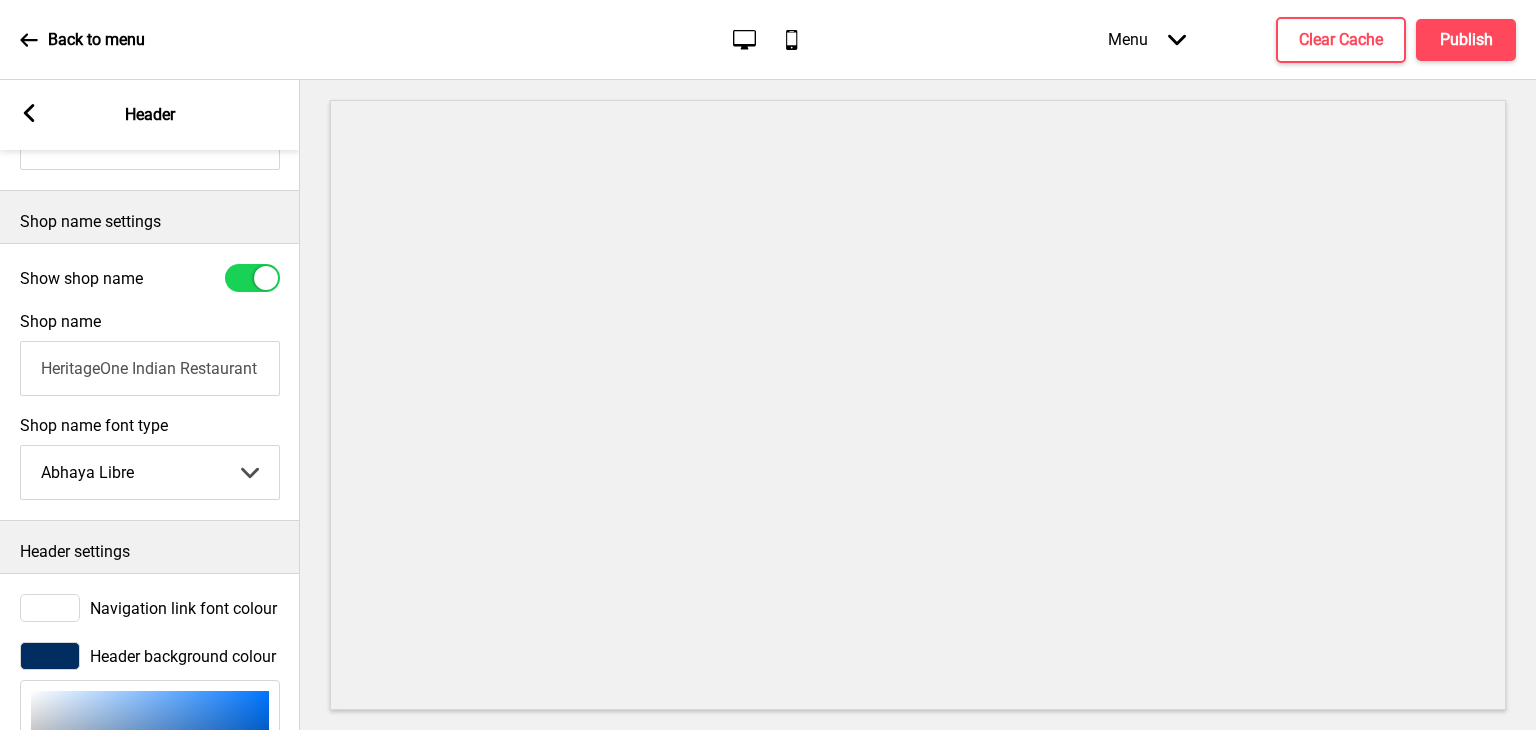 scroll, scrollTop: 756, scrollLeft: 0, axis: vertical 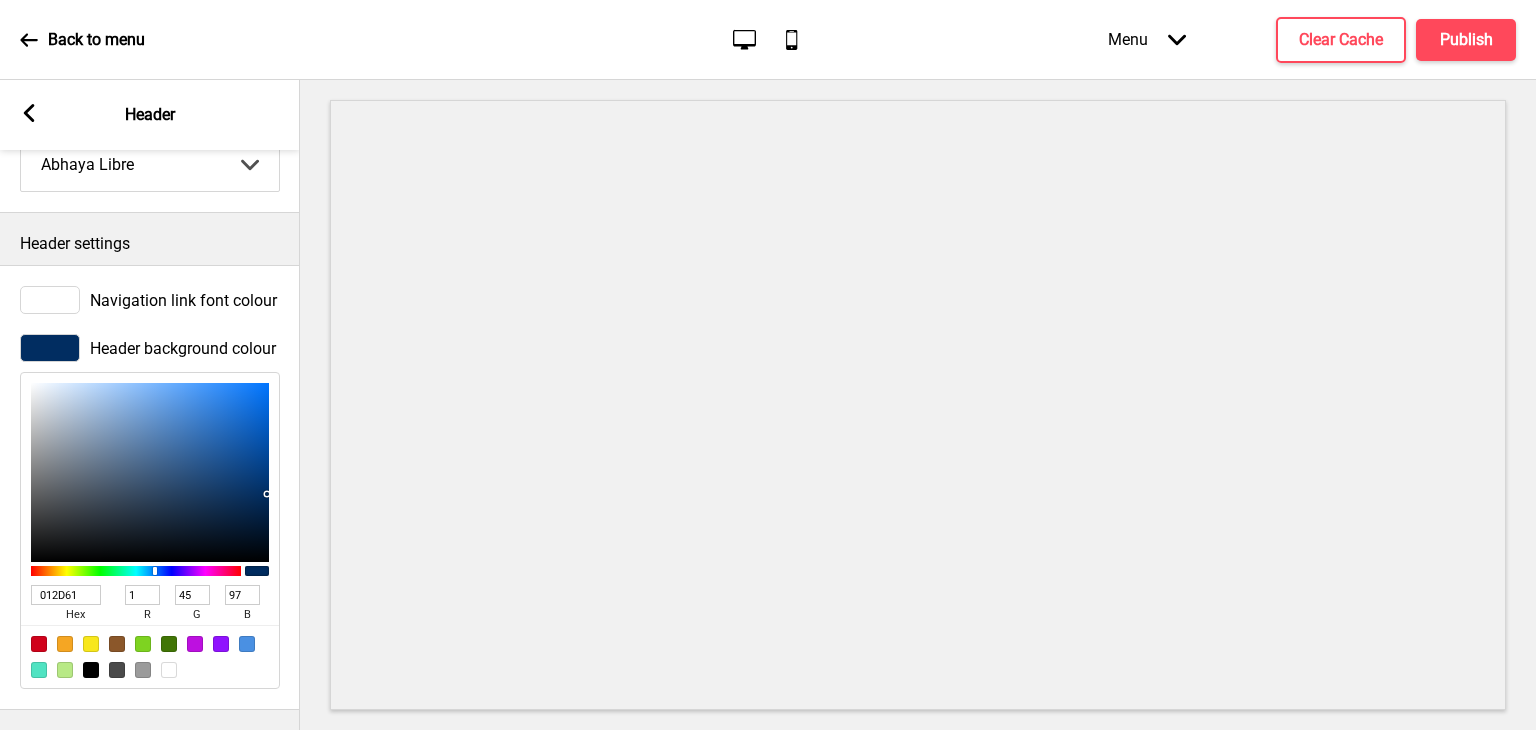 drag, startPoint x: 89, startPoint y: 583, endPoint x: 19, endPoint y: 584, distance: 70.00714 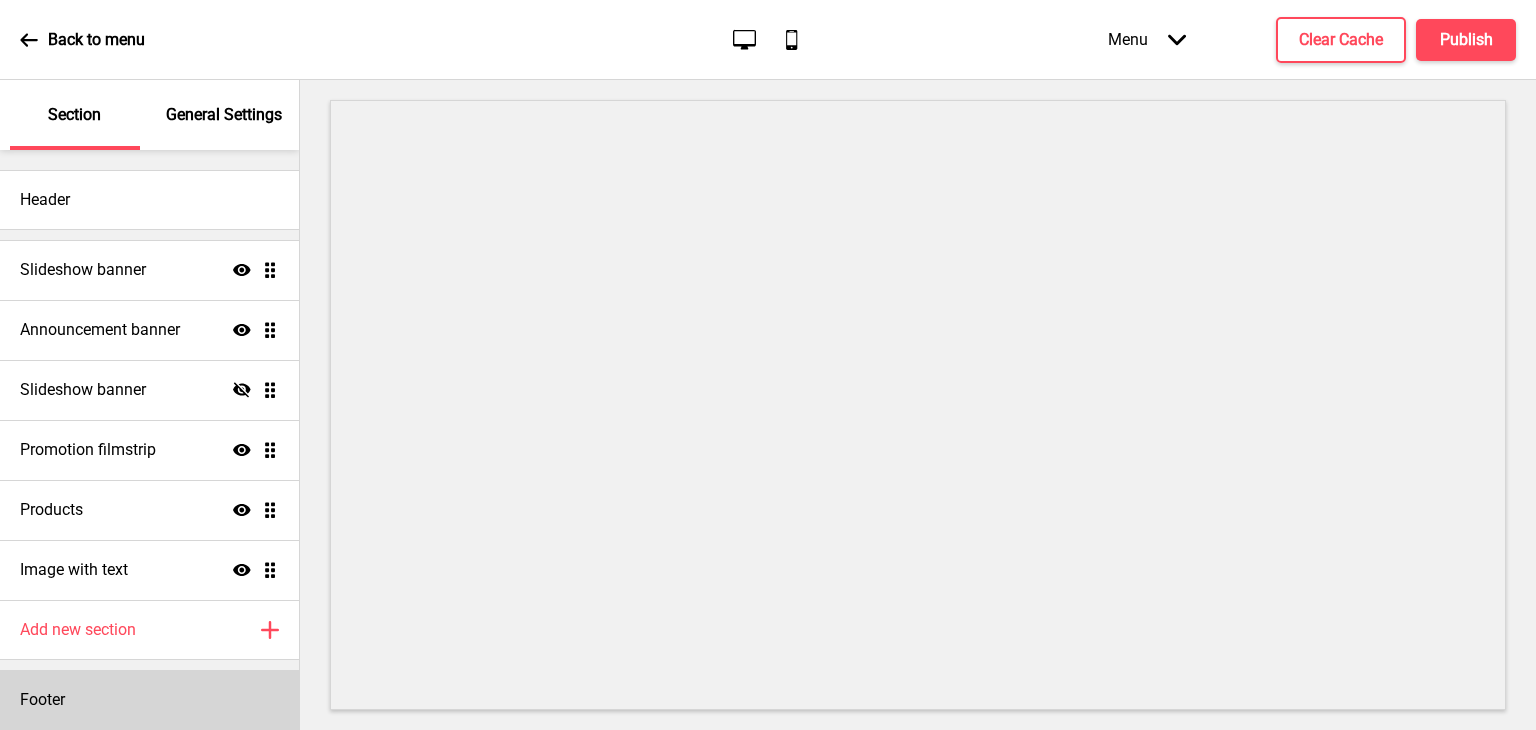click on "Footer" at bounding box center [149, 700] 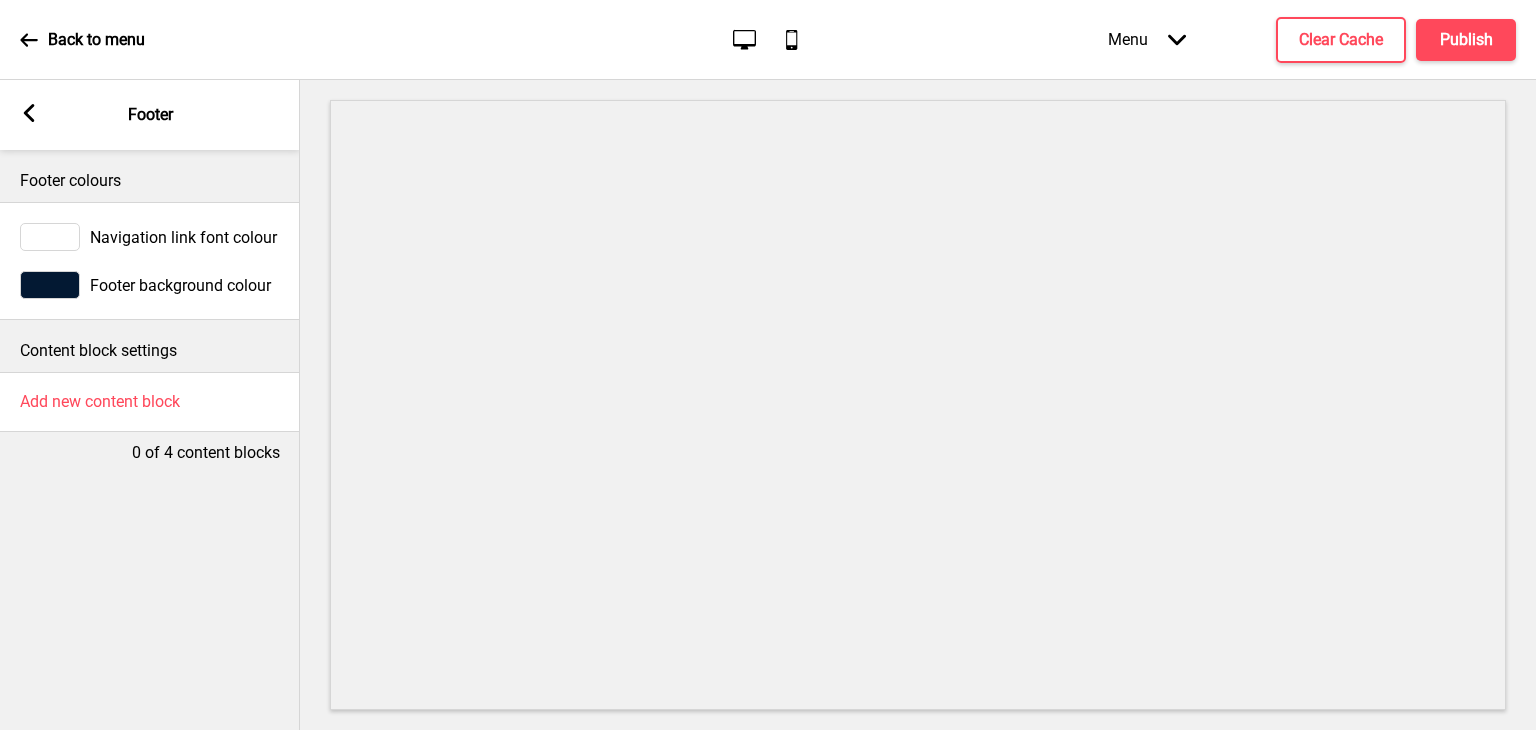click on "Footer background colour" at bounding box center (180, 285) 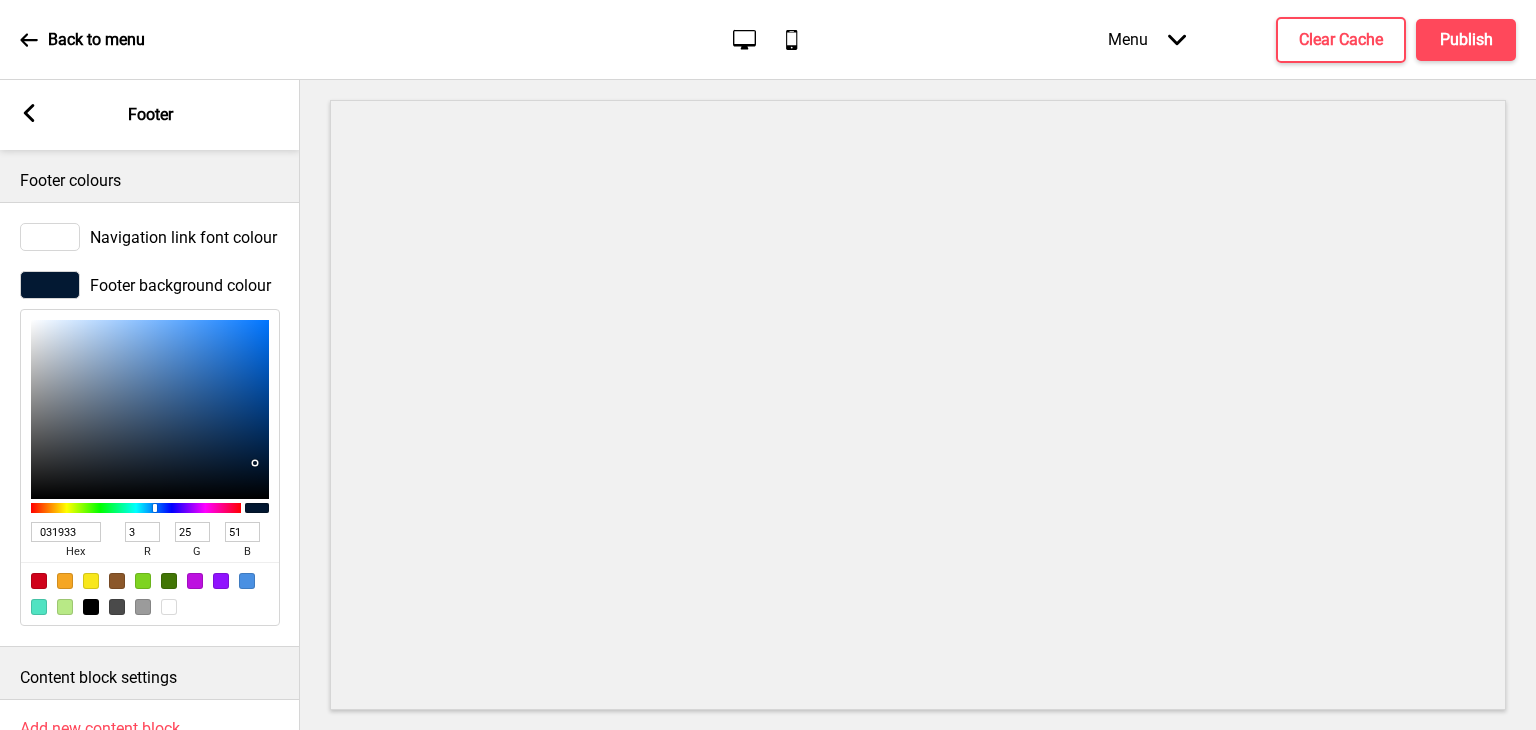 drag, startPoint x: 82, startPoint y: 530, endPoint x: 20, endPoint y: 533, distance: 62.072536 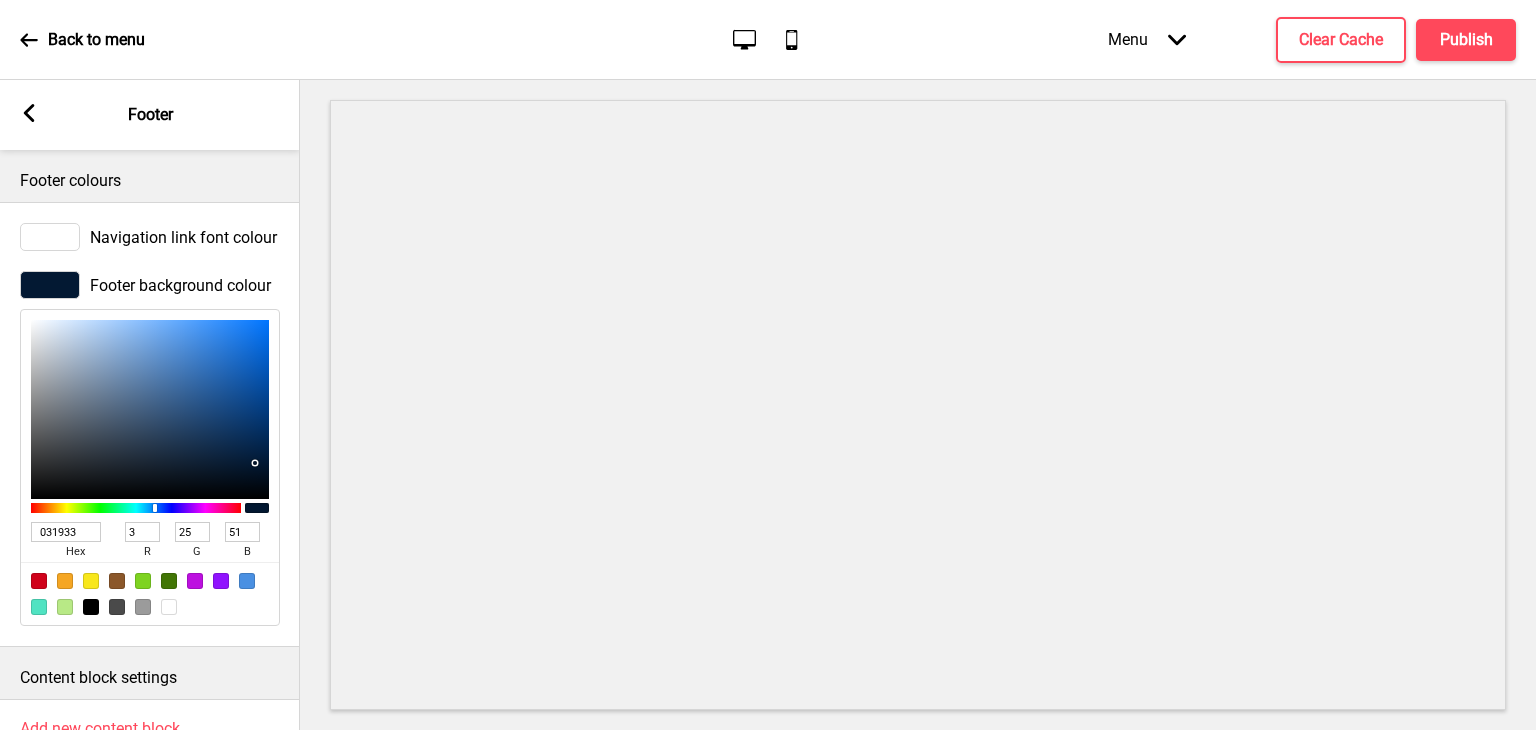 type on "012D61" 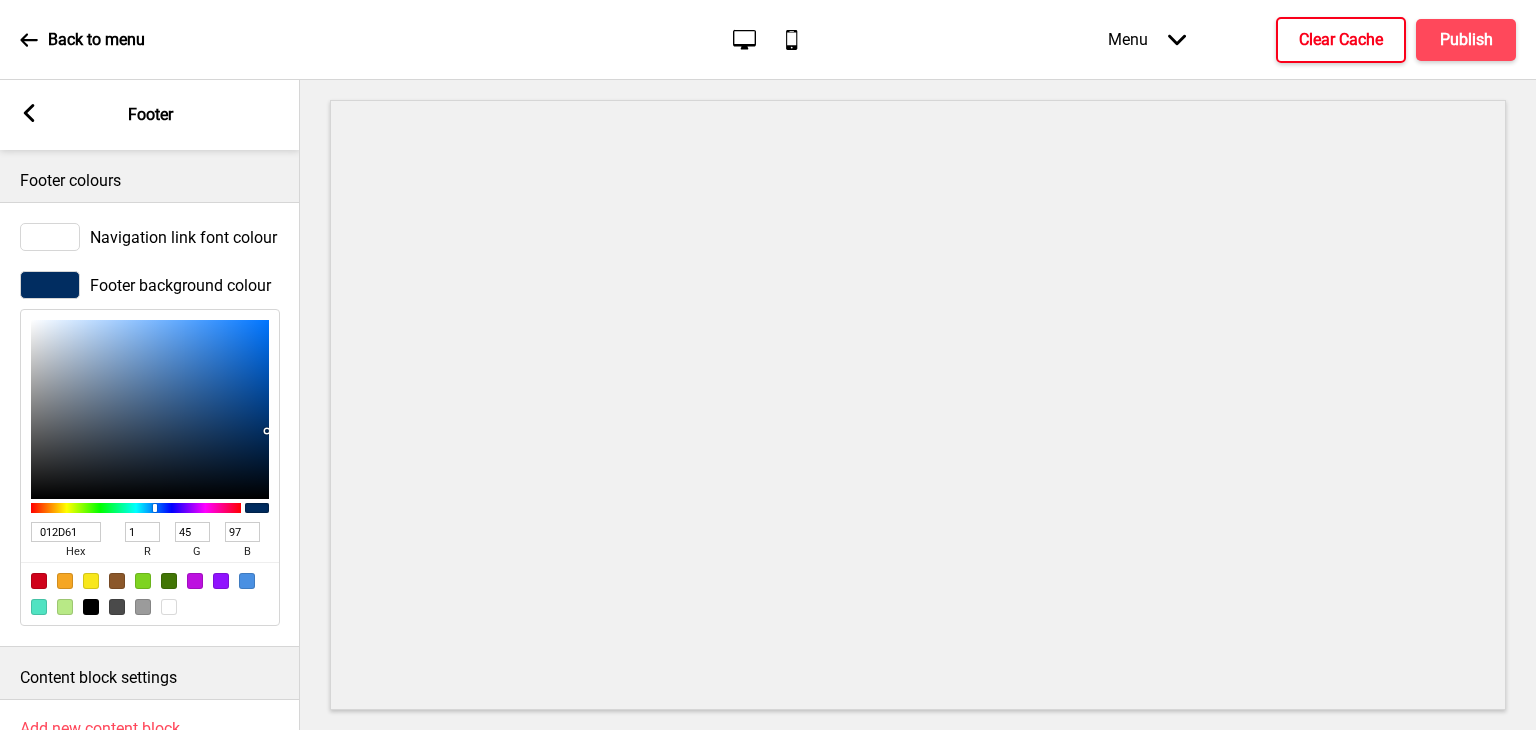 type on "012D61" 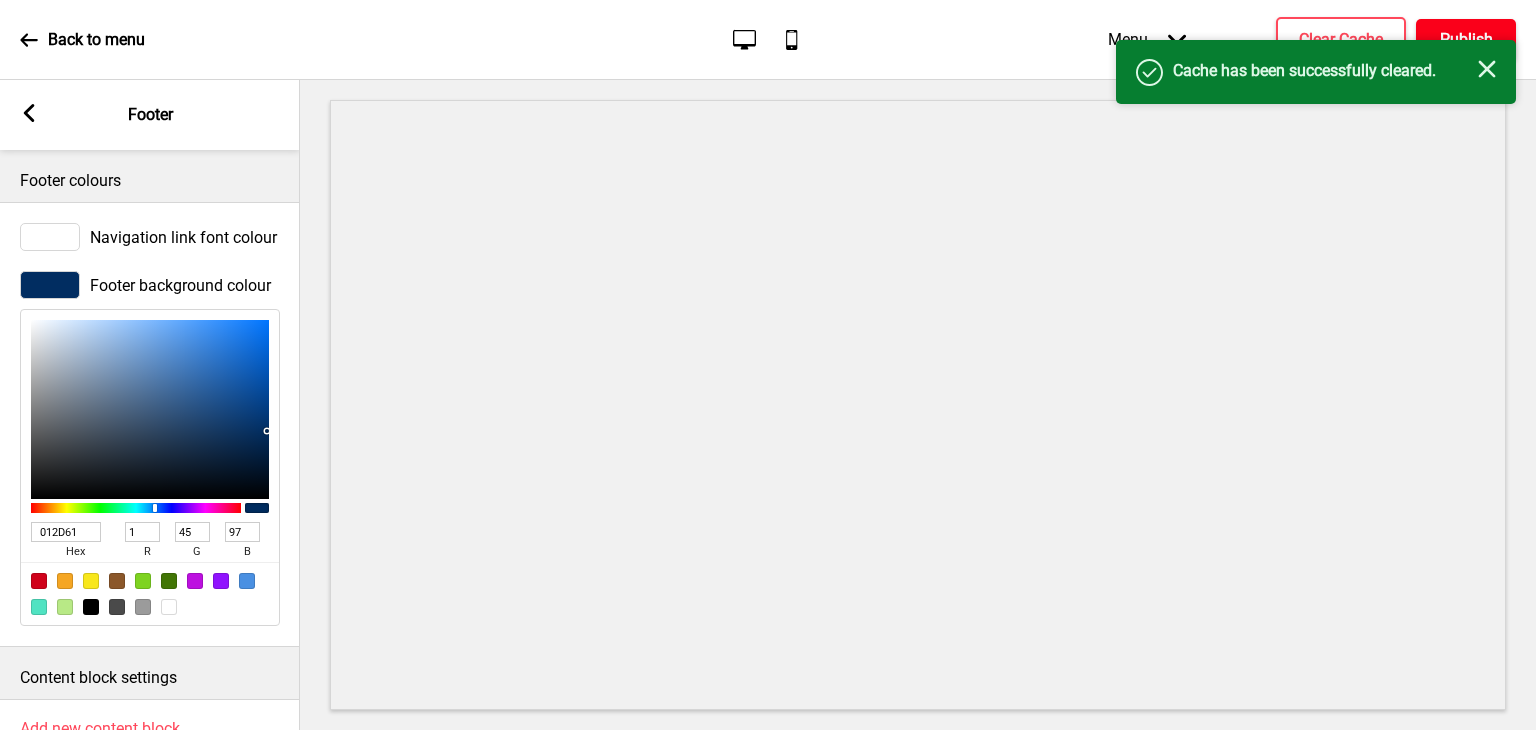 click on "Publish" at bounding box center [1466, 40] 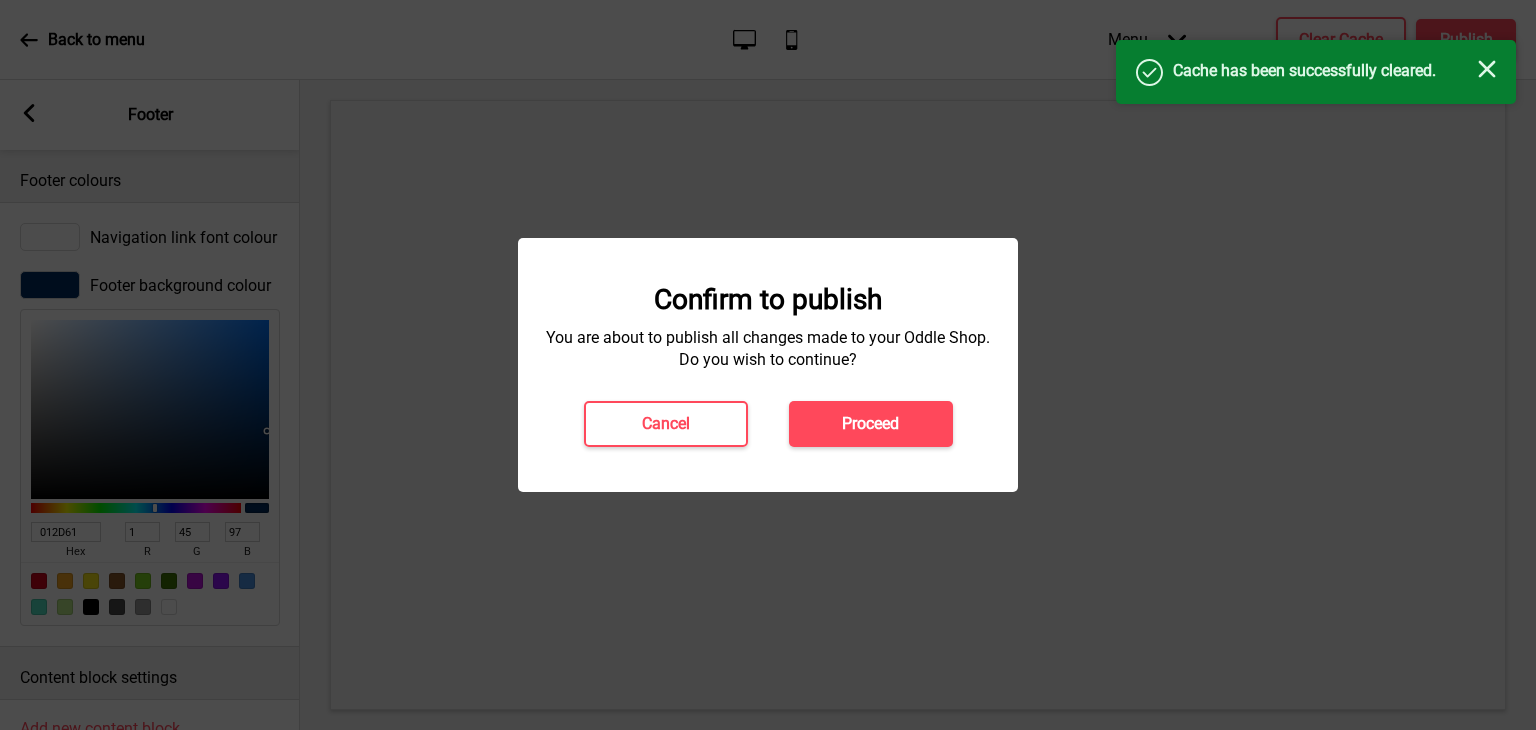 click on "Proceed" at bounding box center [871, 424] 